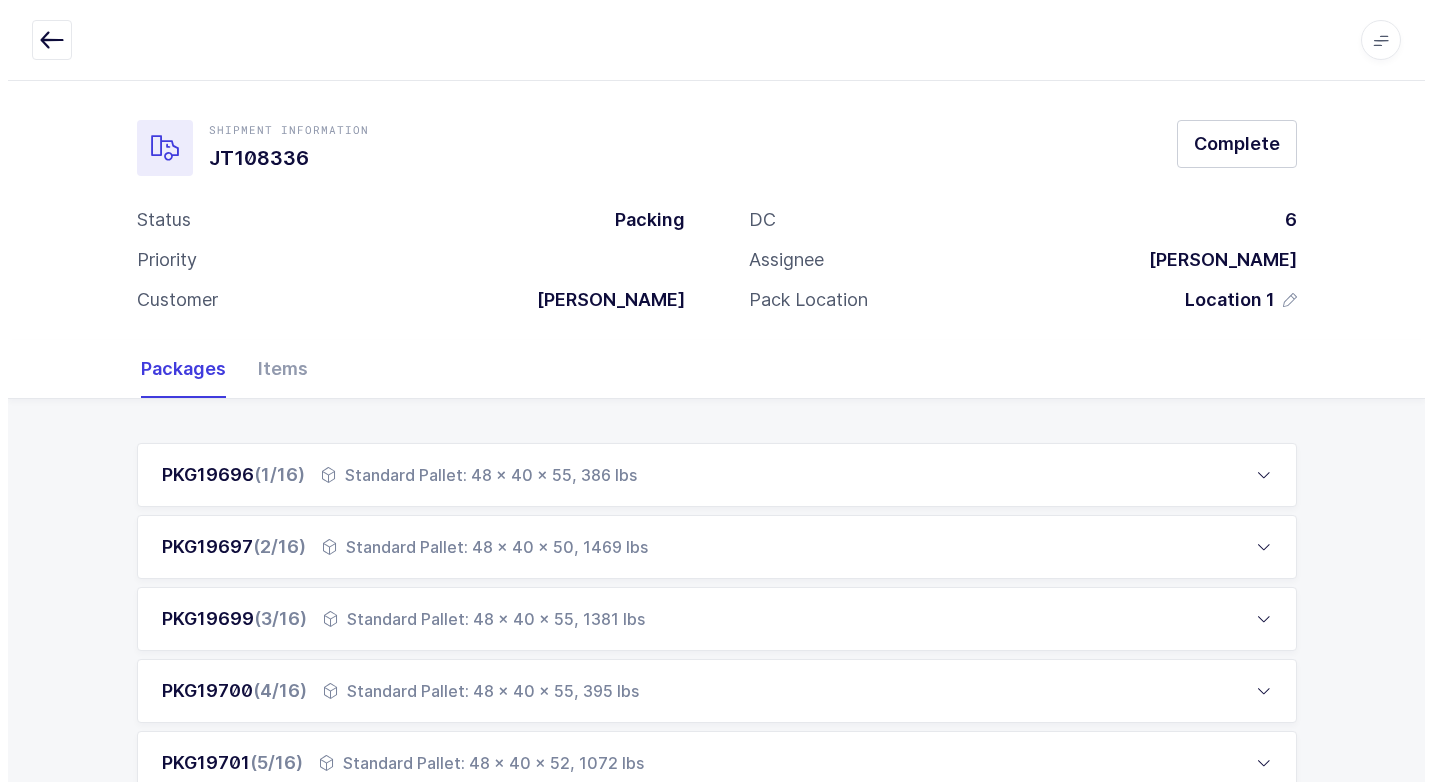 scroll, scrollTop: 0, scrollLeft: 0, axis: both 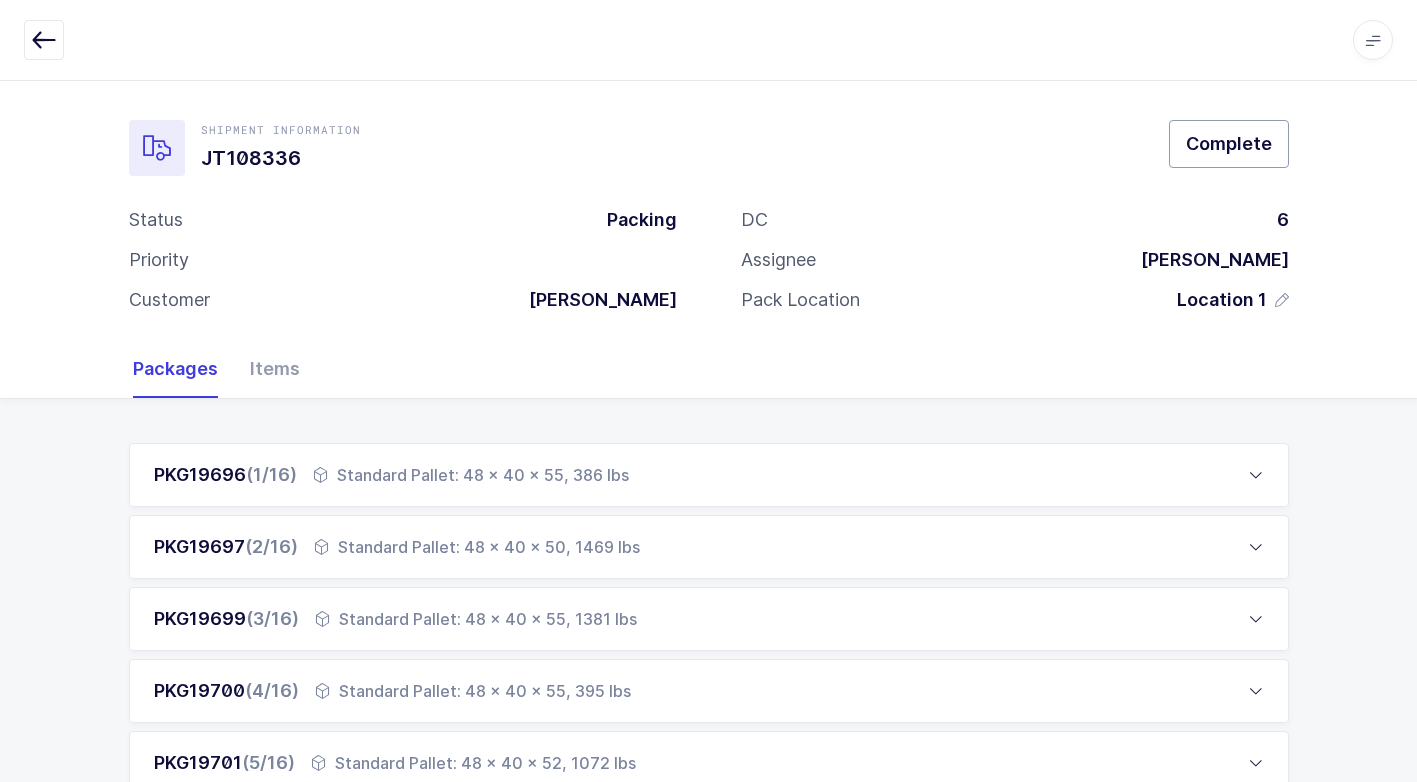 drag, startPoint x: 1236, startPoint y: 141, endPoint x: 1205, endPoint y: 149, distance: 32.01562 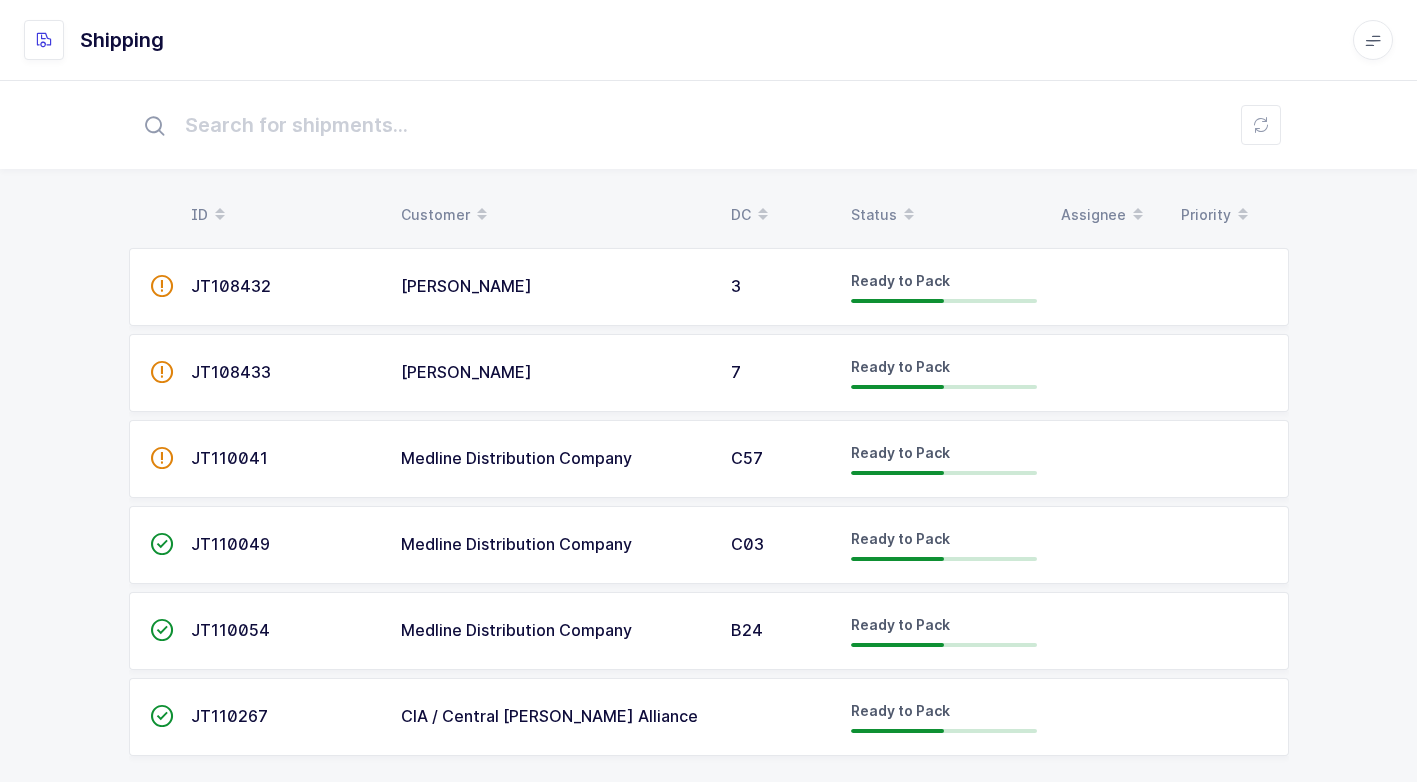 click on "[PERSON_NAME]" at bounding box center (554, 287) 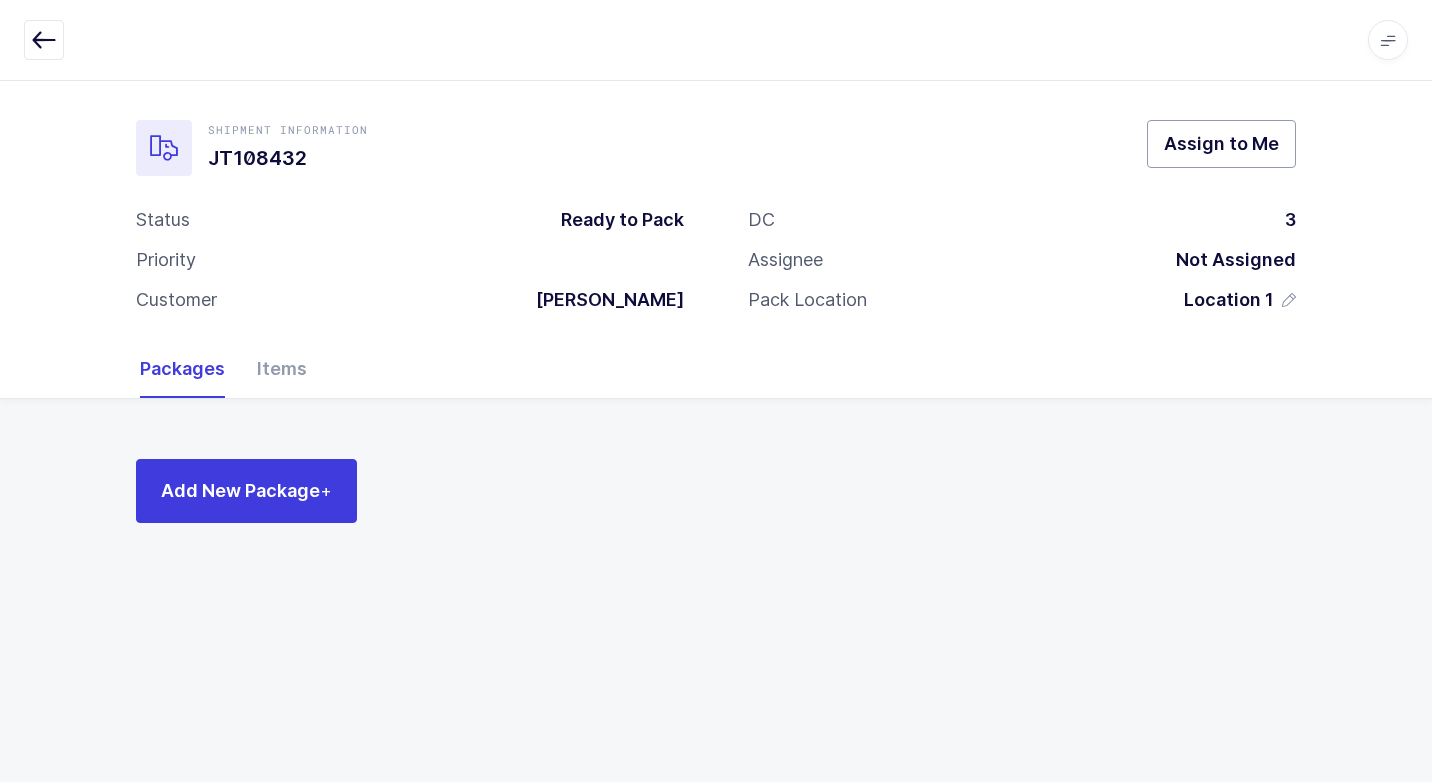 click on "Assign to Me" at bounding box center (1221, 143) 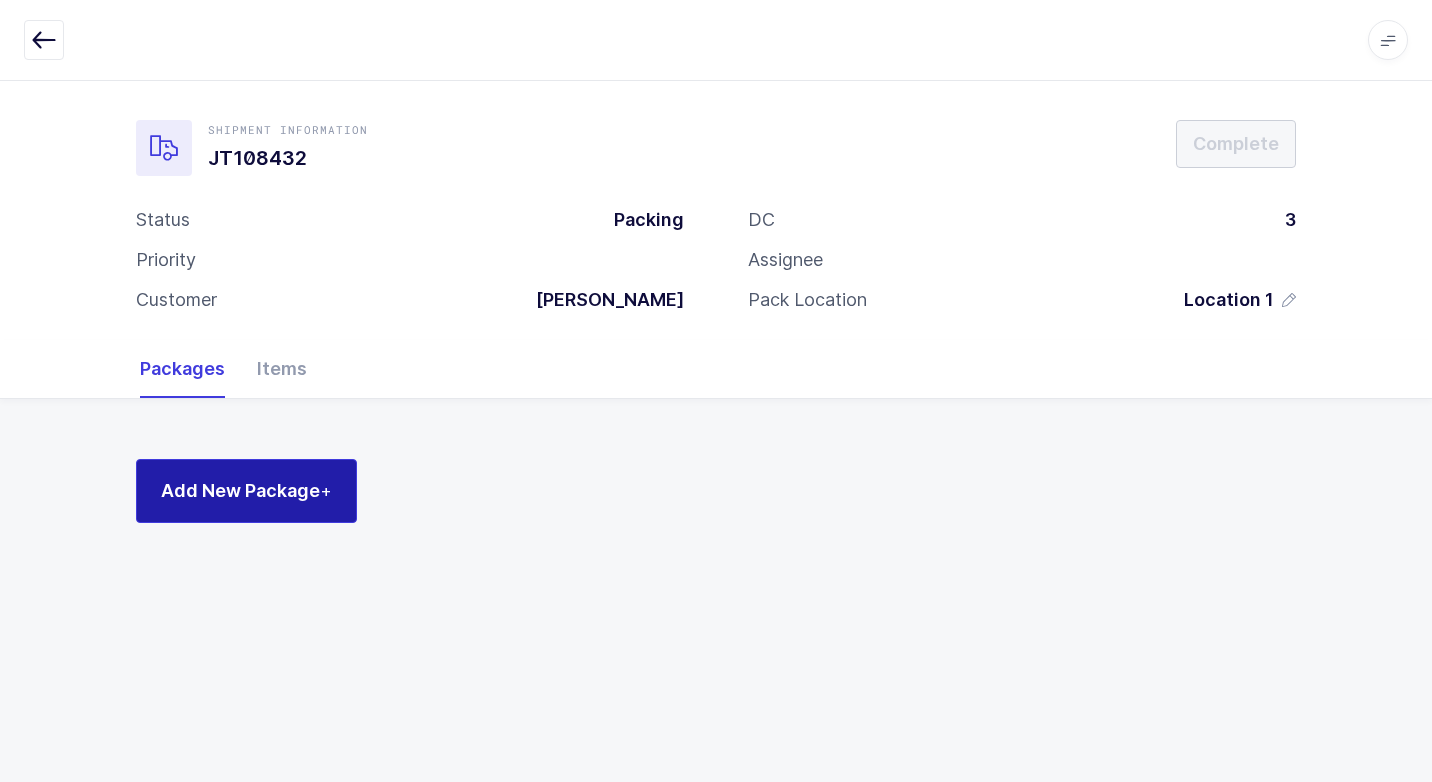 drag, startPoint x: 243, startPoint y: 484, endPoint x: 256, endPoint y: 490, distance: 14.3178215 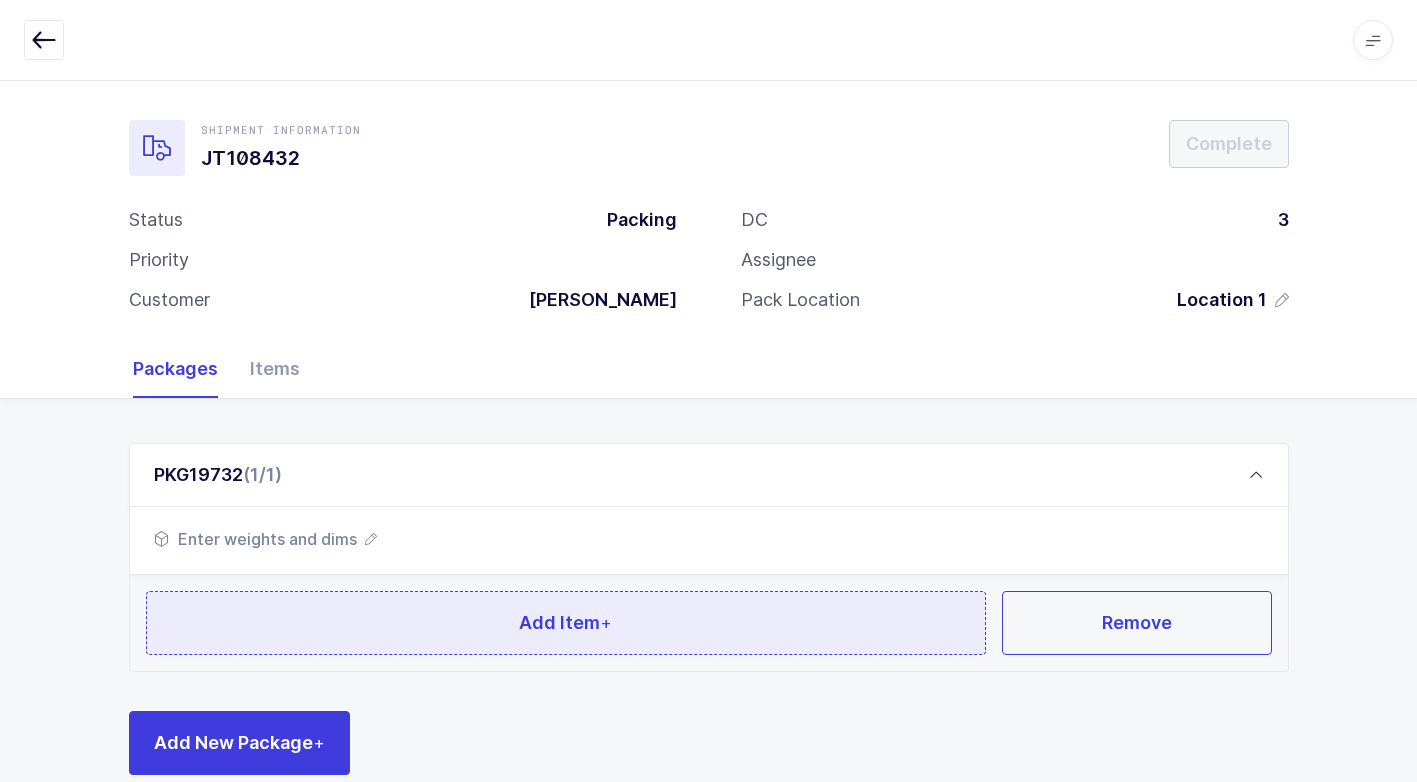 click on "Add Item  +" at bounding box center (566, 623) 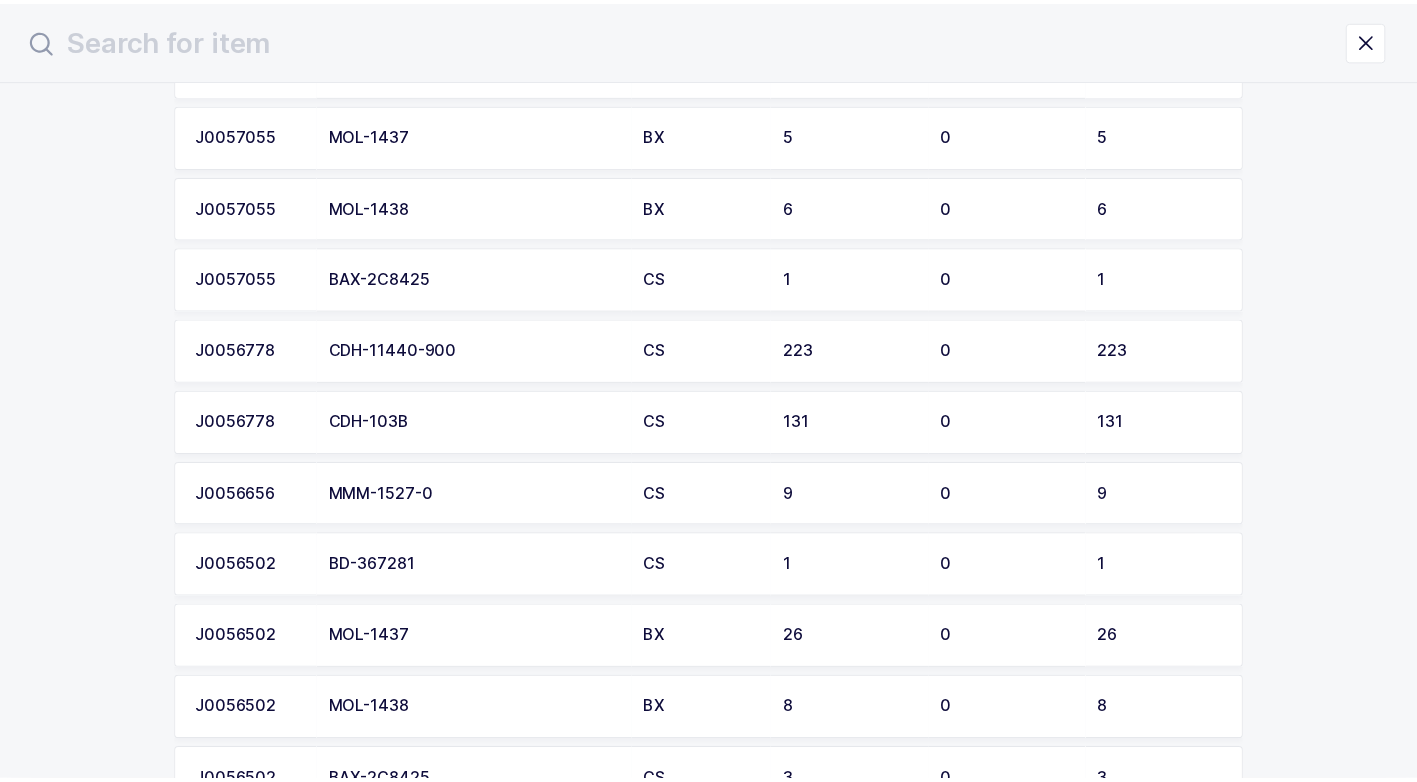 scroll, scrollTop: 1100, scrollLeft: 0, axis: vertical 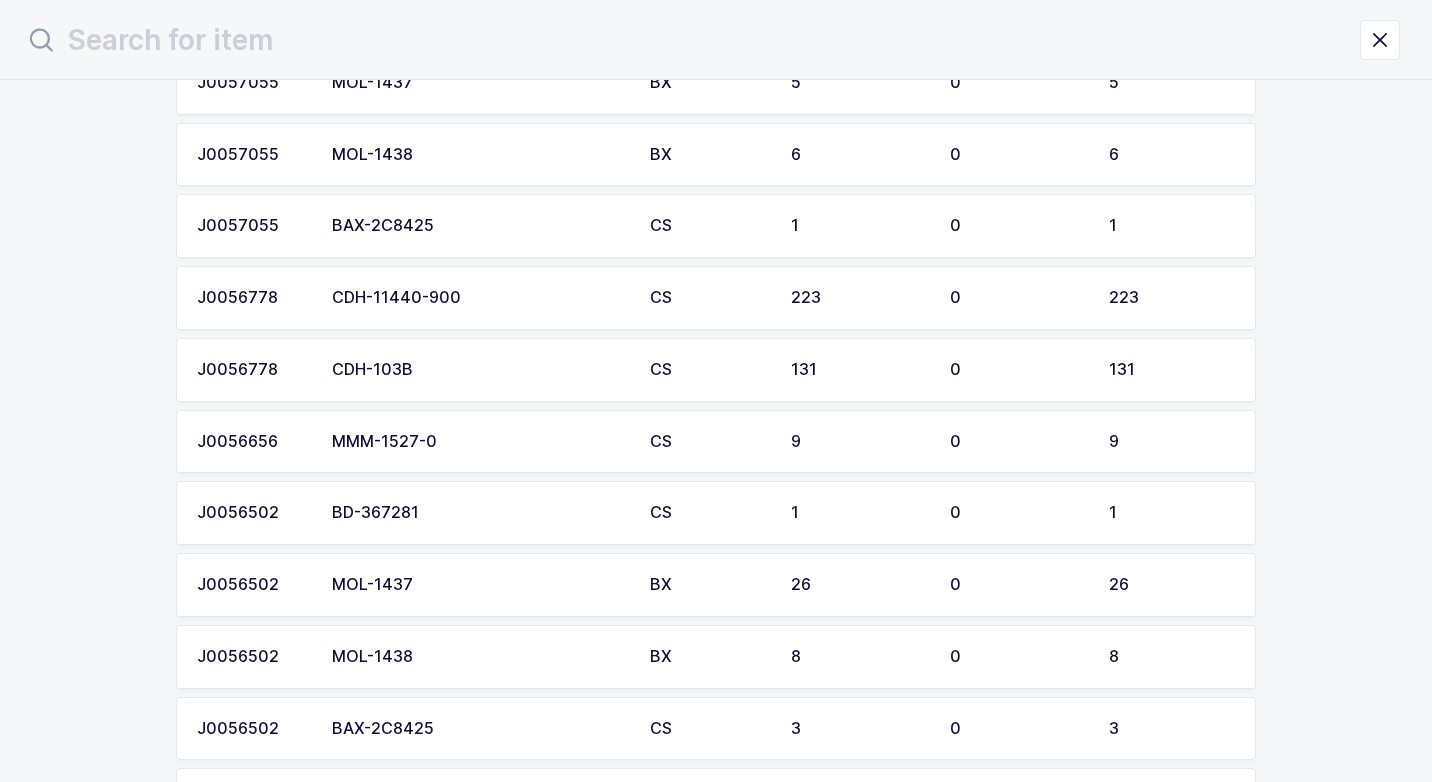 click on "CDH-11440-900" at bounding box center (479, 298) 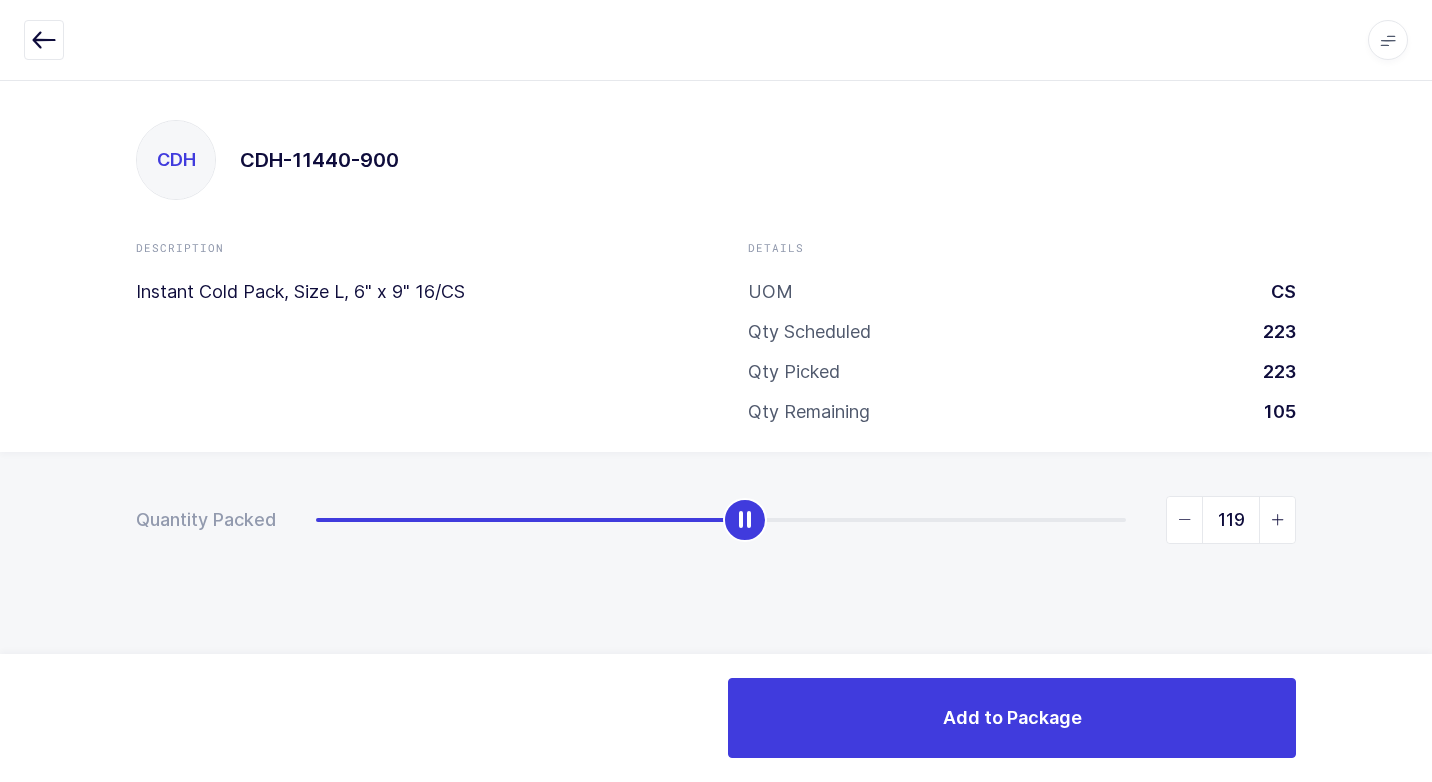 type on "120" 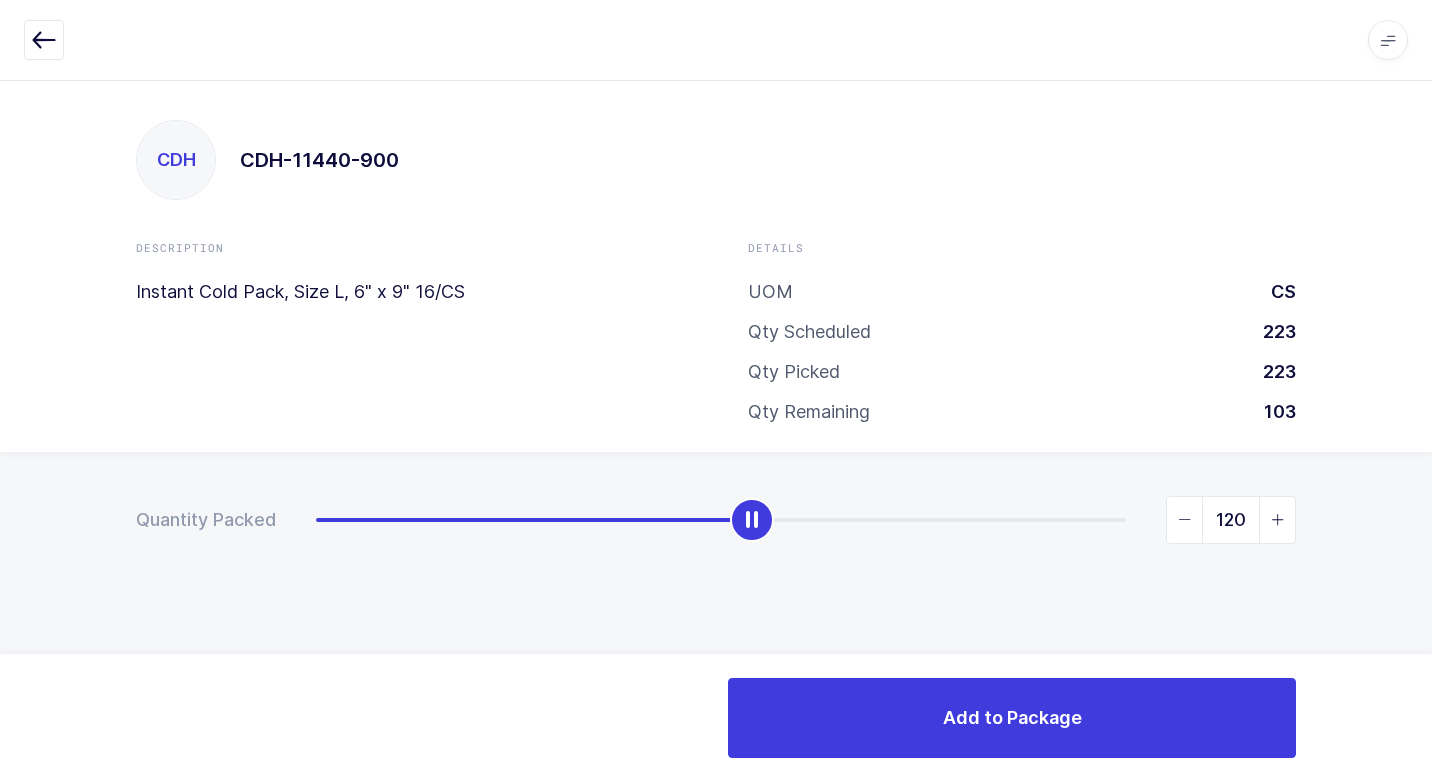 drag, startPoint x: 320, startPoint y: 522, endPoint x: 755, endPoint y: 527, distance: 435.02875 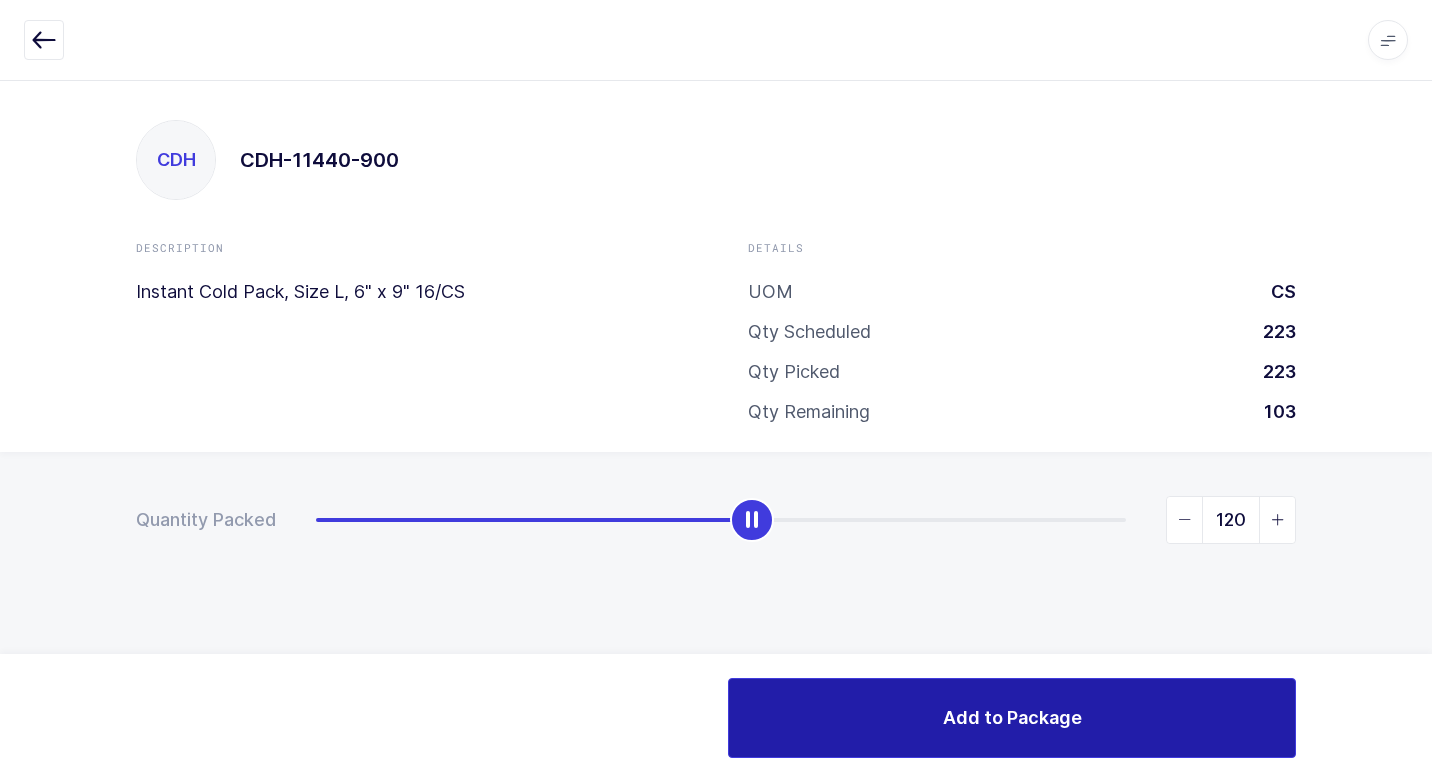 click on "Add to Package" at bounding box center [1012, 718] 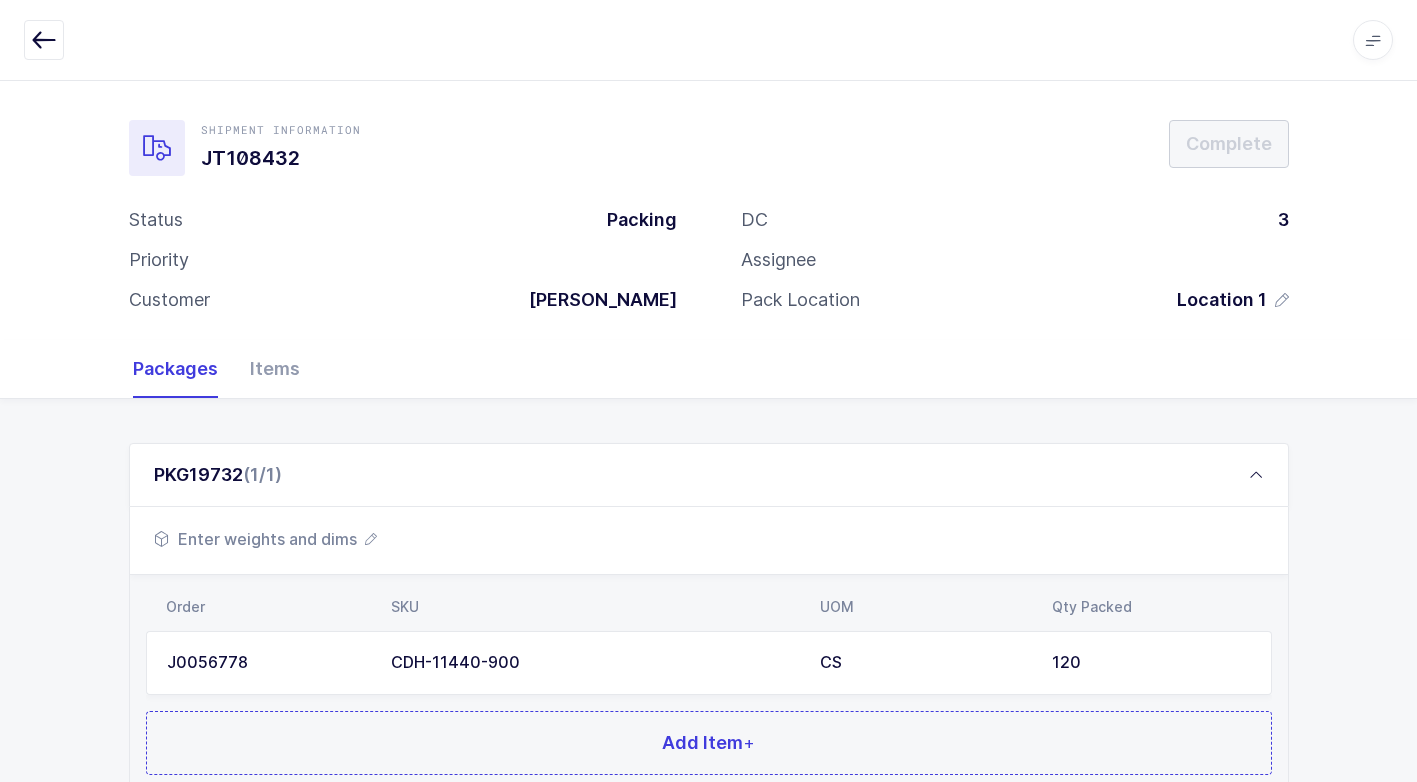 click on "Enter weights and dims" at bounding box center (265, 539) 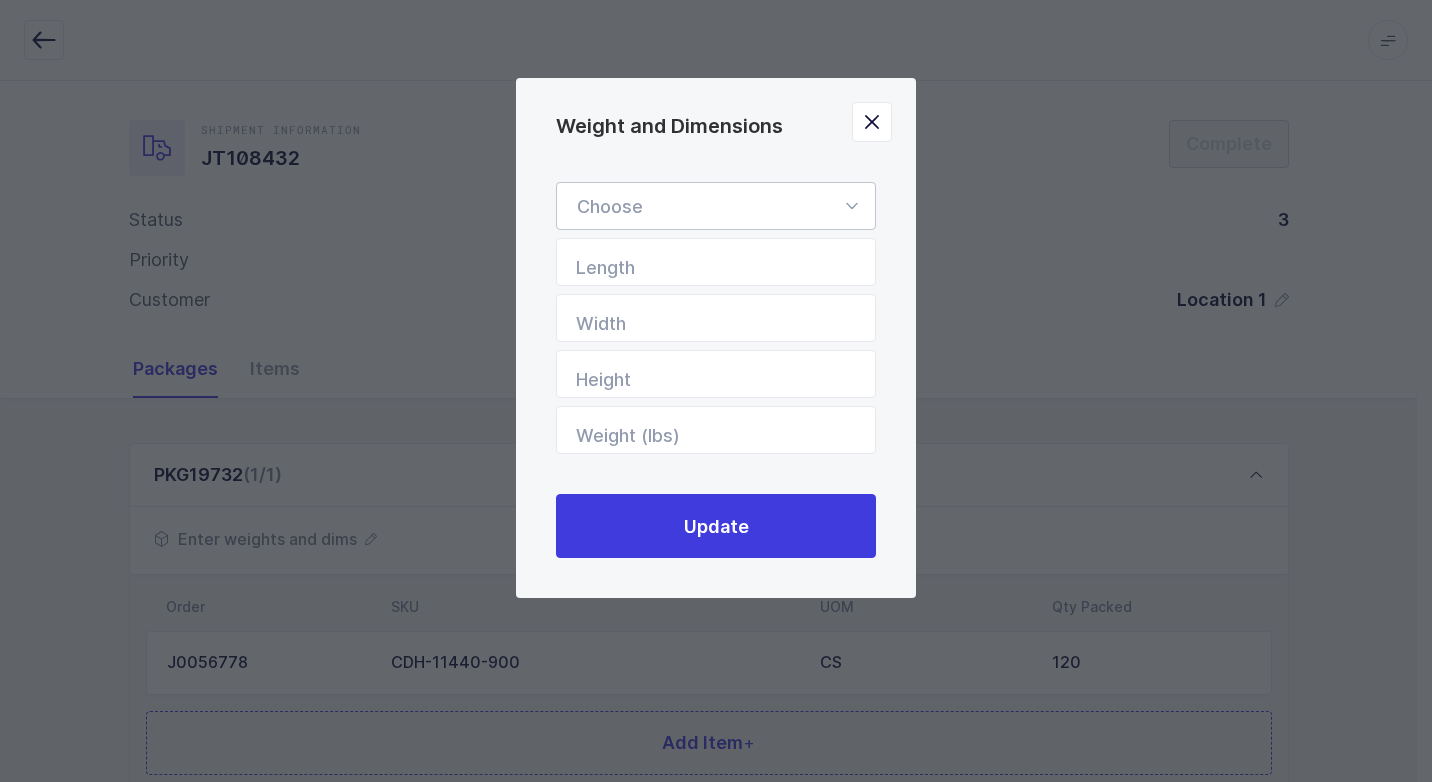 click at bounding box center [851, 206] 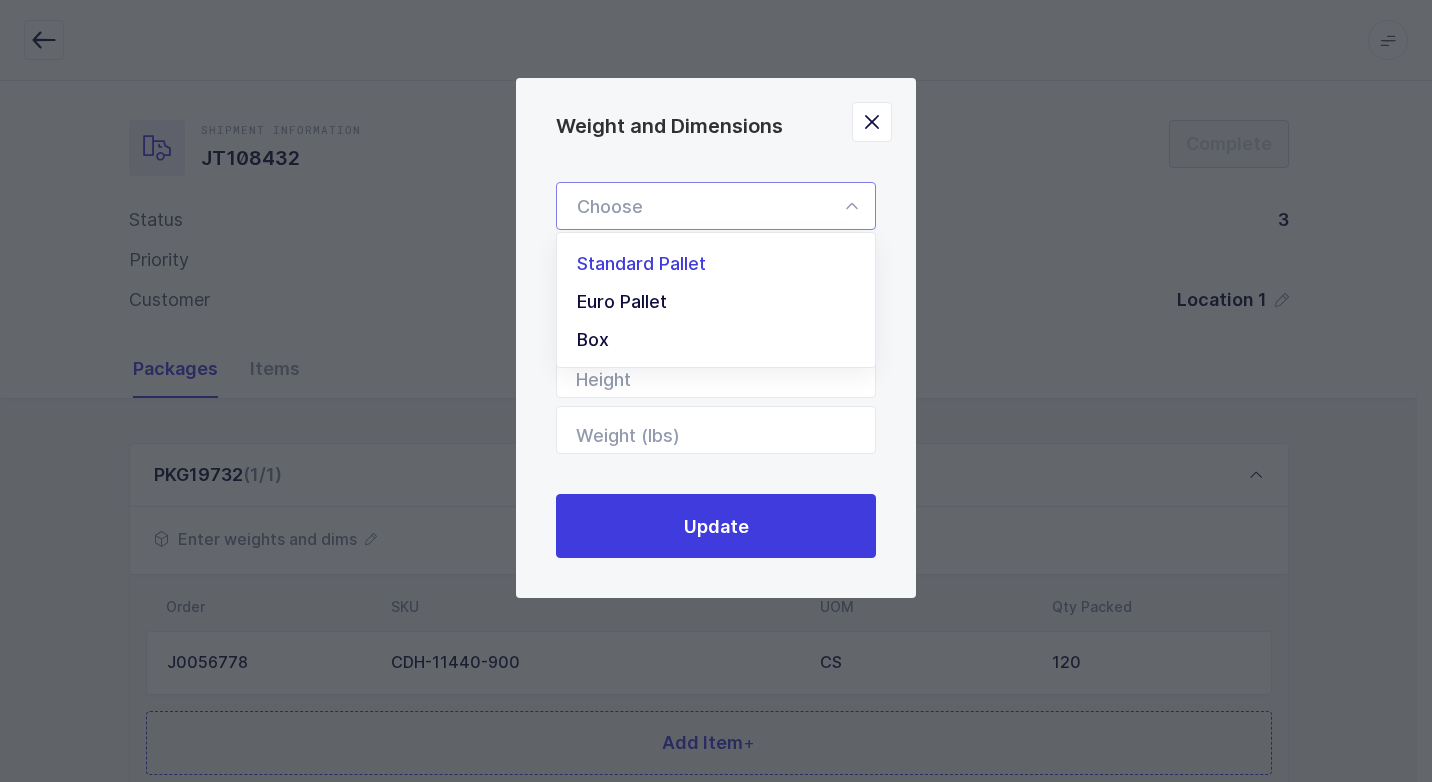 click on "Standard Pallet" at bounding box center [723, 264] 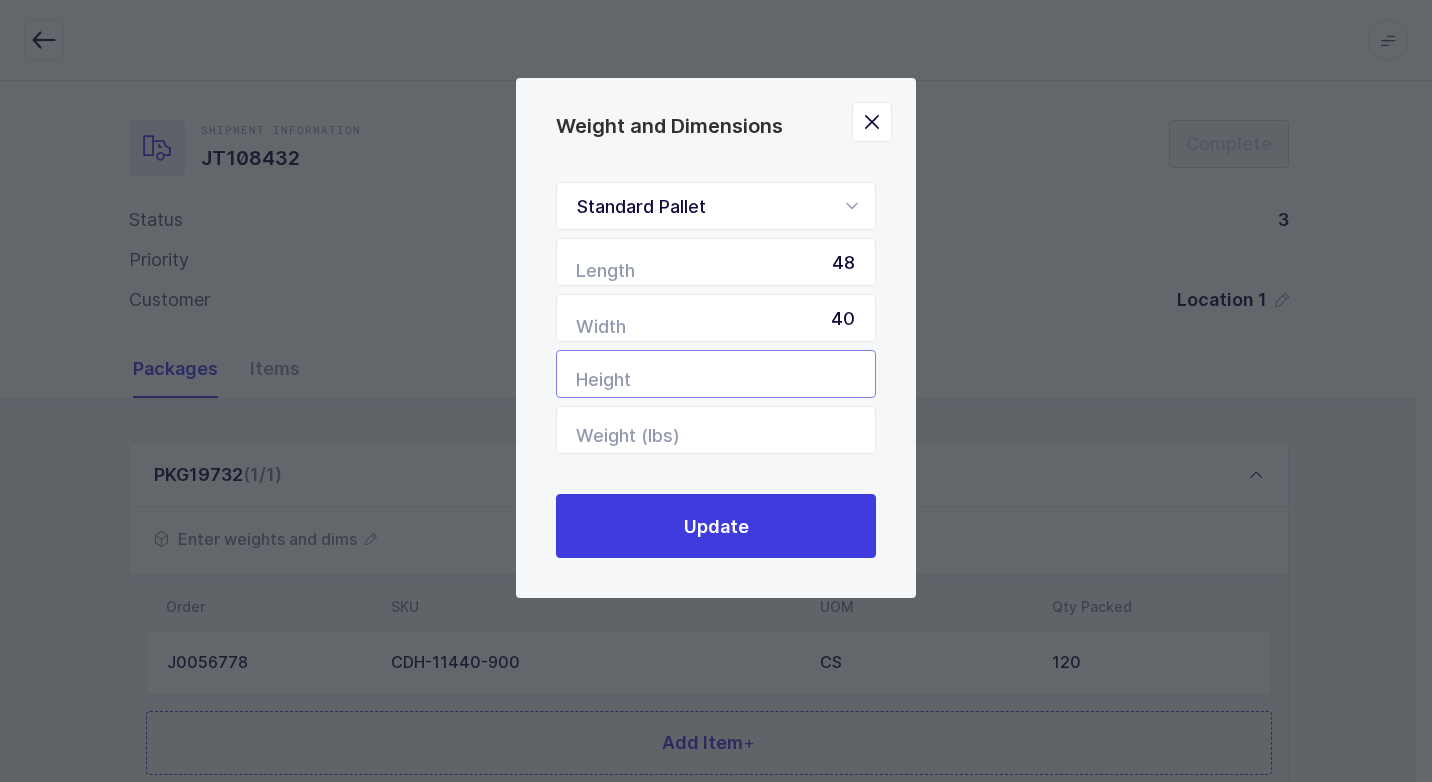 click at bounding box center (716, 374) 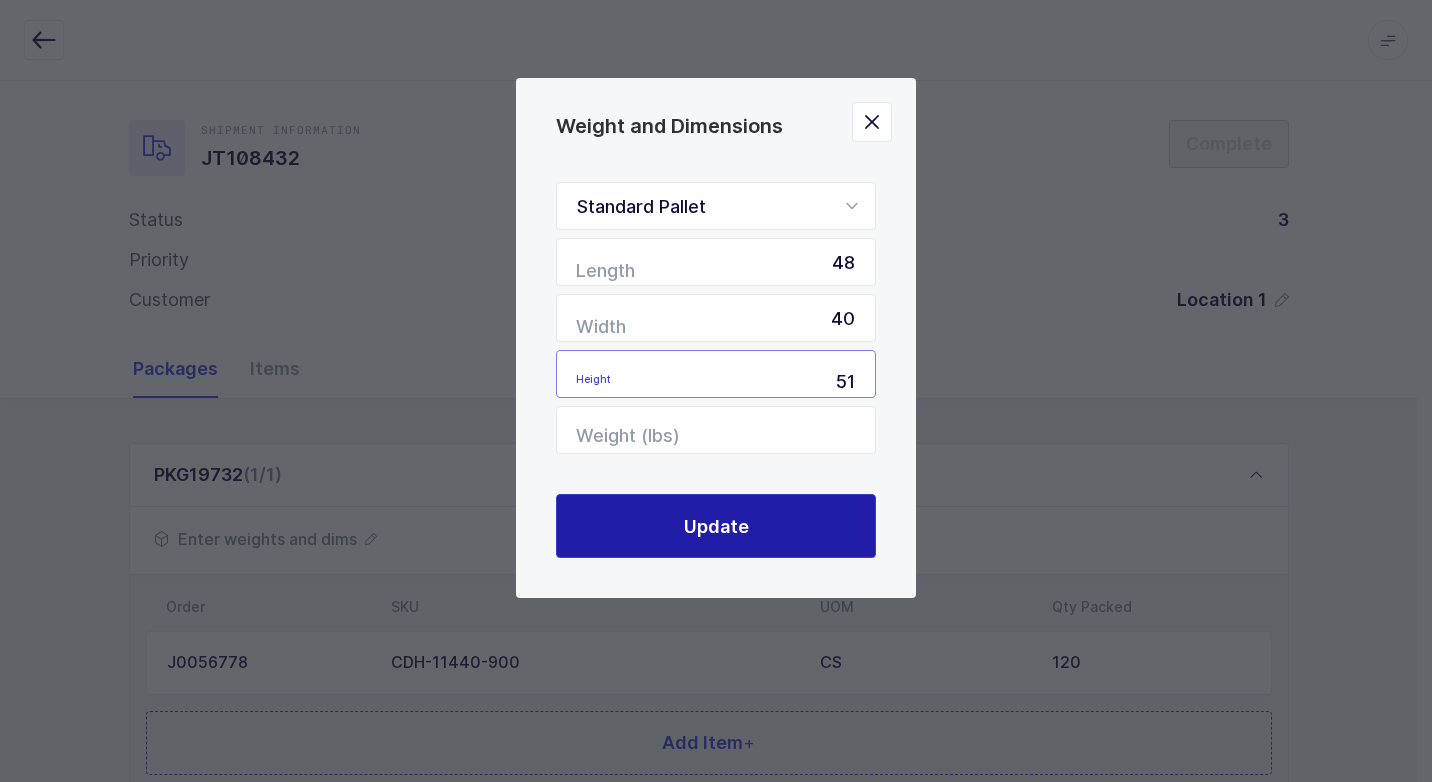 type on "51" 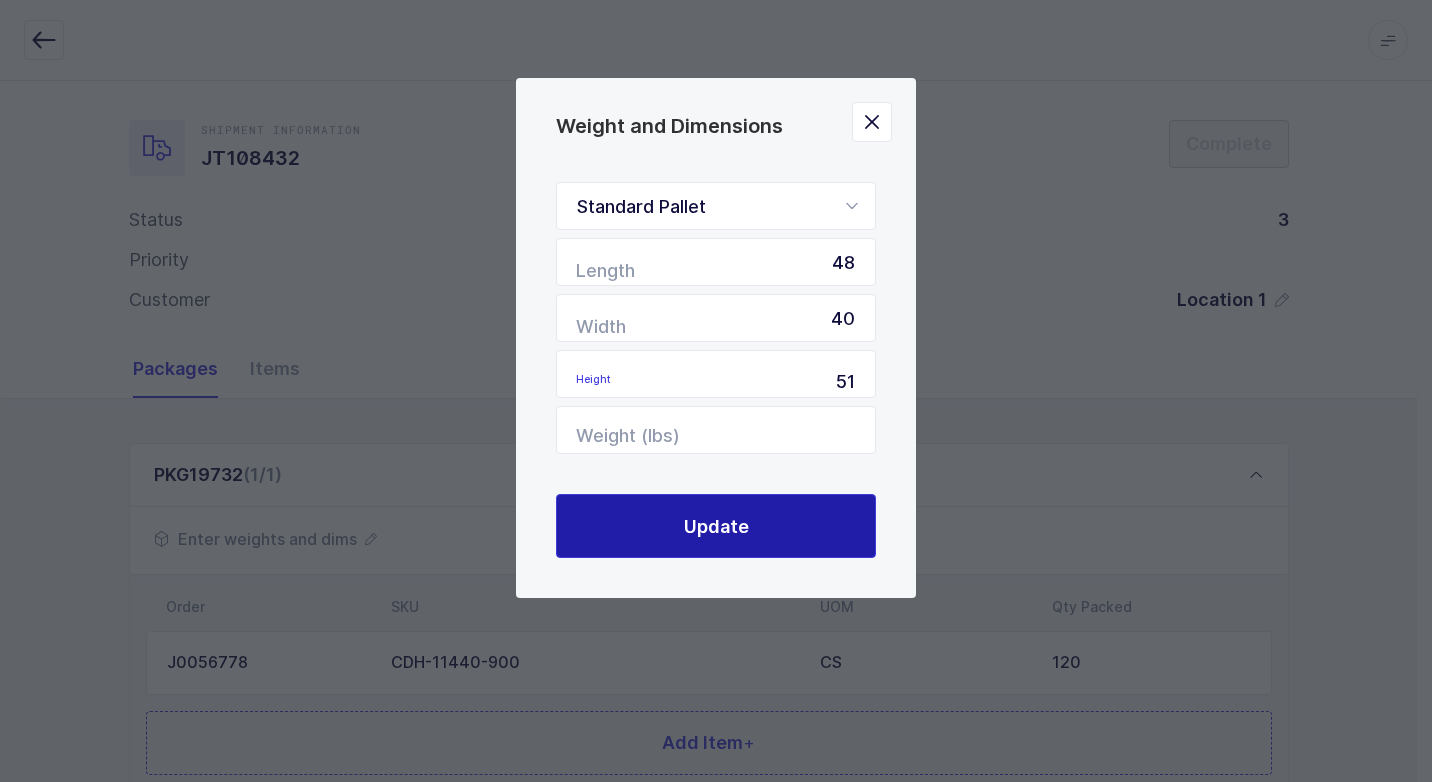 drag, startPoint x: 782, startPoint y: 533, endPoint x: 770, endPoint y: 531, distance: 12.165525 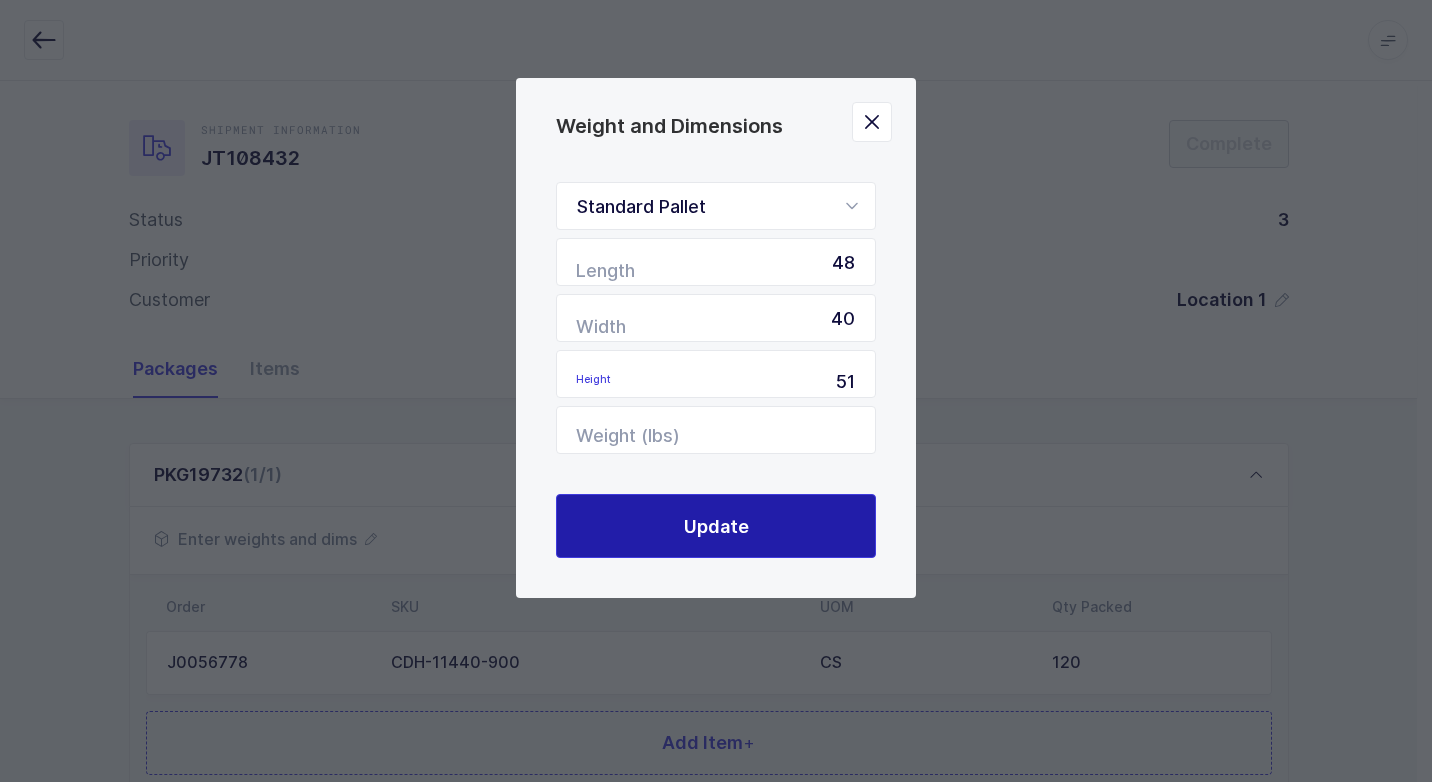 click on "Update" at bounding box center [716, 526] 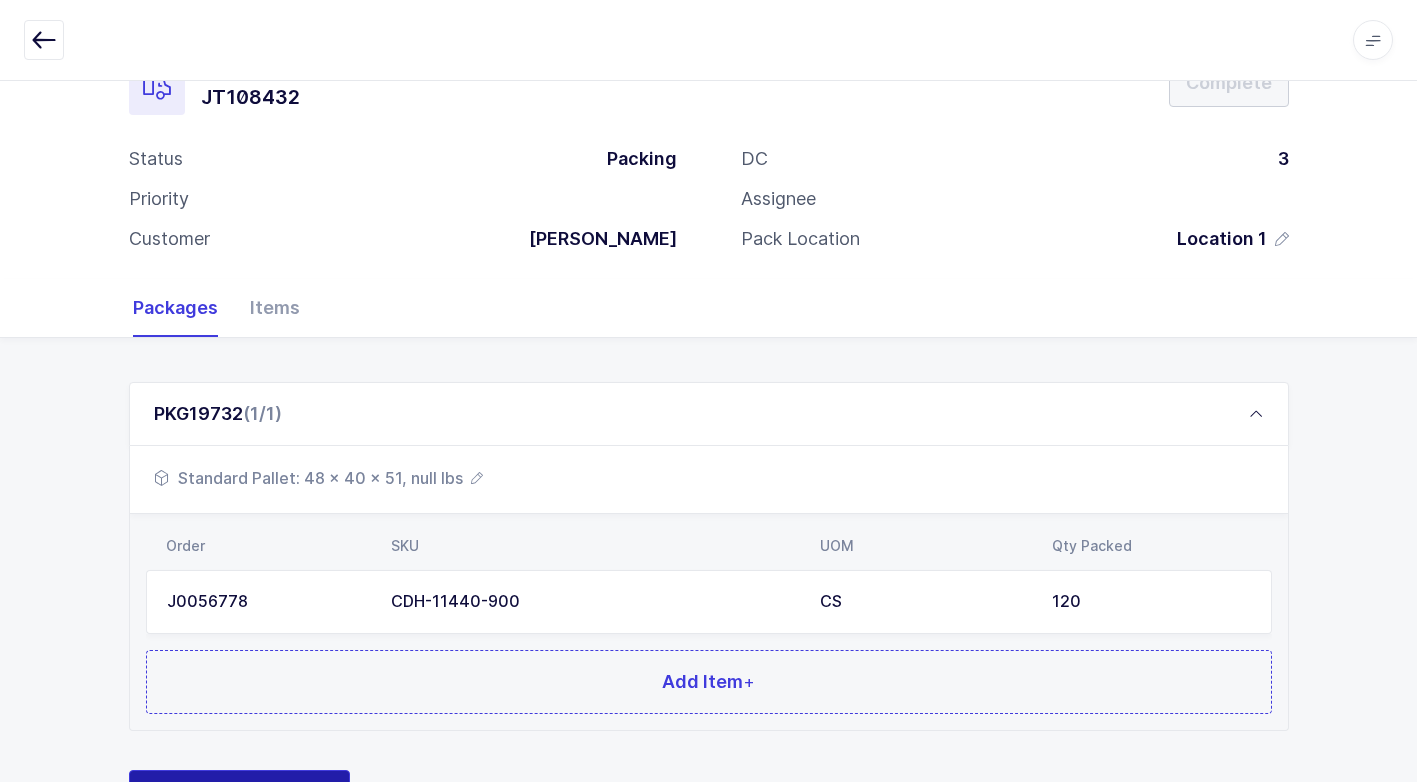 scroll, scrollTop: 153, scrollLeft: 0, axis: vertical 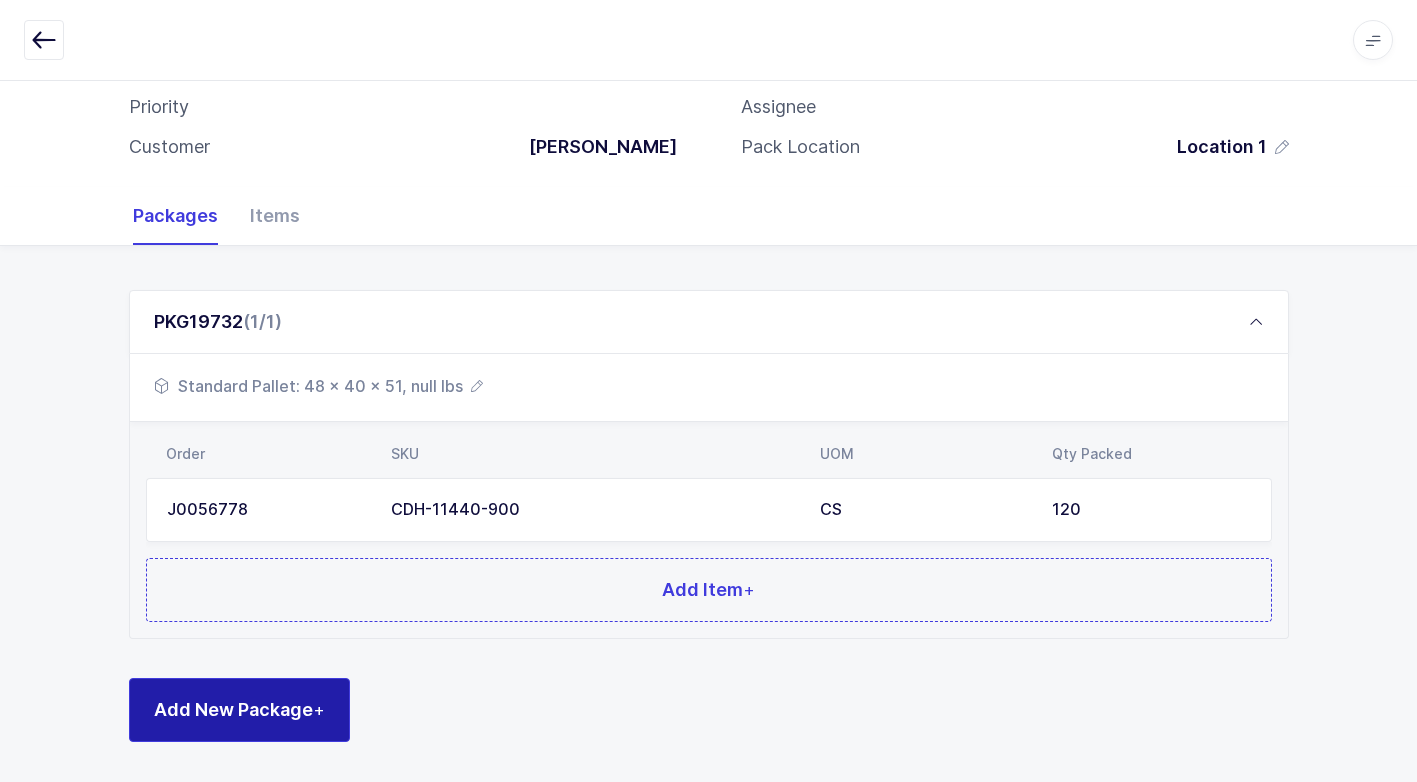 click on "Add New Package  +" at bounding box center [239, 709] 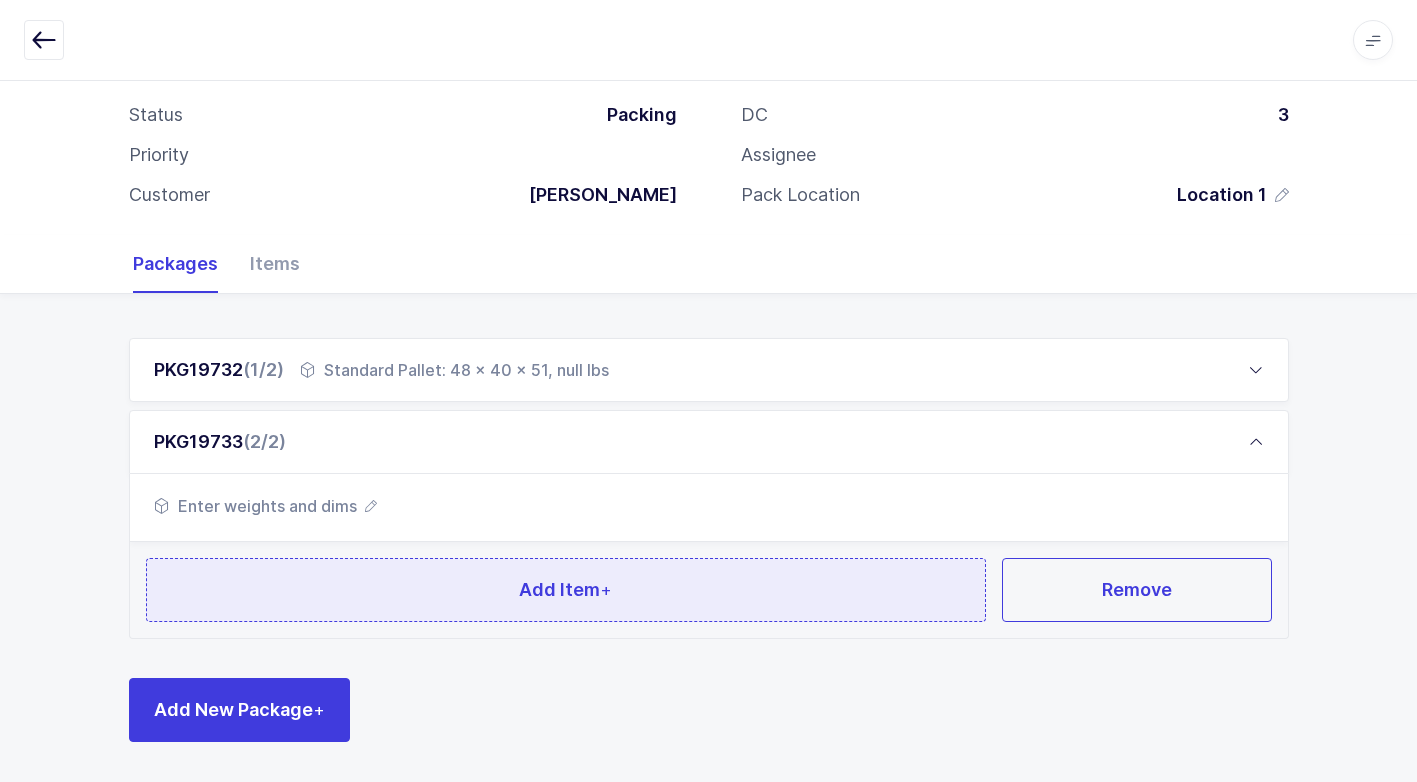 scroll, scrollTop: 105, scrollLeft: 0, axis: vertical 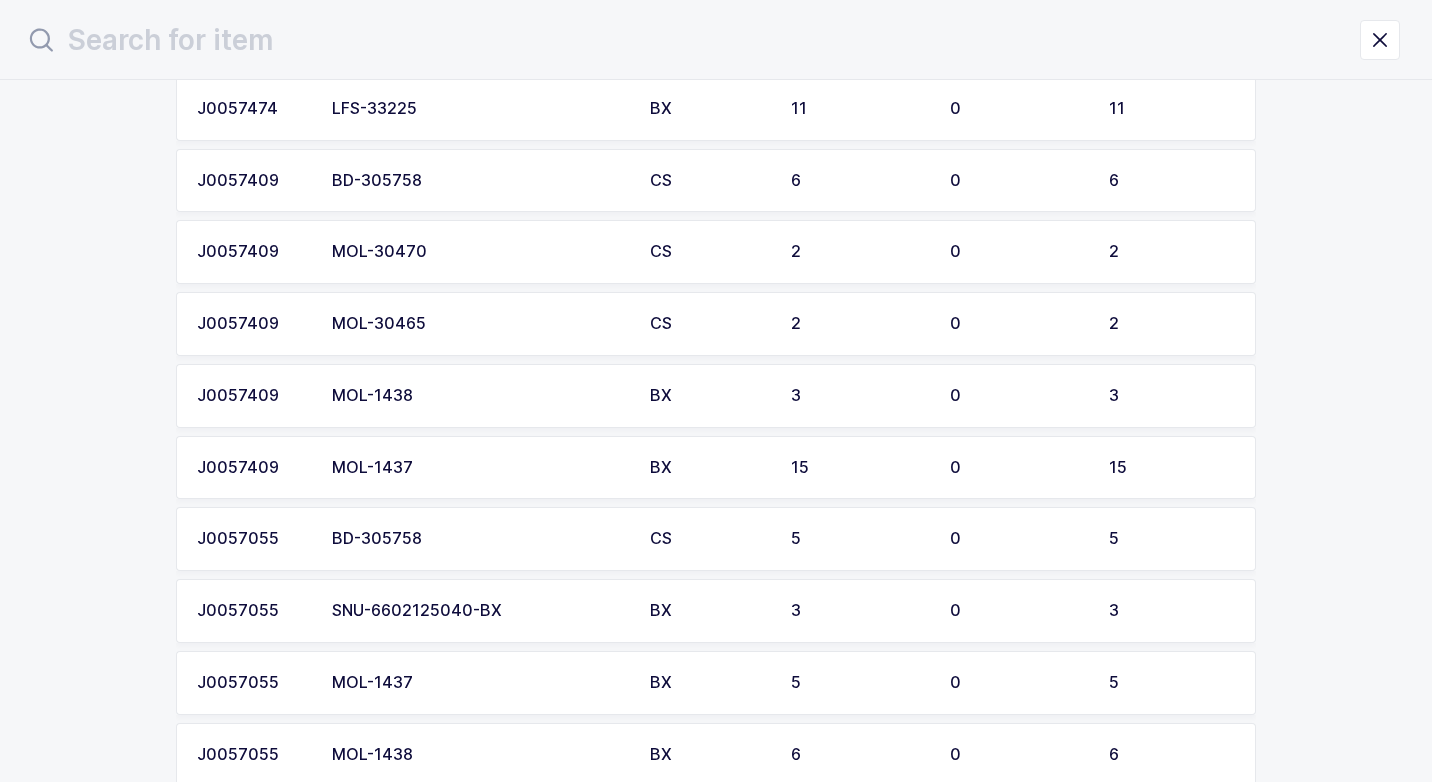 click on "SNU-6602125040-BX" at bounding box center (479, 611) 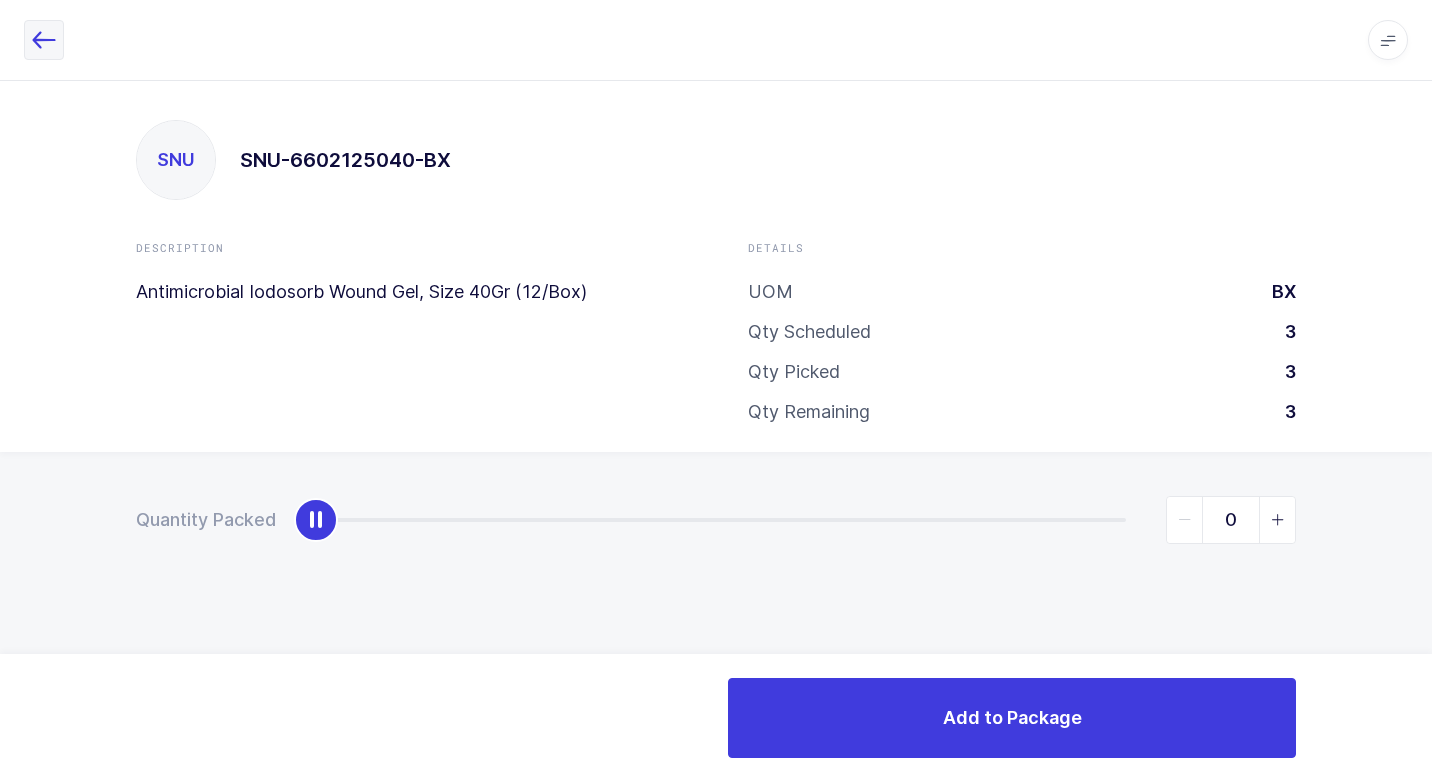 click at bounding box center (44, 40) 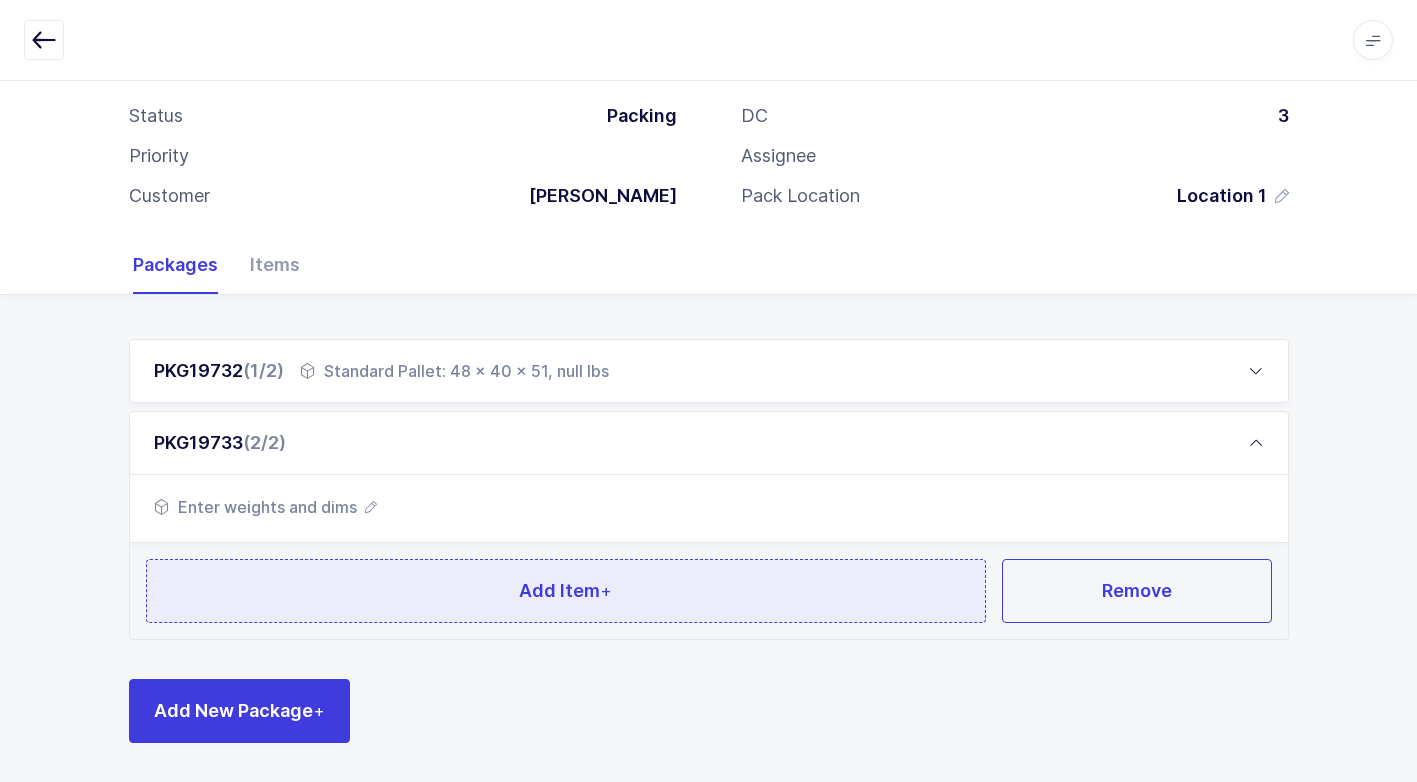 scroll, scrollTop: 105, scrollLeft: 0, axis: vertical 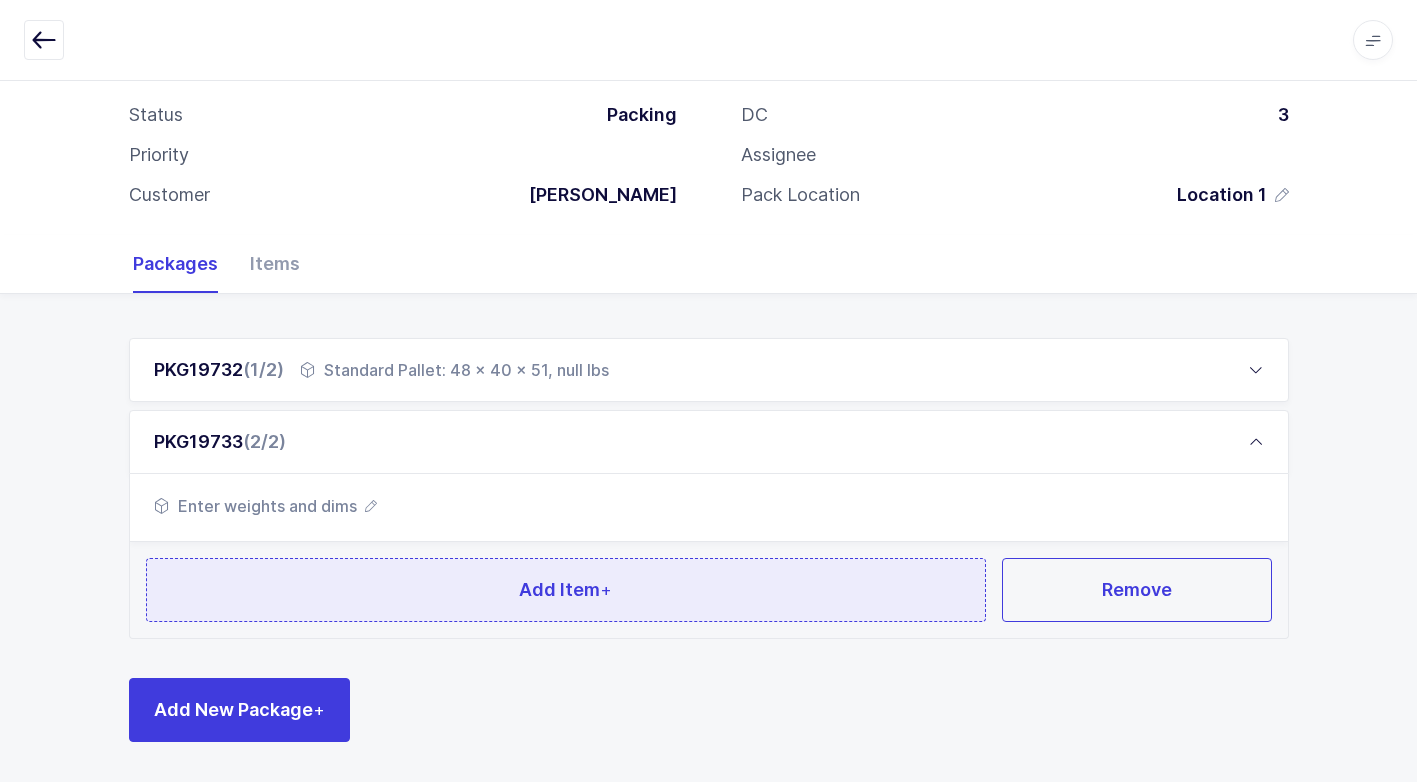click on "Add Item  +" at bounding box center (566, 590) 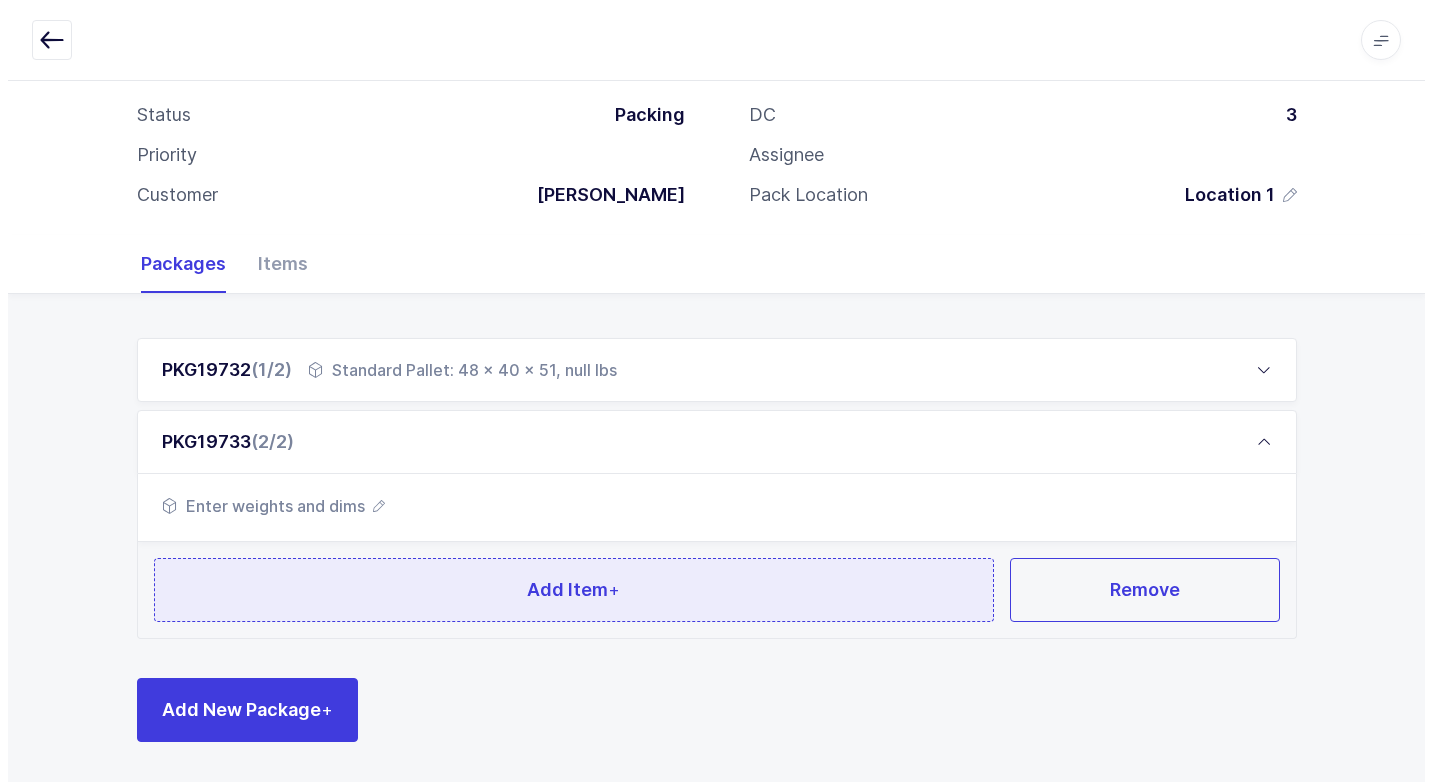 scroll, scrollTop: 0, scrollLeft: 0, axis: both 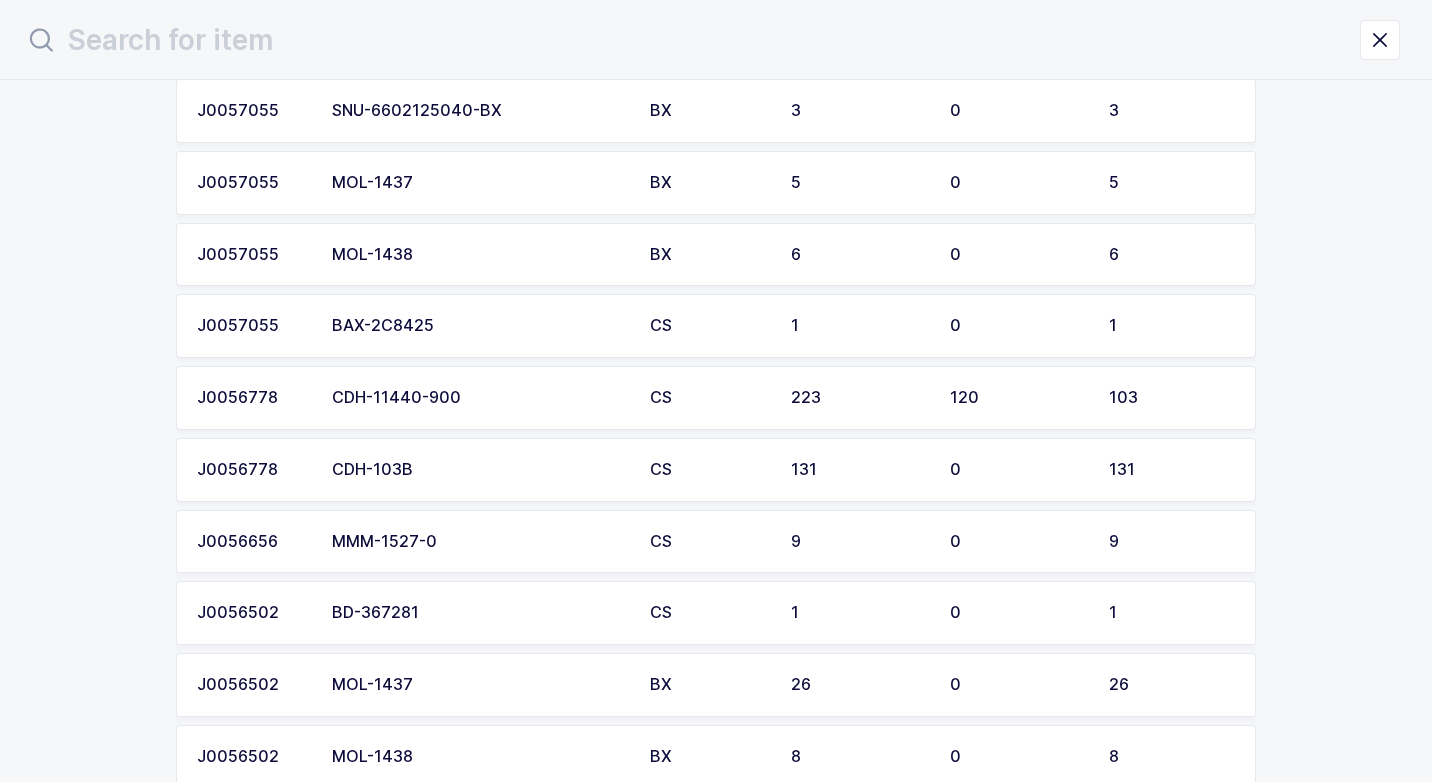 click on "CDH-11440-900" at bounding box center (479, 398) 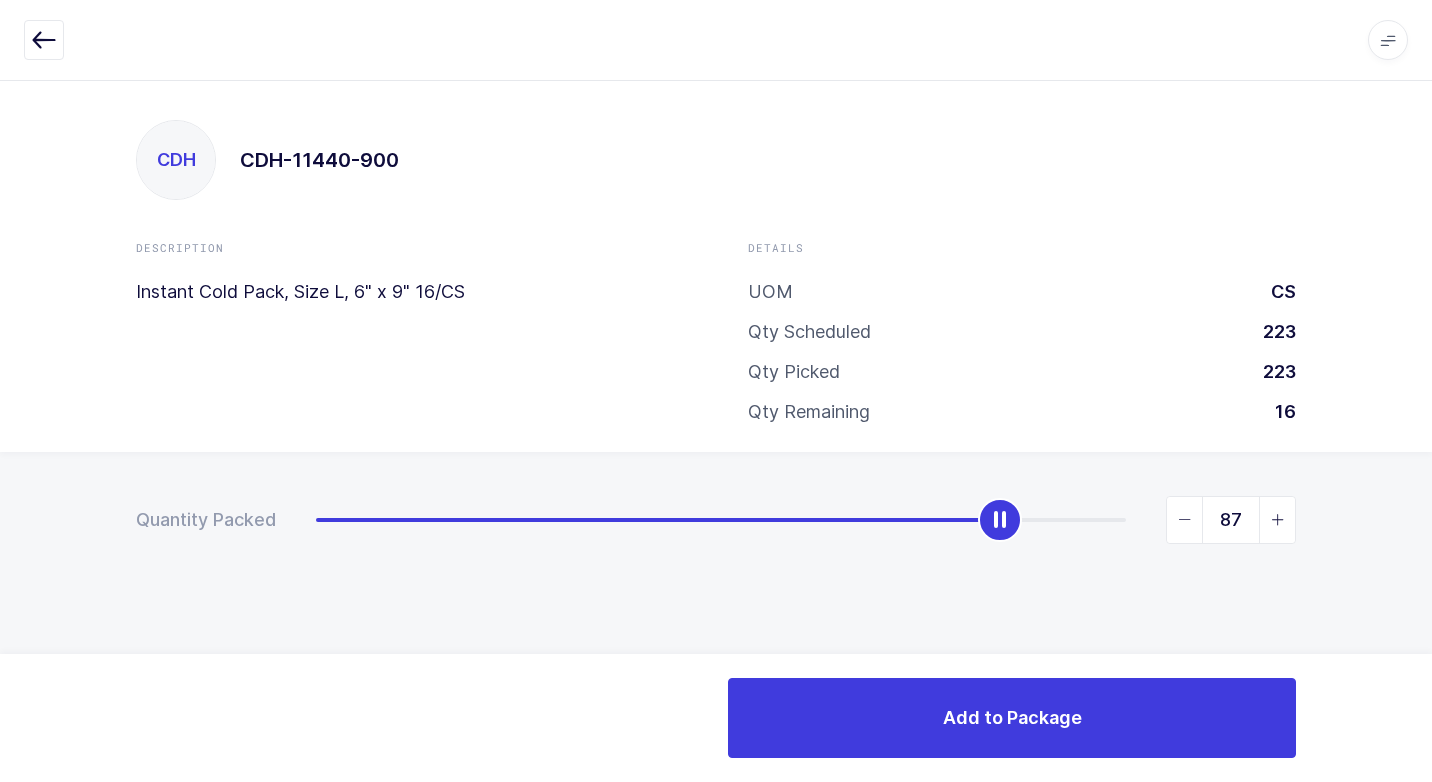 type on "103" 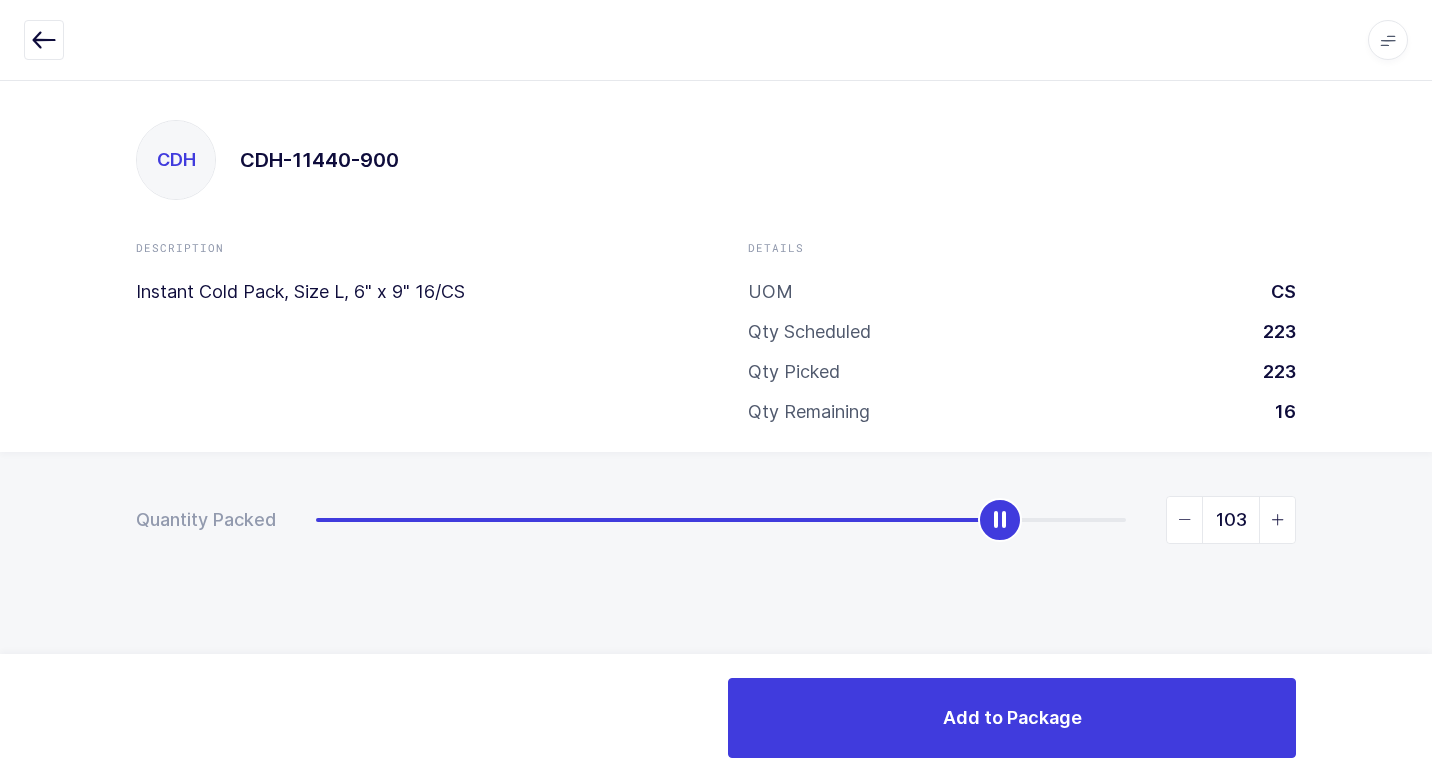 drag, startPoint x: 315, startPoint y: 528, endPoint x: 1431, endPoint y: 575, distance: 1116.9893 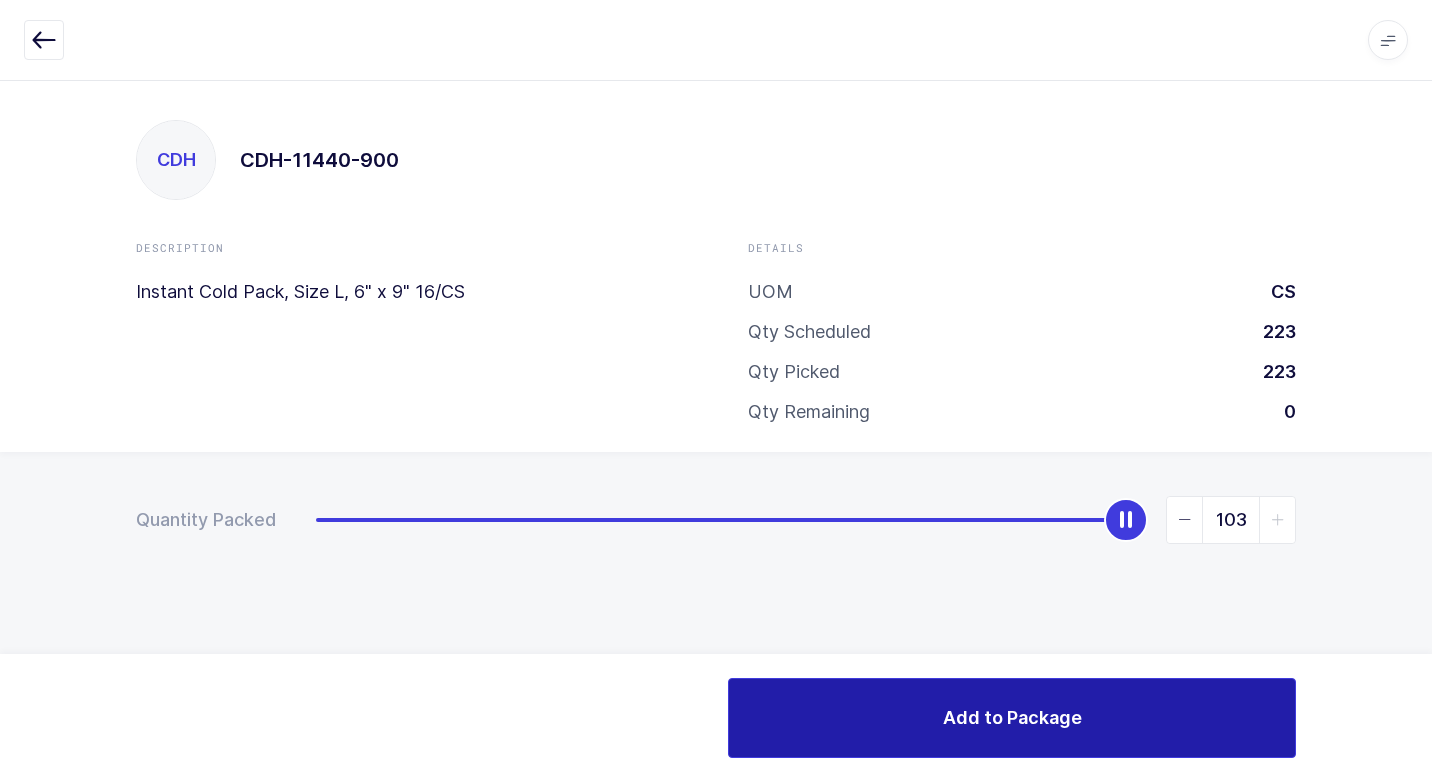drag, startPoint x: 897, startPoint y: 735, endPoint x: 777, endPoint y: 710, distance: 122.57651 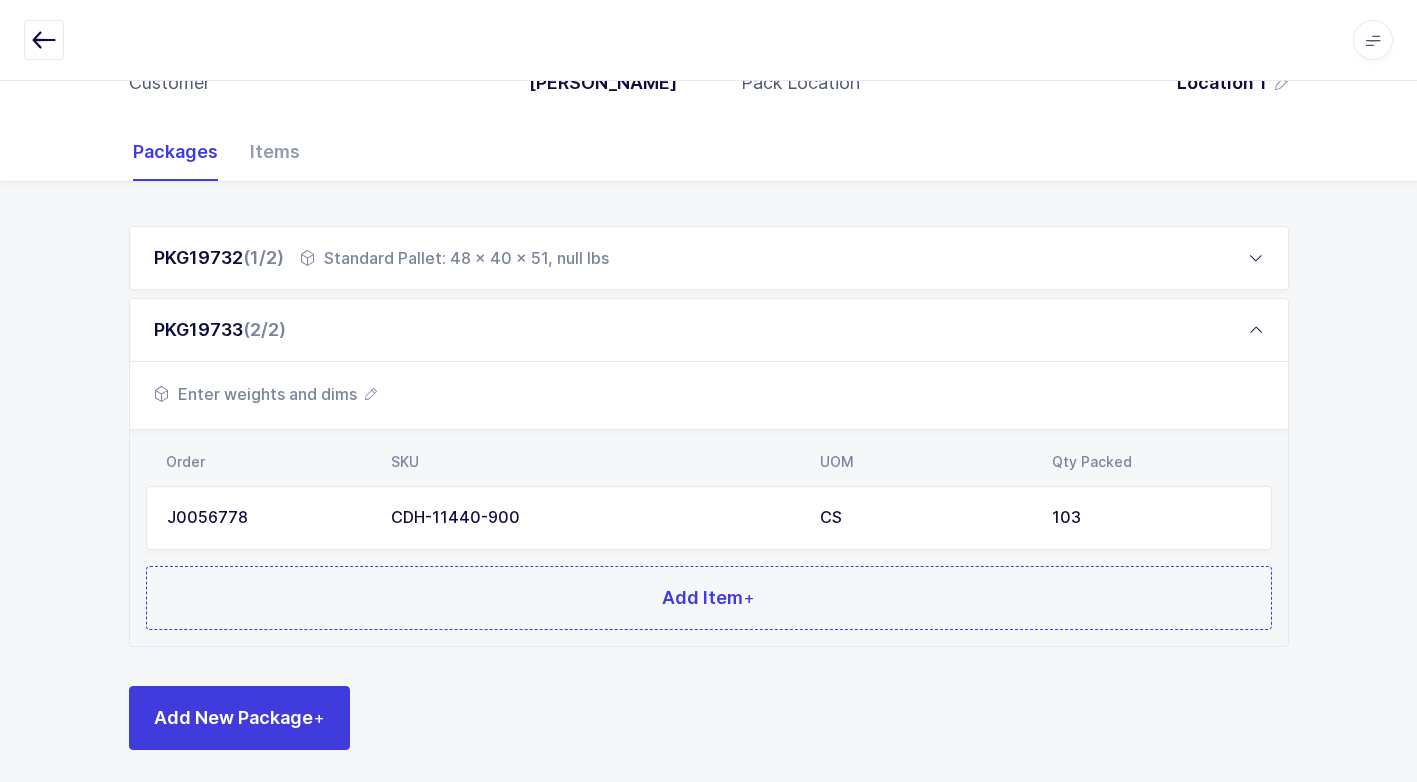 scroll, scrollTop: 225, scrollLeft: 0, axis: vertical 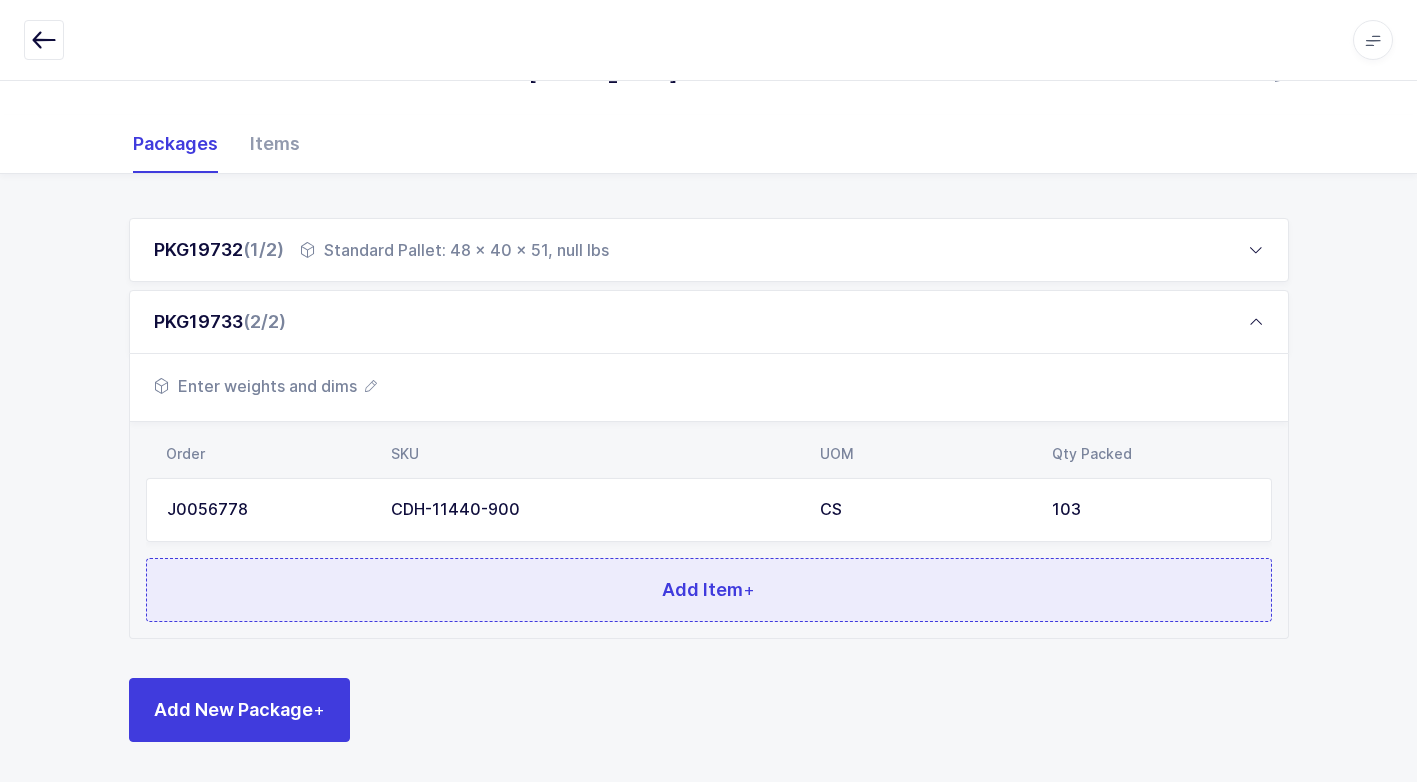click on "Add Item  +" at bounding box center [709, 590] 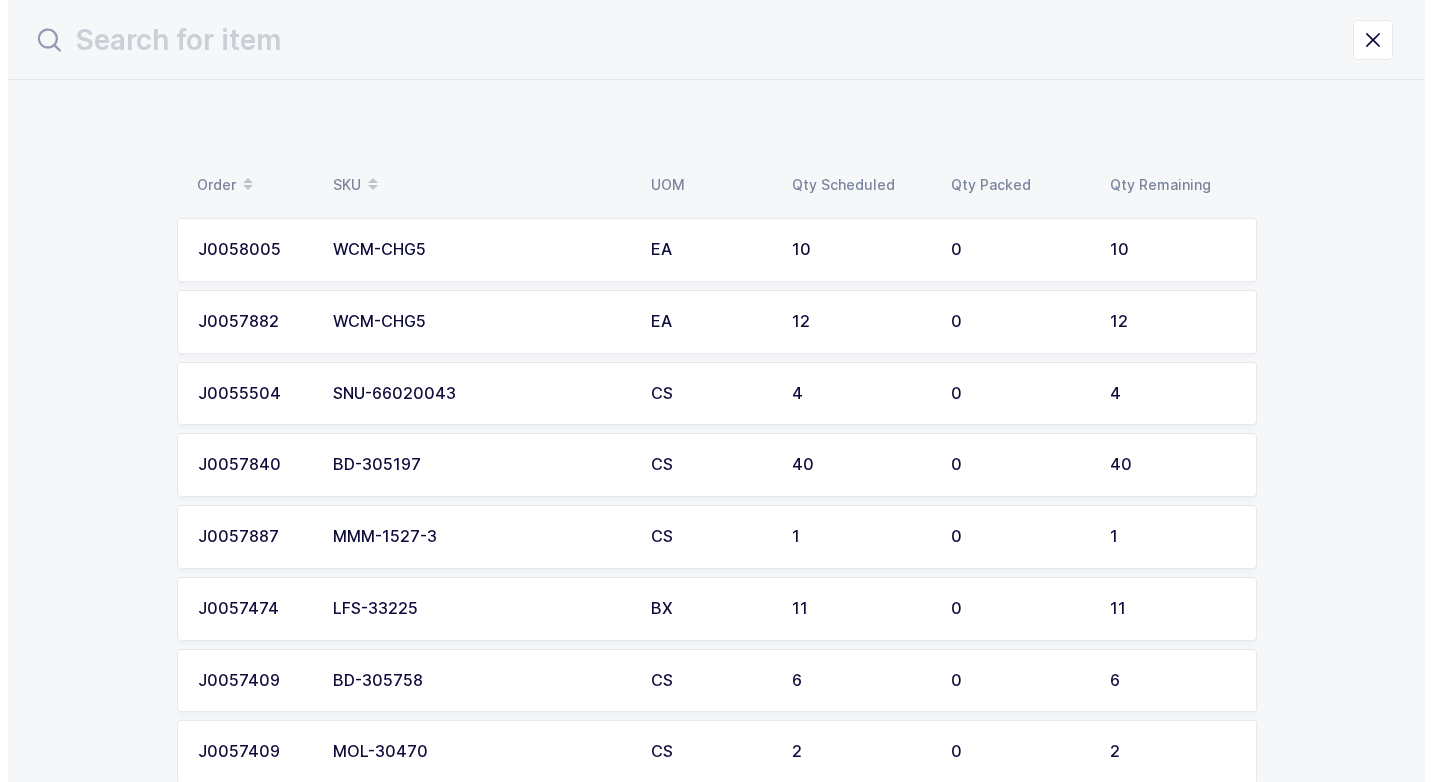 scroll, scrollTop: 0, scrollLeft: 0, axis: both 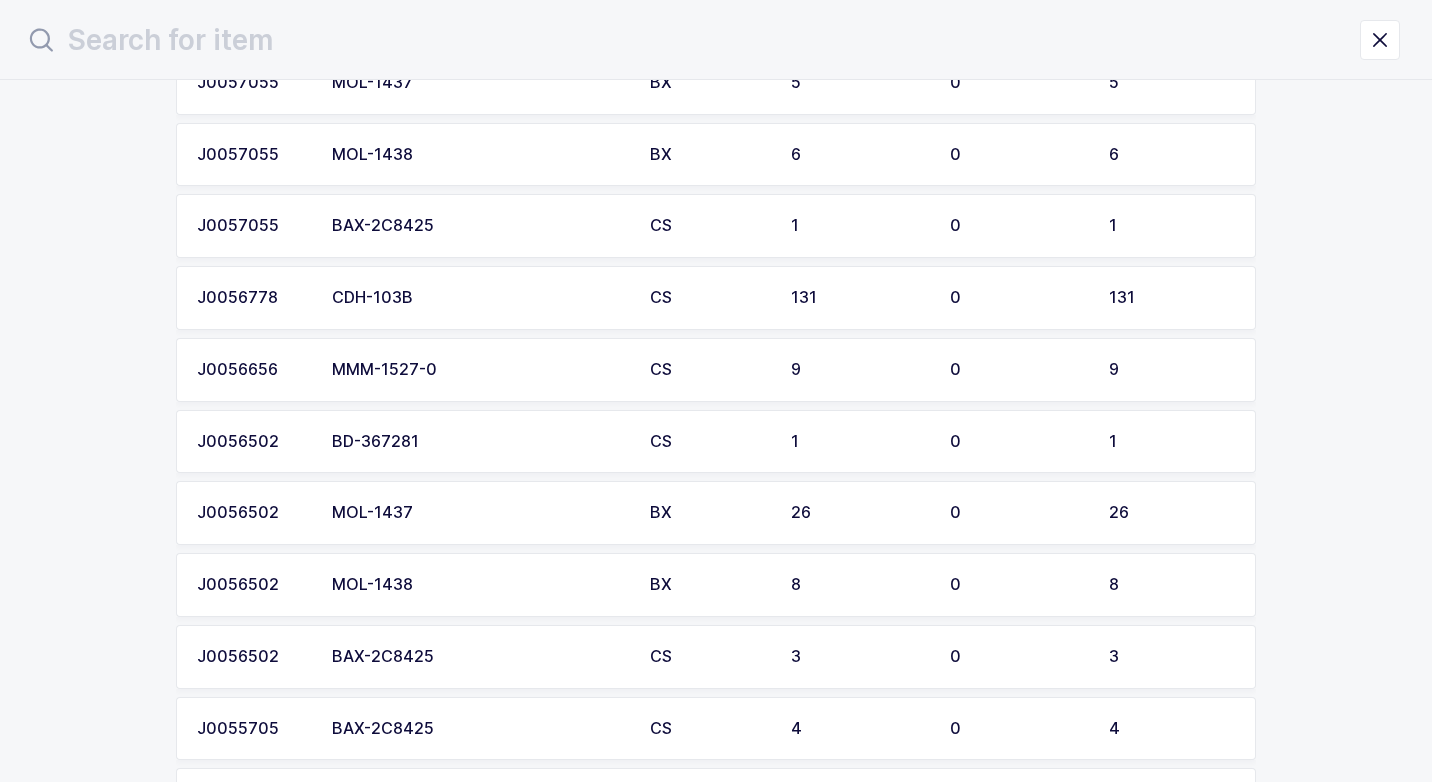 click on "MMM-1527-0" at bounding box center (479, 370) 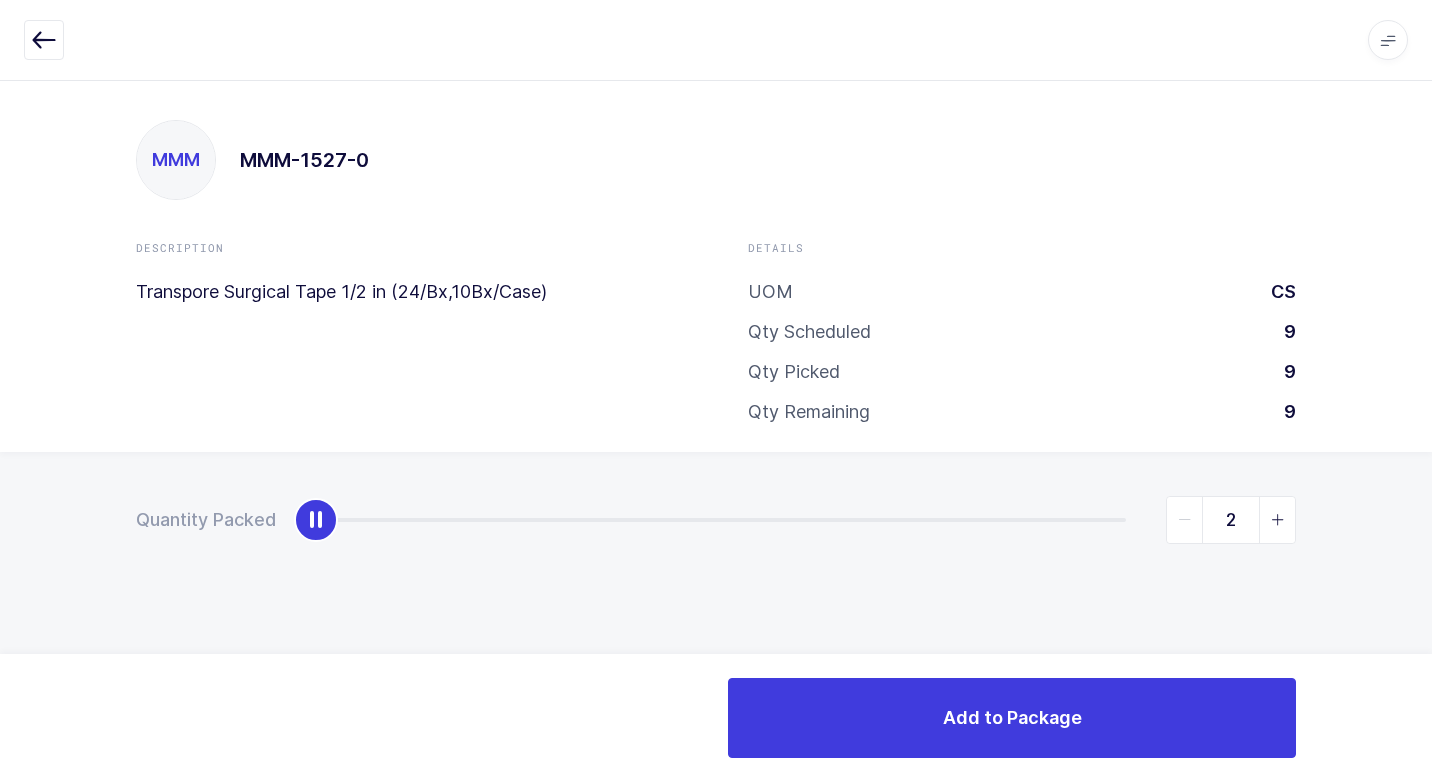 type on "9" 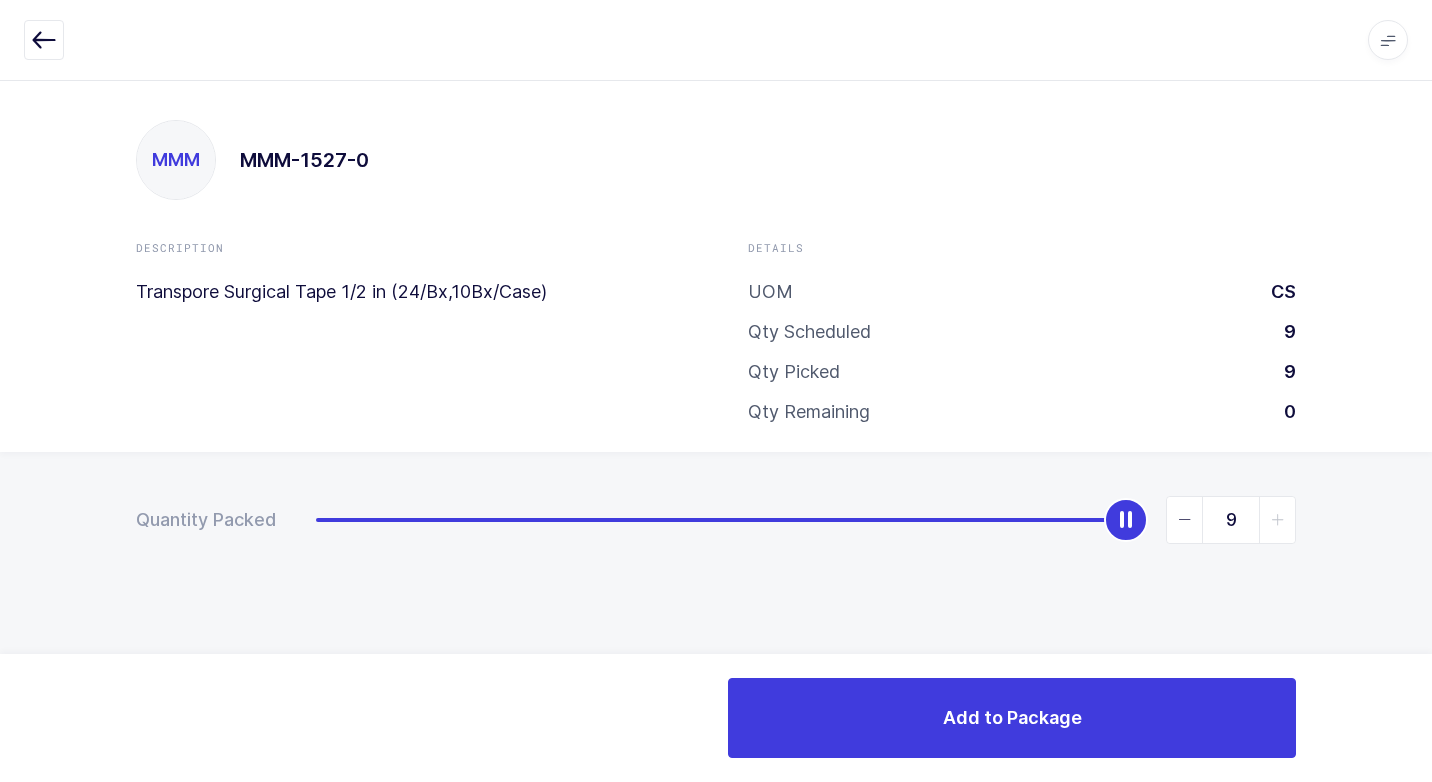 drag, startPoint x: 311, startPoint y: 527, endPoint x: 1314, endPoint y: 608, distance: 1006.2654 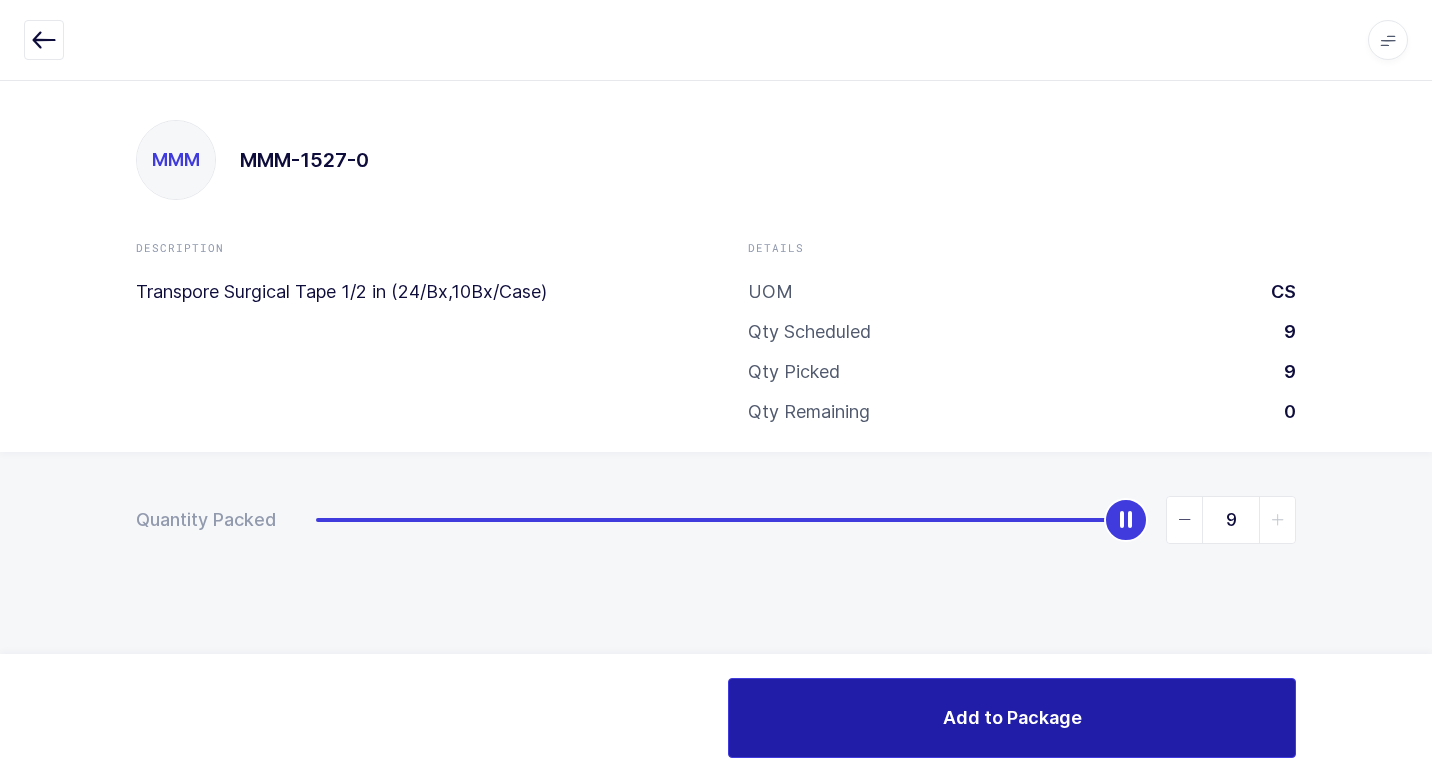 drag, startPoint x: 1006, startPoint y: 706, endPoint x: 990, endPoint y: 715, distance: 18.35756 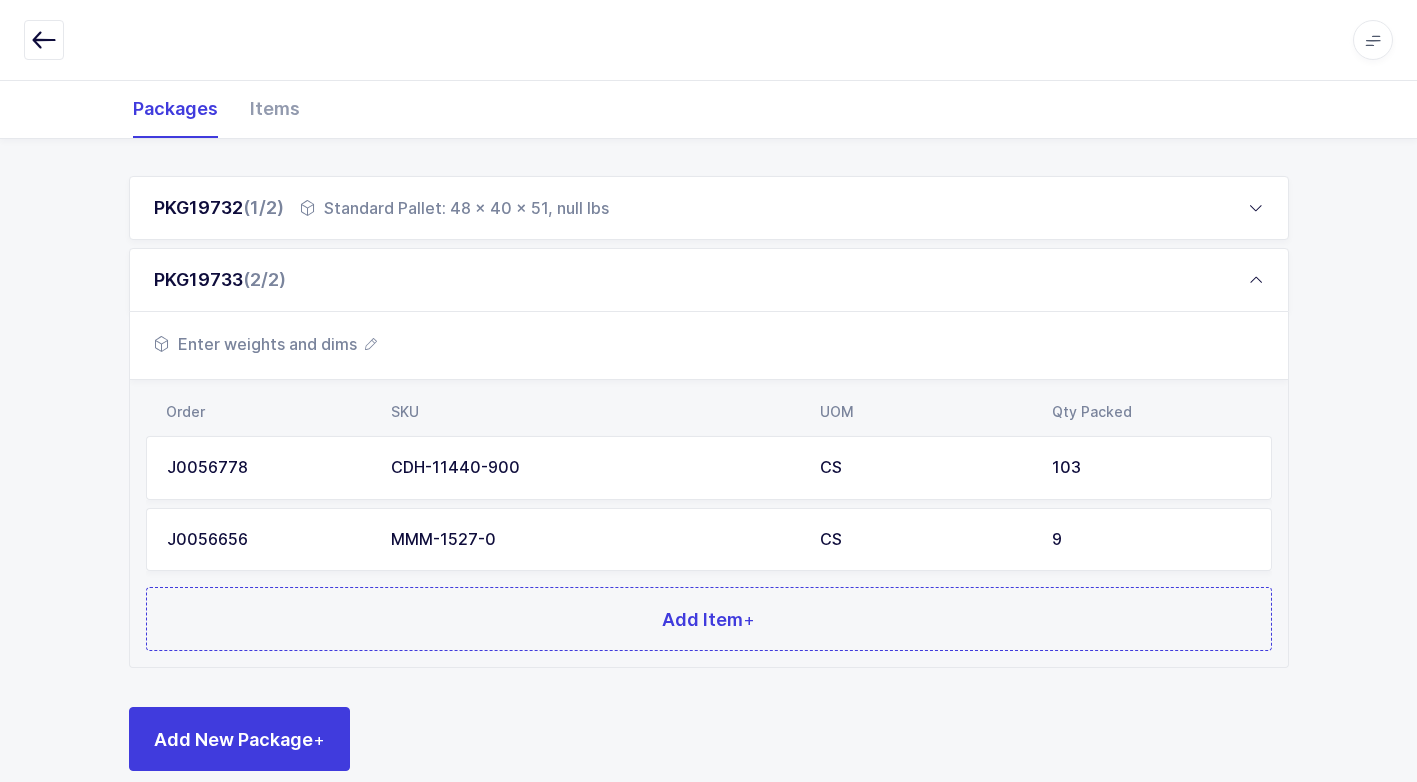 scroll, scrollTop: 296, scrollLeft: 0, axis: vertical 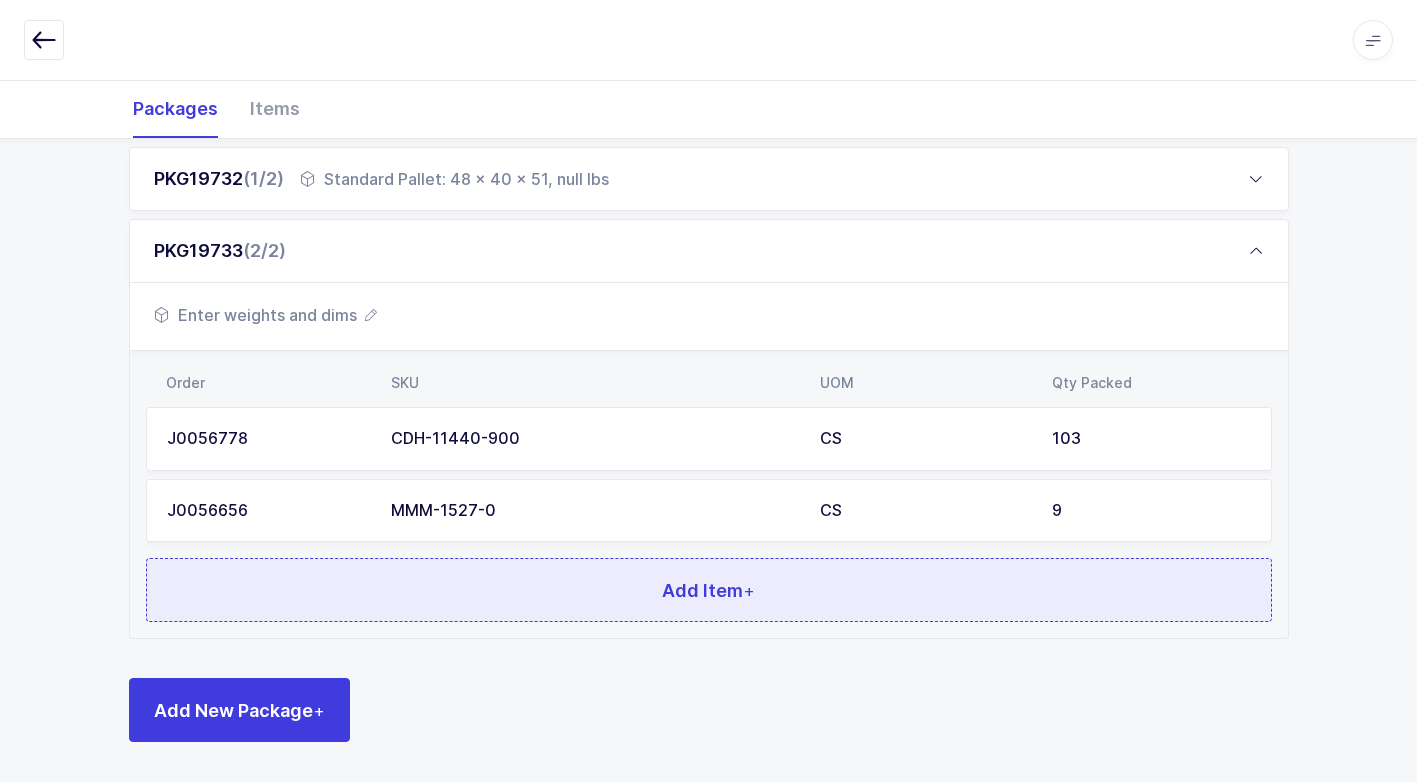 click on "Add Item  +" at bounding box center (709, 590) 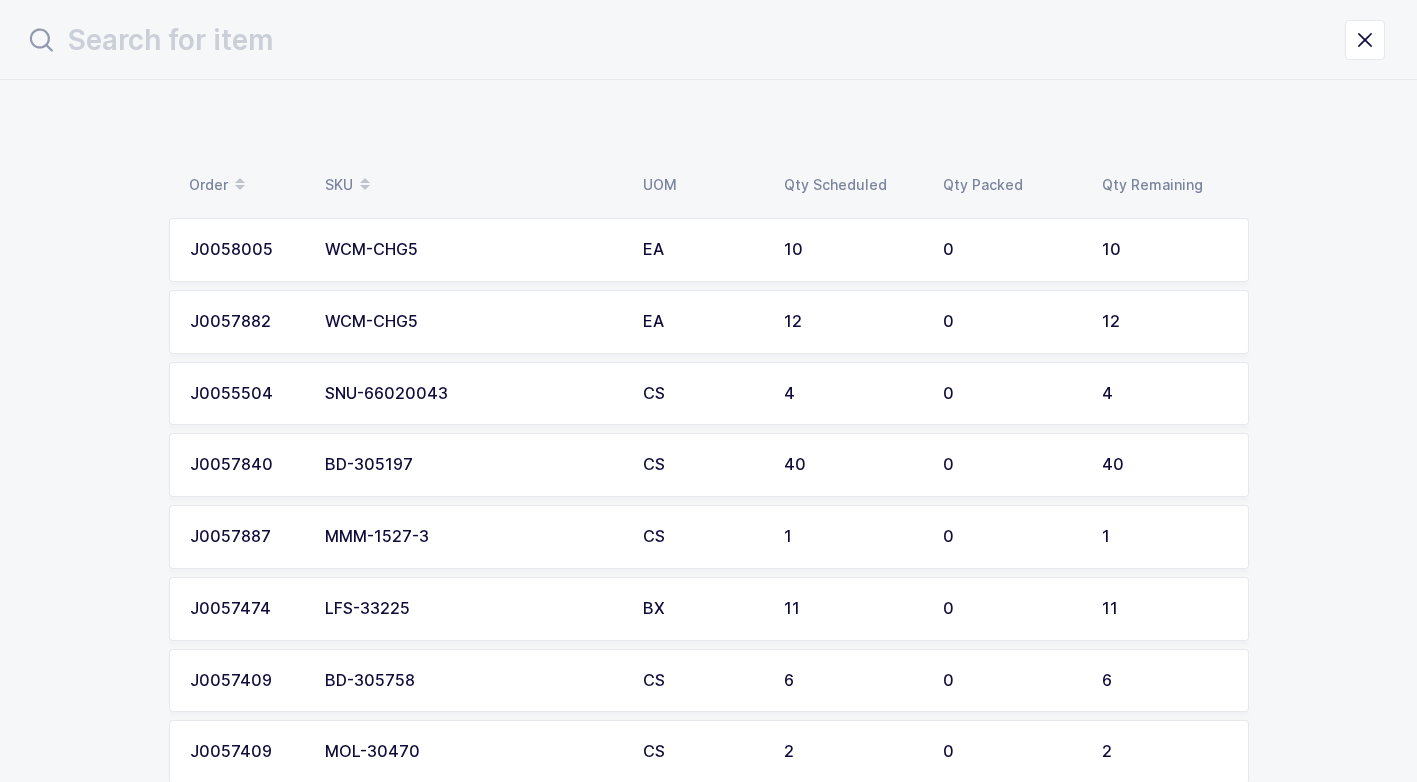 scroll, scrollTop: 0, scrollLeft: 0, axis: both 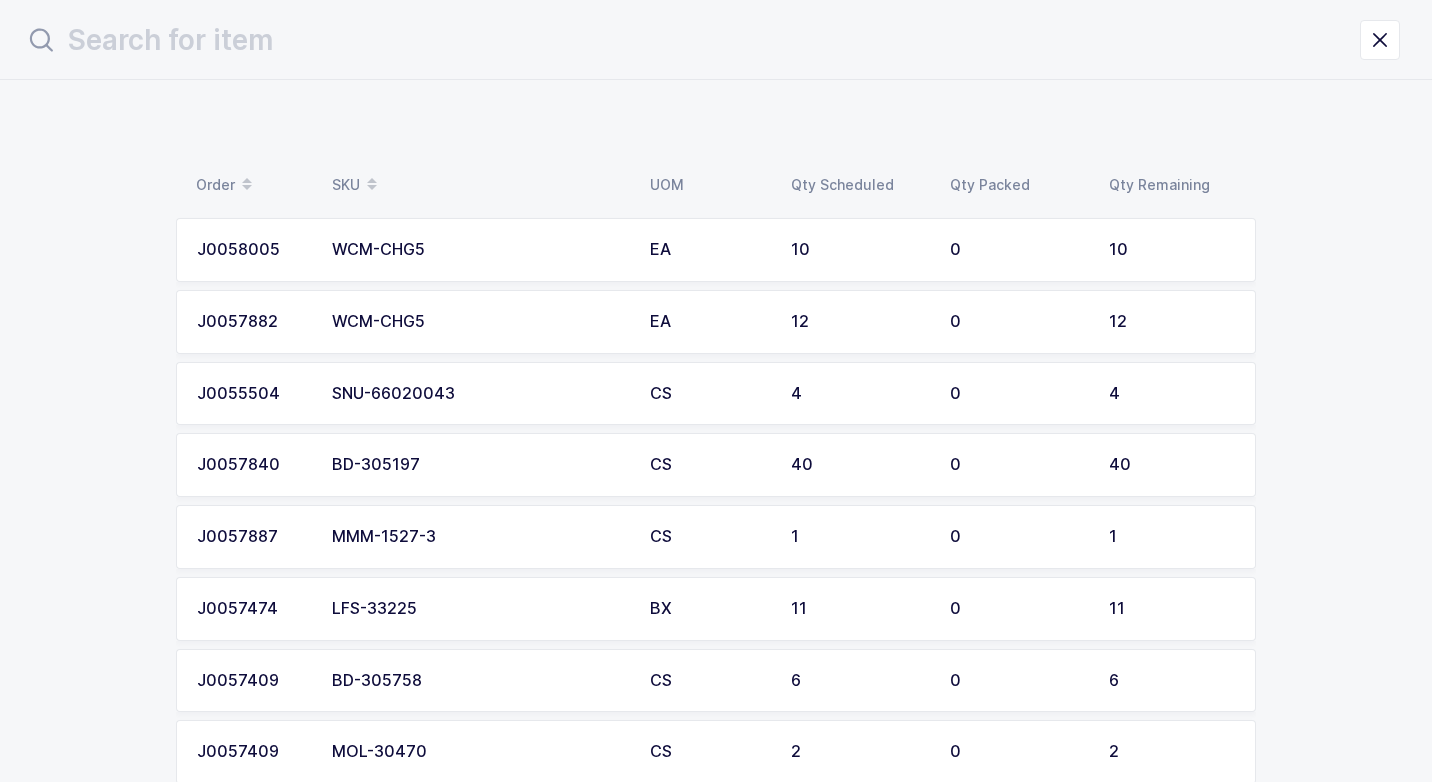click on "MMM-1527-3" at bounding box center (479, 537) 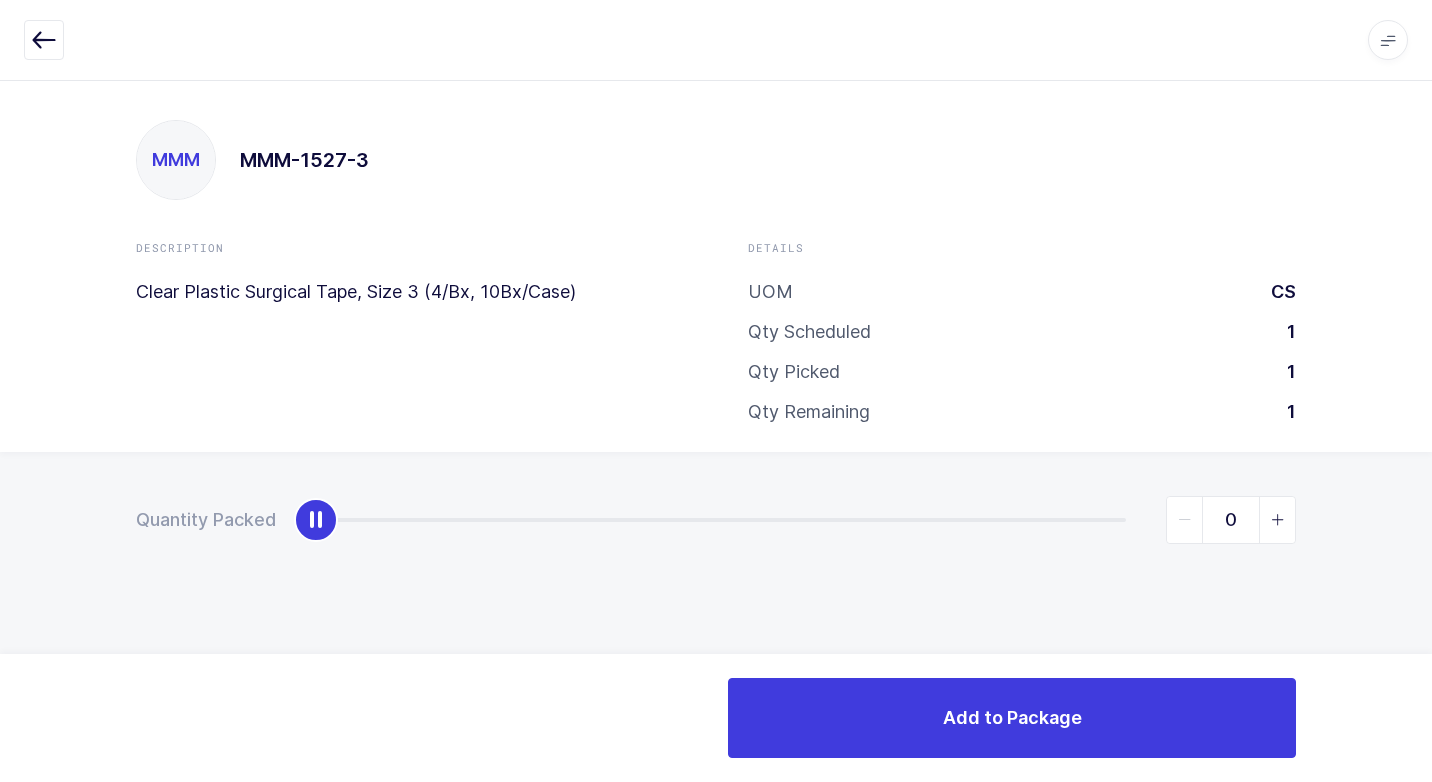 type on "1" 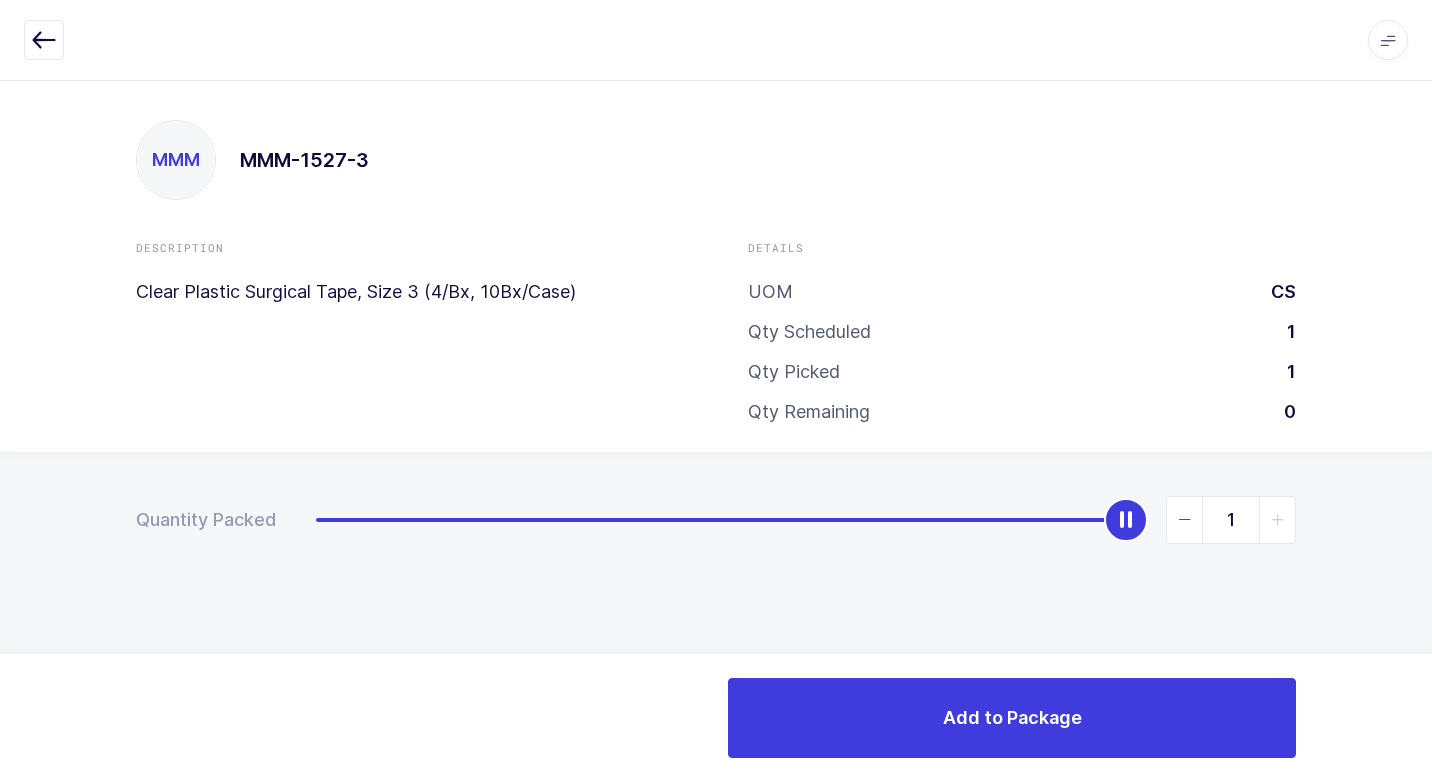 drag, startPoint x: 317, startPoint y: 524, endPoint x: 1435, endPoint y: 536, distance: 1118.0645 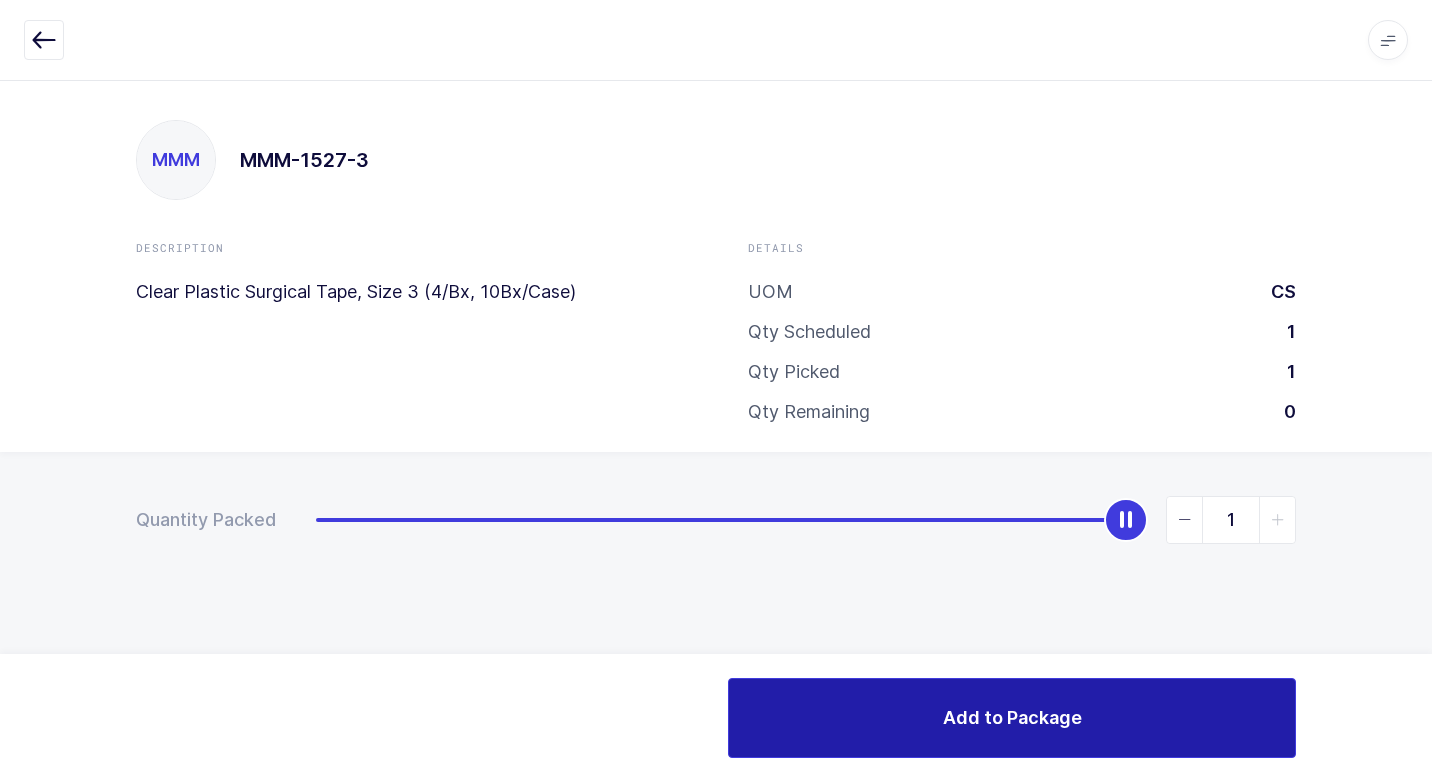 click on "Add to Package" at bounding box center [1012, 718] 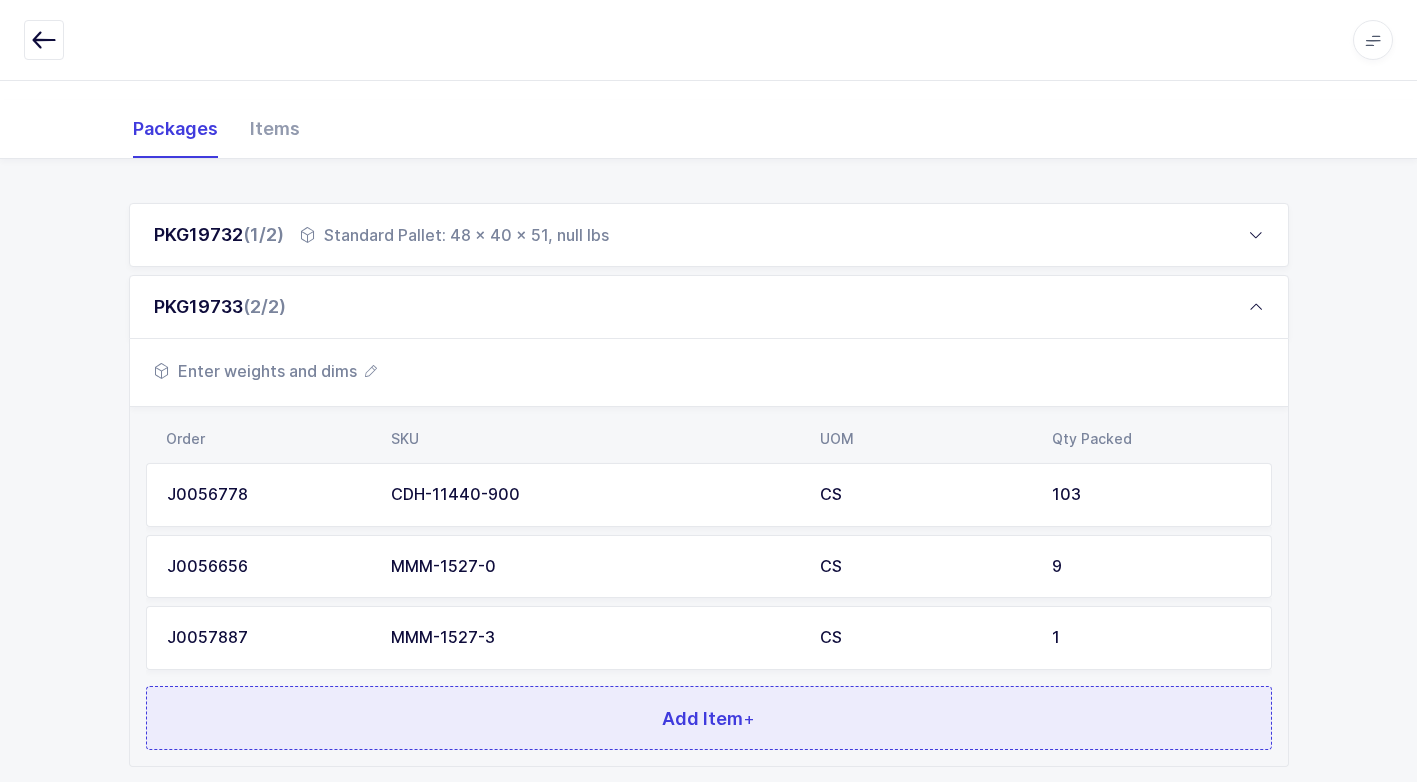 scroll, scrollTop: 368, scrollLeft: 0, axis: vertical 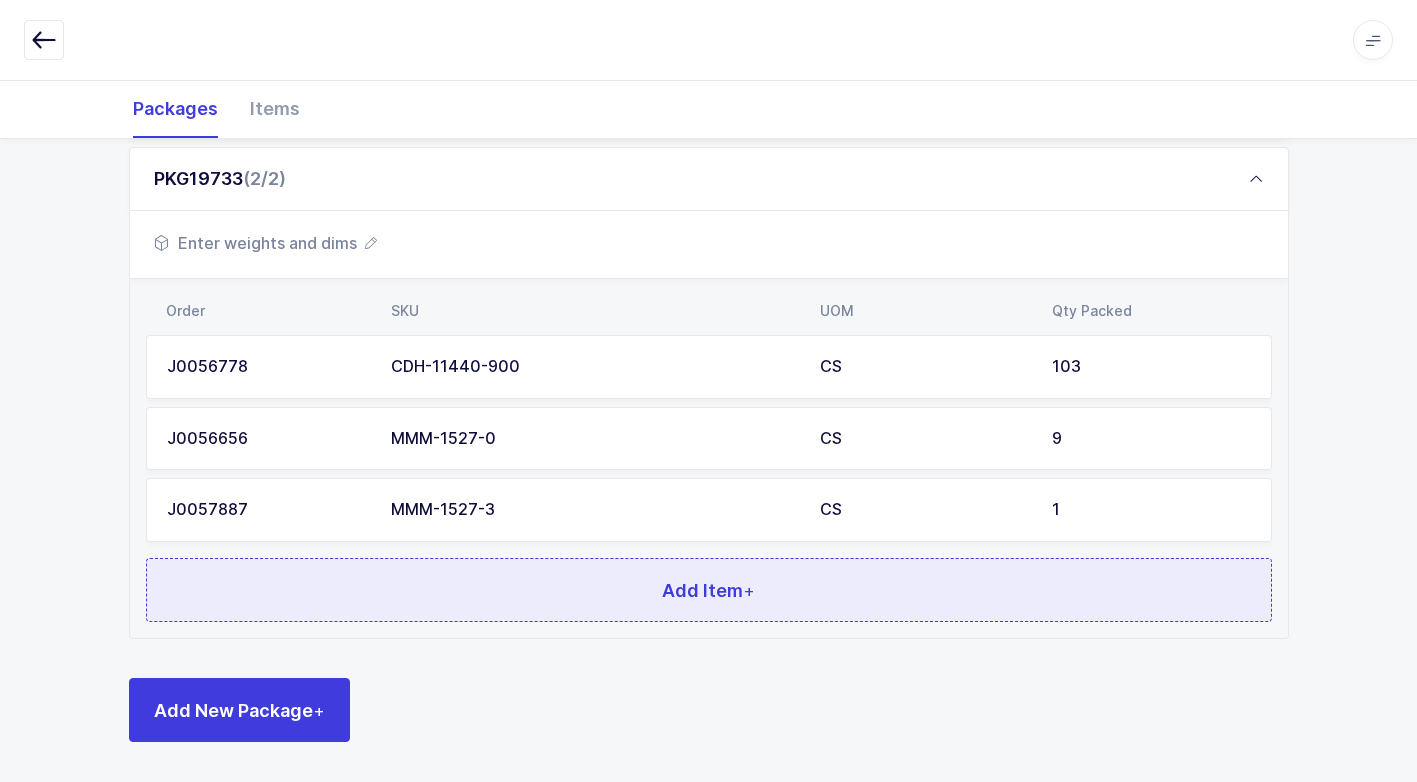 click on "Add Item  +" at bounding box center [709, 590] 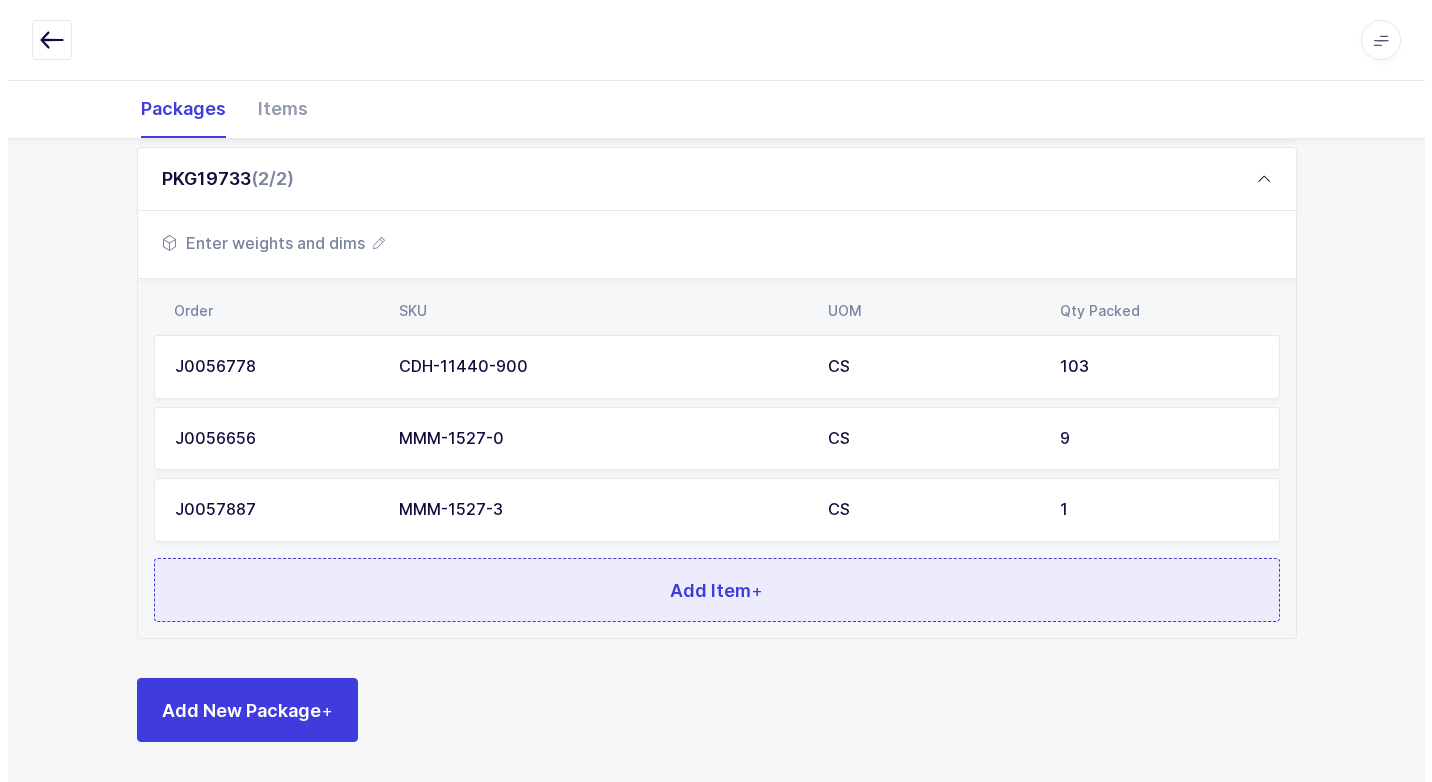 scroll, scrollTop: 0, scrollLeft: 0, axis: both 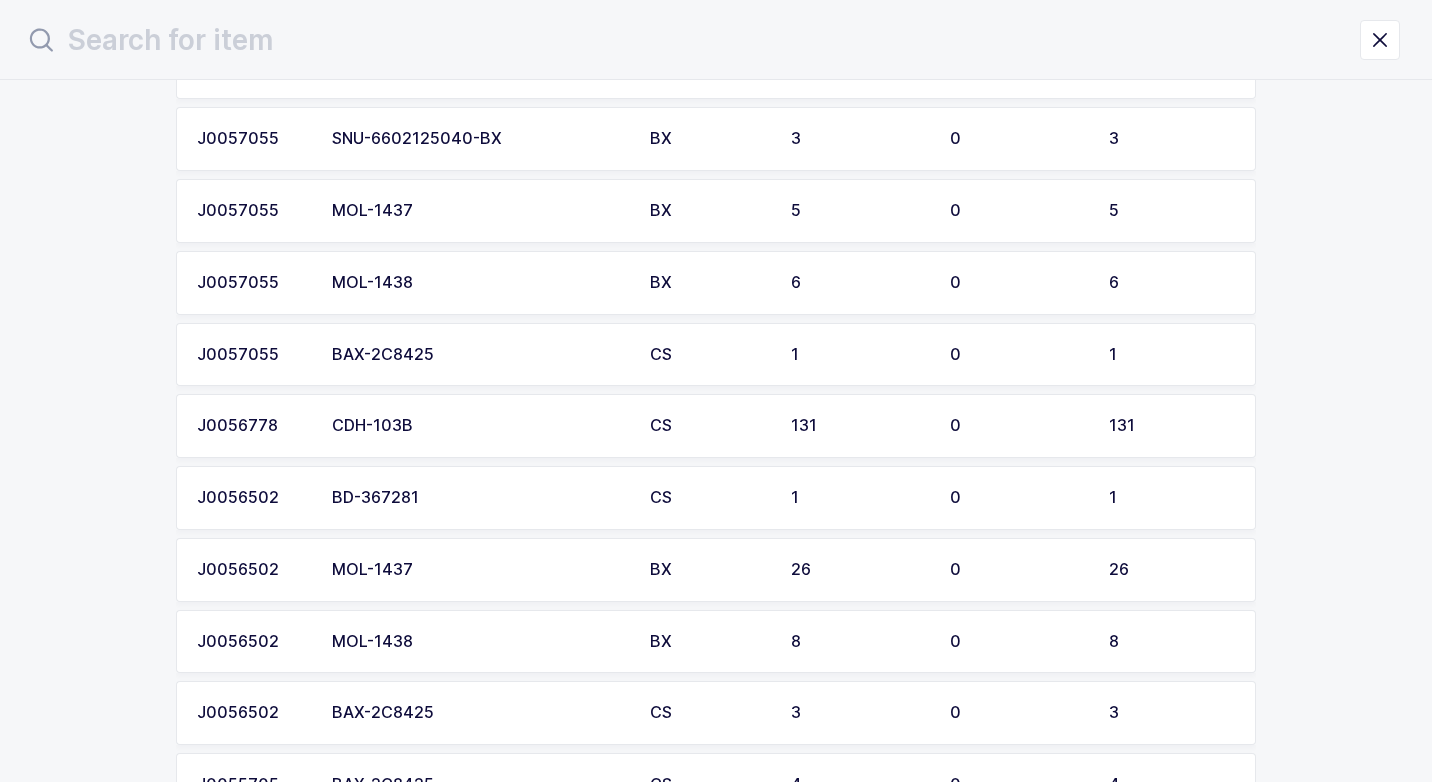 click on "BAX-2C8425" at bounding box center (479, 355) 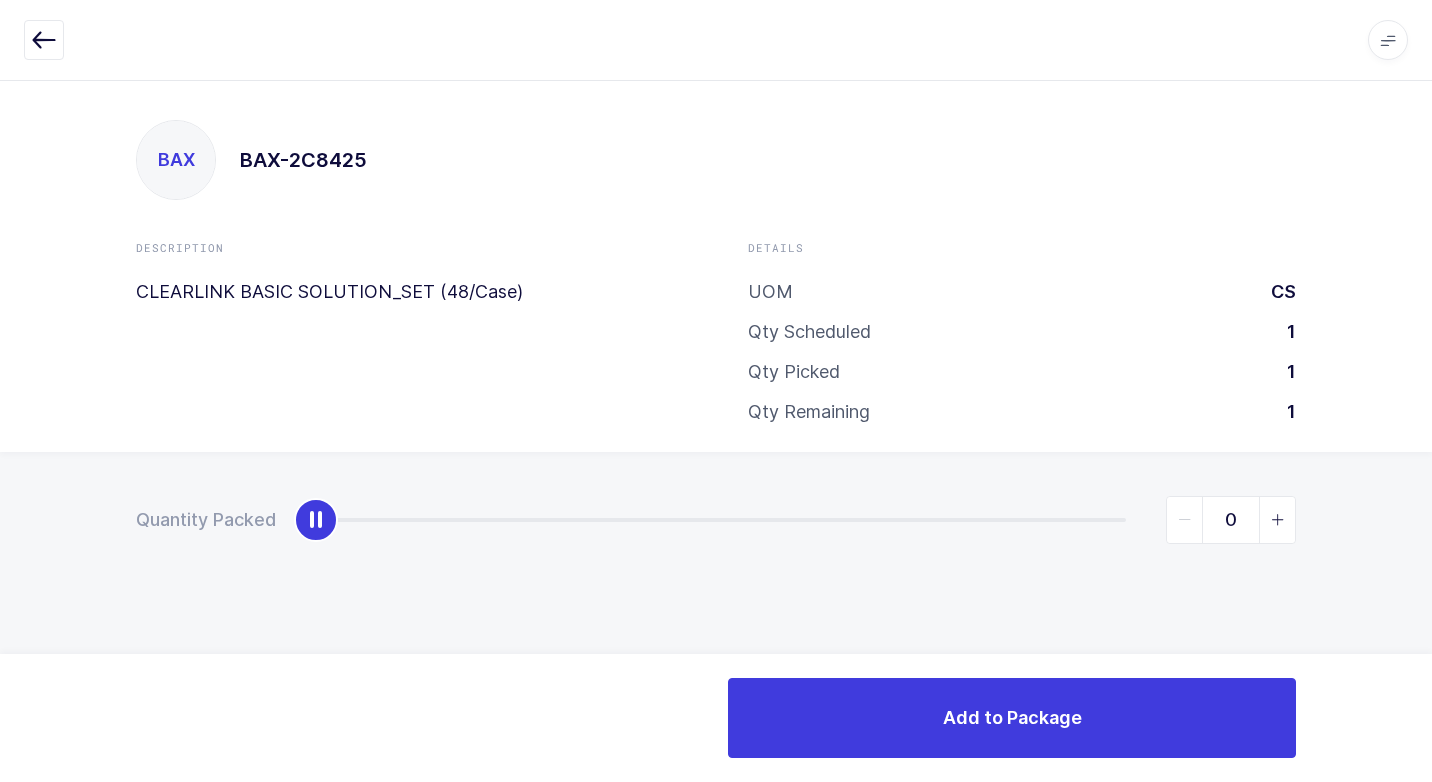 type on "1" 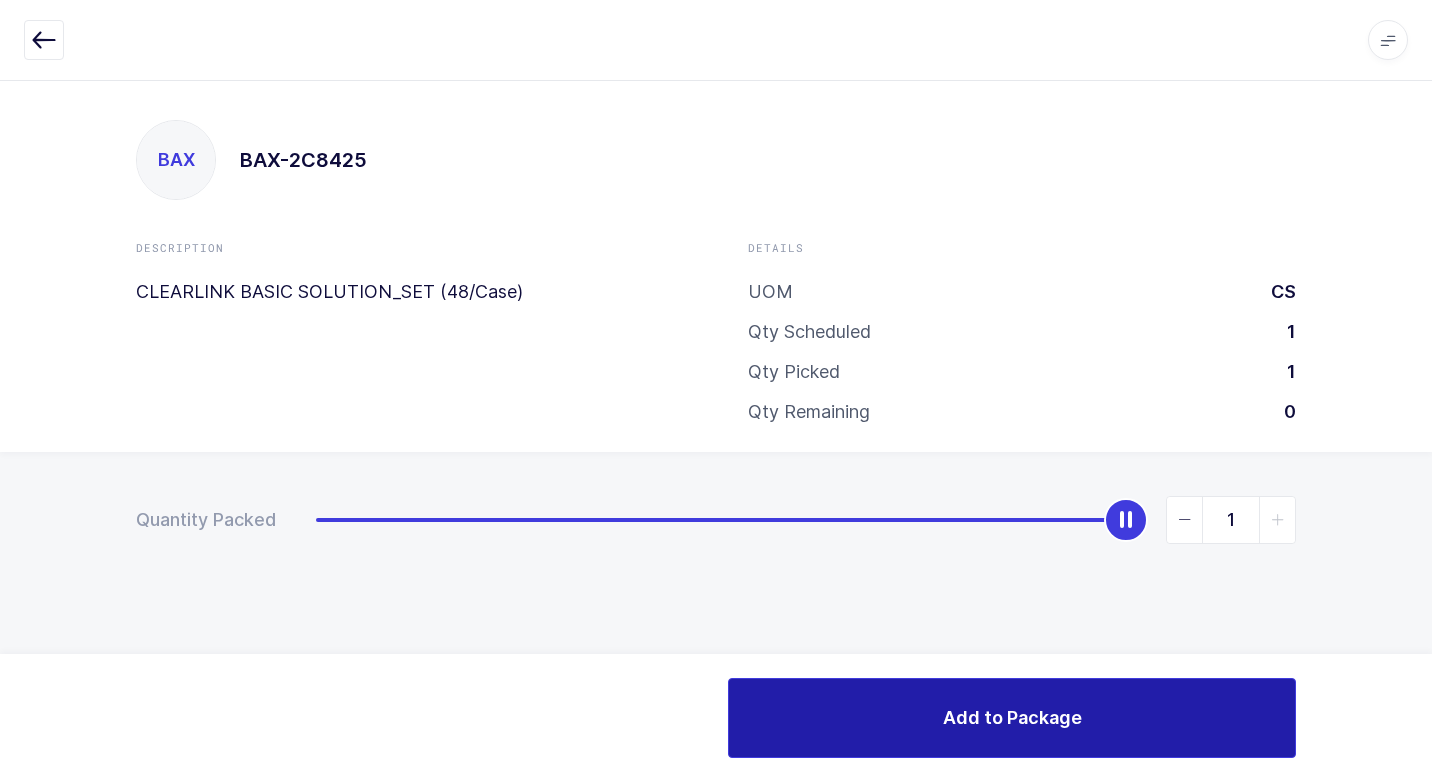 drag, startPoint x: 327, startPoint y: 520, endPoint x: 1036, endPoint y: 678, distance: 726.3918 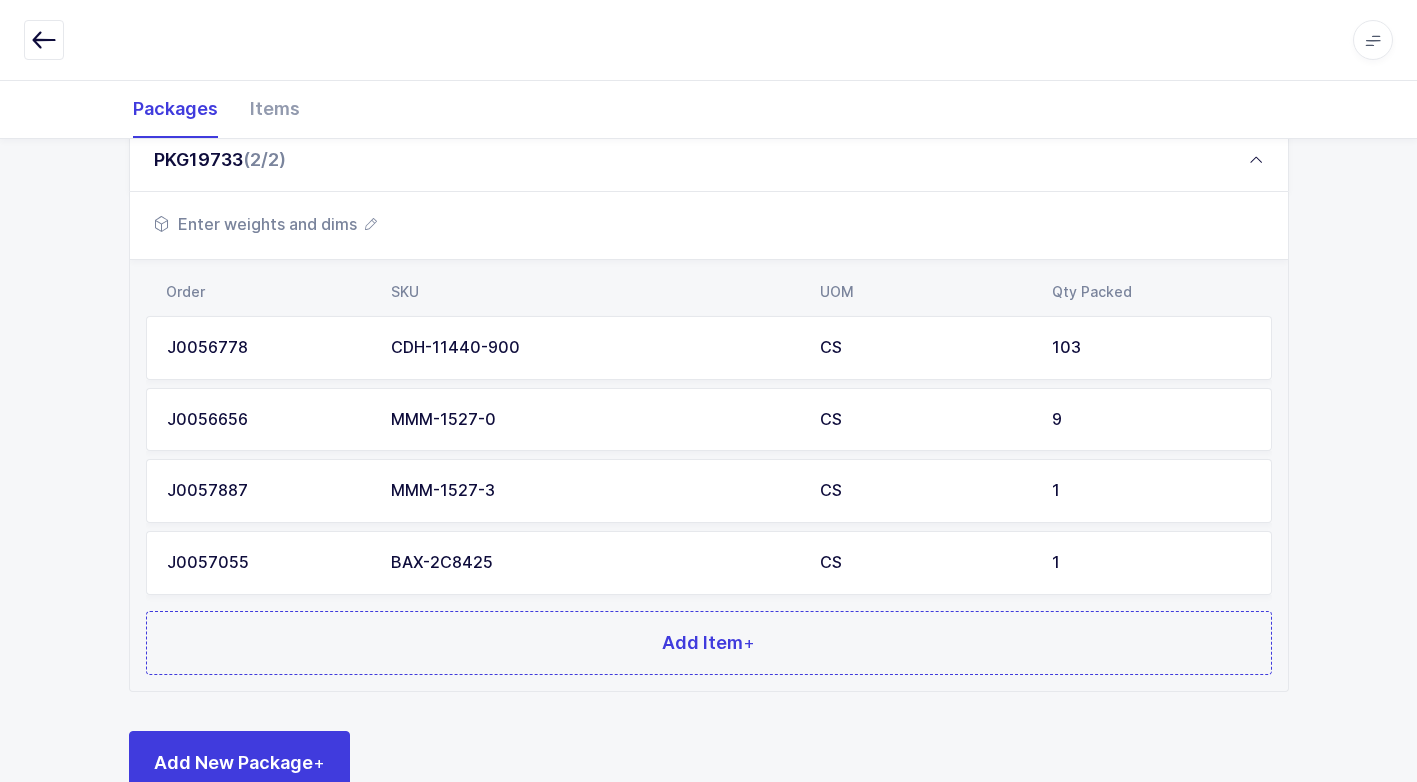 scroll, scrollTop: 440, scrollLeft: 0, axis: vertical 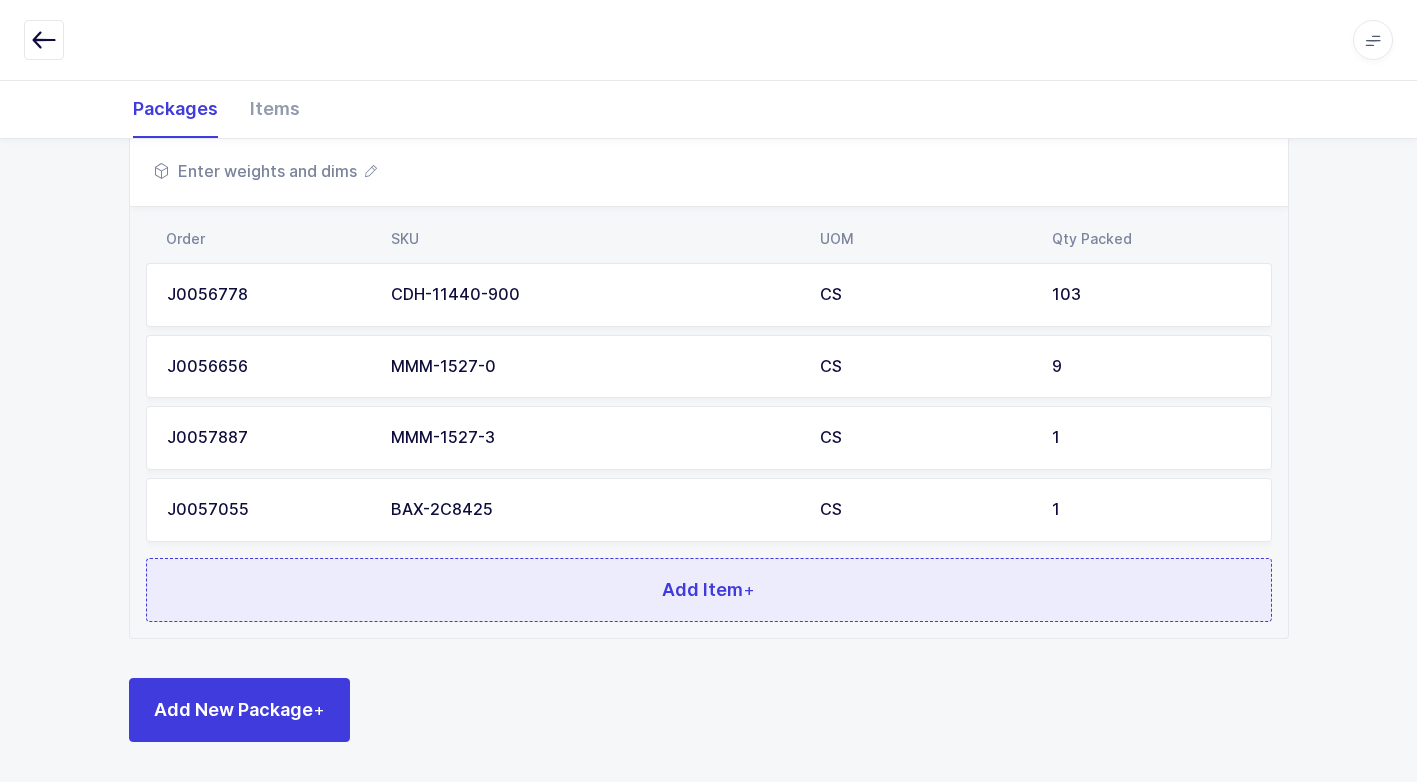 click on "Add Item  +" at bounding box center (709, 590) 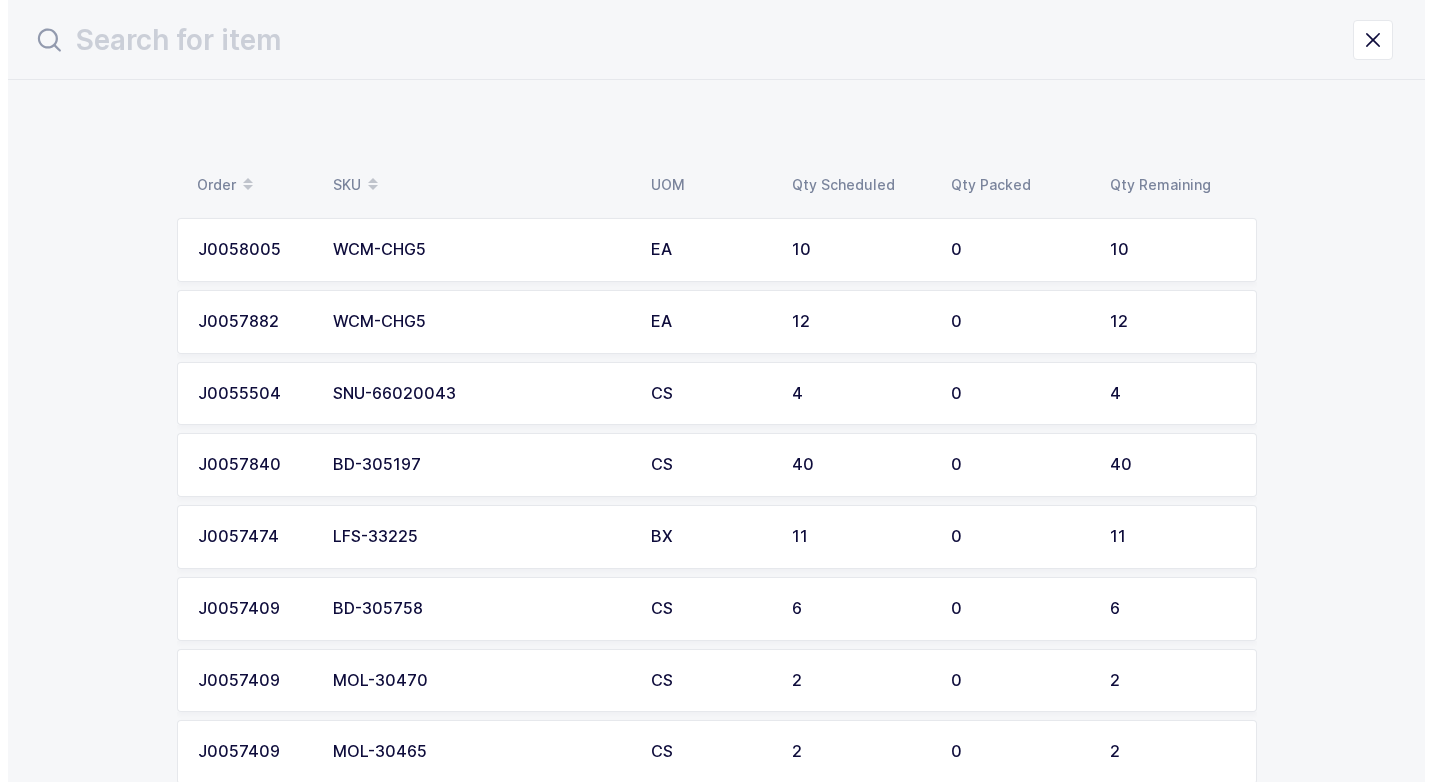 scroll, scrollTop: 0, scrollLeft: 0, axis: both 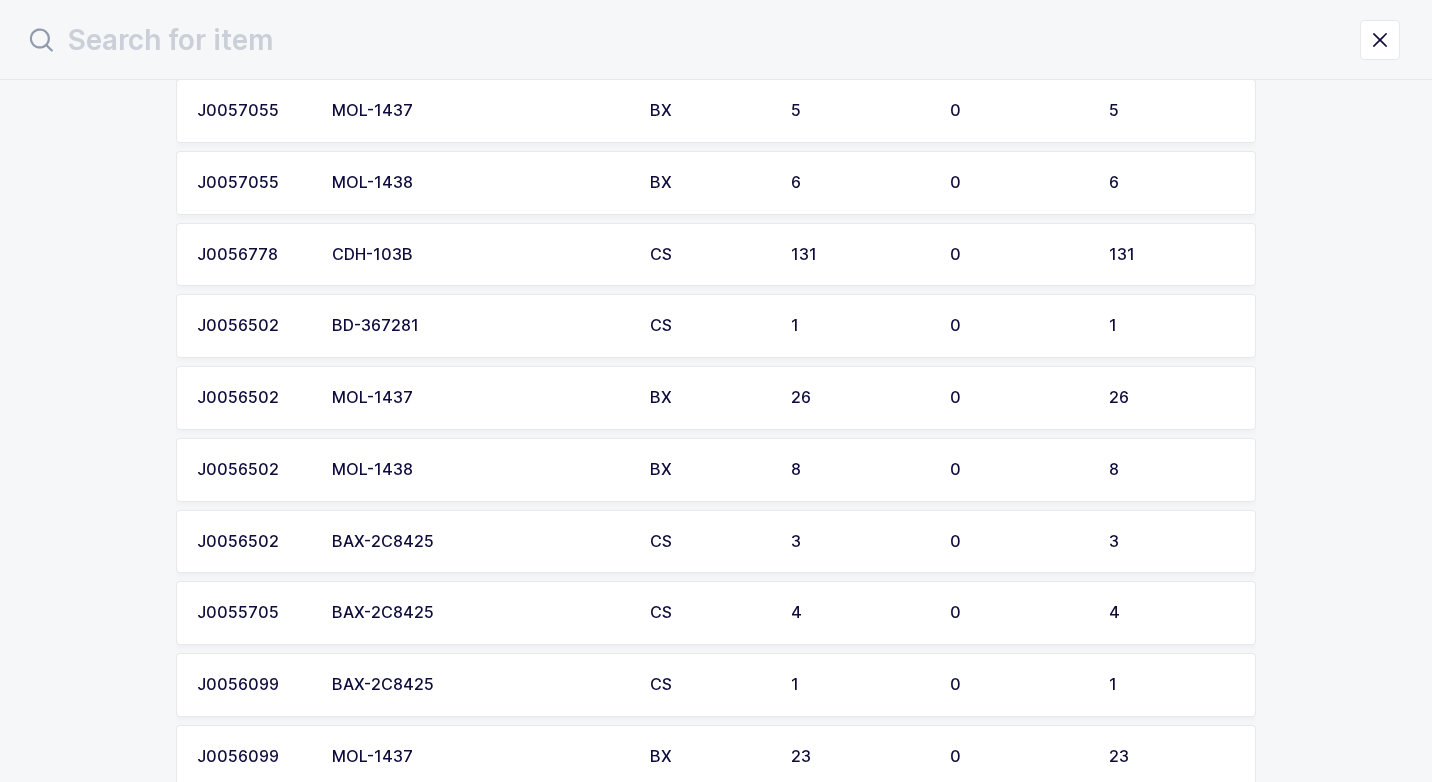 click on "BAX-2C8425" at bounding box center (479, 542) 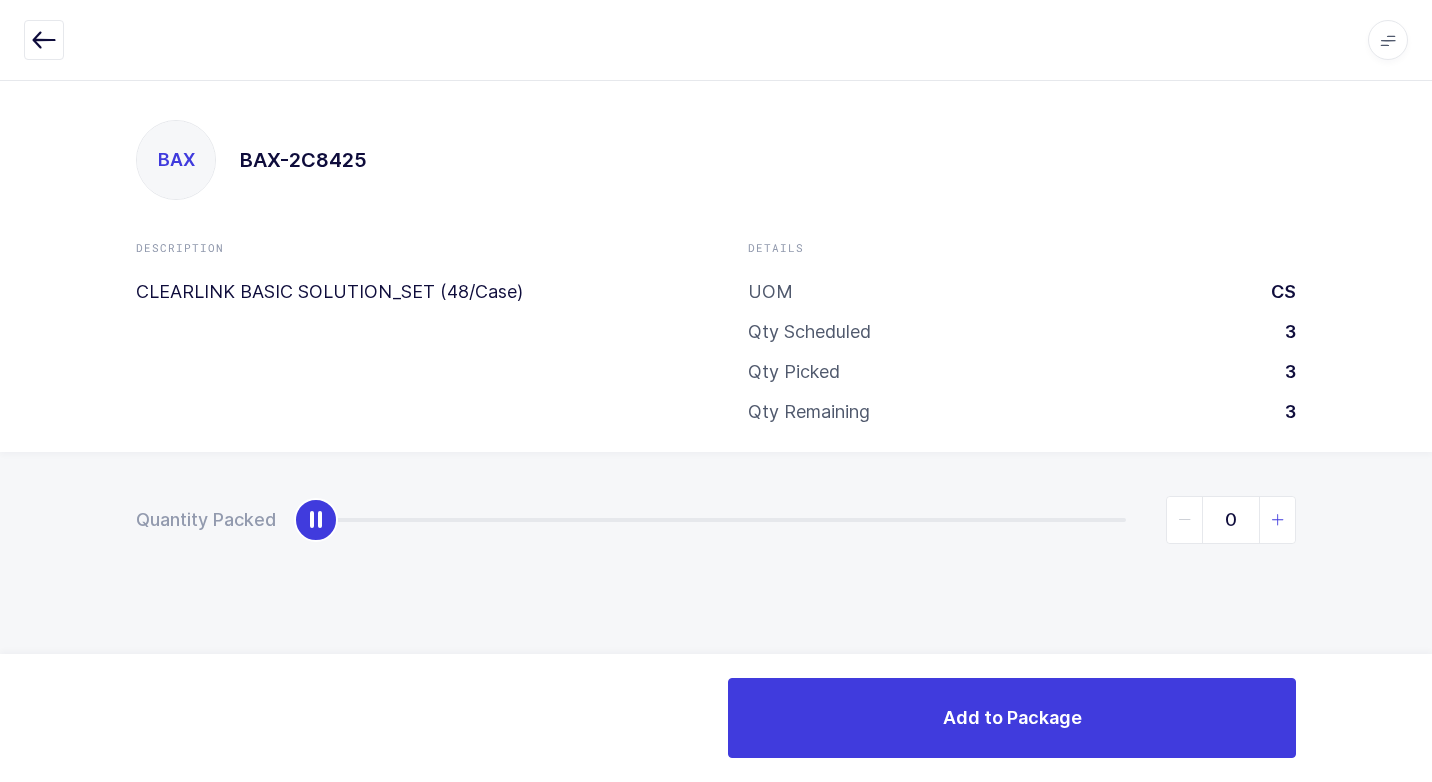 click at bounding box center [1278, 520] 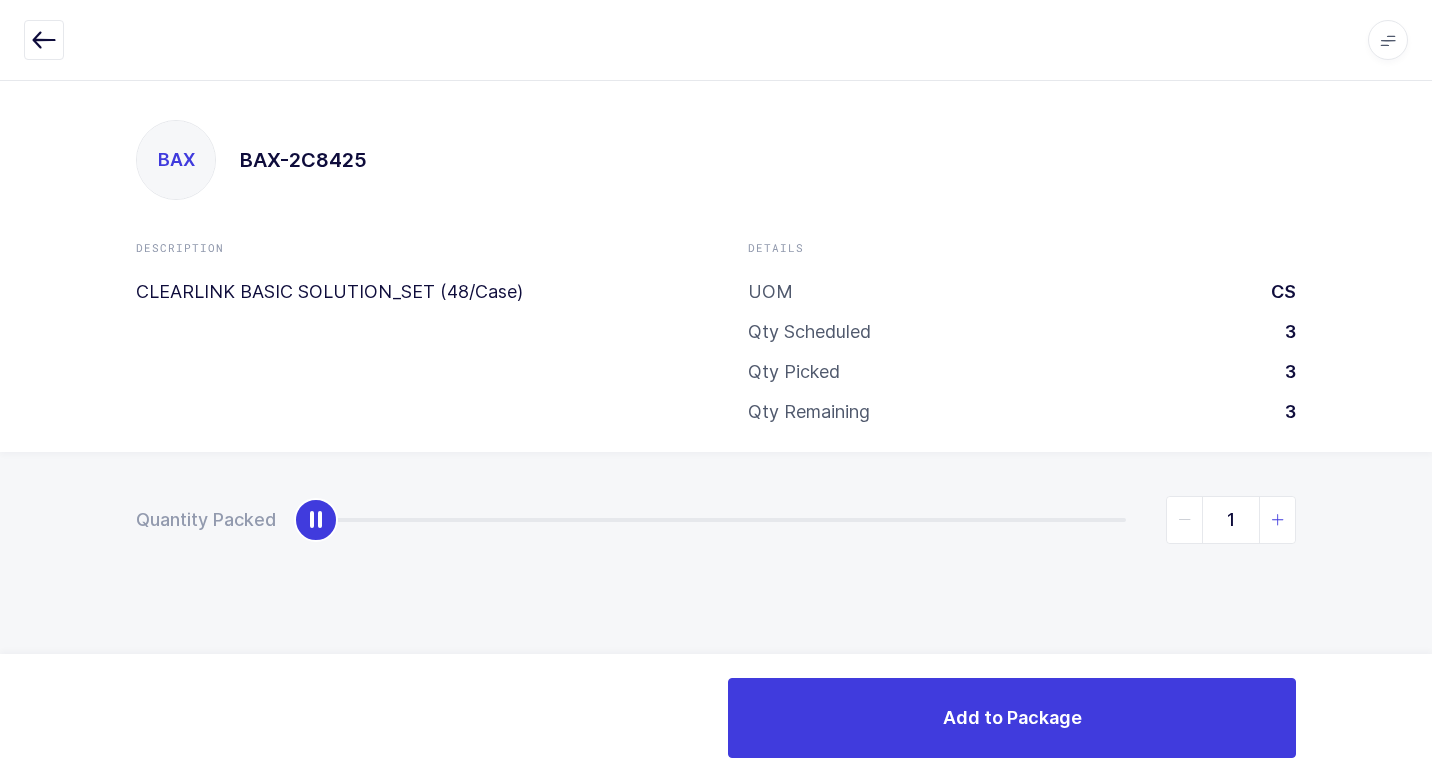 click at bounding box center (1278, 520) 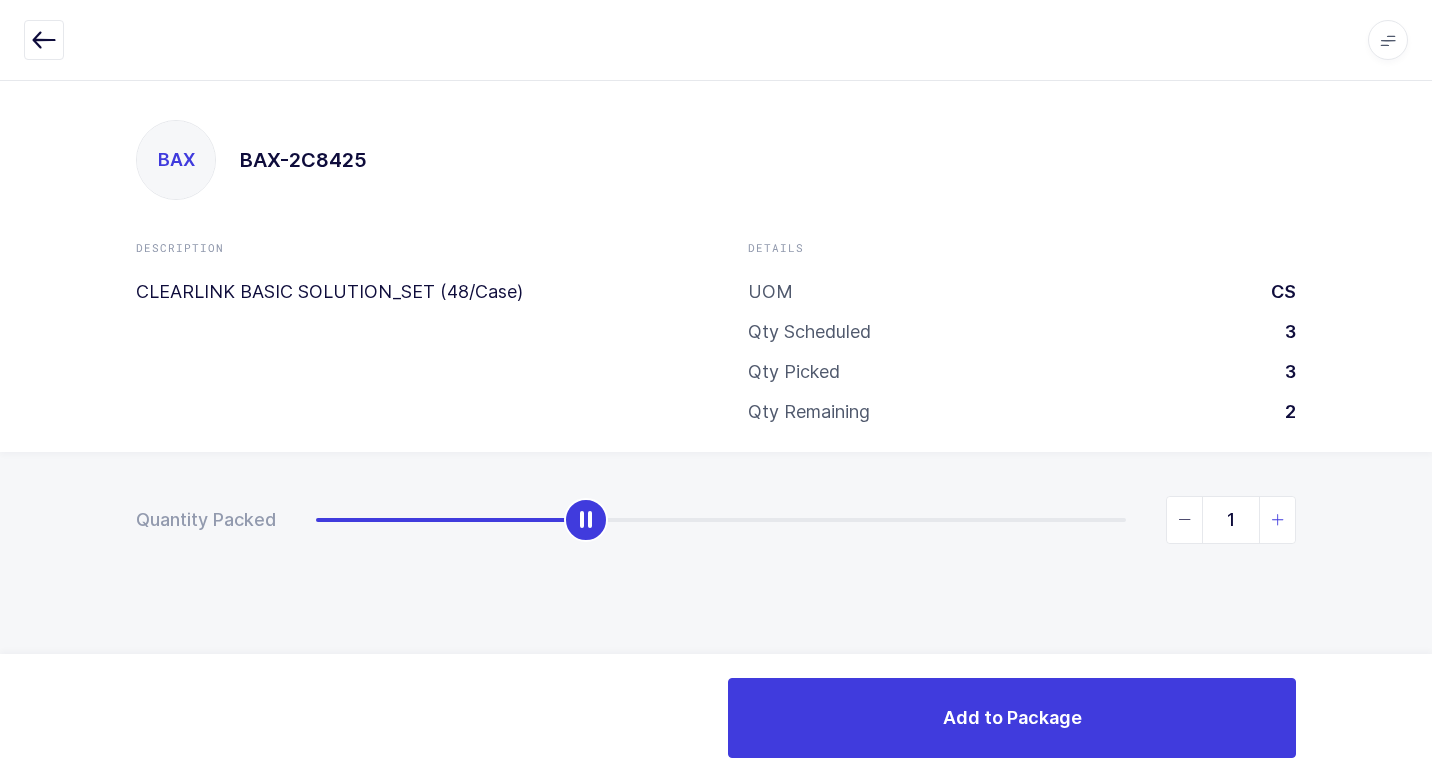type on "2" 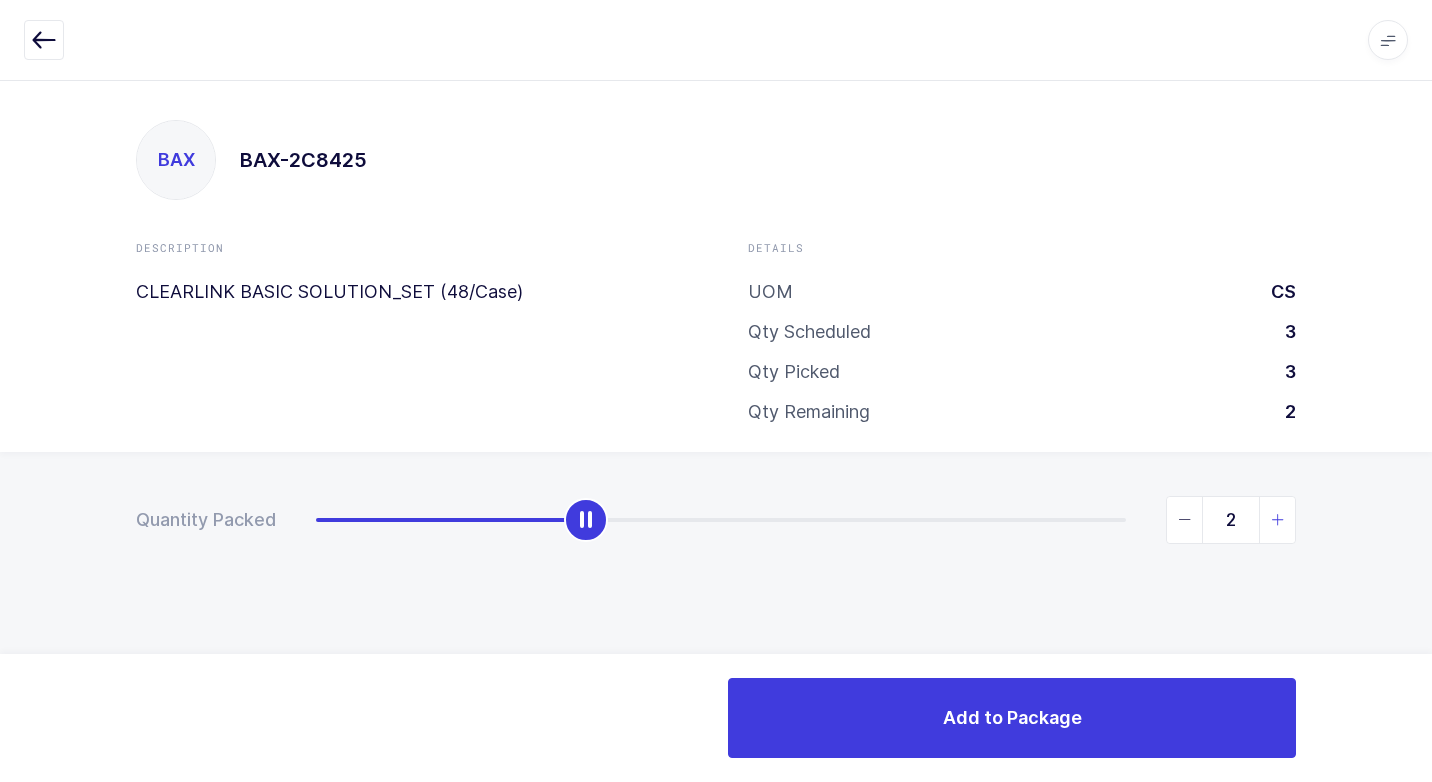 click at bounding box center (1278, 520) 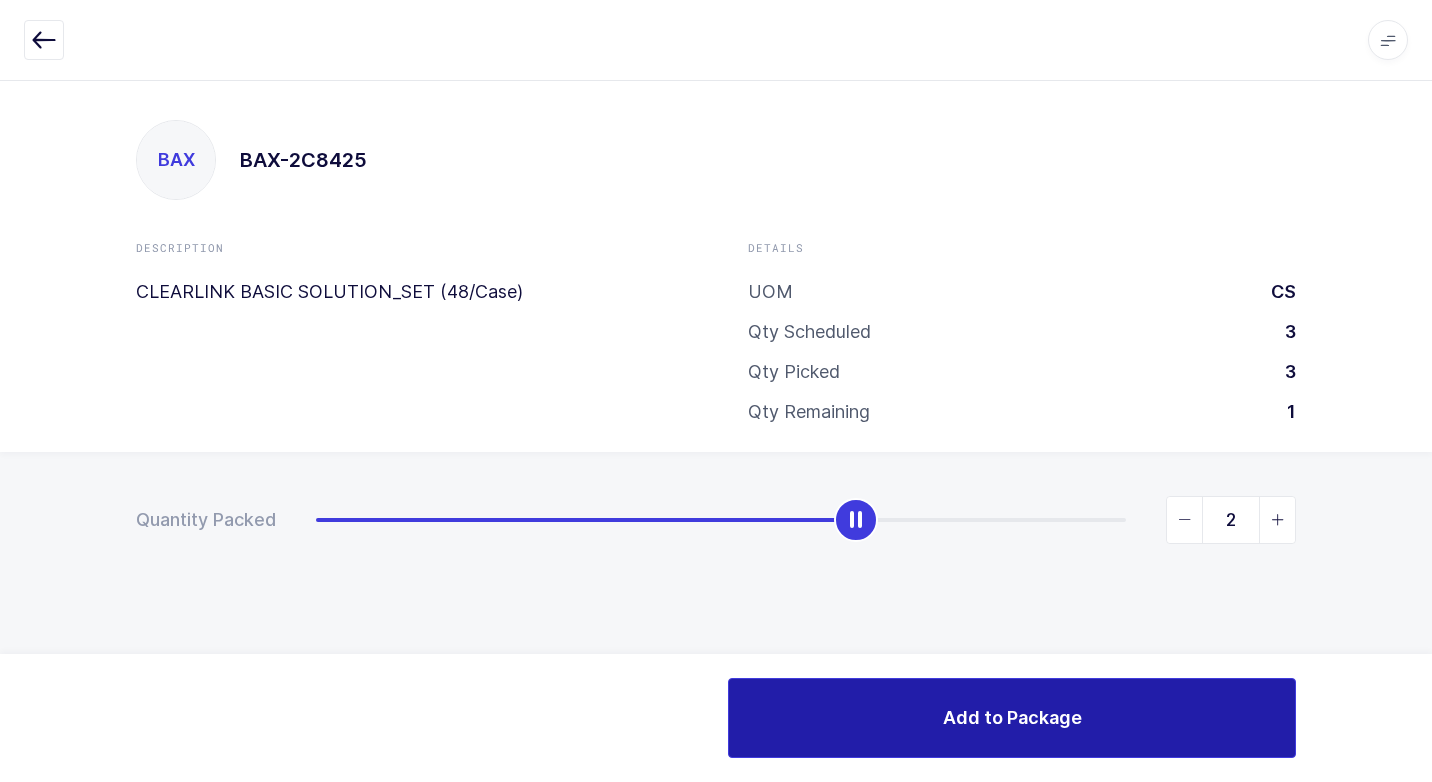 click on "Add to Package" at bounding box center [1012, 718] 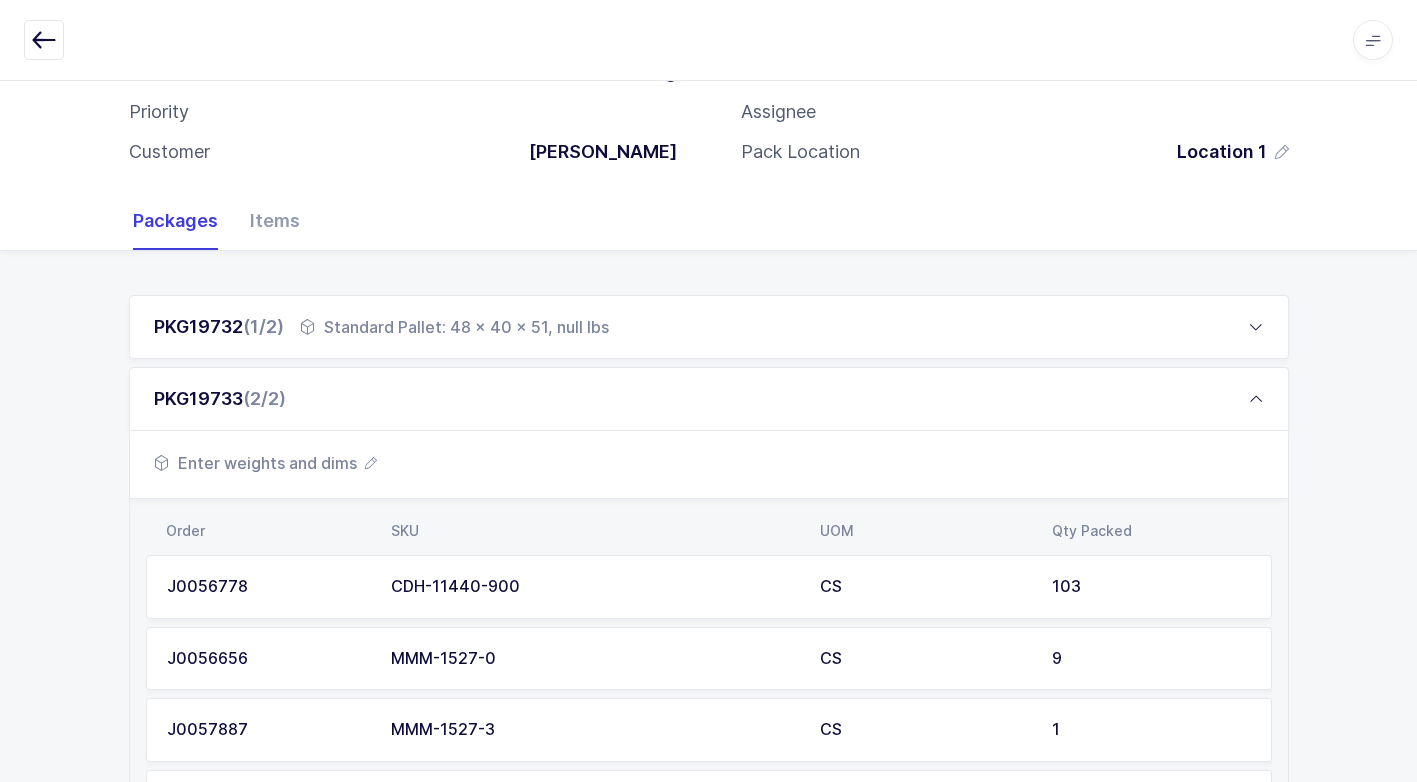 scroll, scrollTop: 100, scrollLeft: 0, axis: vertical 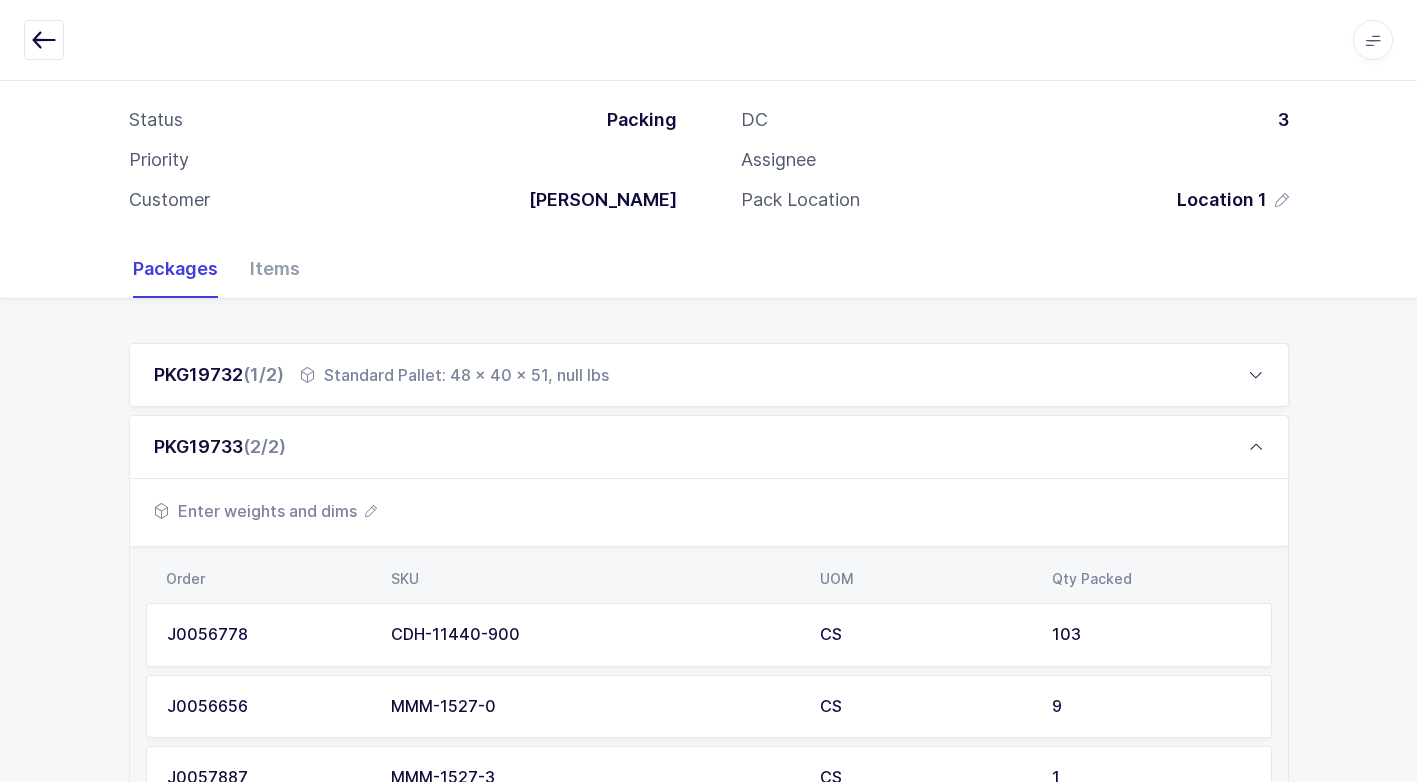 click on "Enter weights and dims" at bounding box center [265, 511] 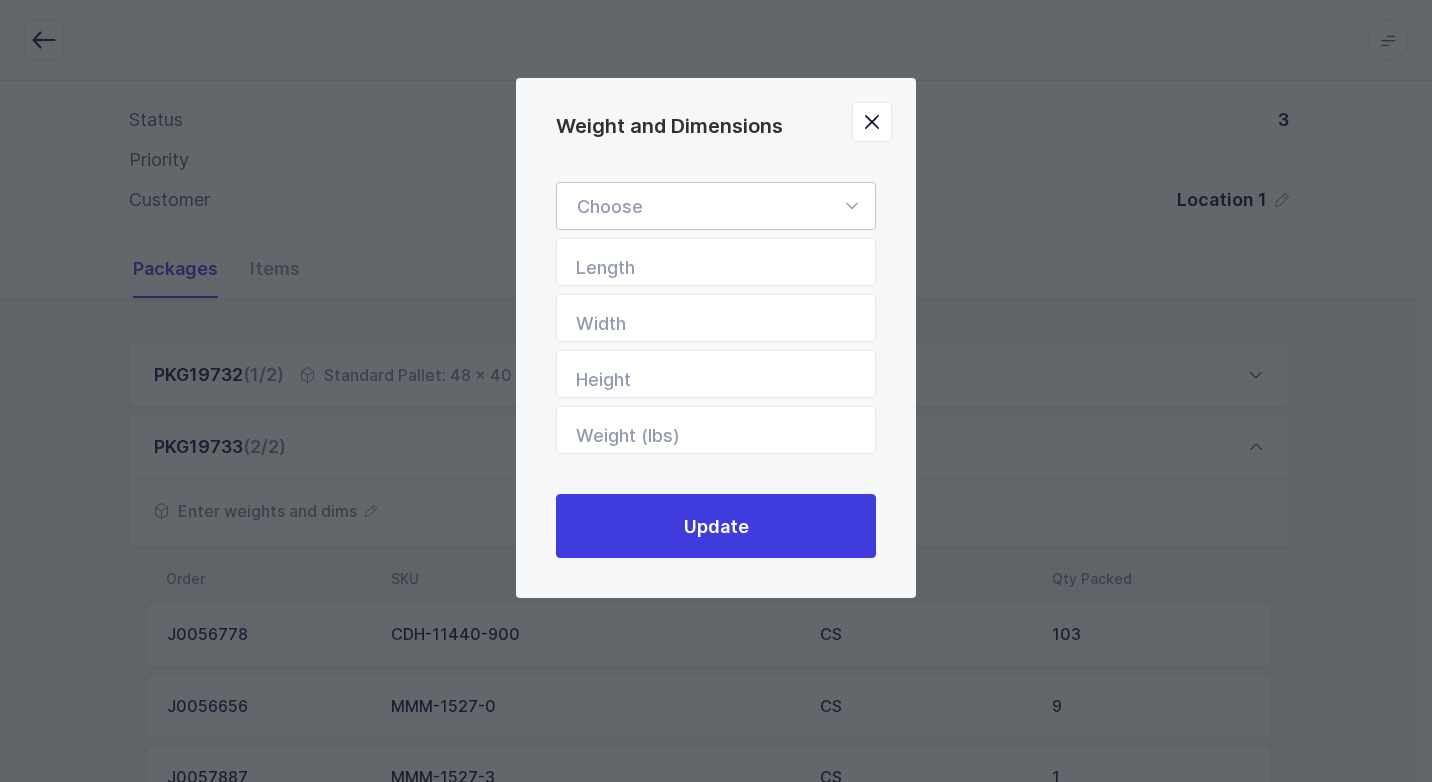 click at bounding box center [851, 206] 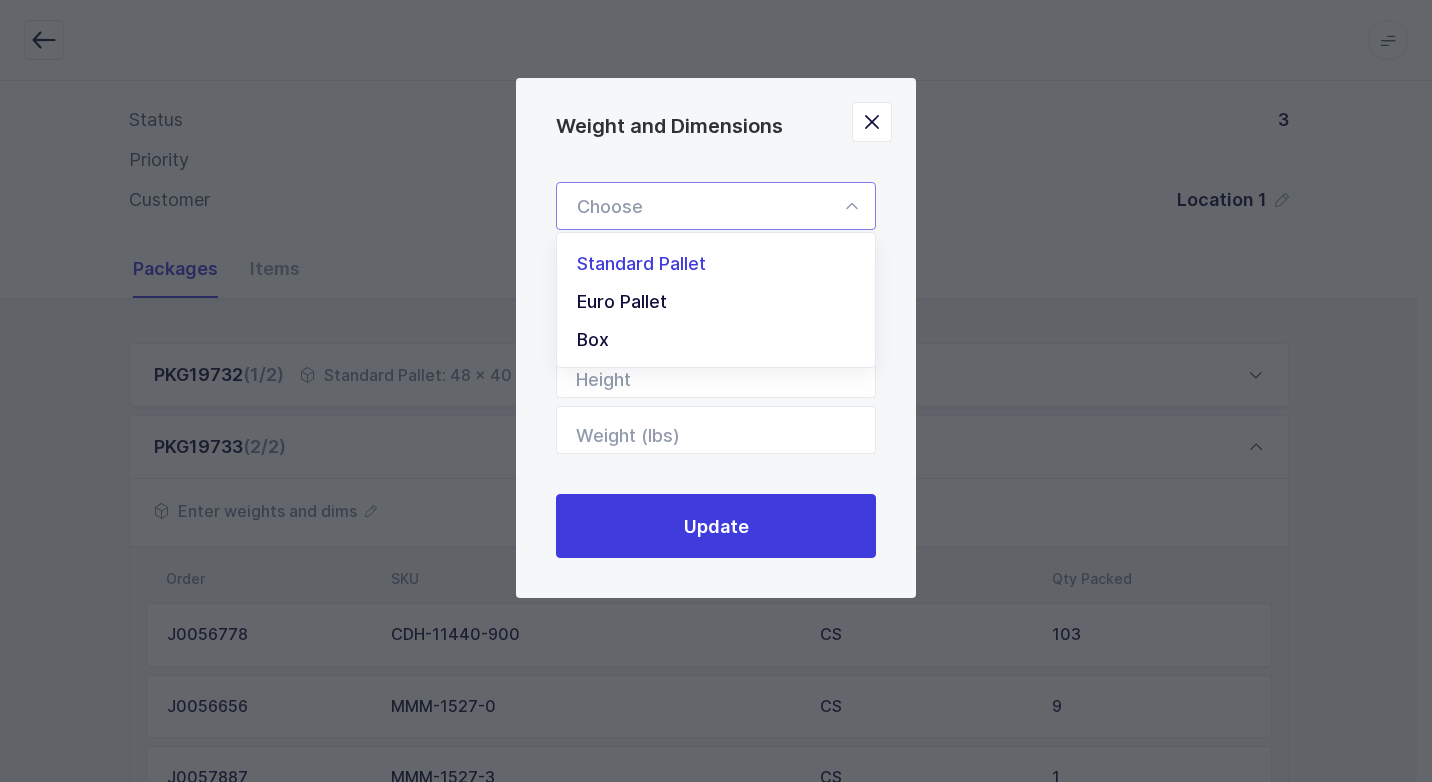 click on "Standard Pallet" at bounding box center [723, 264] 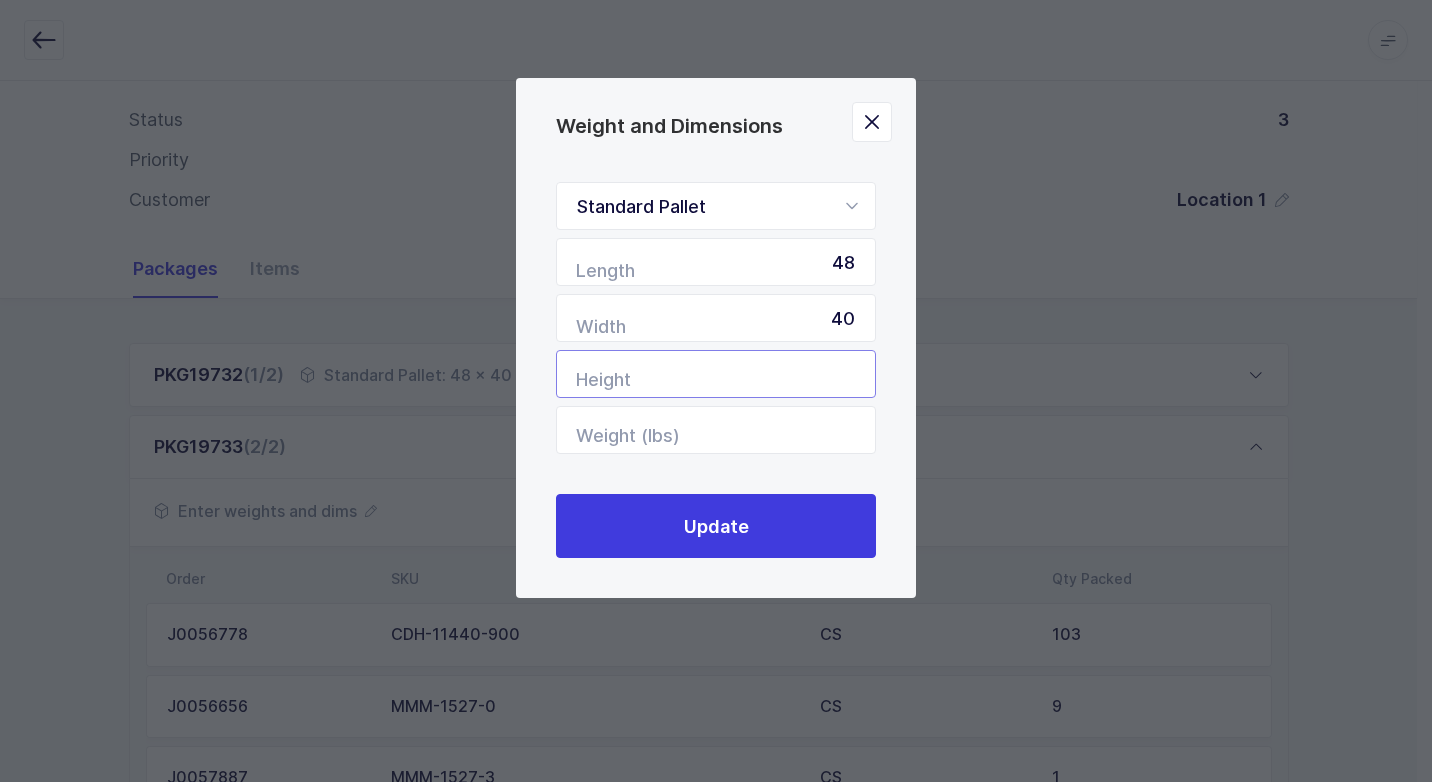 click at bounding box center [716, 374] 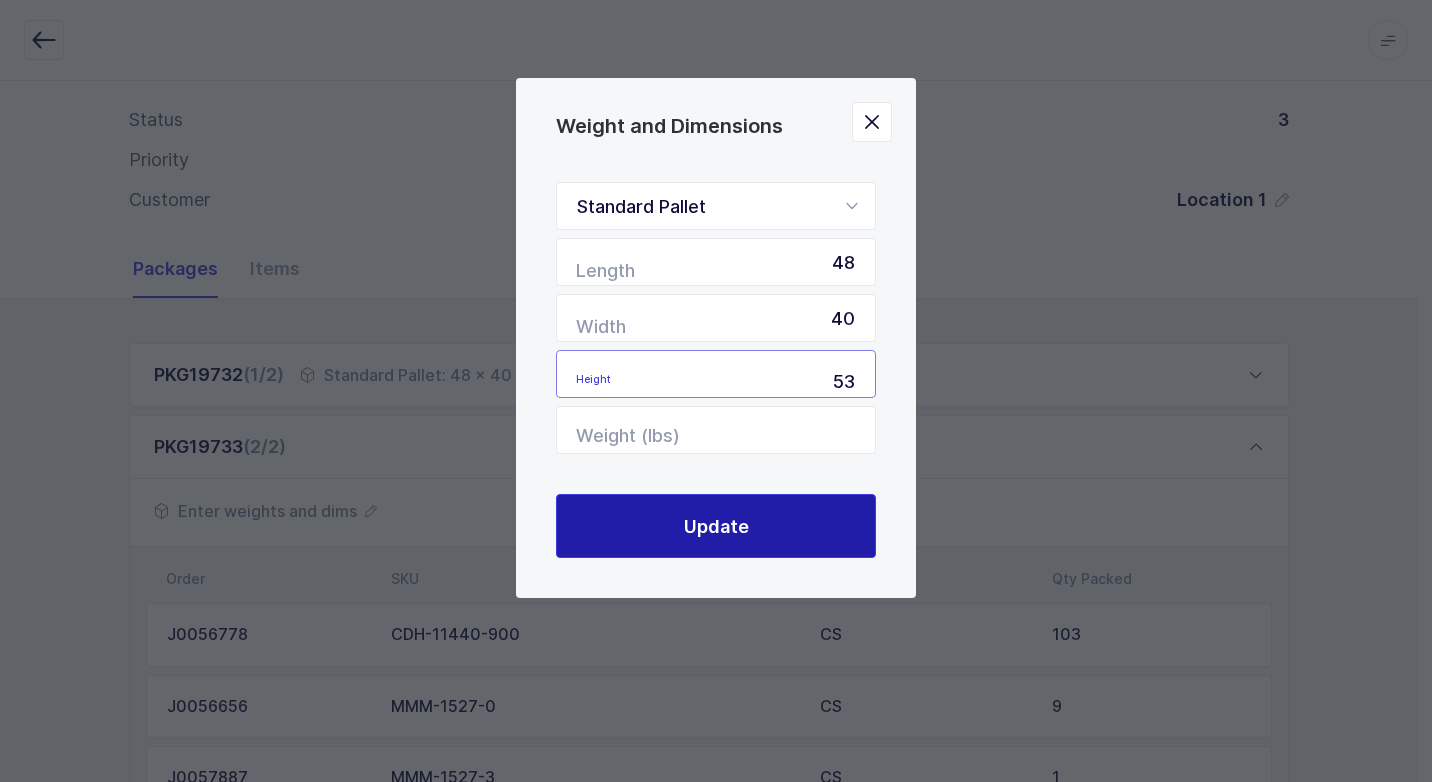 type on "53" 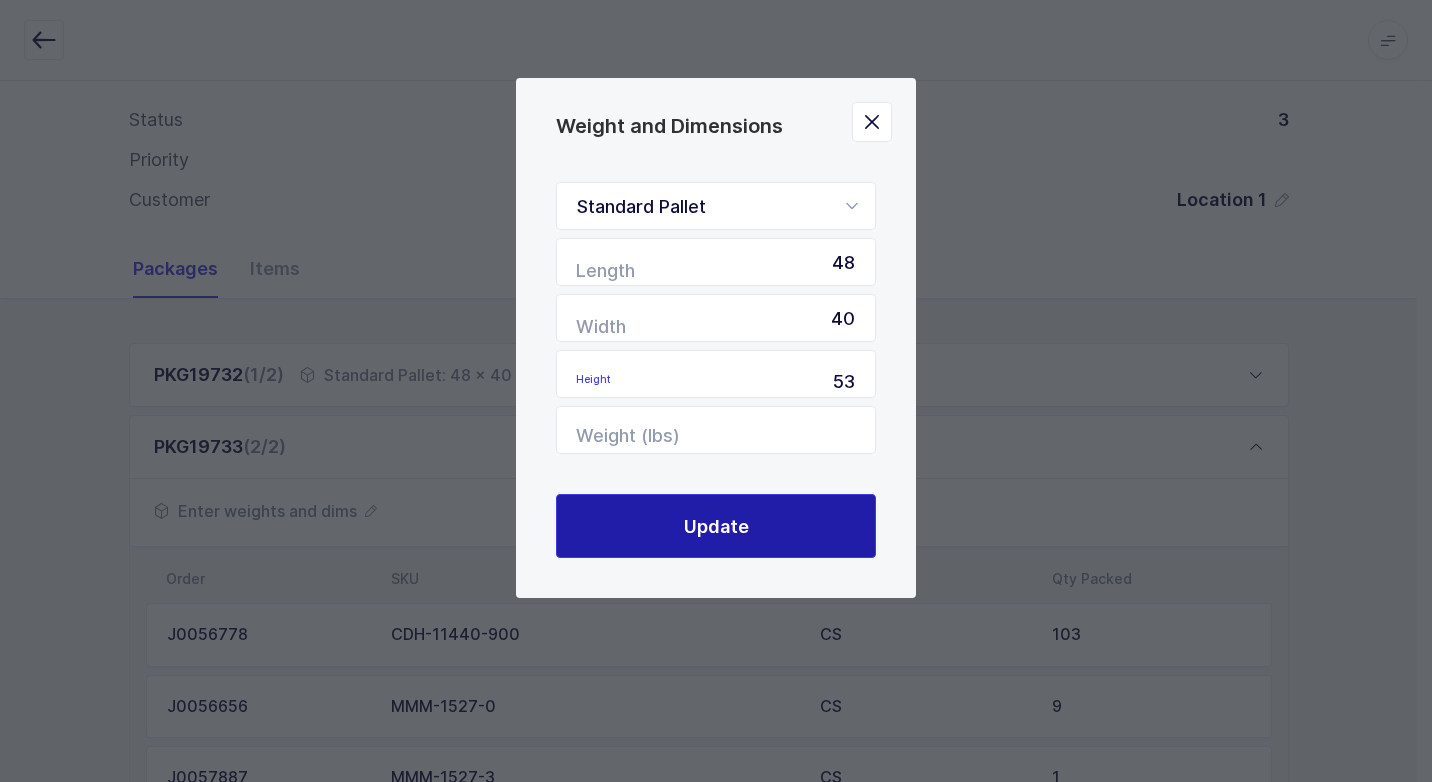 click on "Update" at bounding box center (716, 526) 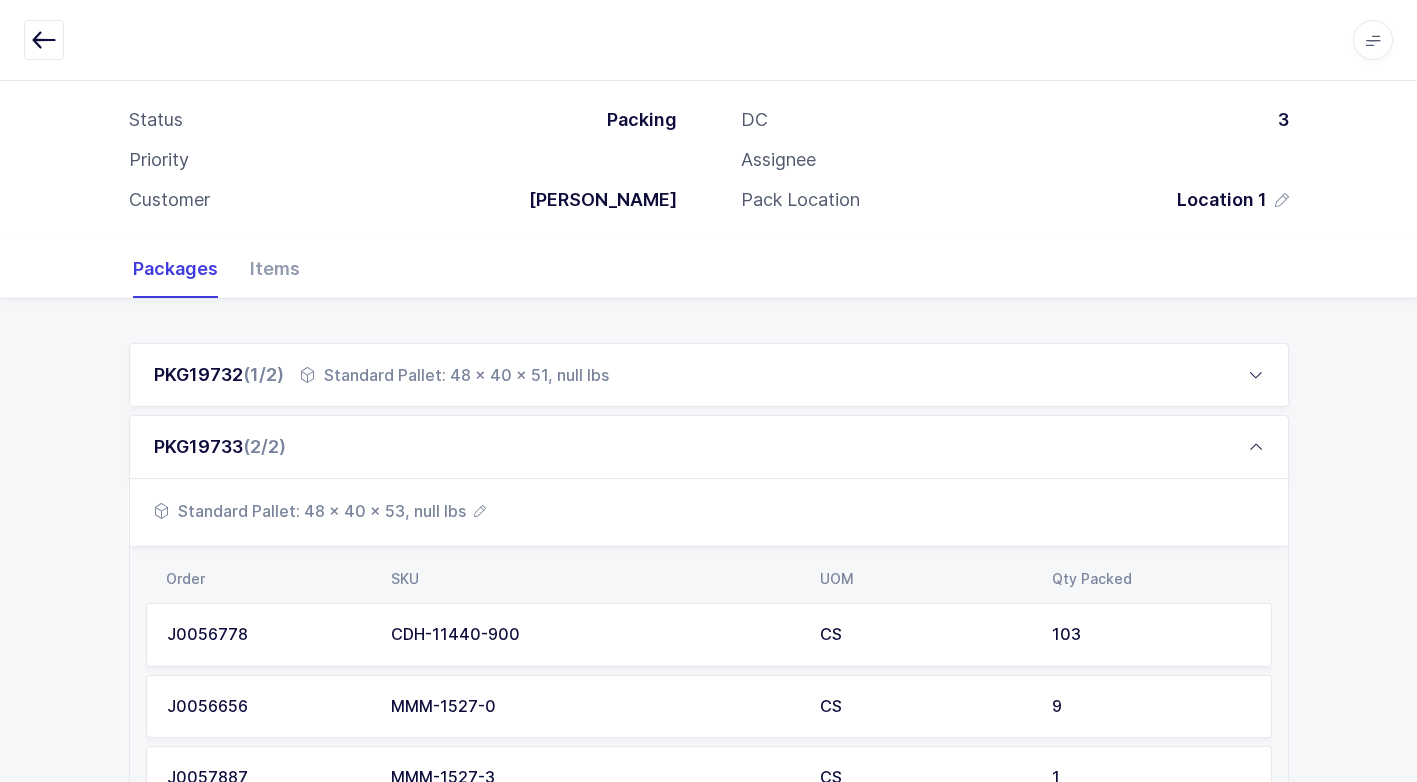 scroll, scrollTop: 512, scrollLeft: 0, axis: vertical 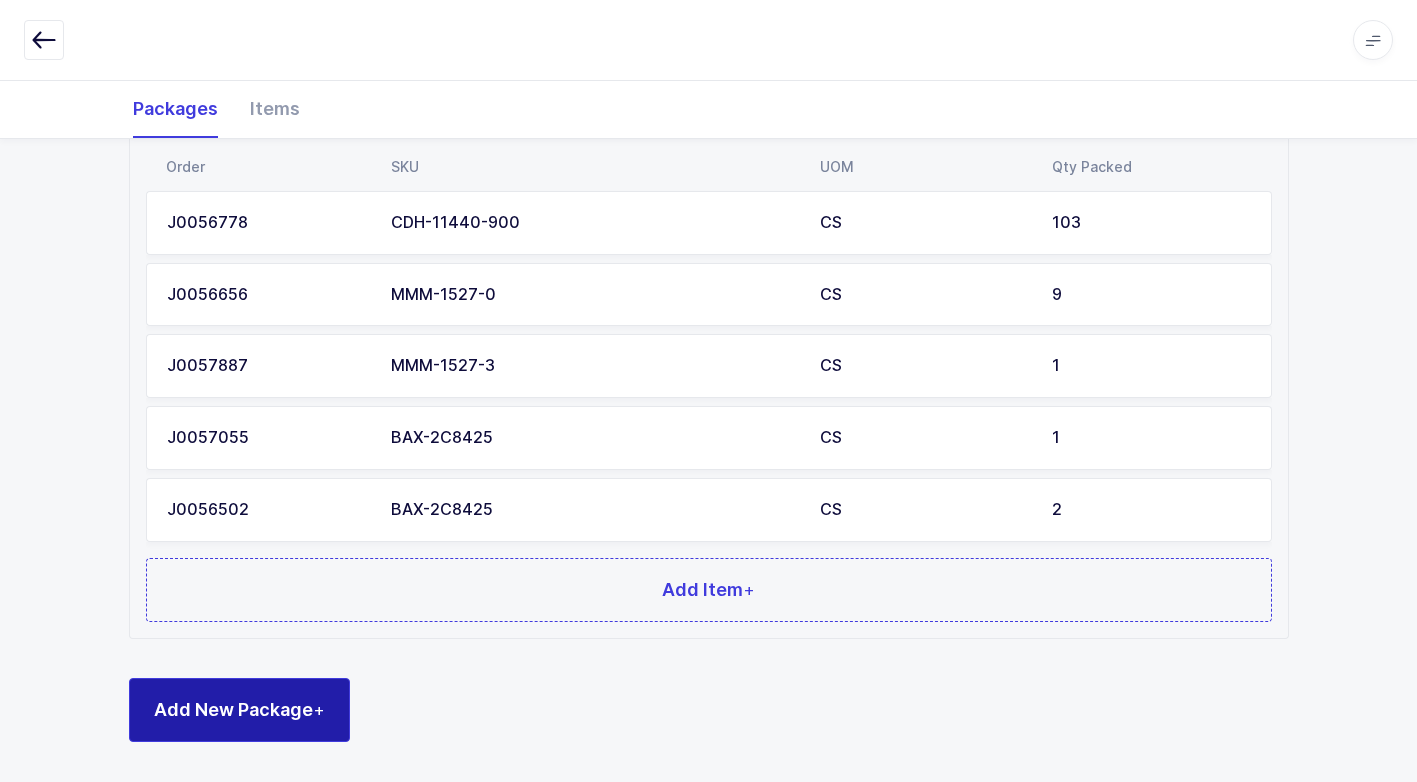 click on "Add New Package  +" at bounding box center (239, 710) 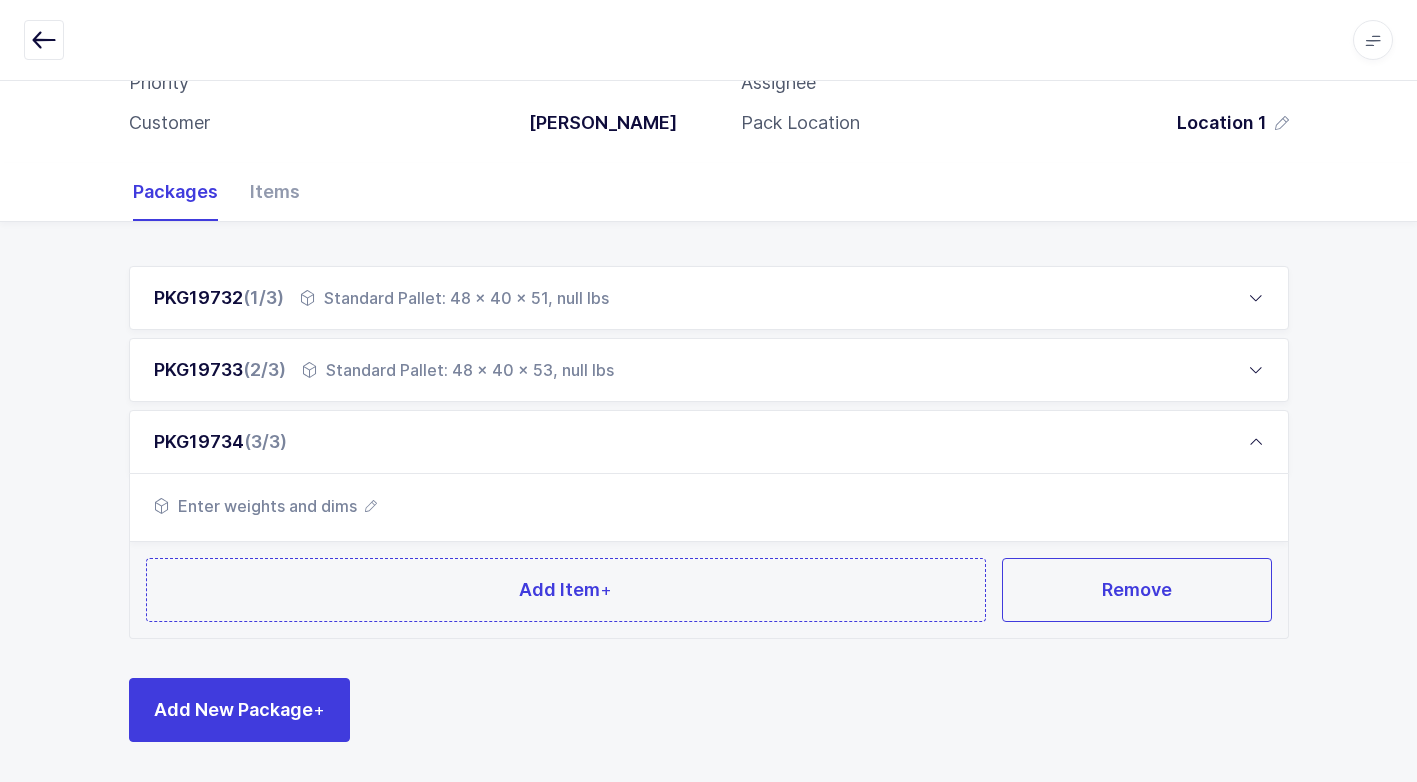 scroll, scrollTop: 177, scrollLeft: 0, axis: vertical 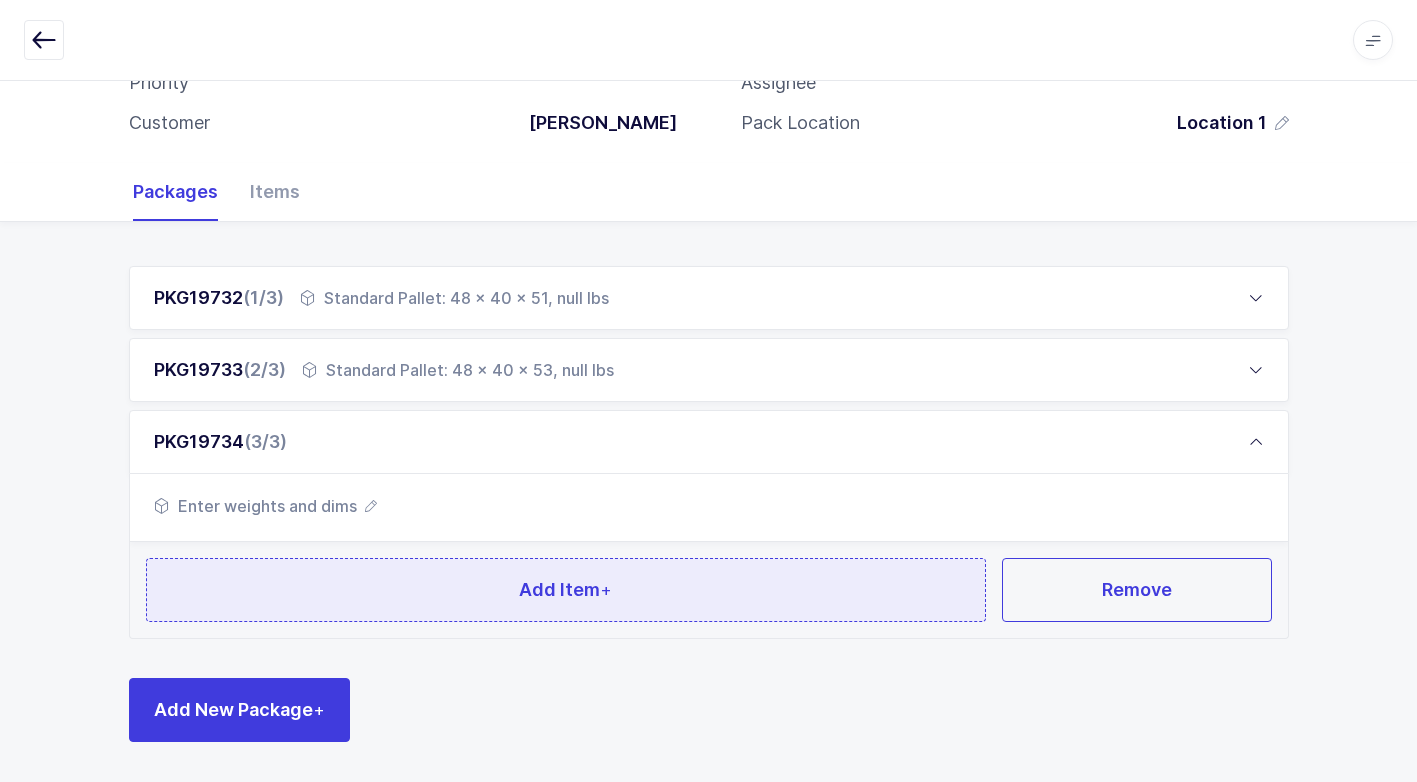 click on "Add Item  +" at bounding box center [566, 590] 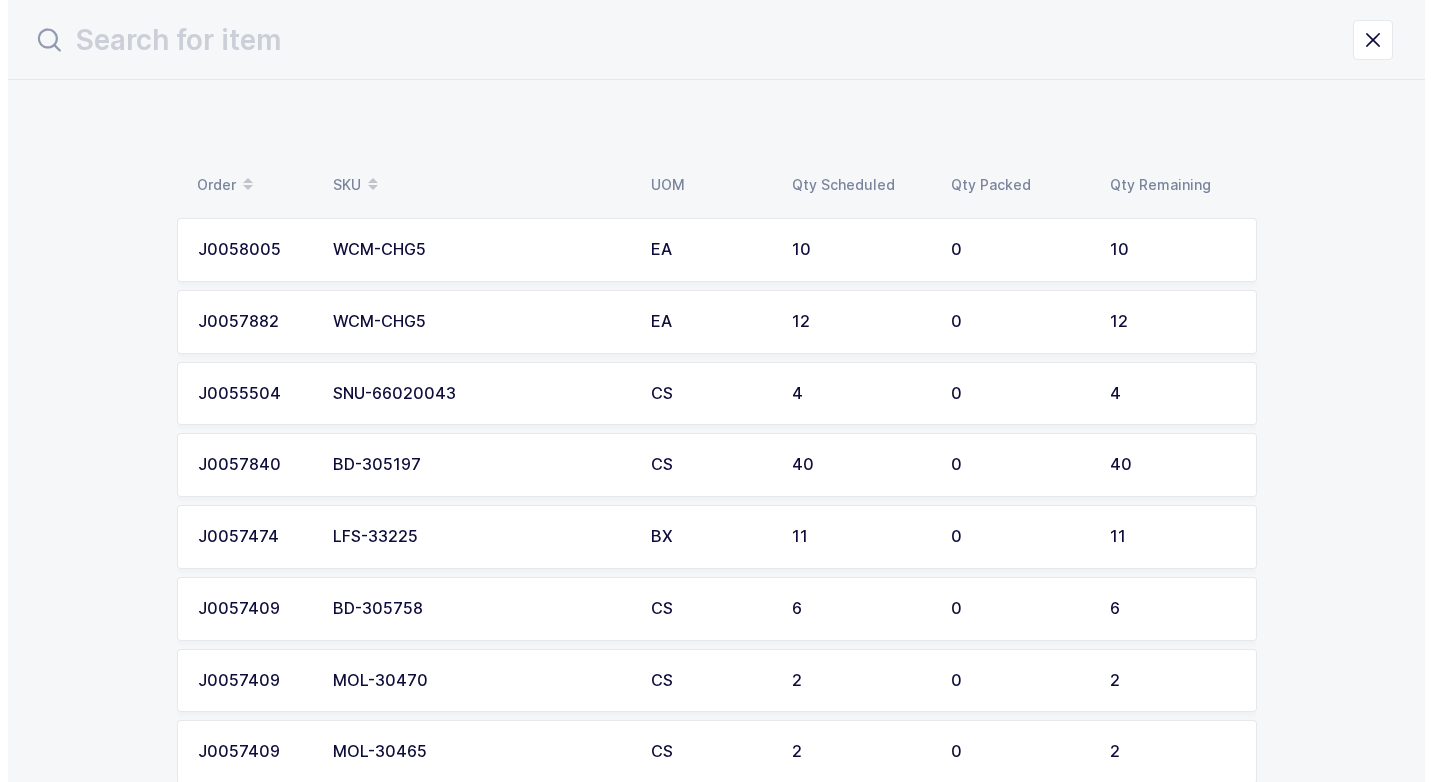 scroll, scrollTop: 0, scrollLeft: 0, axis: both 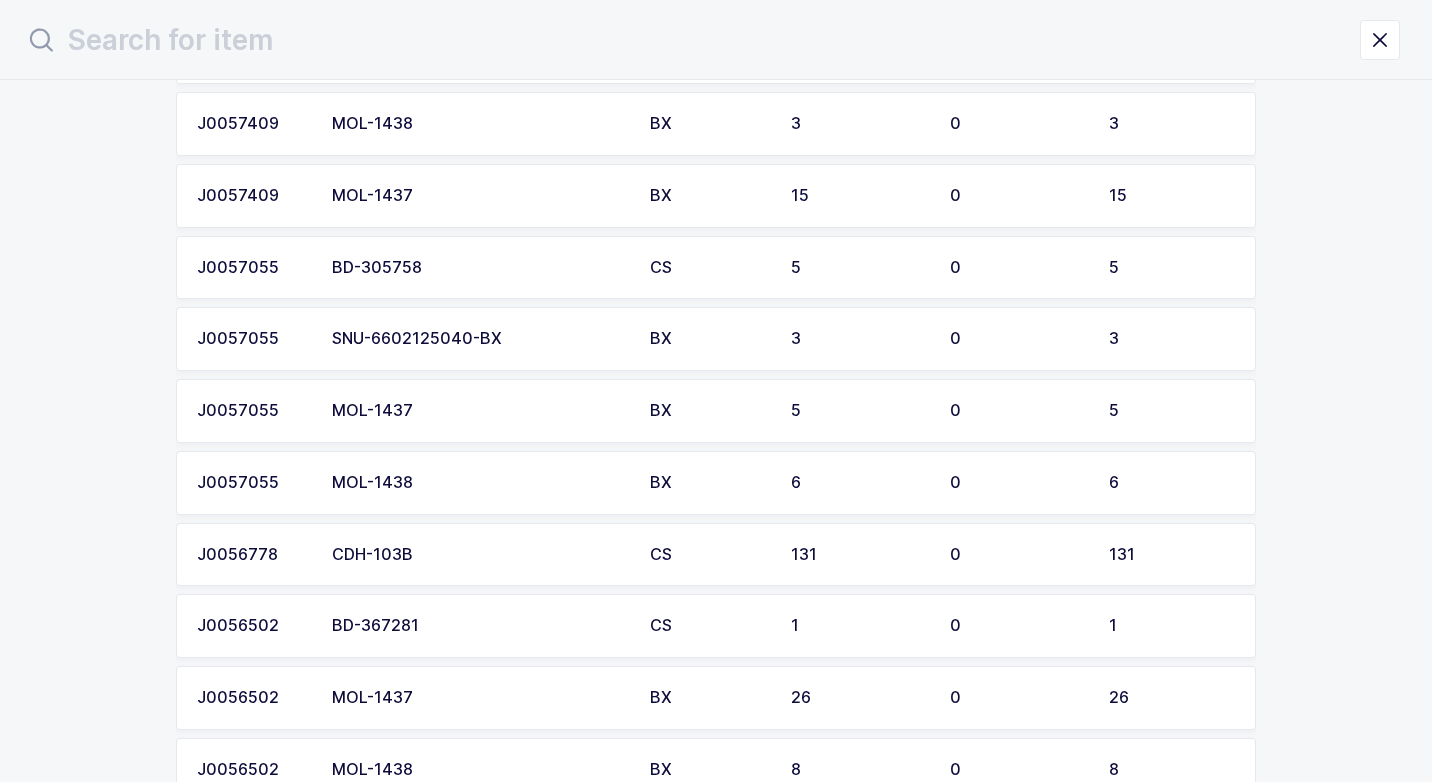 click on "CDH-103B" at bounding box center [479, 555] 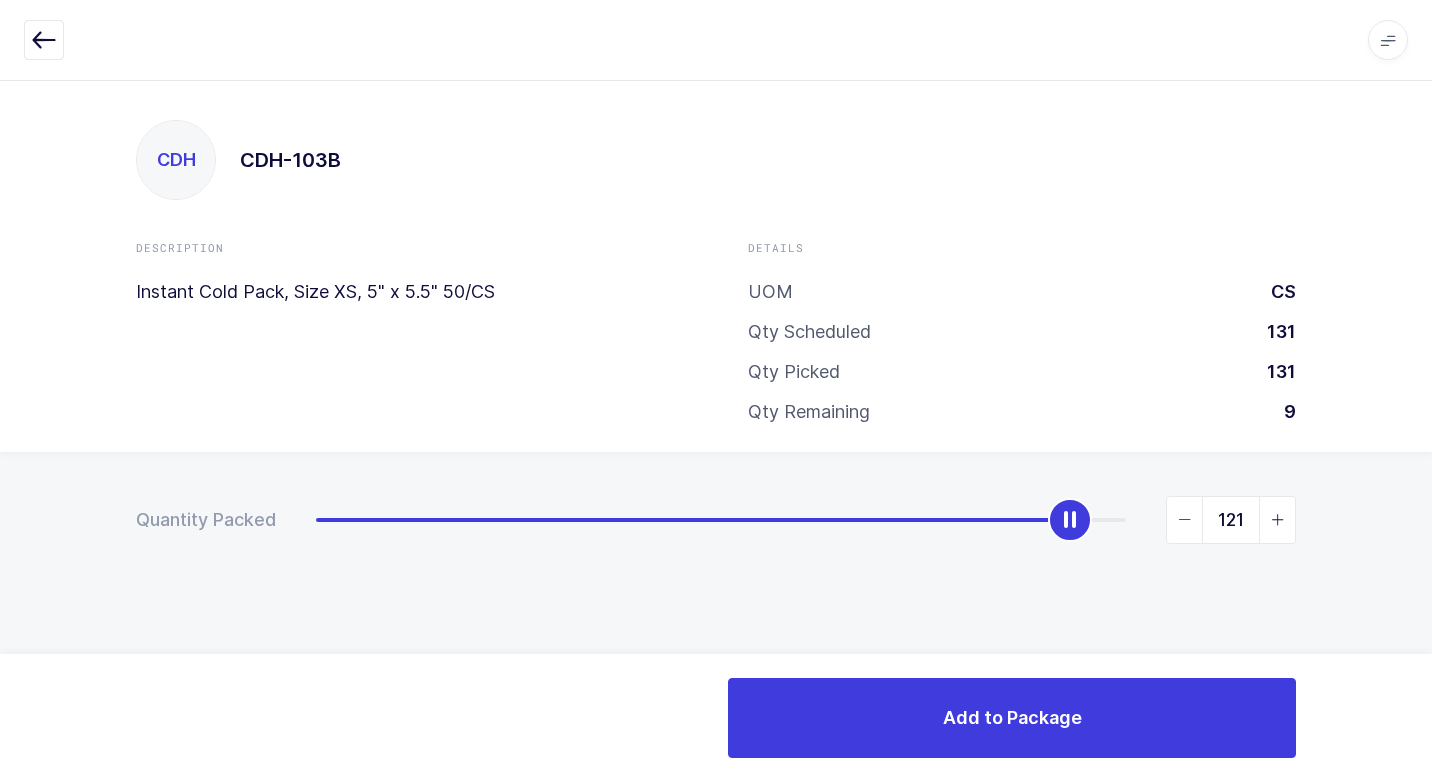 type on "120" 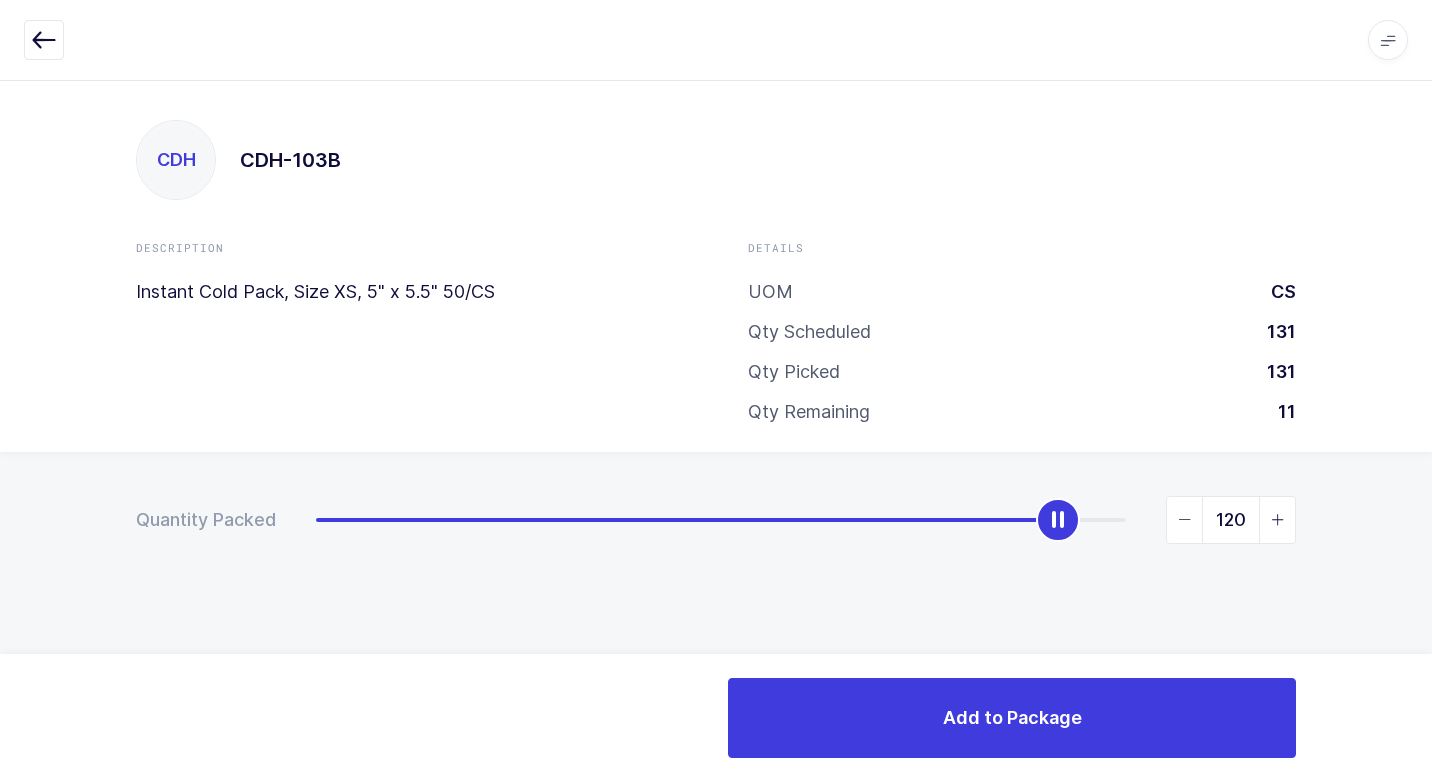 drag, startPoint x: 308, startPoint y: 524, endPoint x: 1049, endPoint y: 603, distance: 745.1993 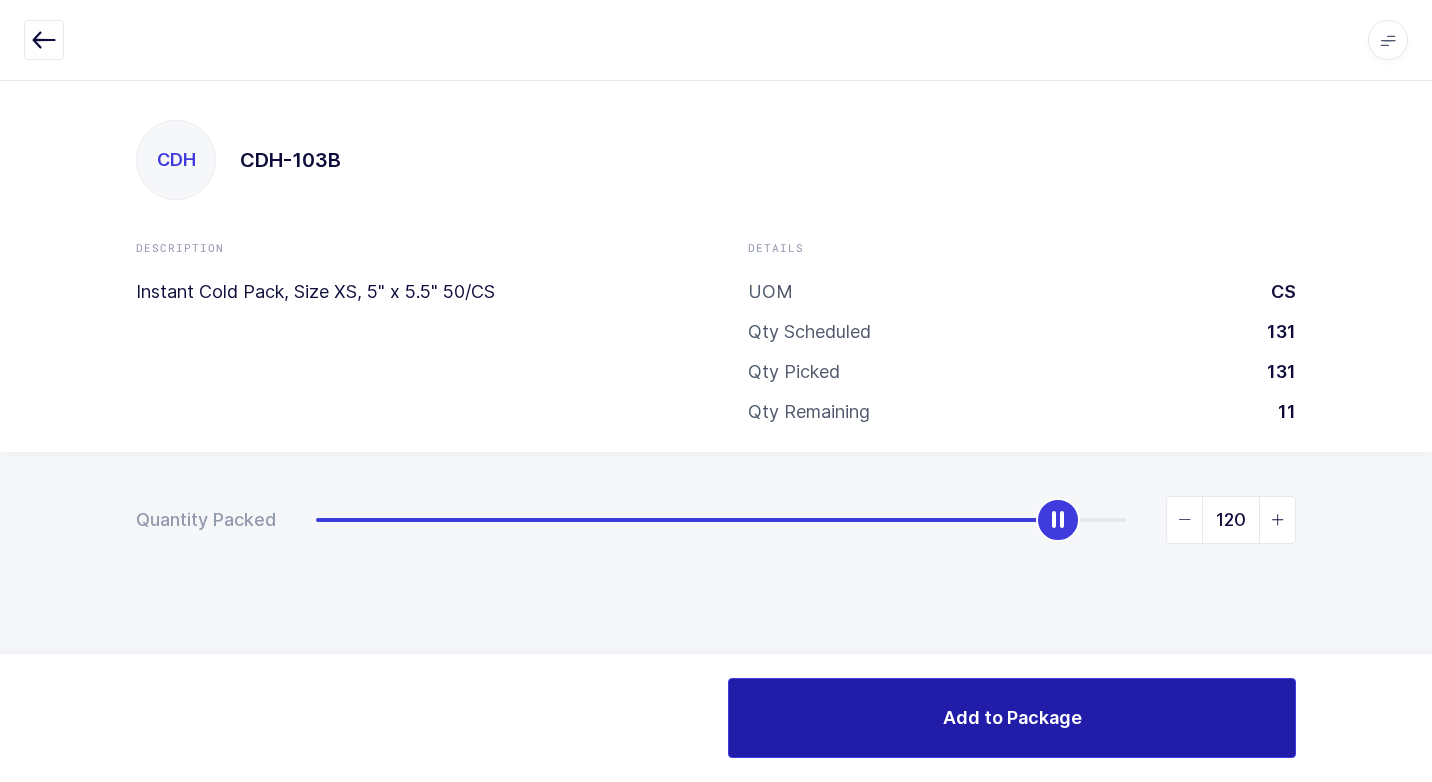 click on "Add to Package" at bounding box center [1012, 717] 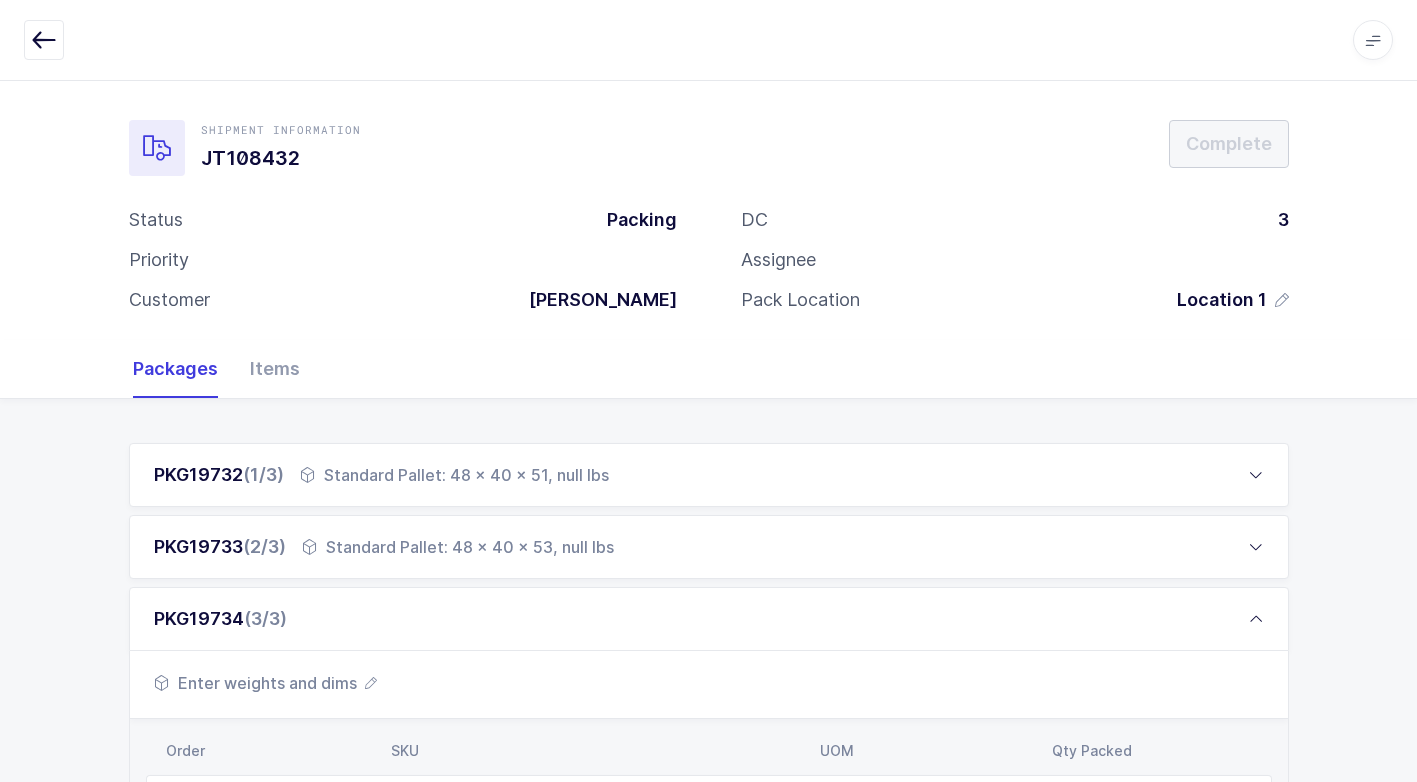 click on "Enter weights and dims" at bounding box center (265, 683) 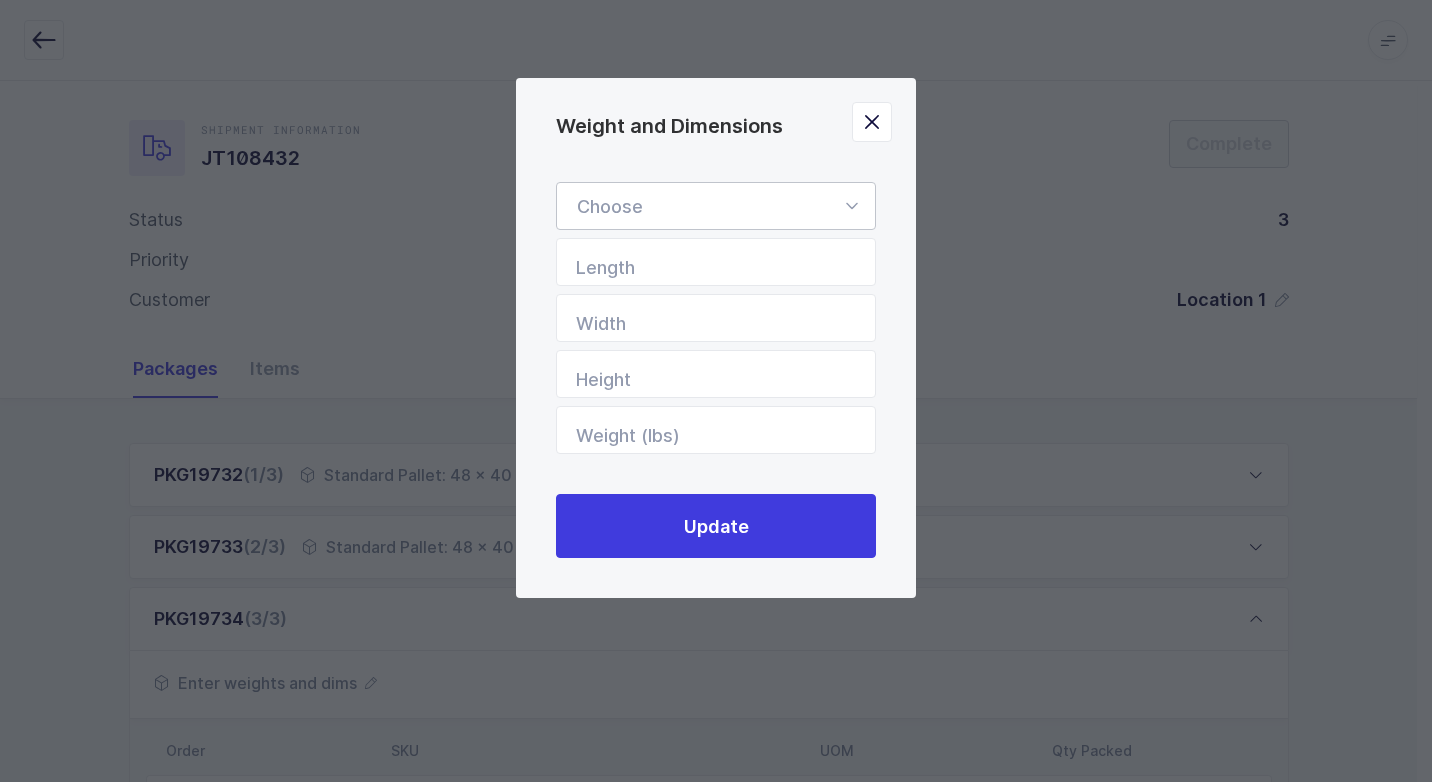 click at bounding box center (851, 206) 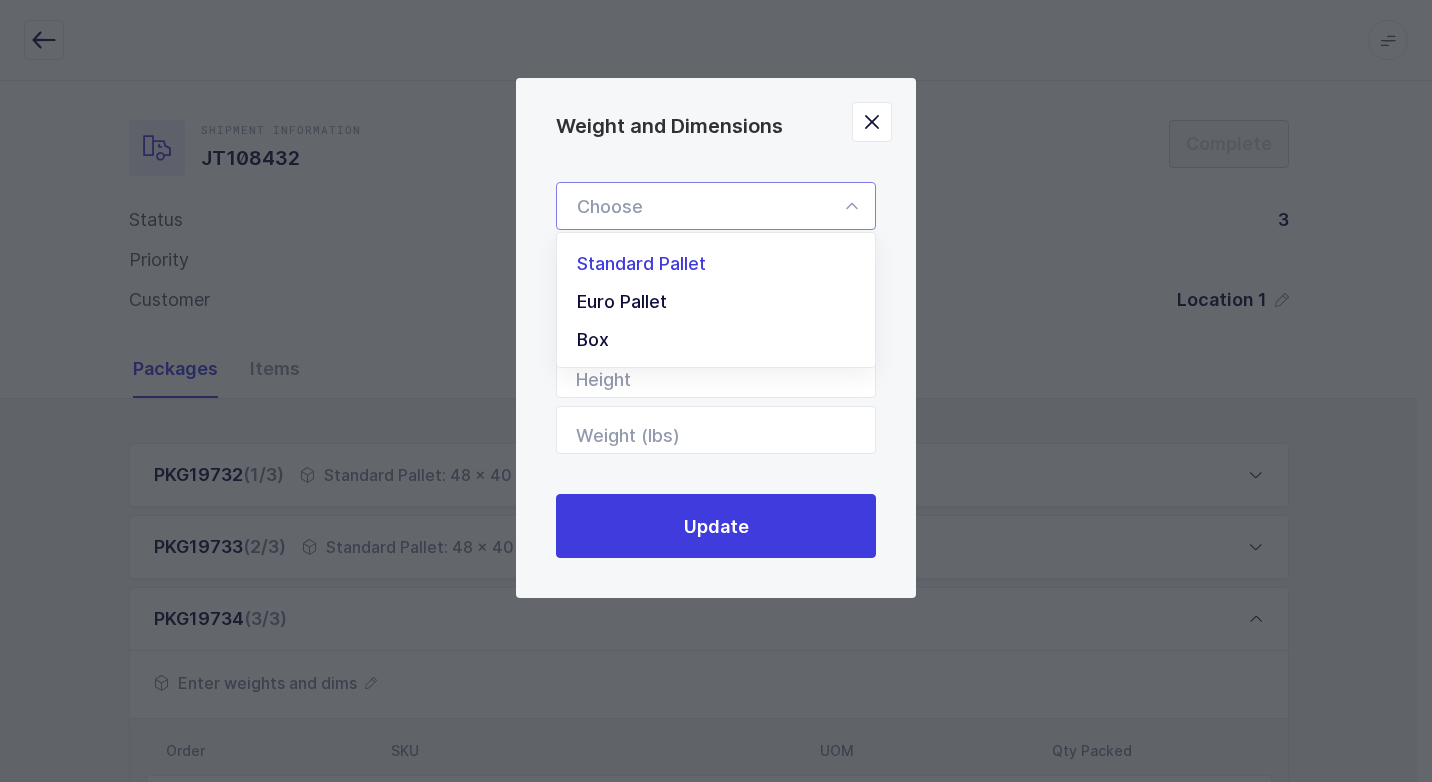 click on "Standard Pallet" at bounding box center (723, 264) 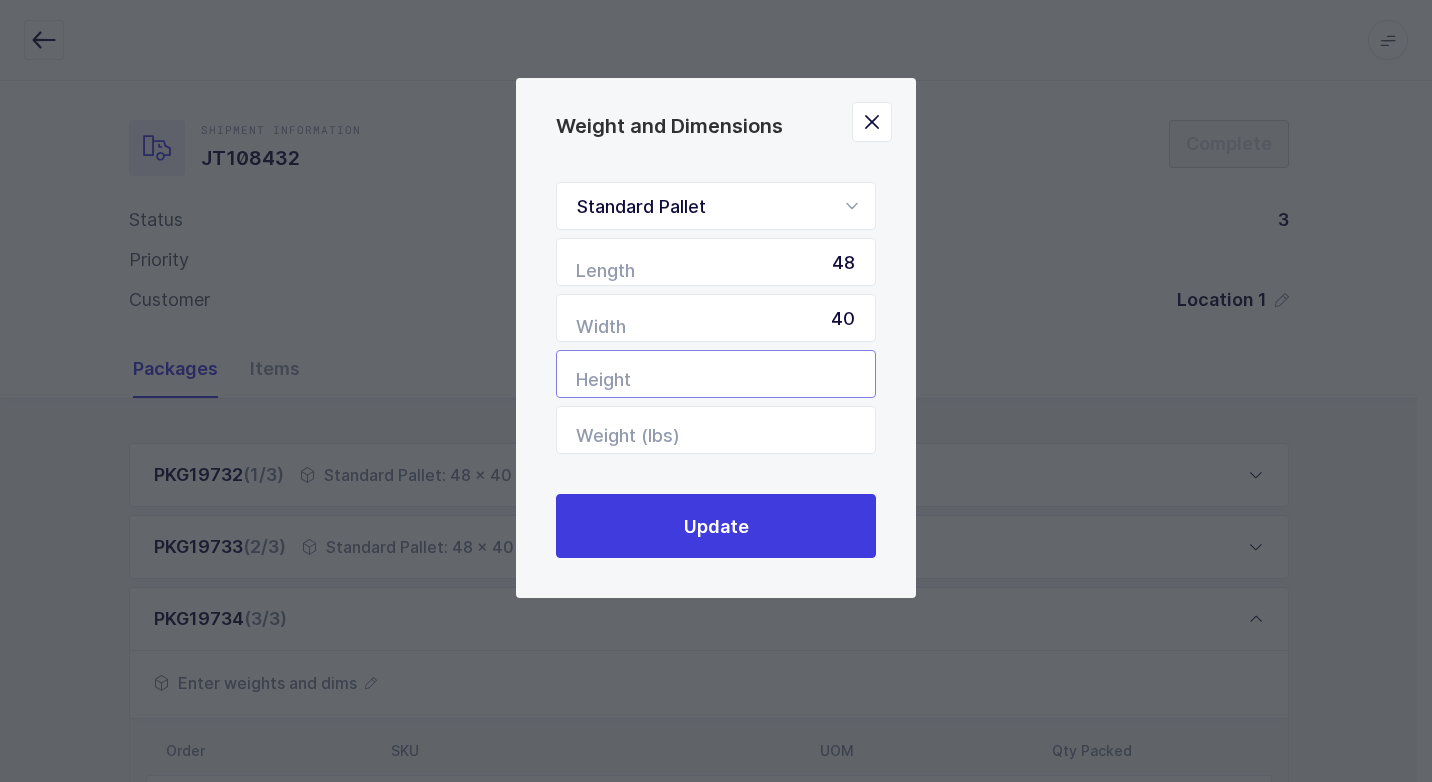 click at bounding box center (716, 374) 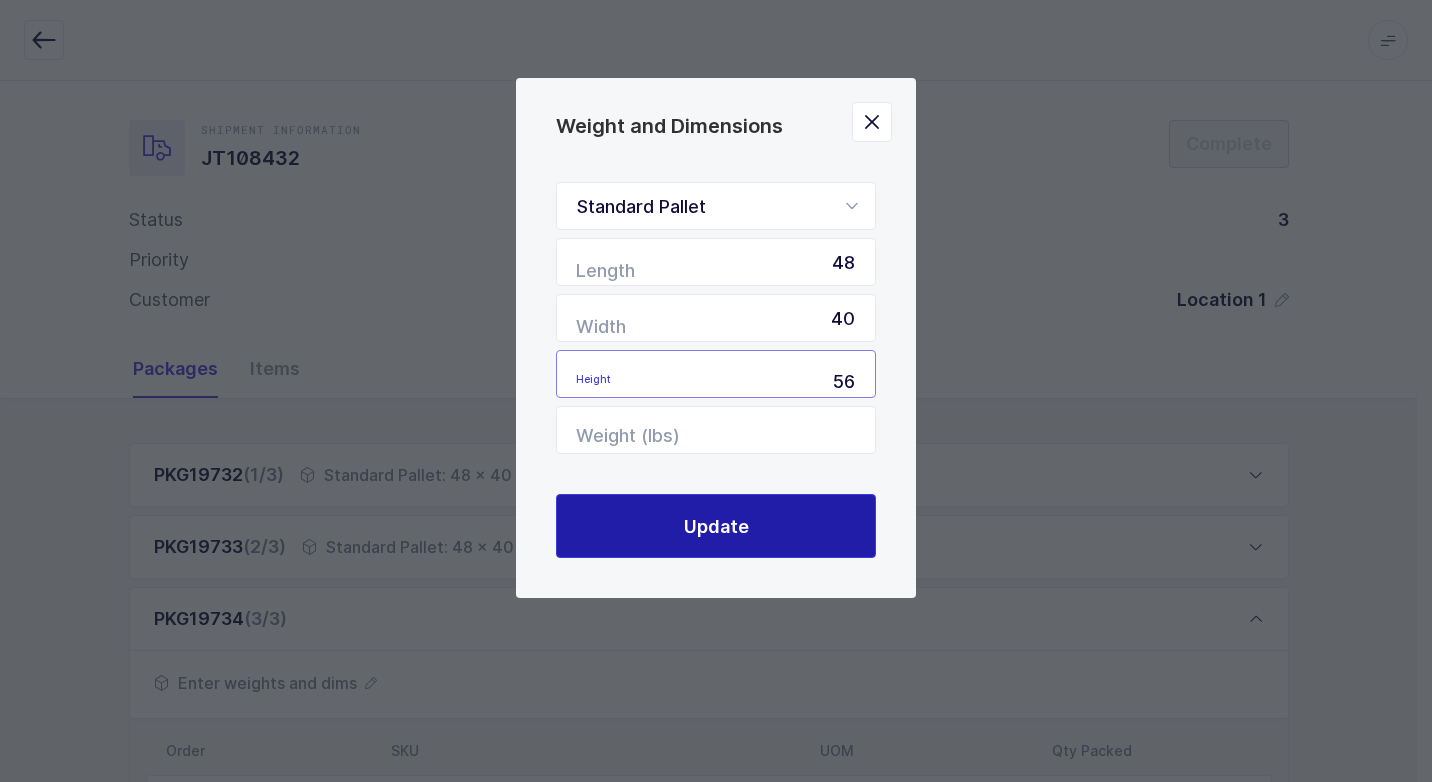 type on "56" 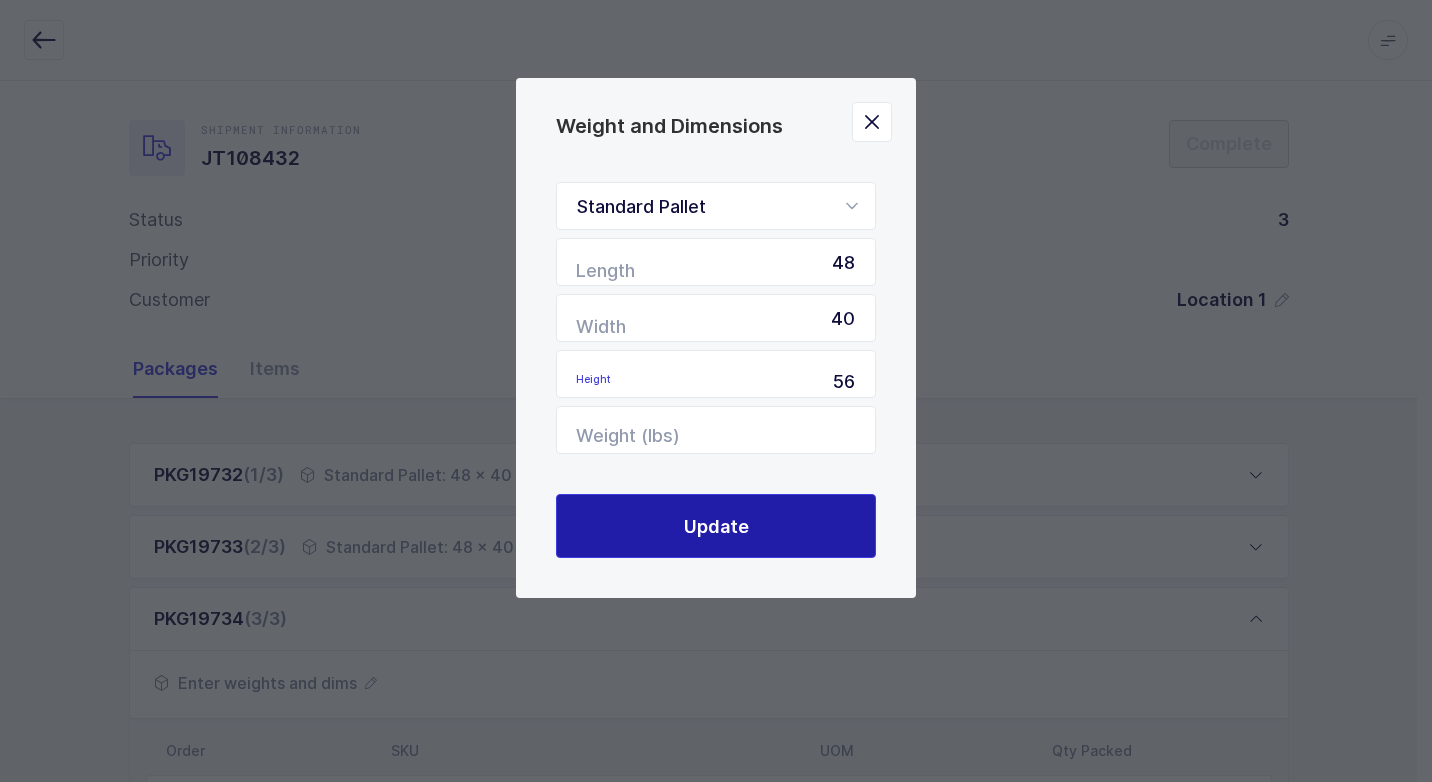 click on "Update" at bounding box center [716, 526] 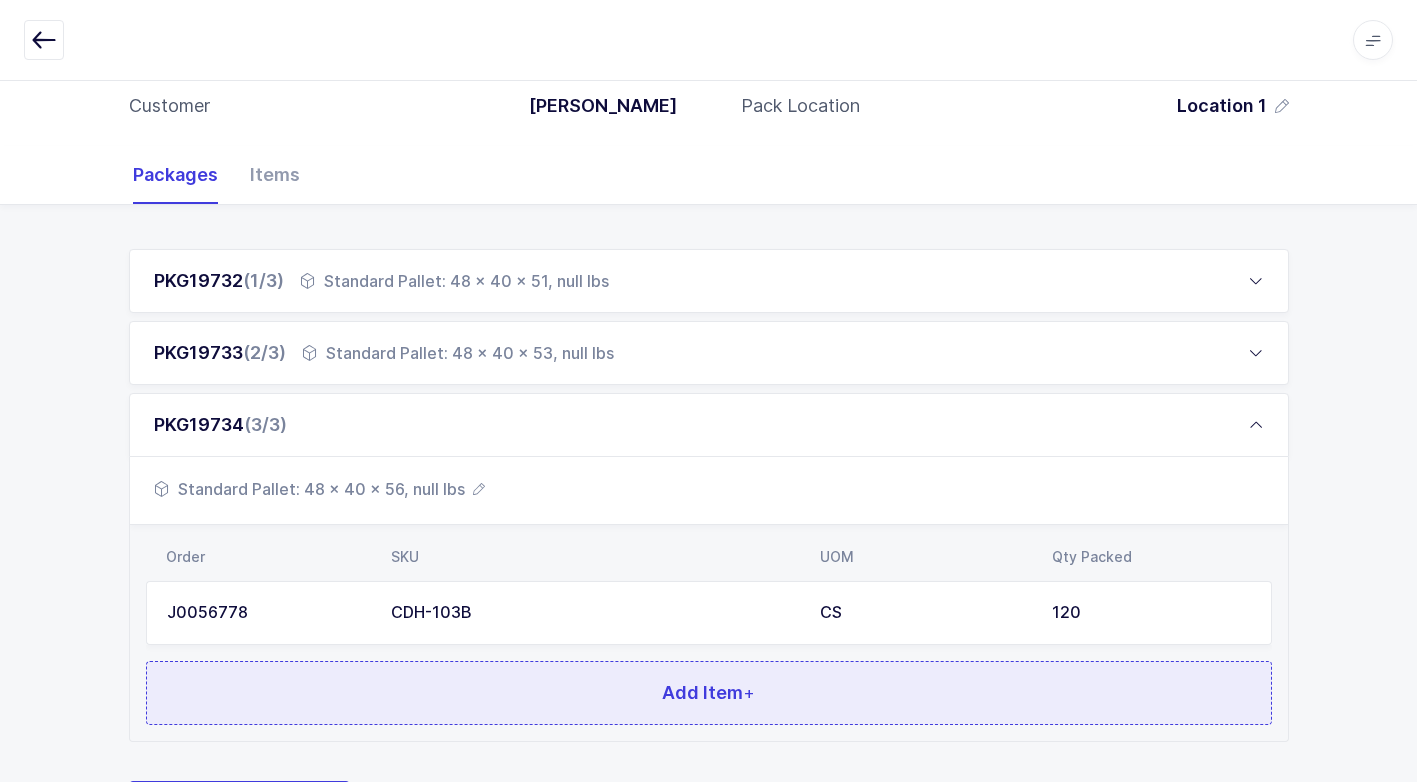 scroll, scrollTop: 297, scrollLeft: 0, axis: vertical 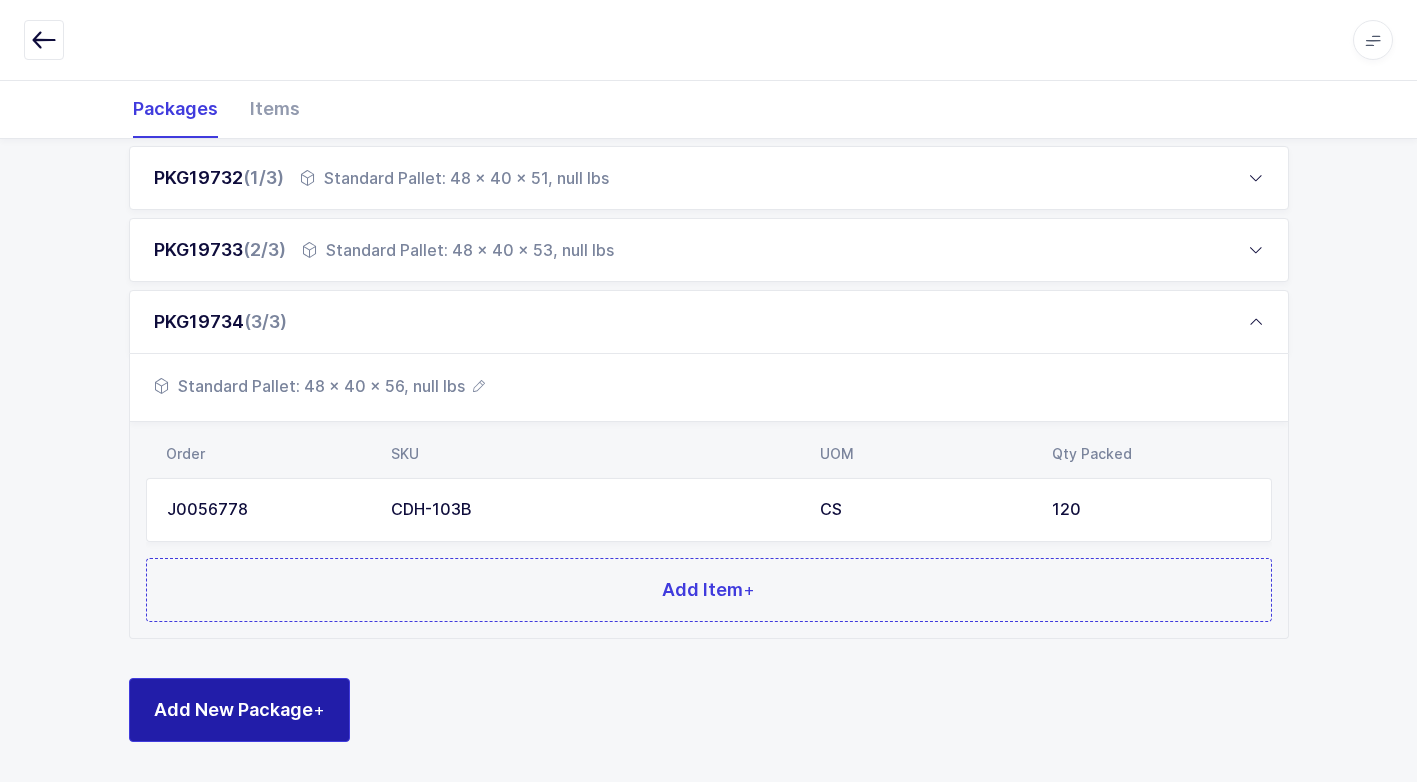 click on "Add New Package  +" at bounding box center (239, 709) 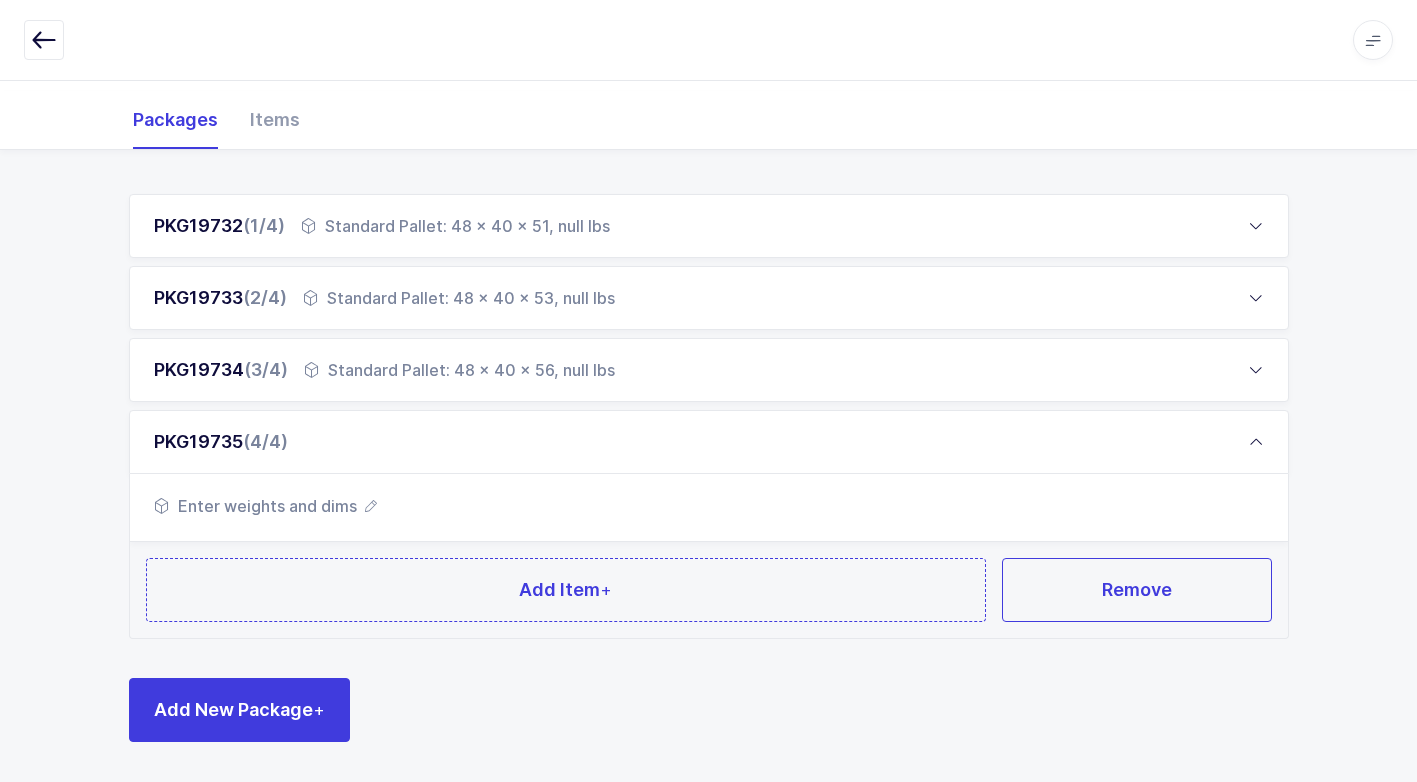 scroll, scrollTop: 249, scrollLeft: 0, axis: vertical 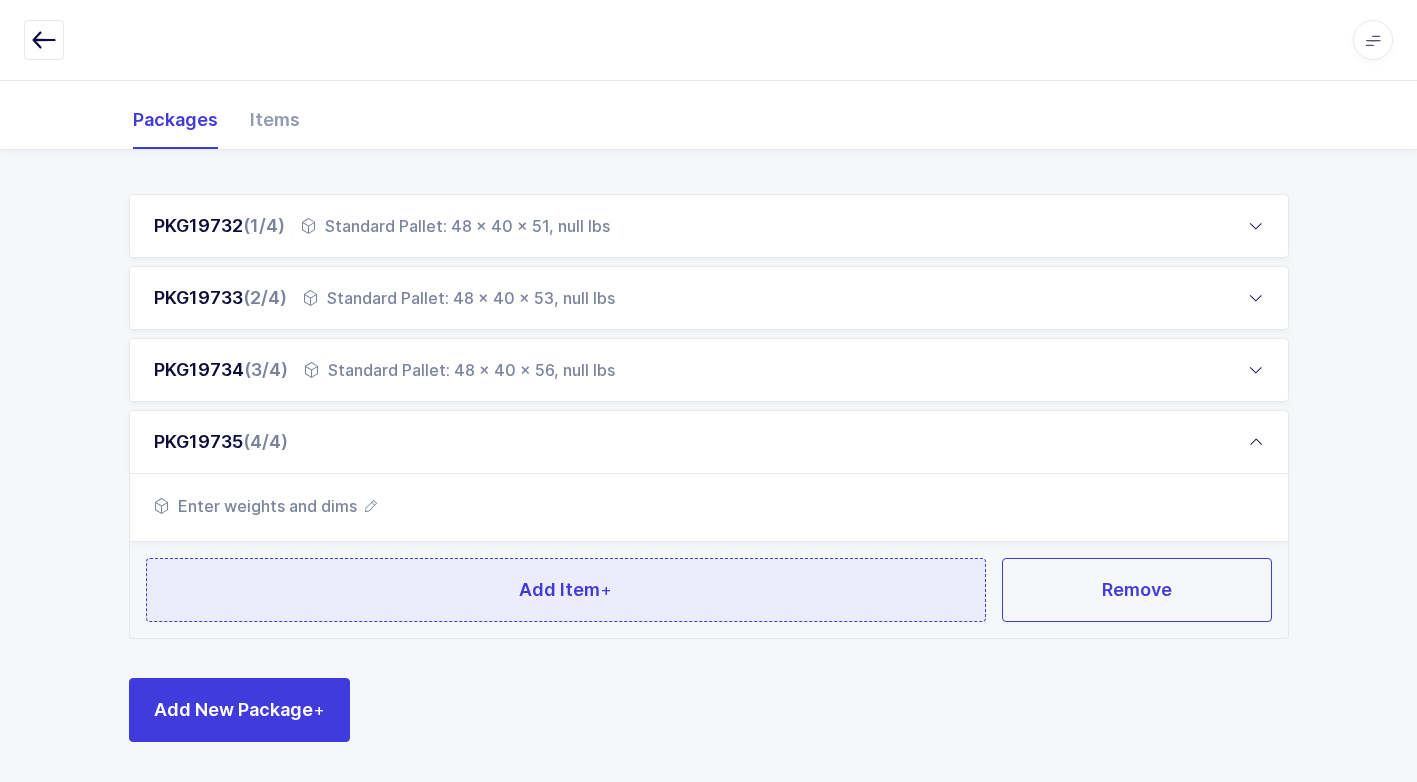 click on "Add Item  +" at bounding box center (566, 590) 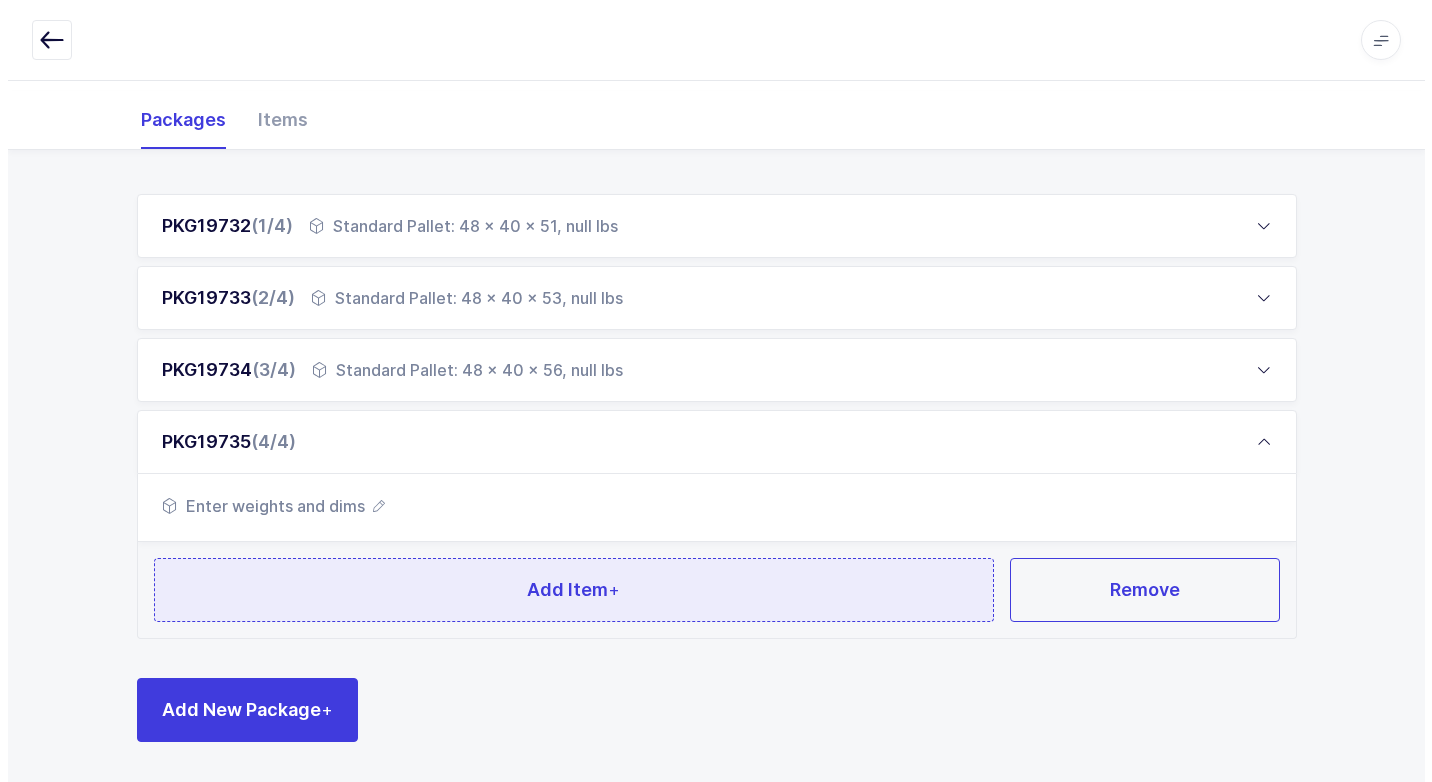scroll, scrollTop: 0, scrollLeft: 0, axis: both 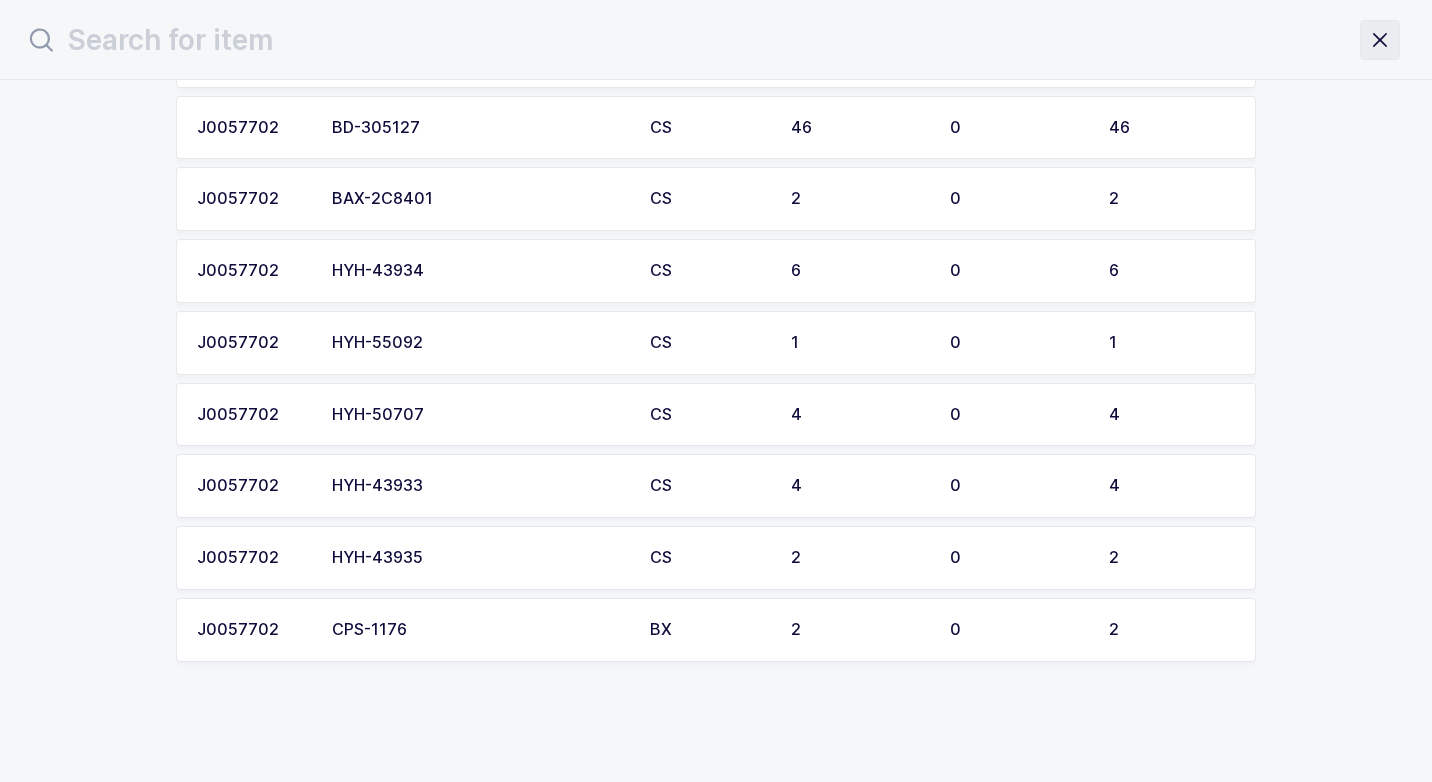click at bounding box center [1380, 40] 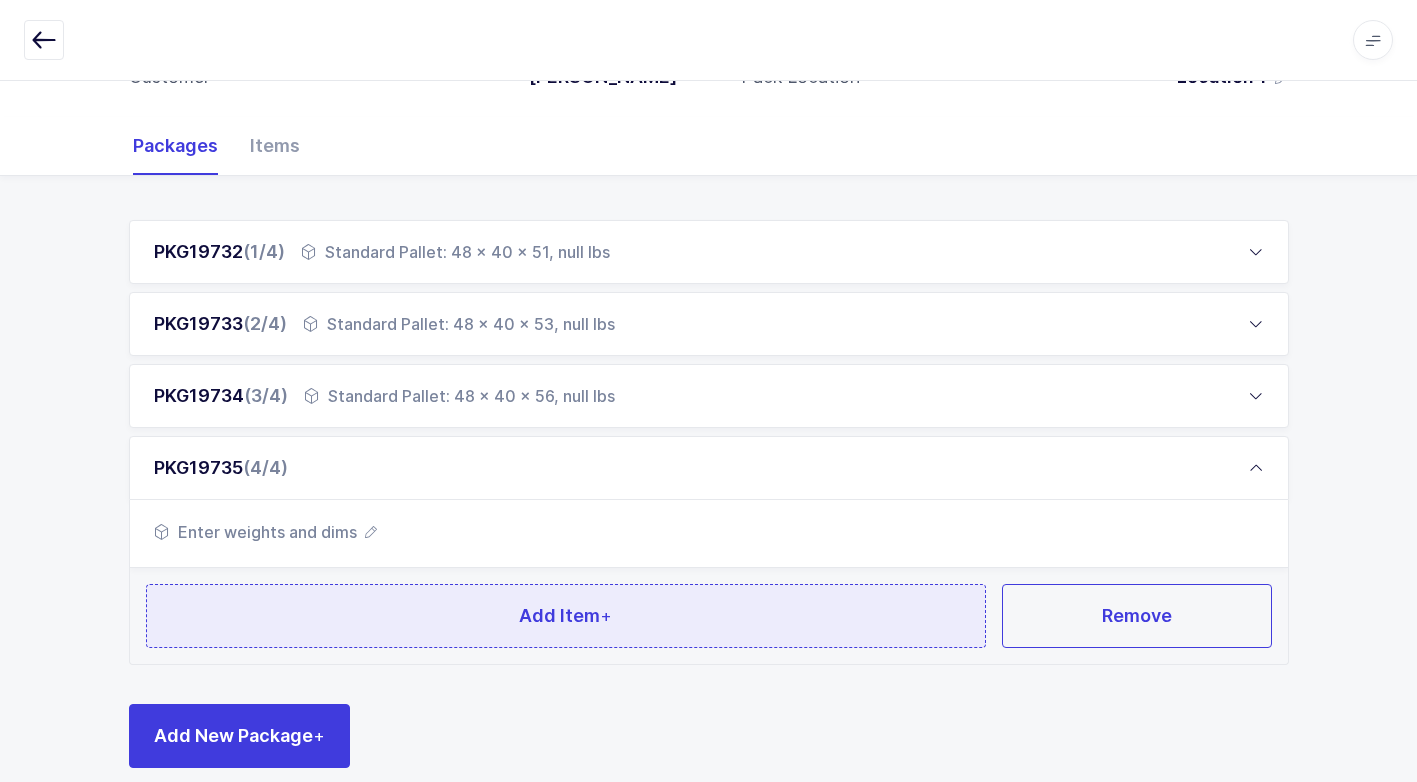 scroll, scrollTop: 249, scrollLeft: 0, axis: vertical 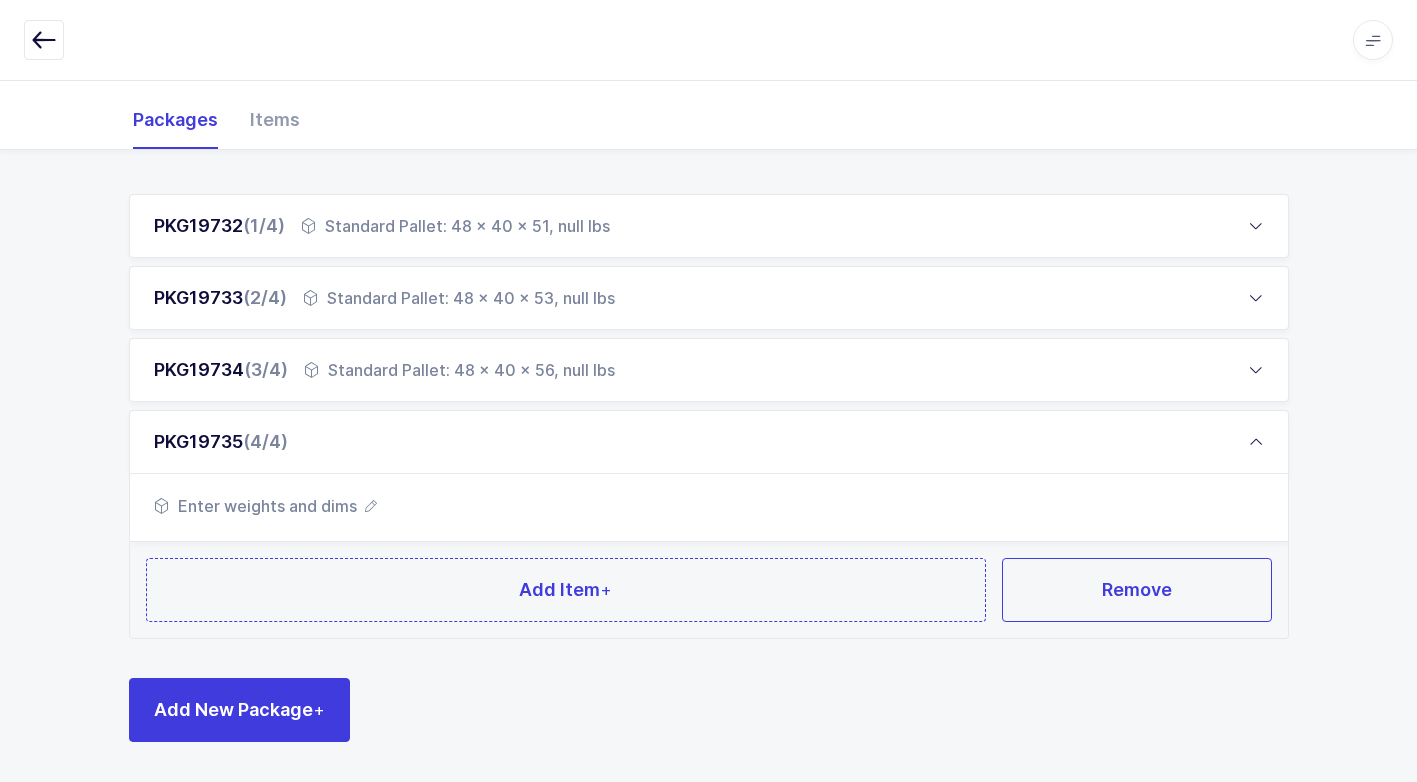 click on "Standard Pallet: 48 x 40 x 56, null lbs" at bounding box center (459, 370) 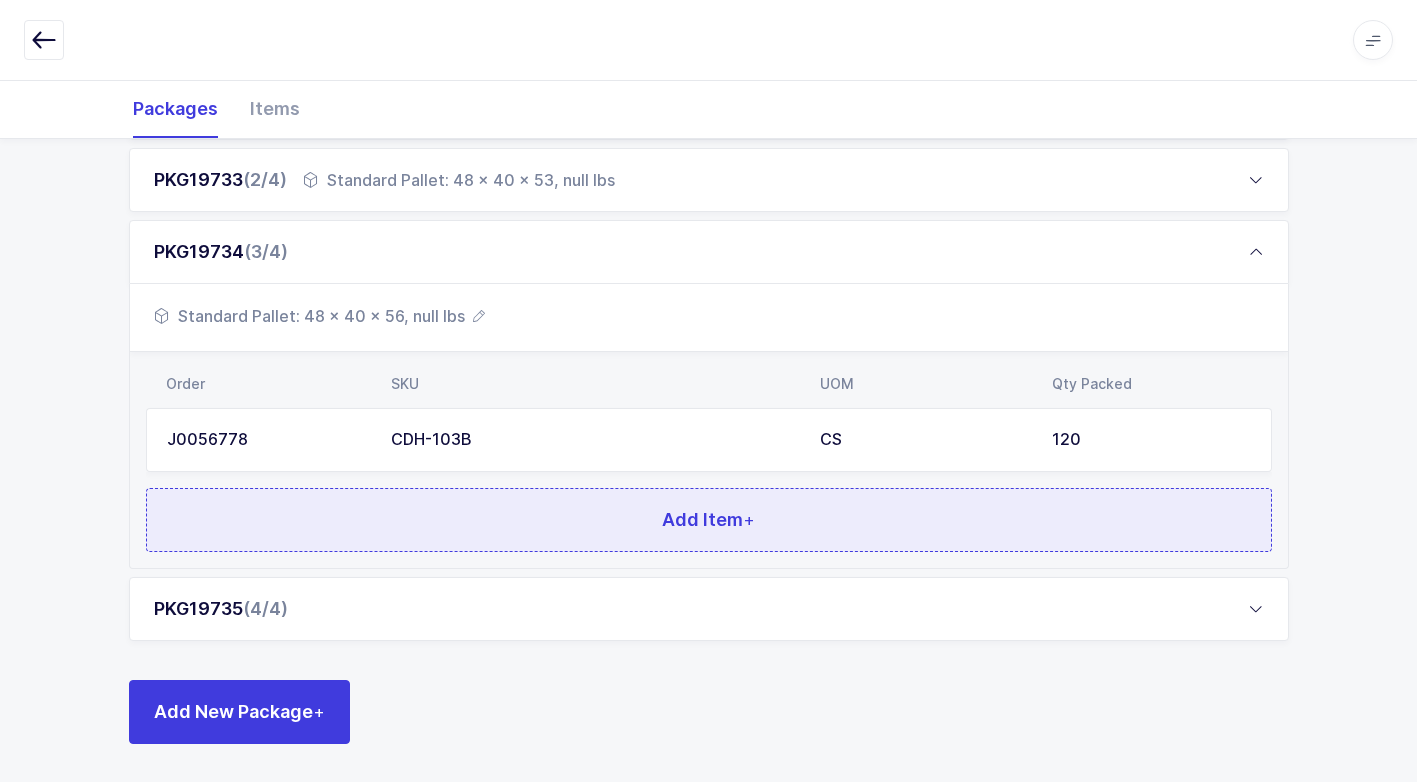 scroll, scrollTop: 369, scrollLeft: 0, axis: vertical 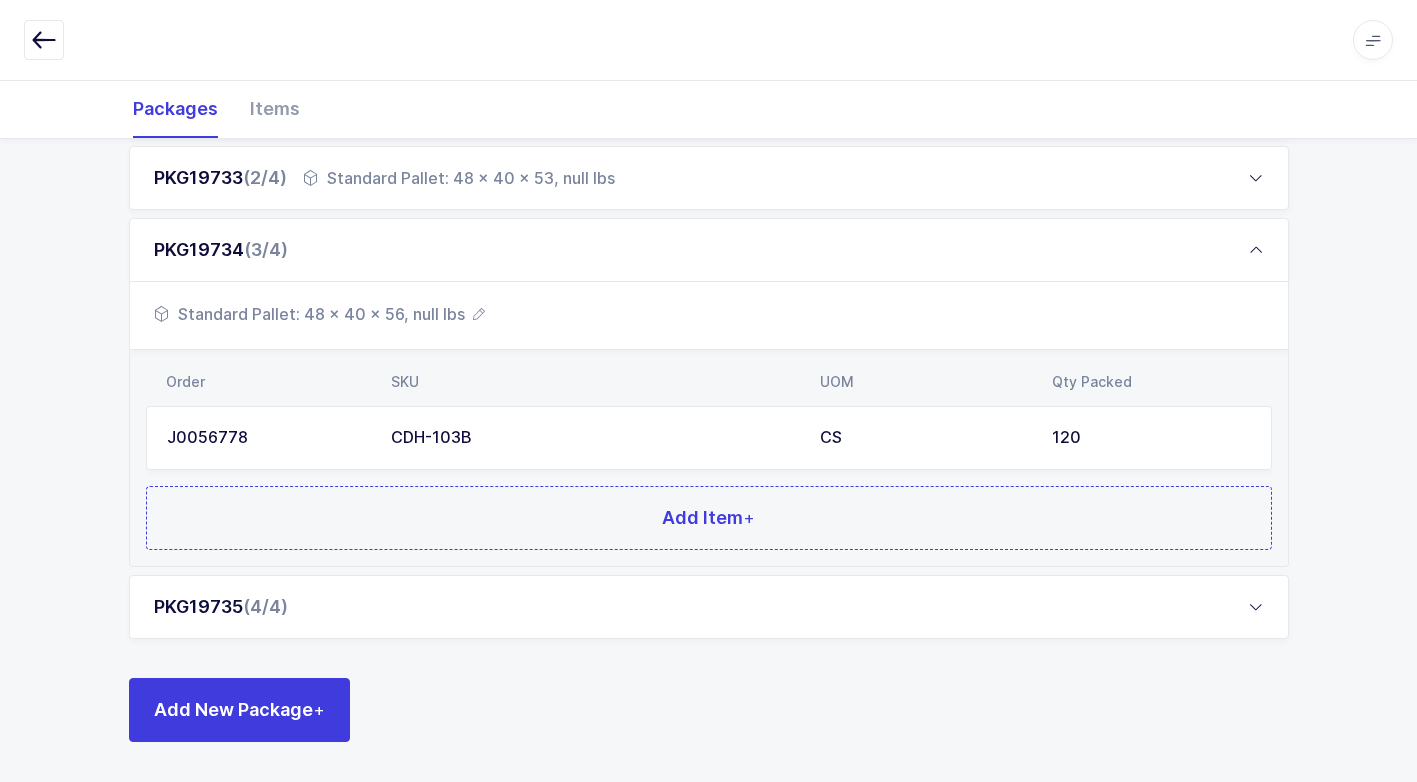click on "PKG19735
(4/4)" at bounding box center (709, 607) 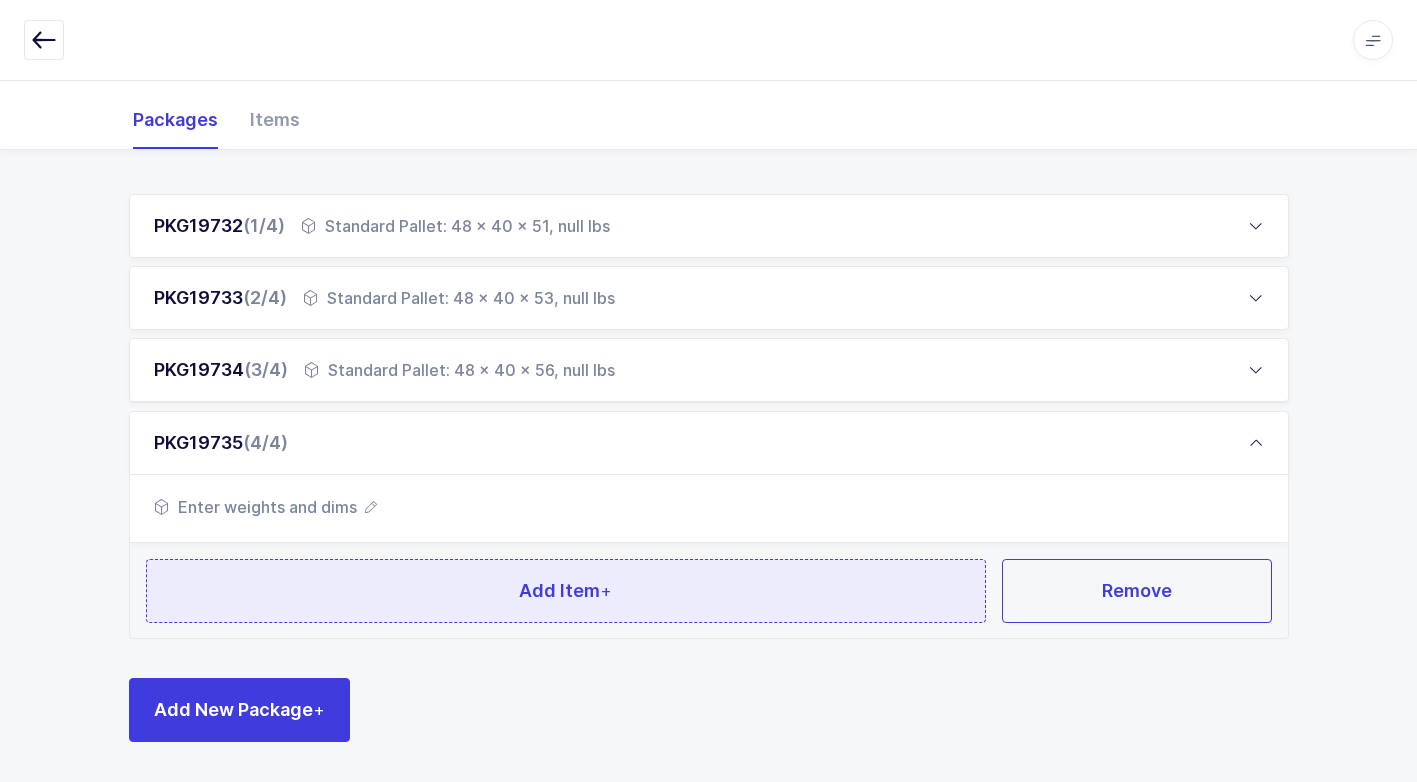 scroll, scrollTop: 249, scrollLeft: 0, axis: vertical 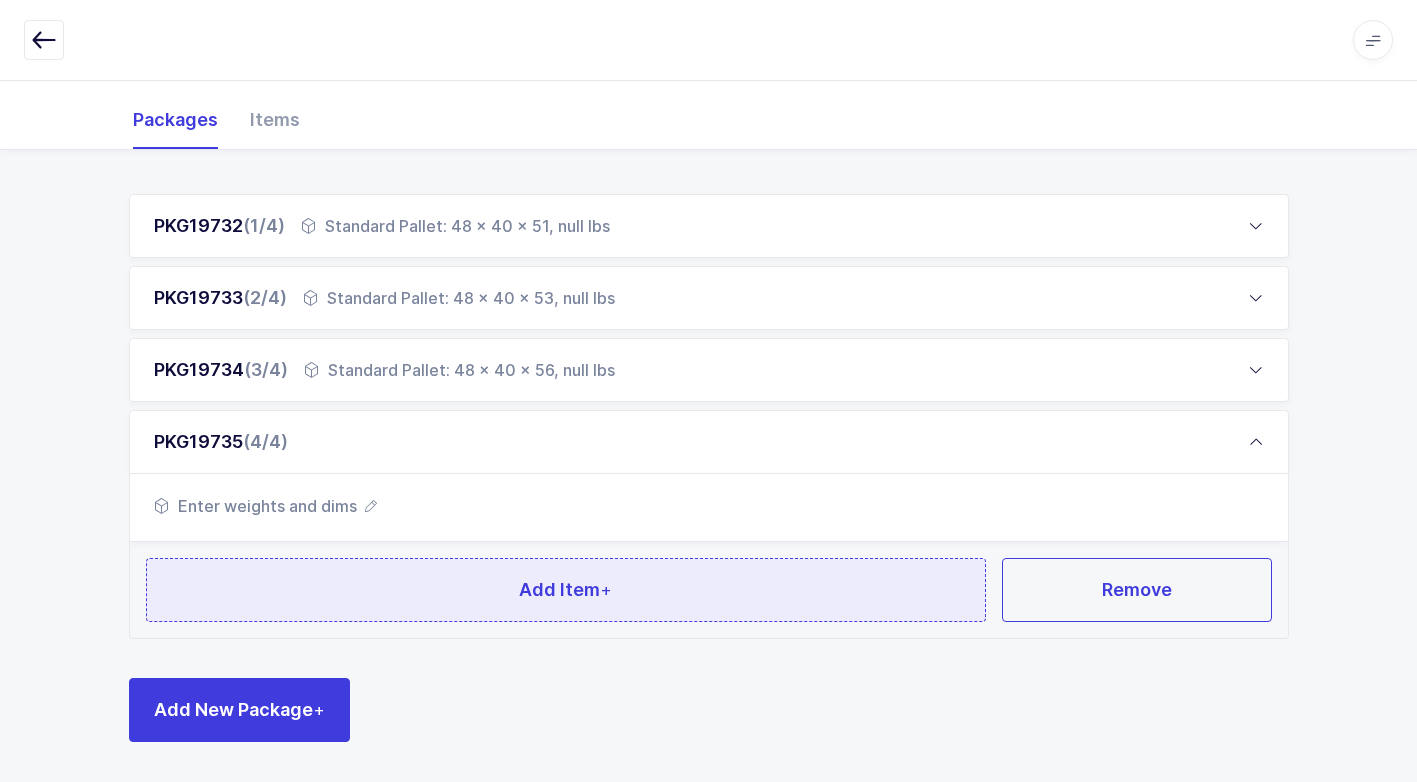 click on "Add Item  +" at bounding box center [566, 590] 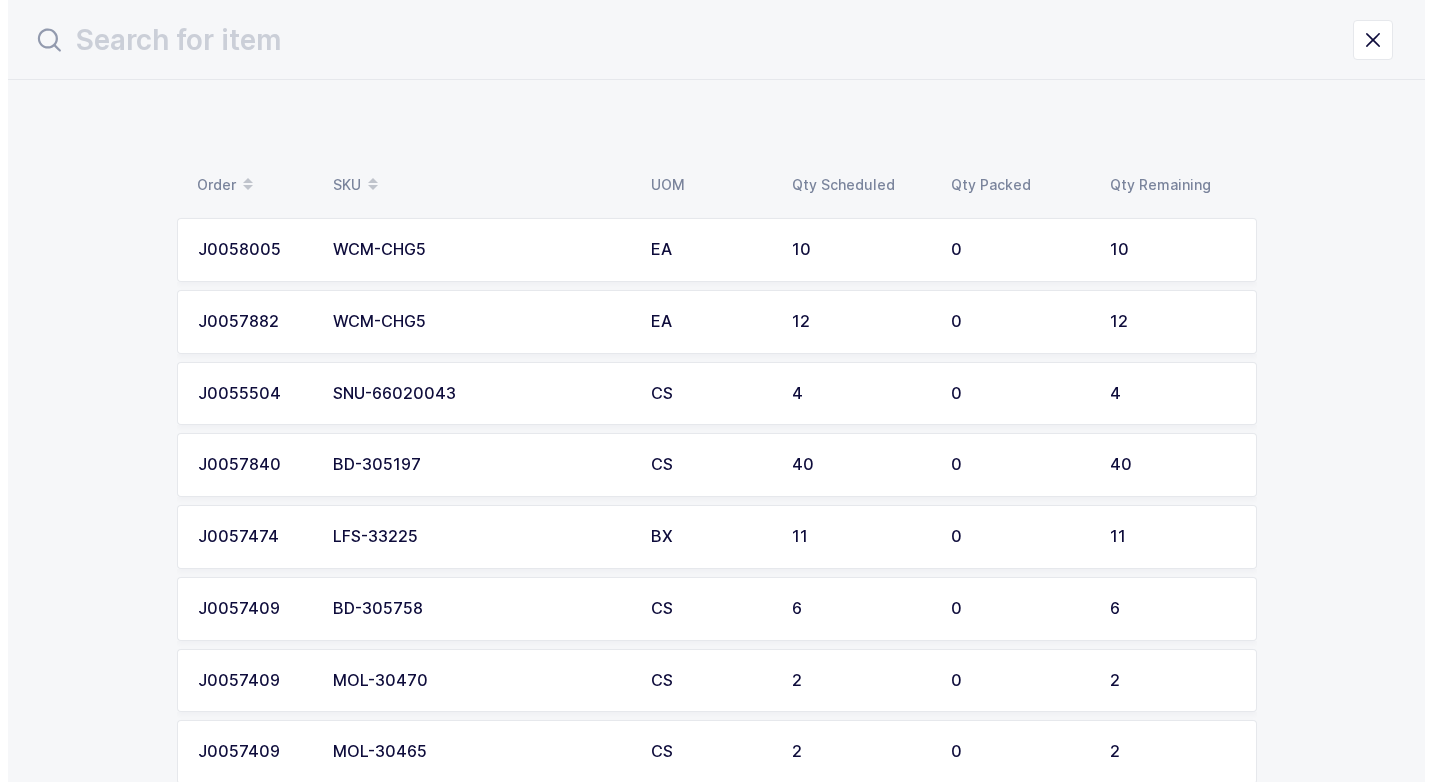 scroll, scrollTop: 0, scrollLeft: 0, axis: both 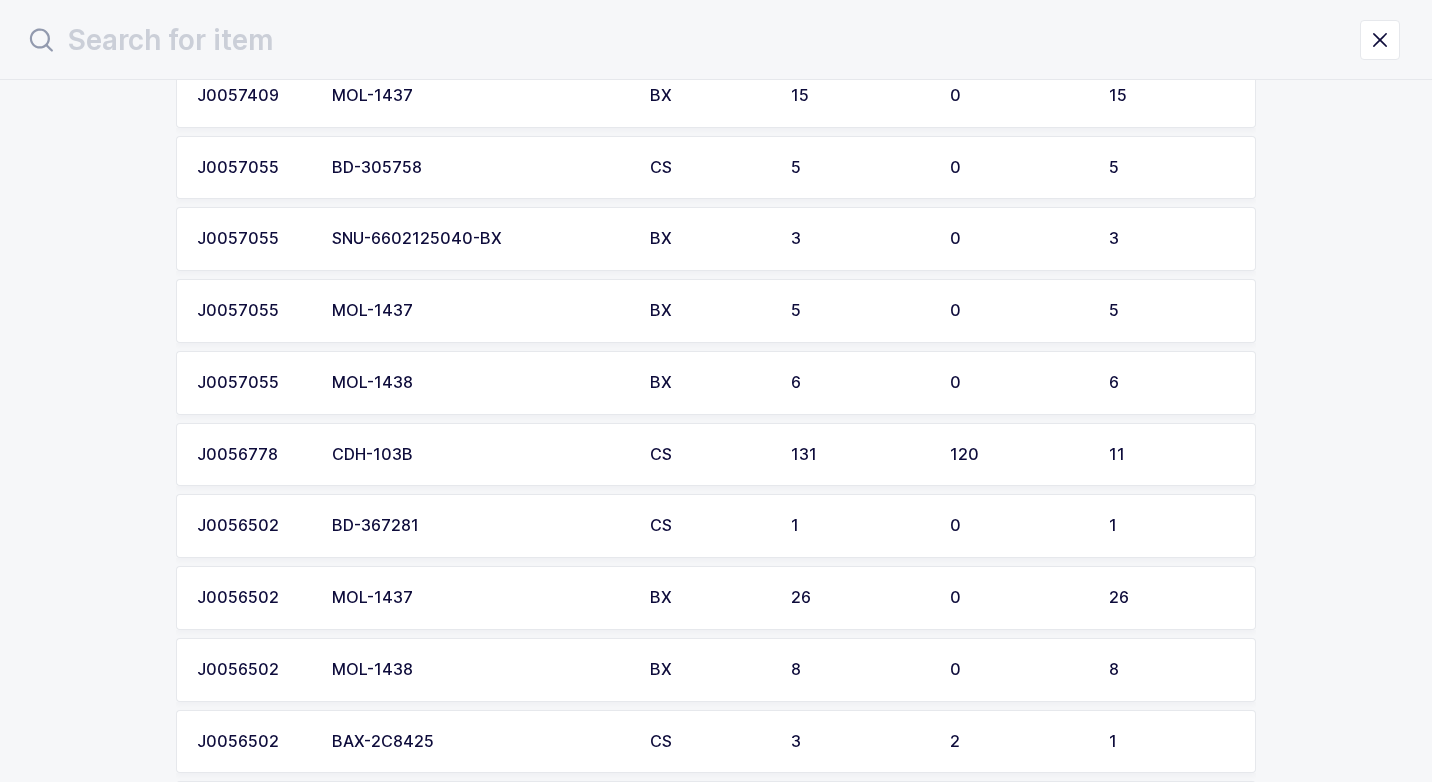click on "CDH-103B" at bounding box center [479, 455] 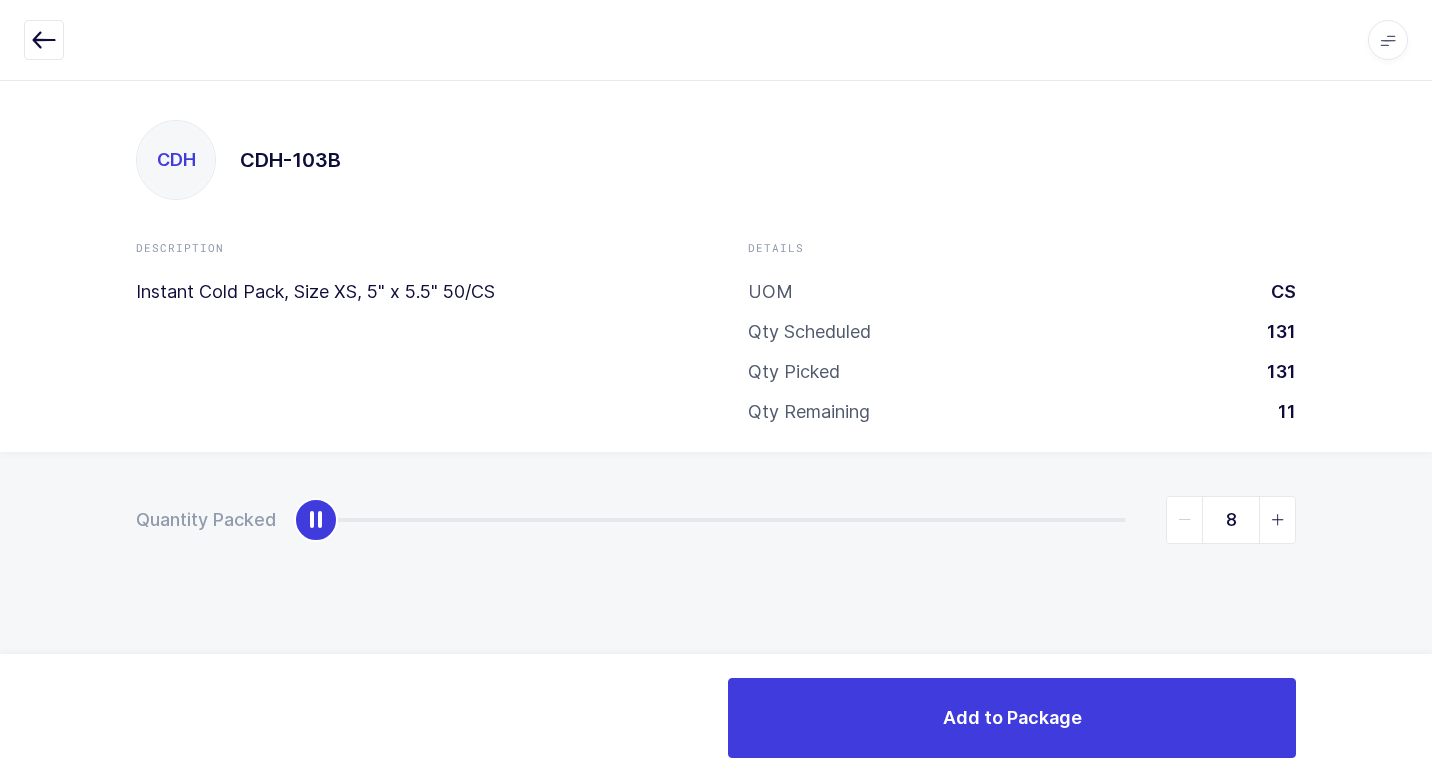 type on "11" 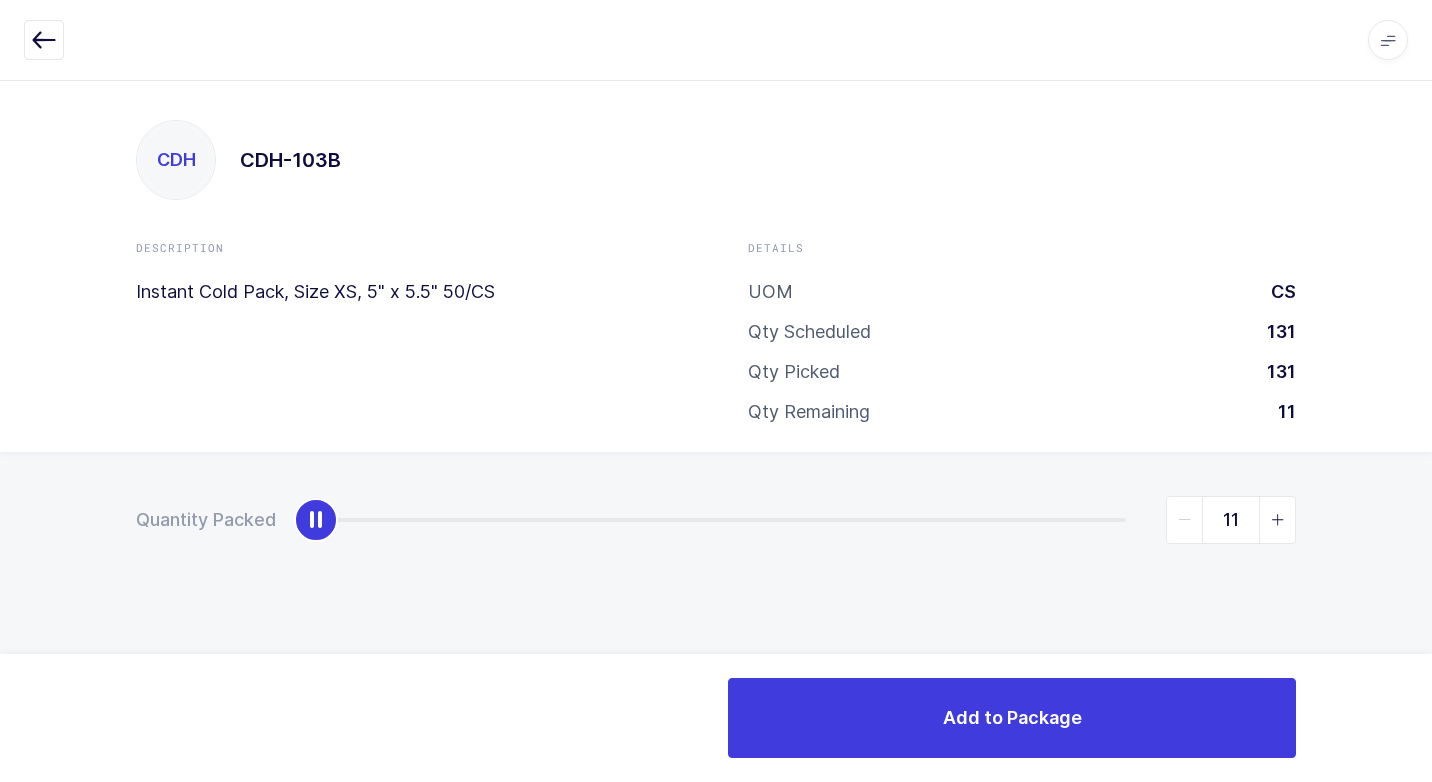 drag, startPoint x: 315, startPoint y: 519, endPoint x: 1431, endPoint y: 531, distance: 1116.0646 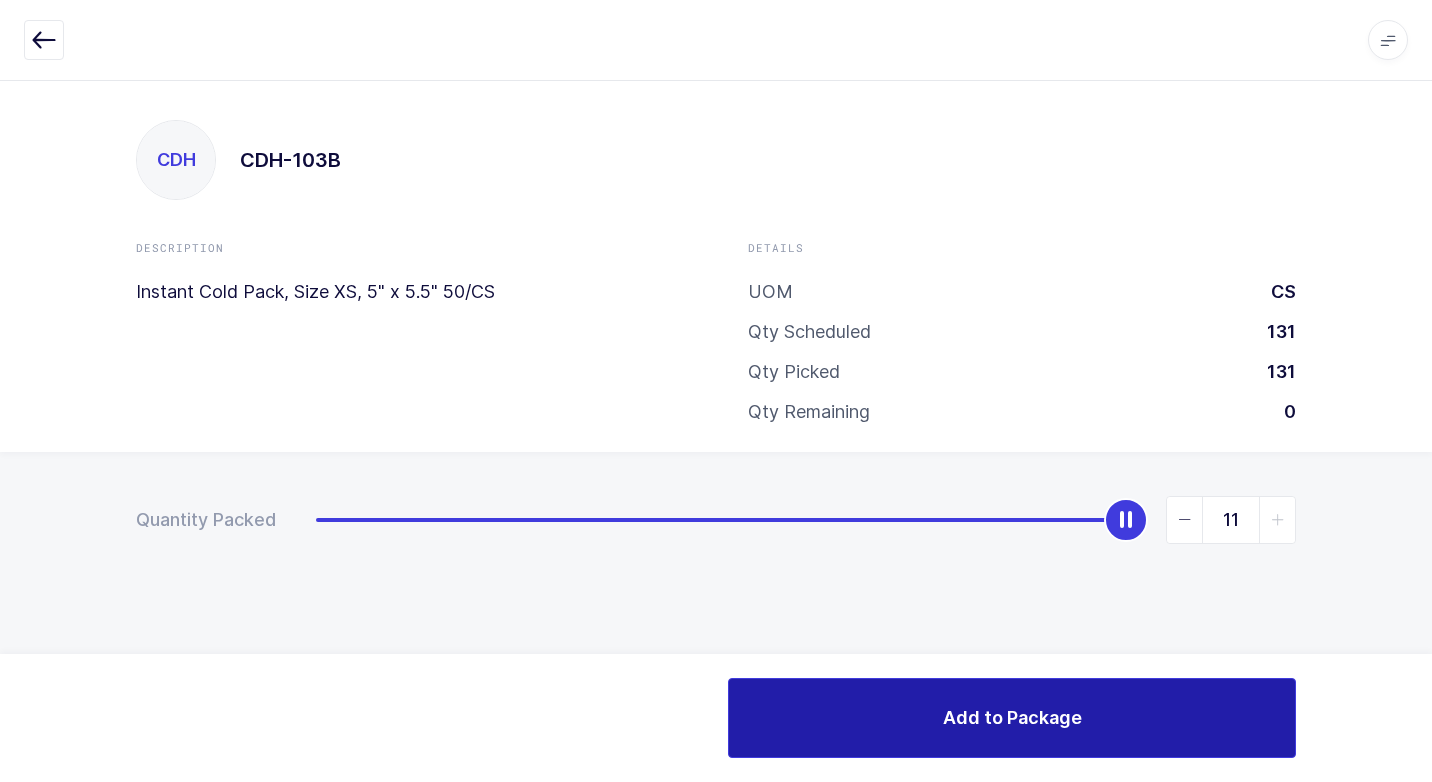 drag, startPoint x: 976, startPoint y: 725, endPoint x: 928, endPoint y: 712, distance: 49.729267 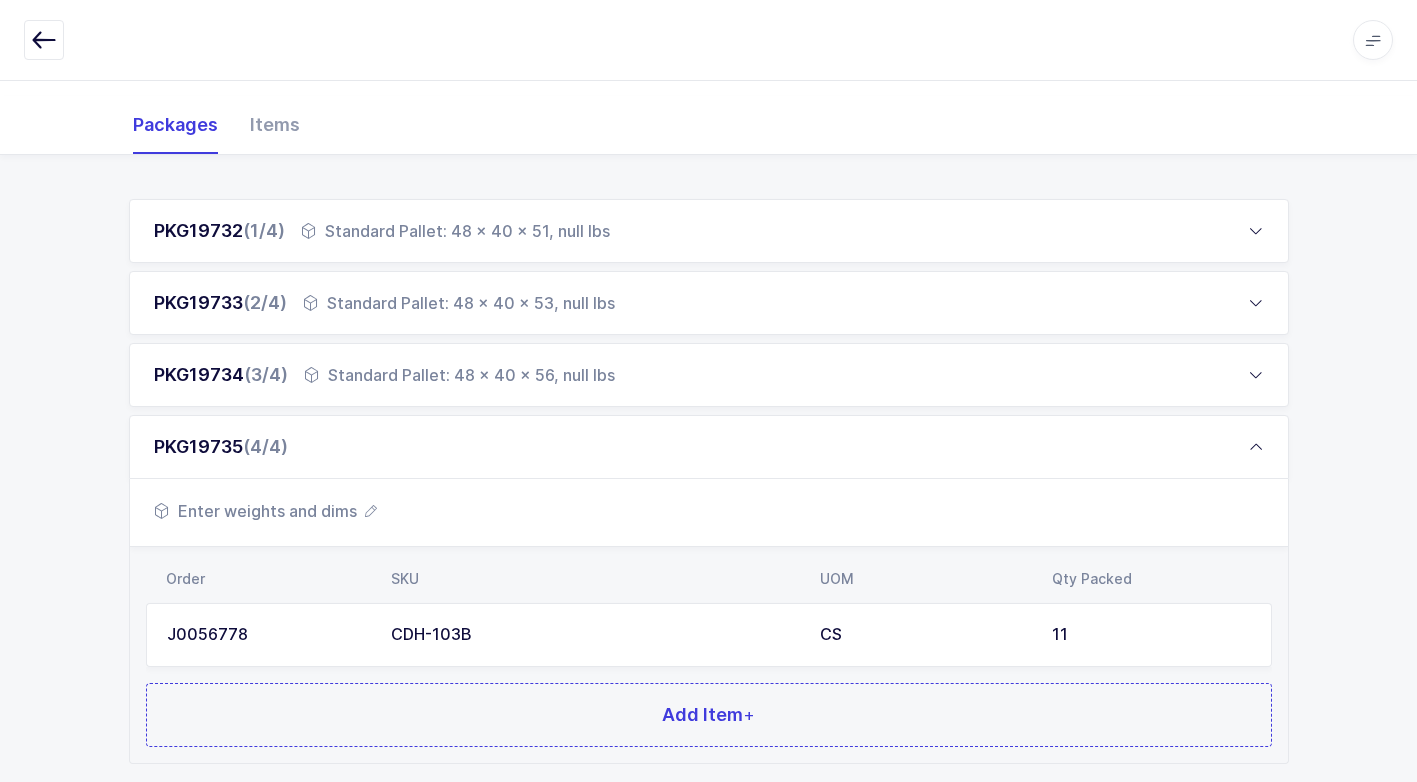 scroll, scrollTop: 369, scrollLeft: 0, axis: vertical 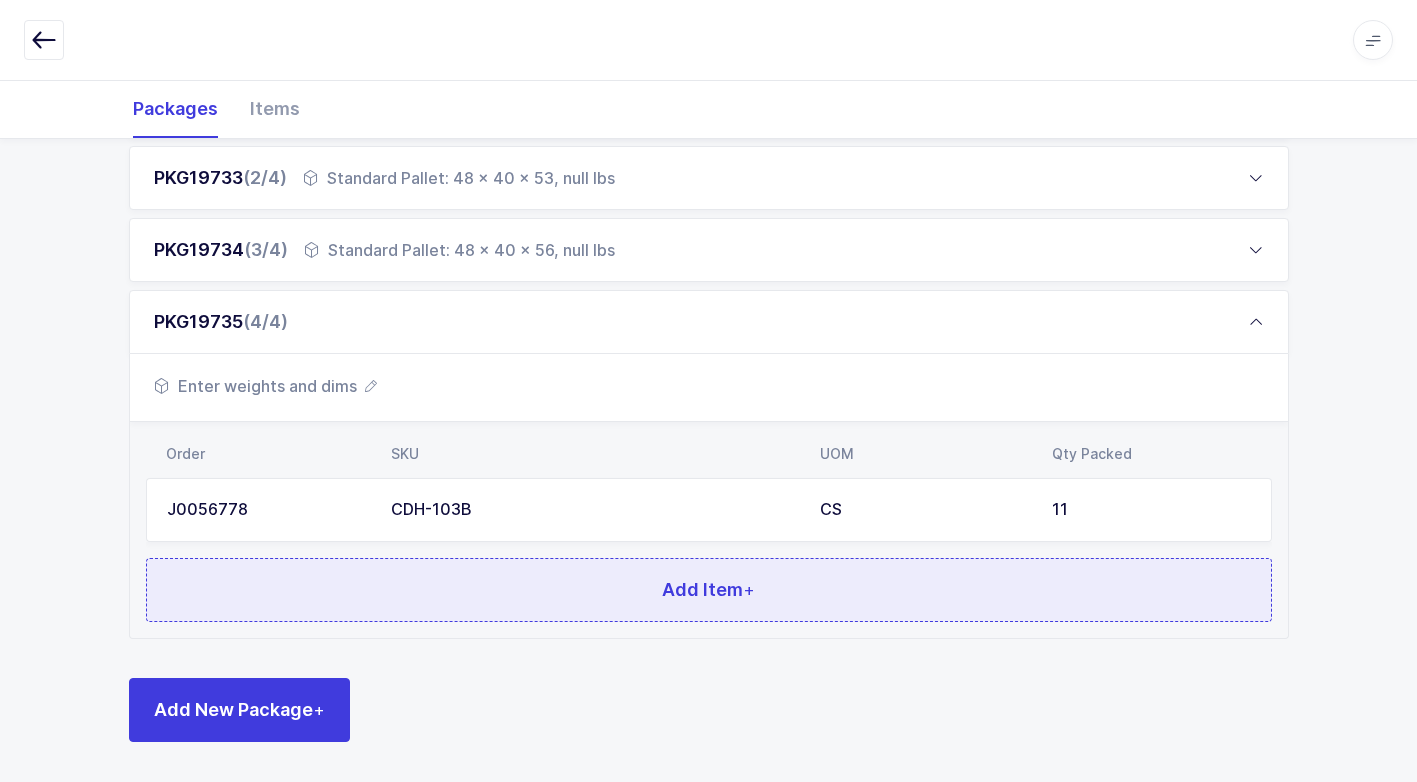 click on "Add Item  +" at bounding box center (709, 590) 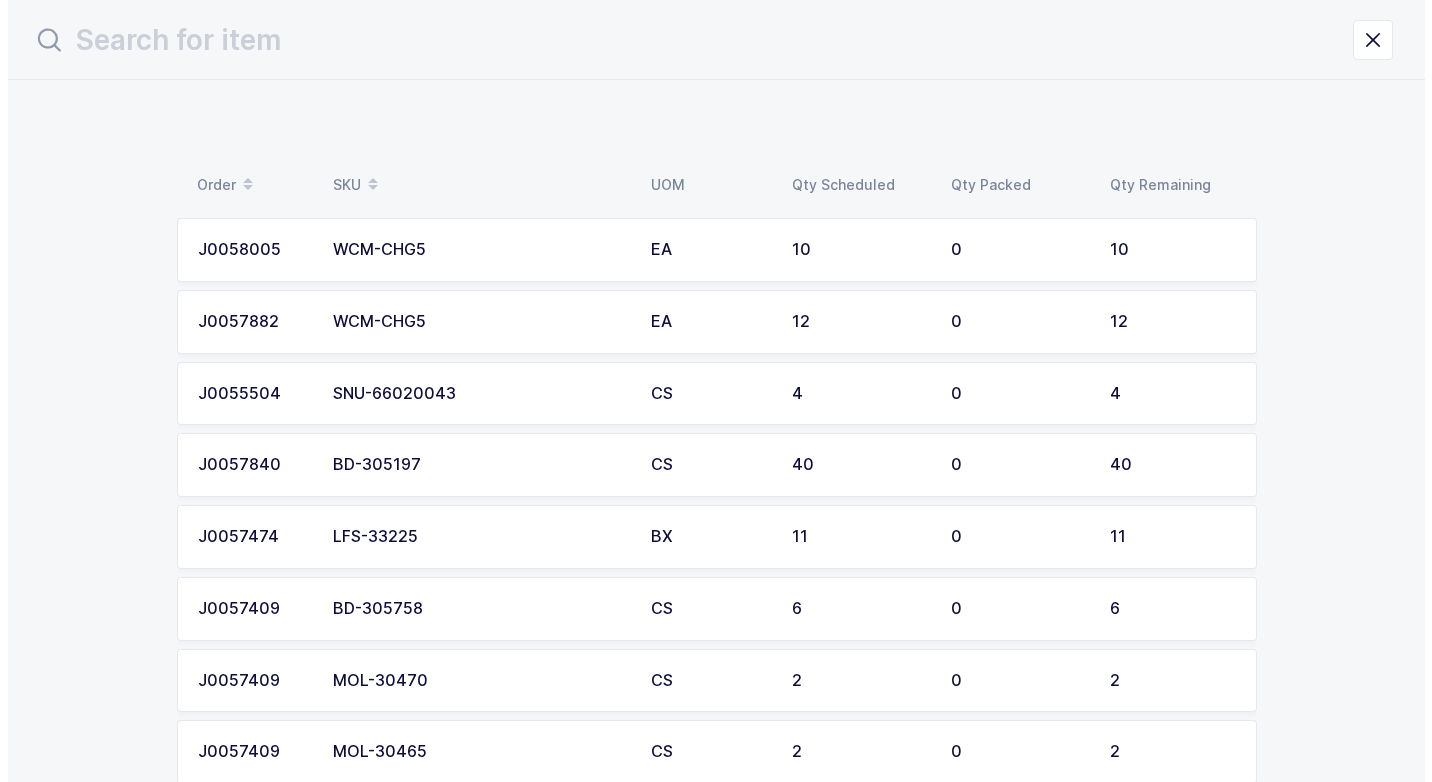 scroll, scrollTop: 0, scrollLeft: 0, axis: both 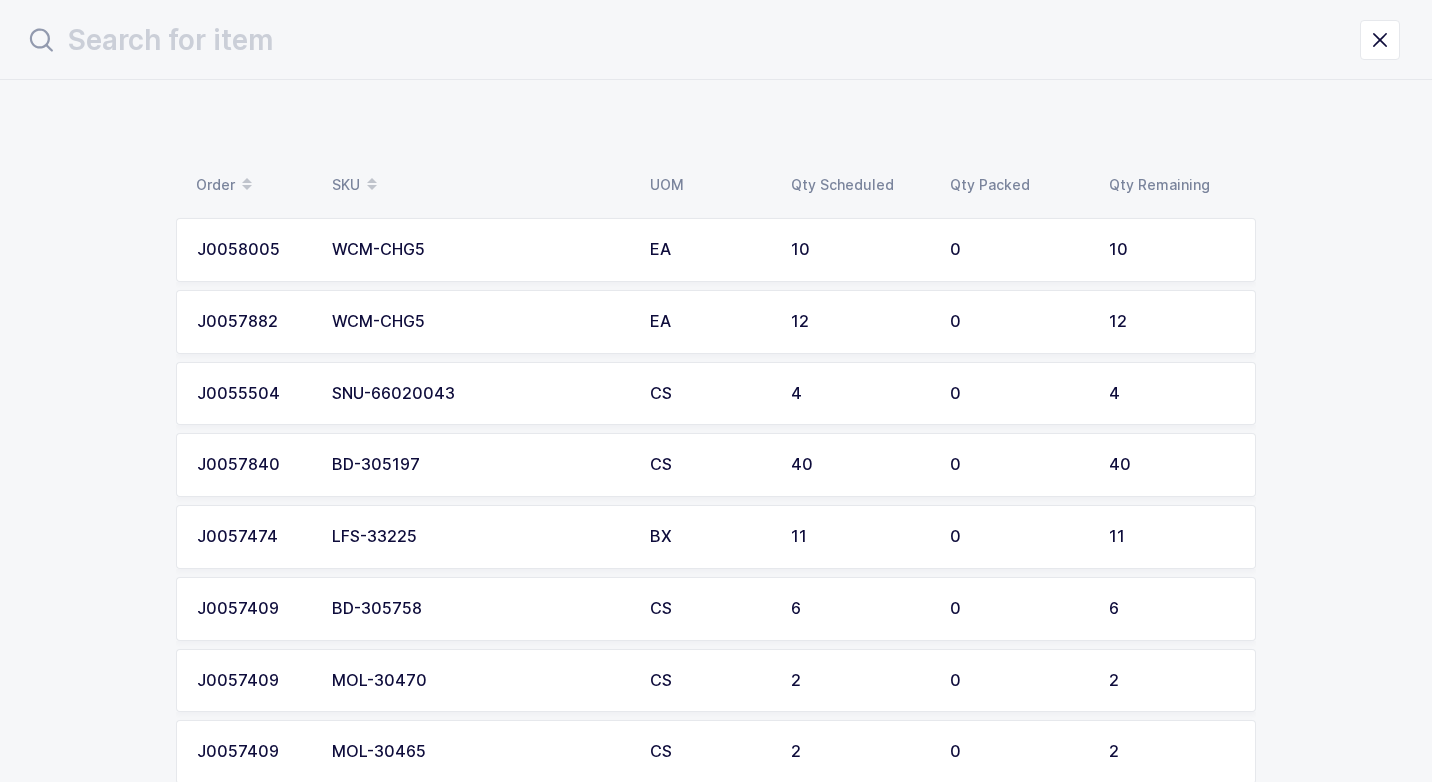 click on "WCM-CHG5" at bounding box center (479, 322) 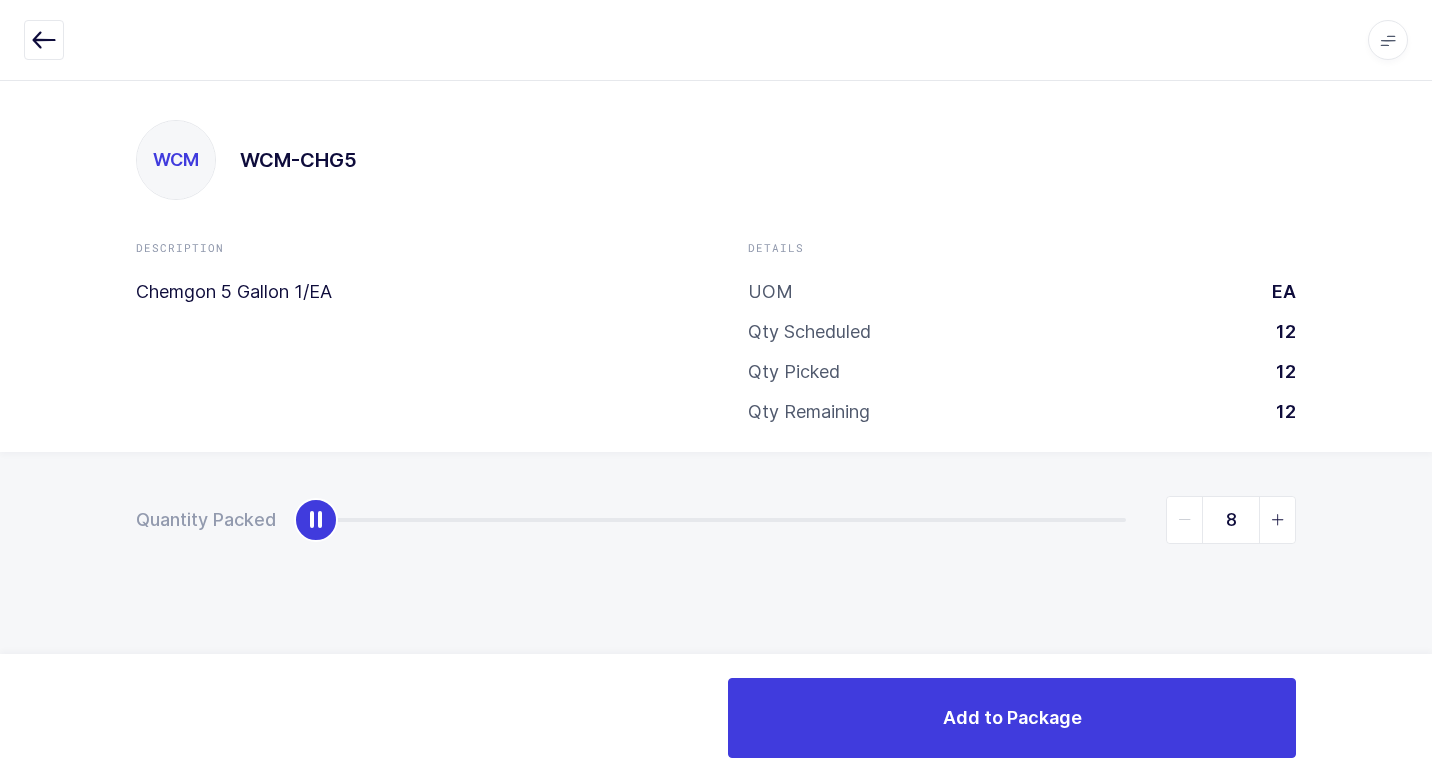 type on "12" 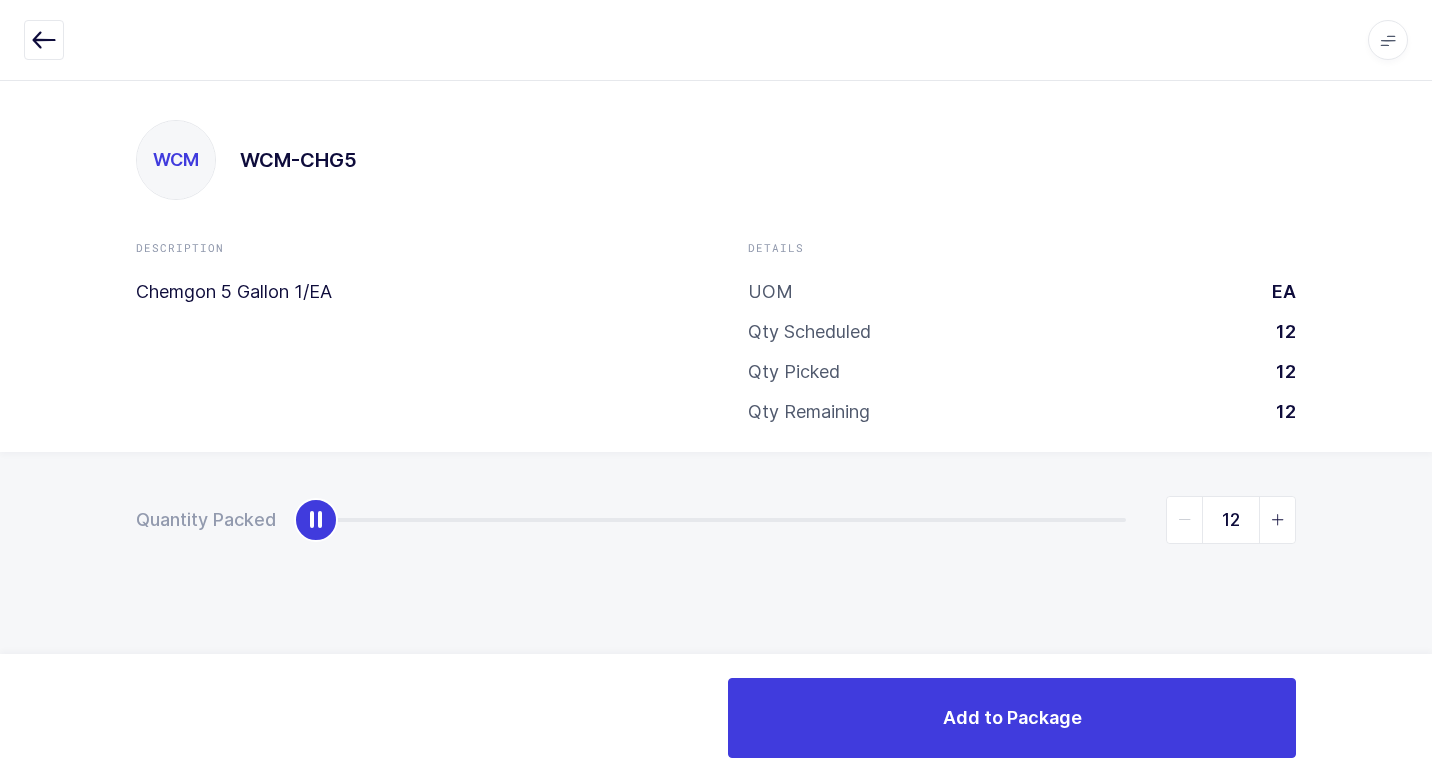 drag, startPoint x: 314, startPoint y: 511, endPoint x: 1435, endPoint y: 579, distance: 1123.0605 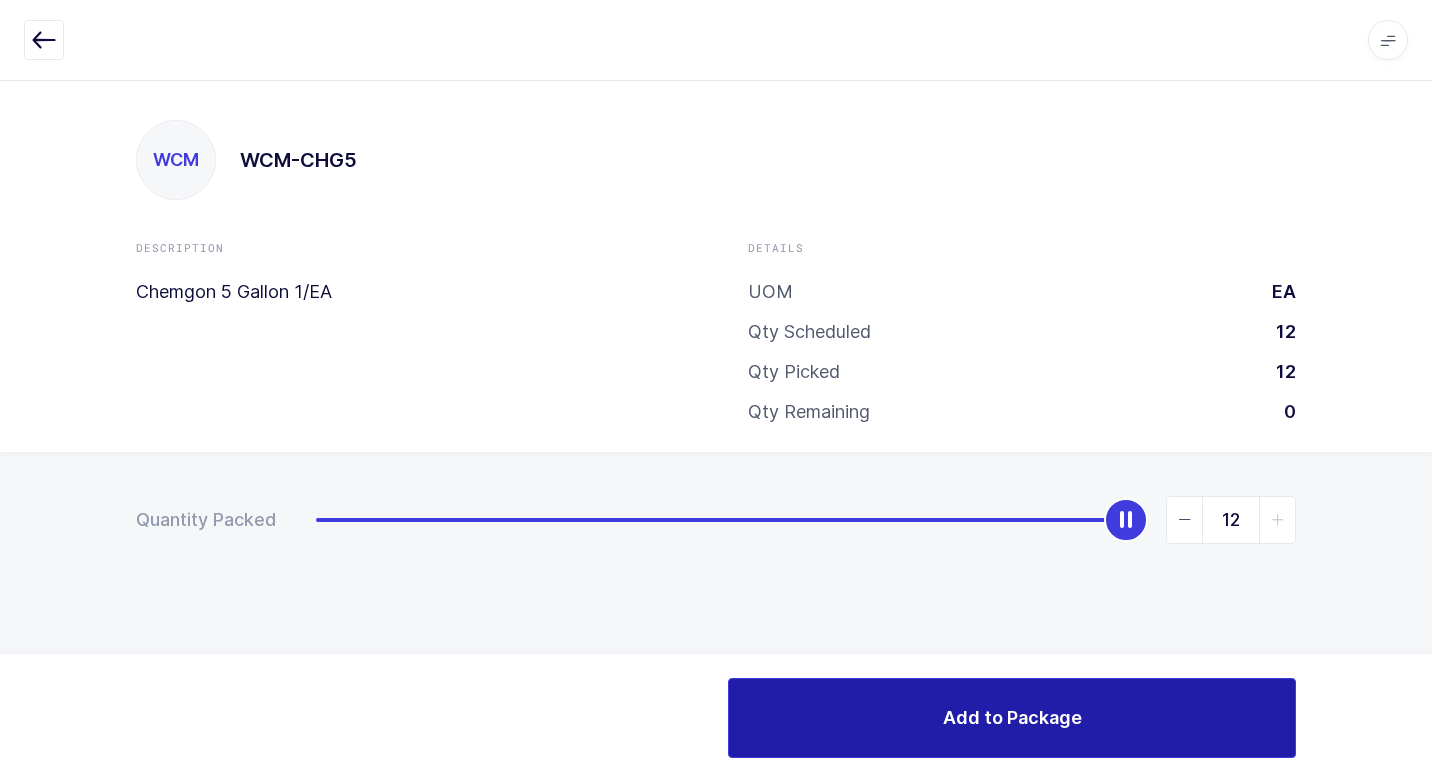 click on "Add to Package" at bounding box center [1012, 717] 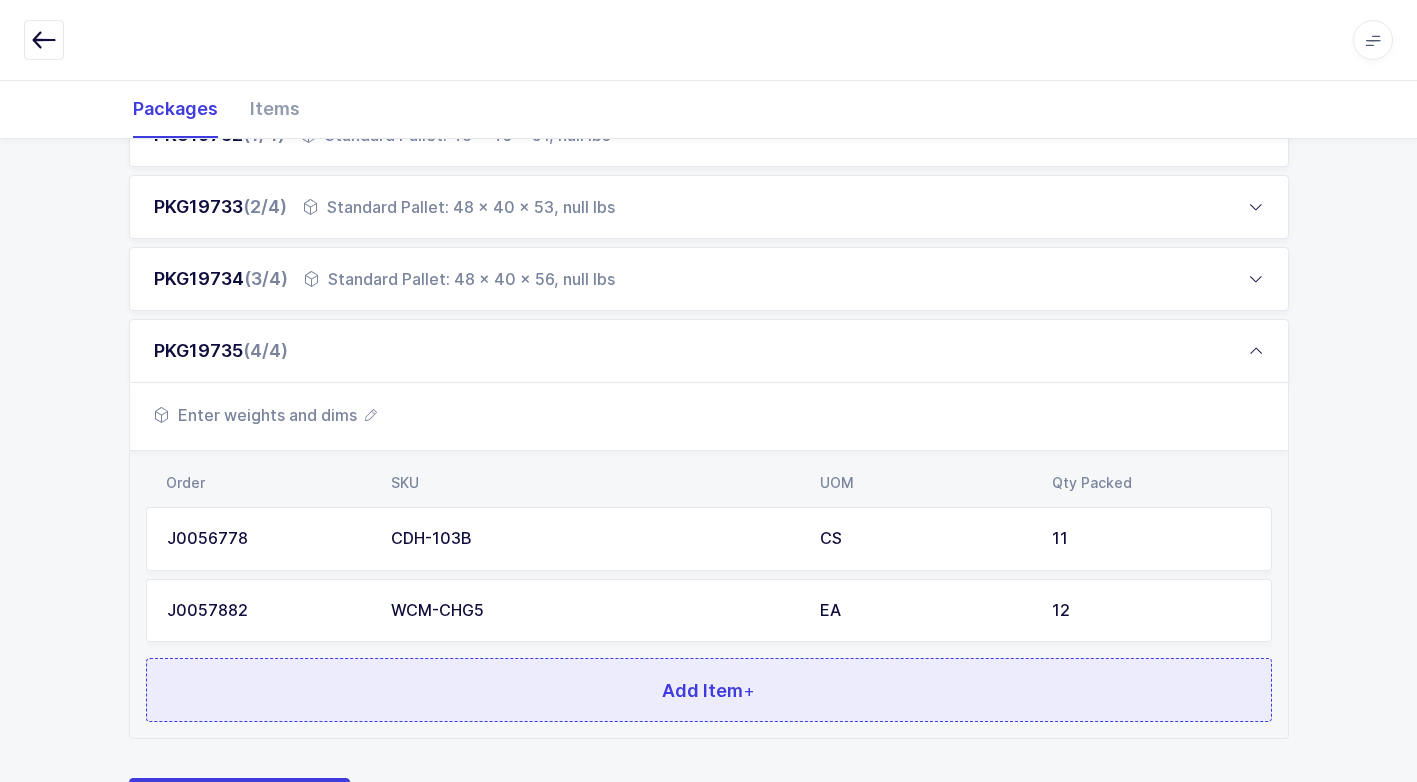 scroll, scrollTop: 440, scrollLeft: 0, axis: vertical 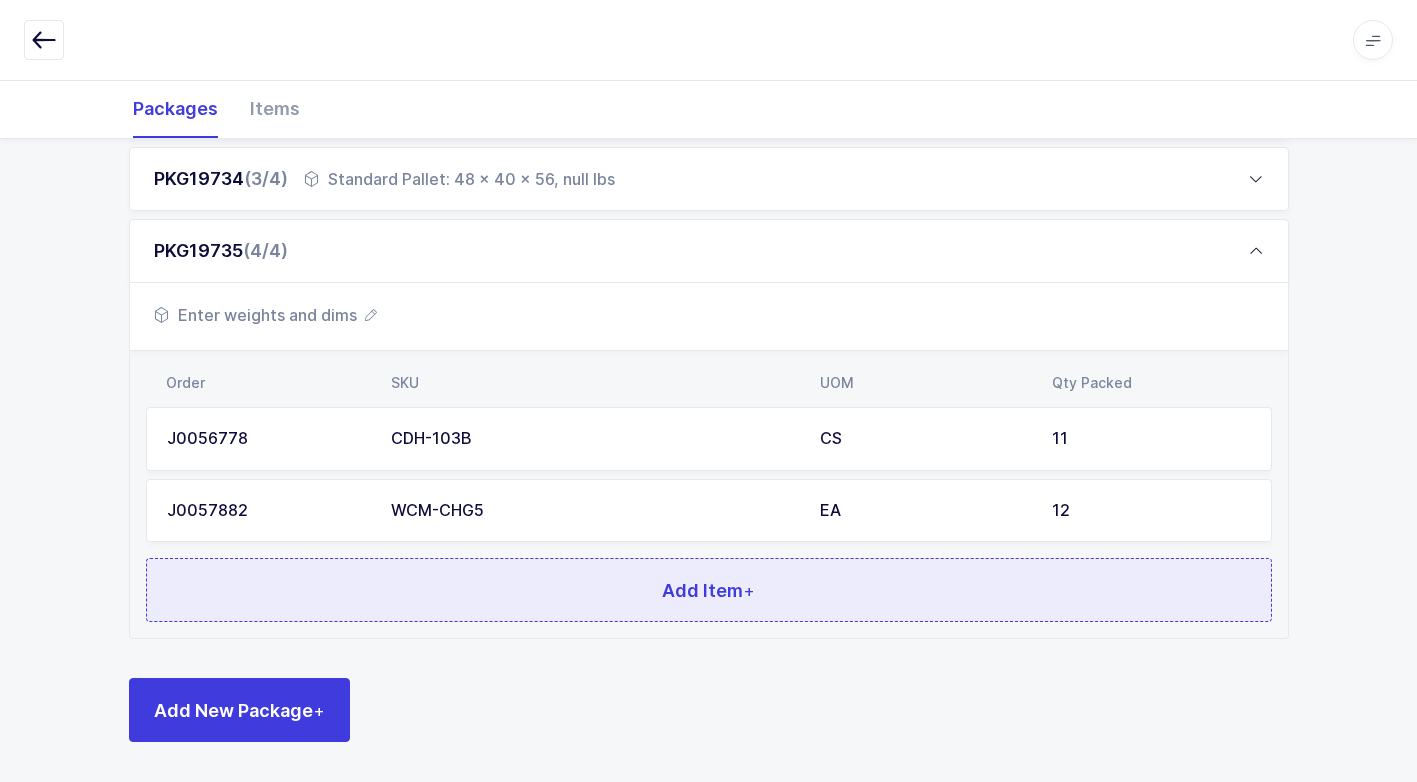 click on "Add Item  +" at bounding box center [709, 590] 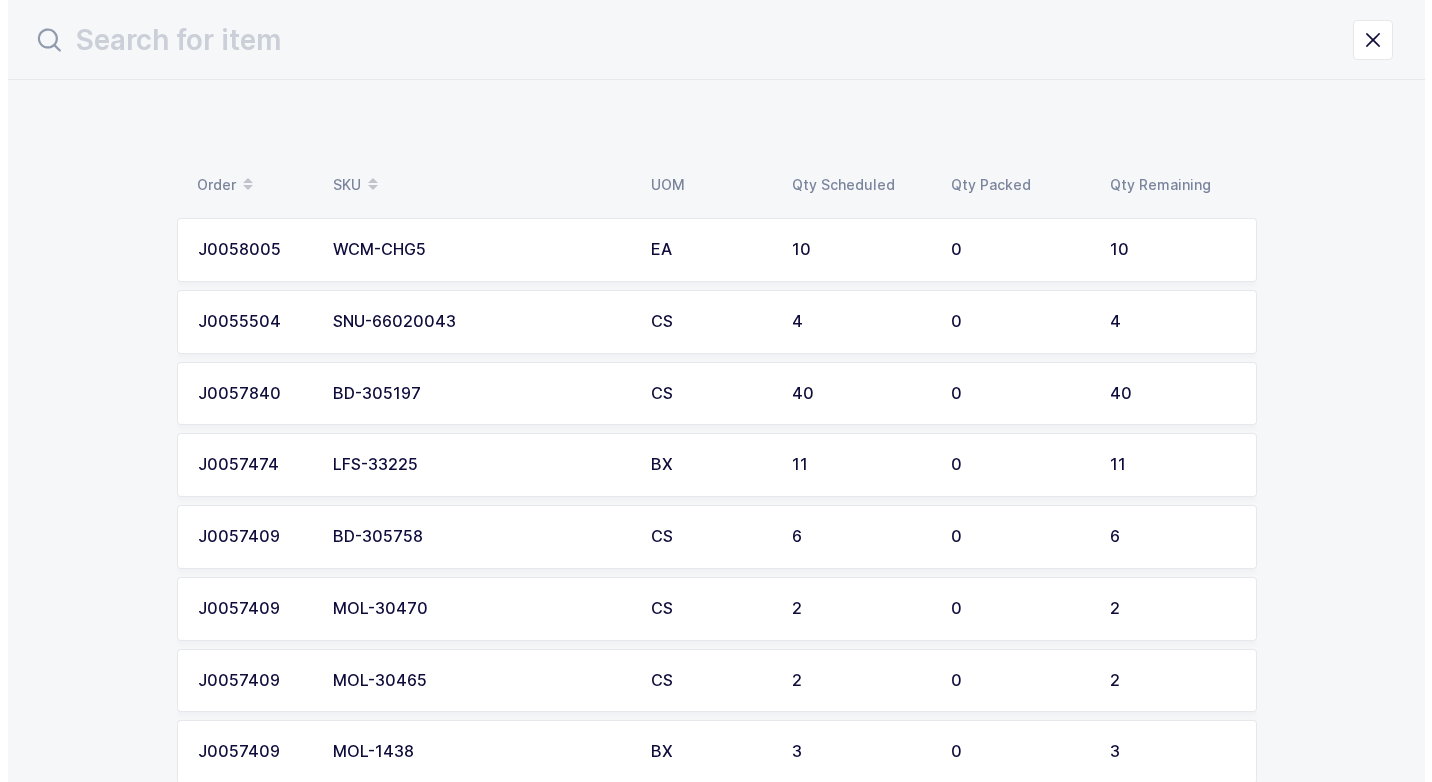 scroll, scrollTop: 0, scrollLeft: 0, axis: both 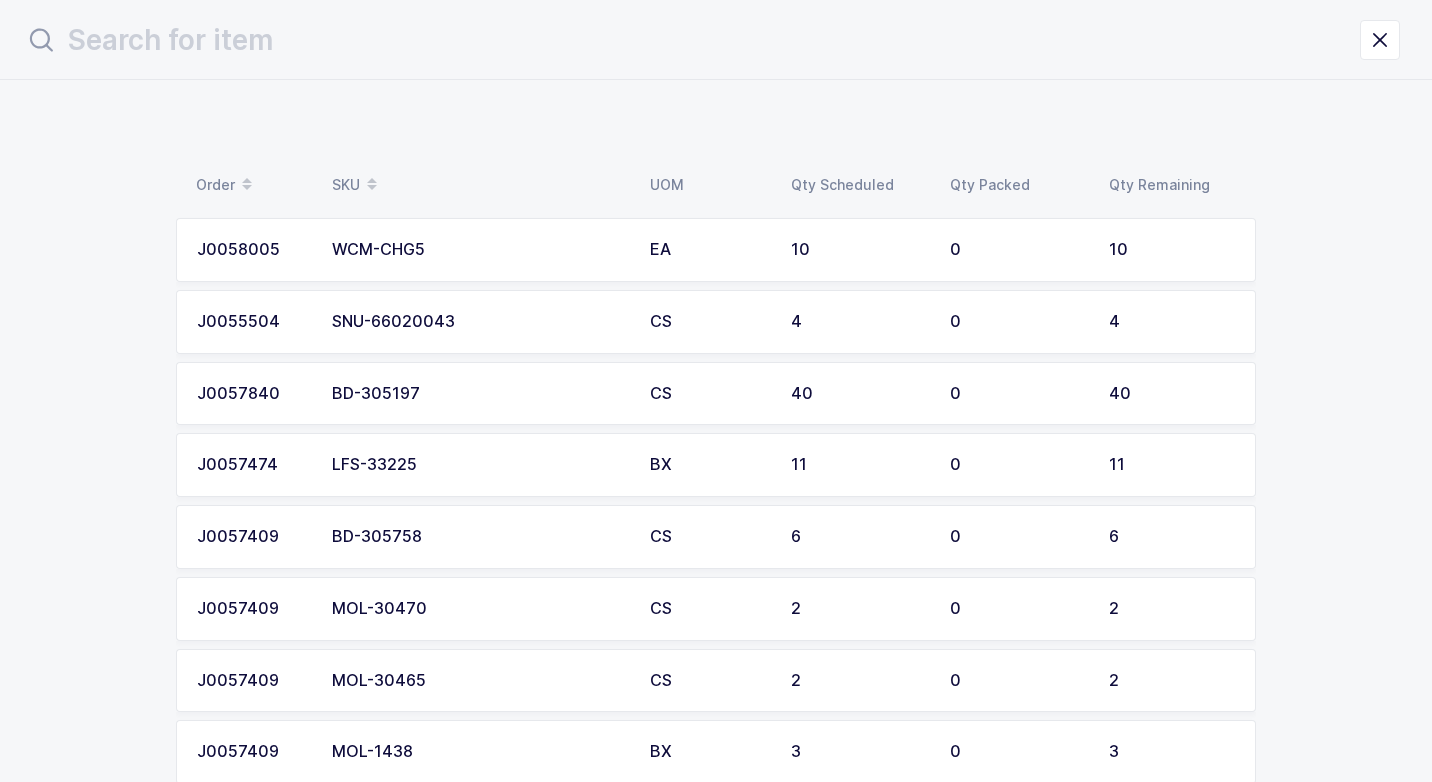click on "BD-305197" at bounding box center [479, 394] 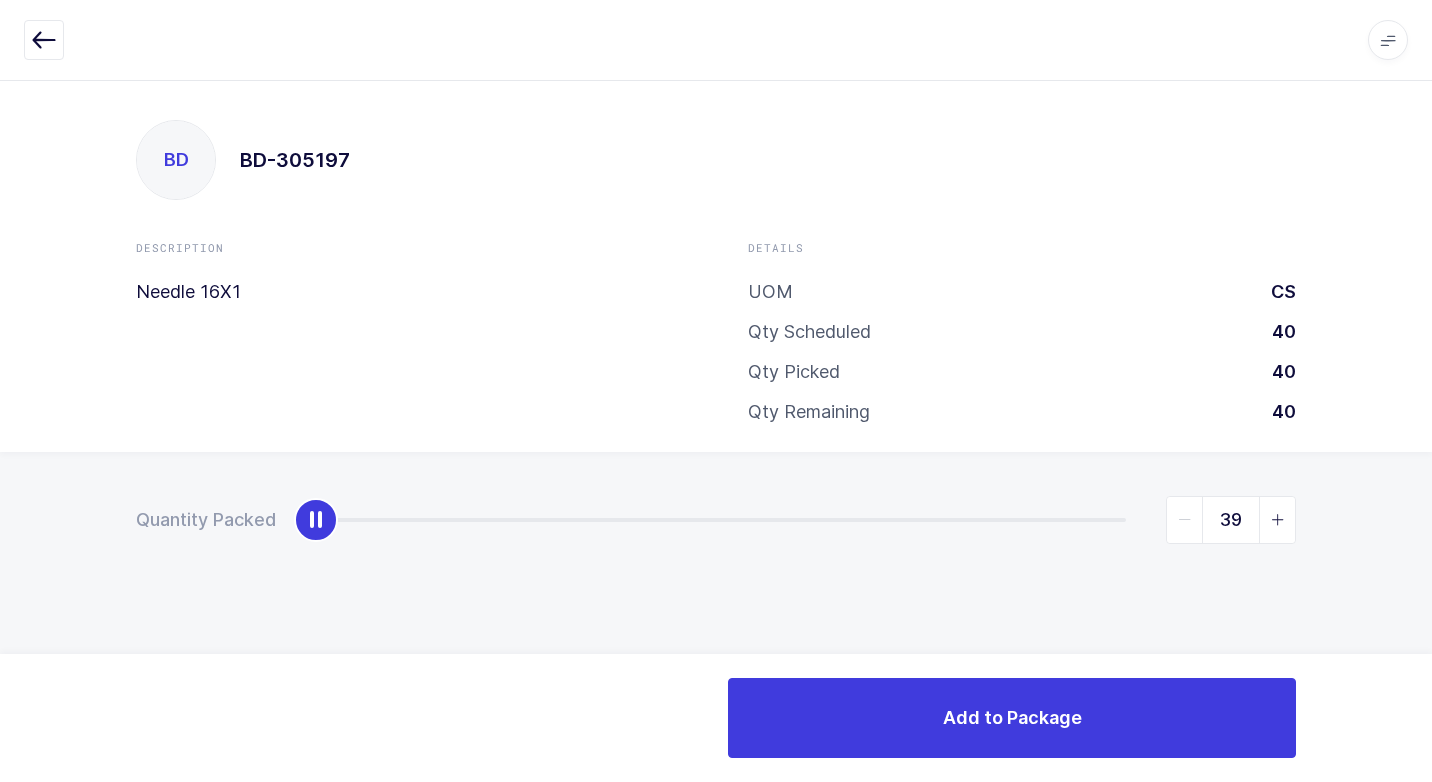 type on "40" 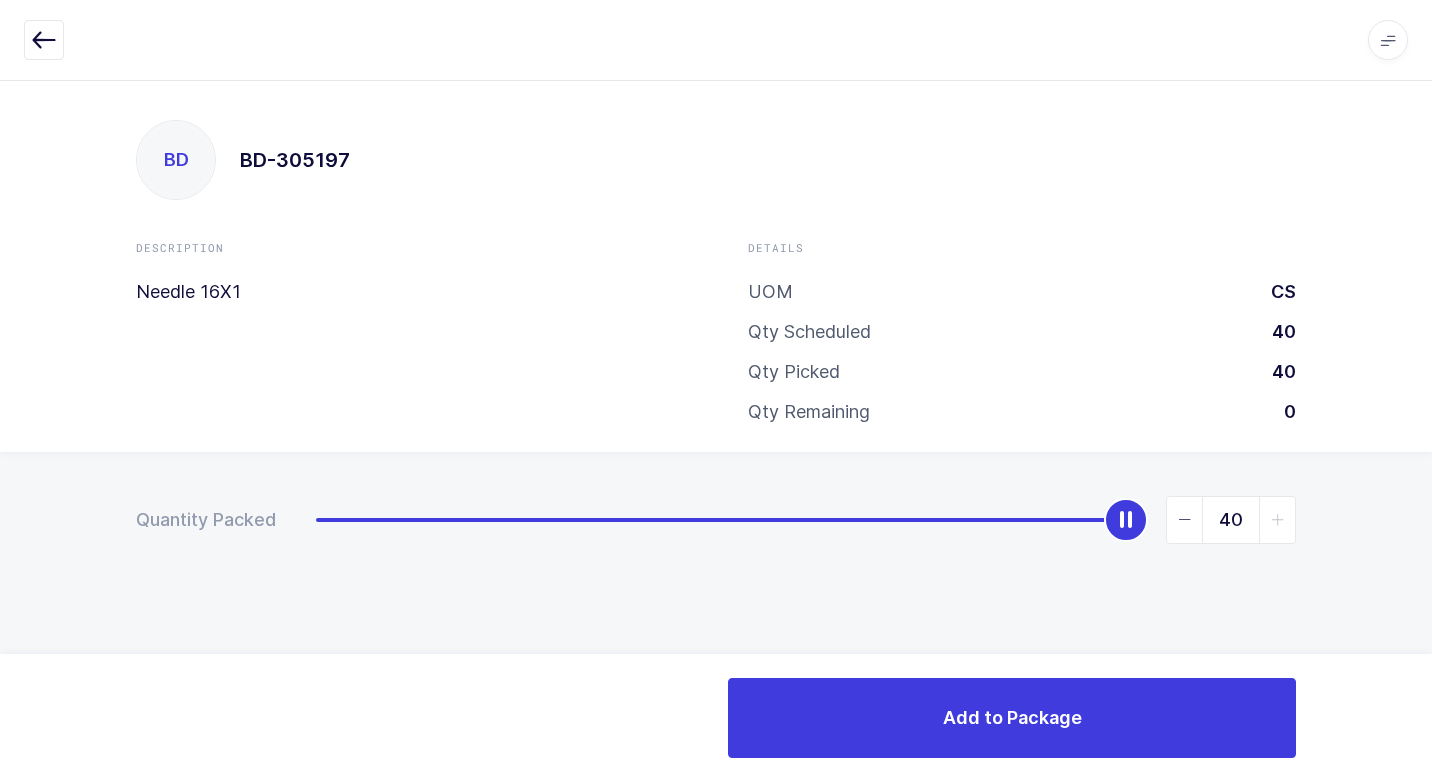 drag, startPoint x: 309, startPoint y: 520, endPoint x: 1261, endPoint y: 659, distance: 962.09406 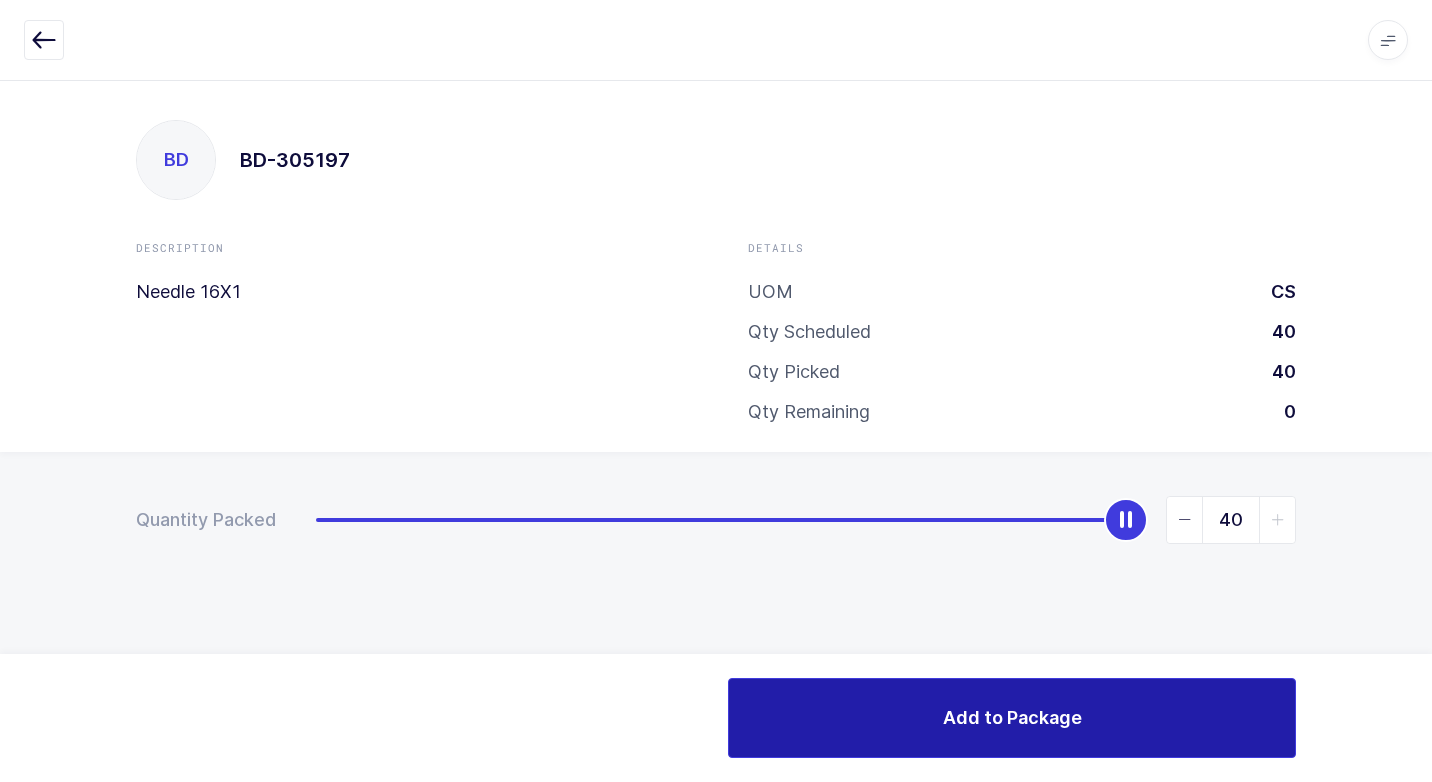 click on "Add to Package" at bounding box center [1012, 717] 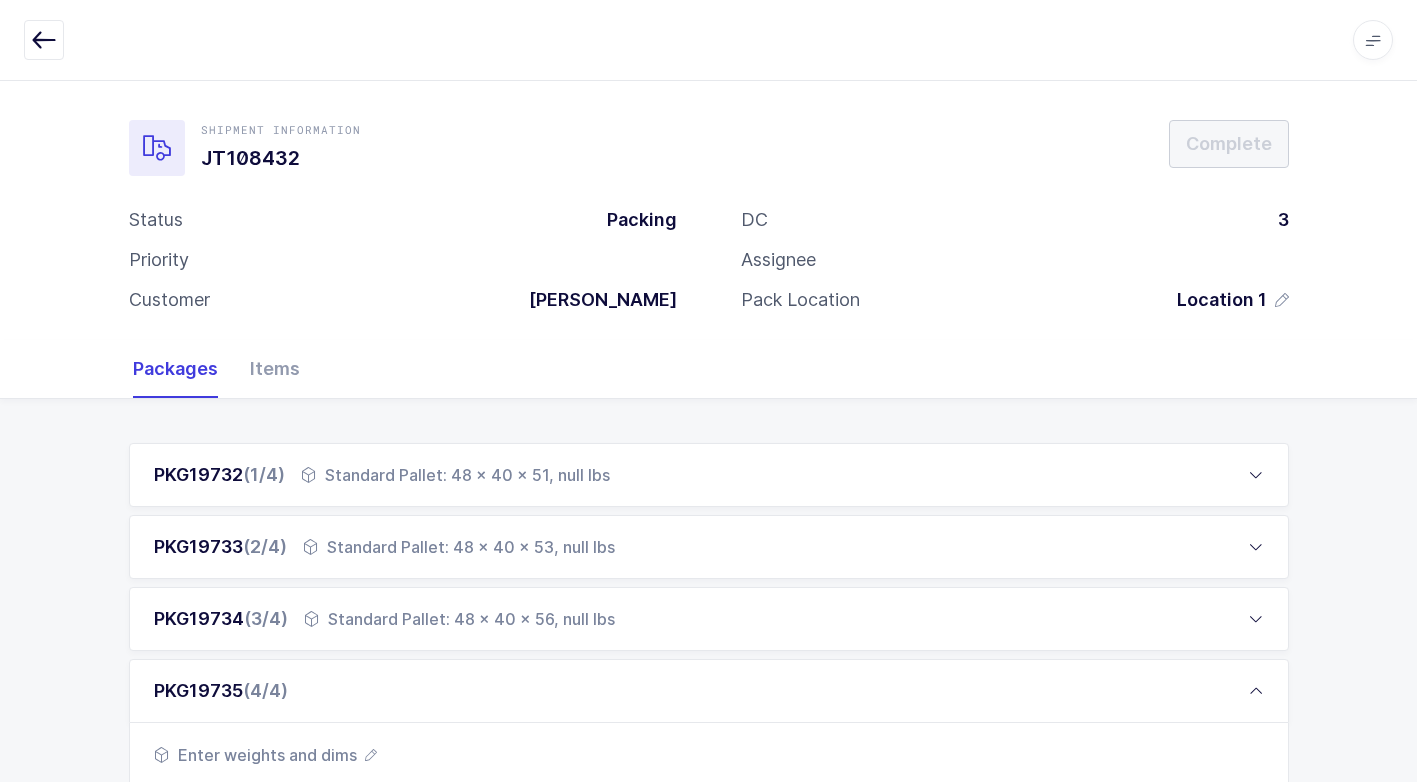 scroll, scrollTop: 512, scrollLeft: 0, axis: vertical 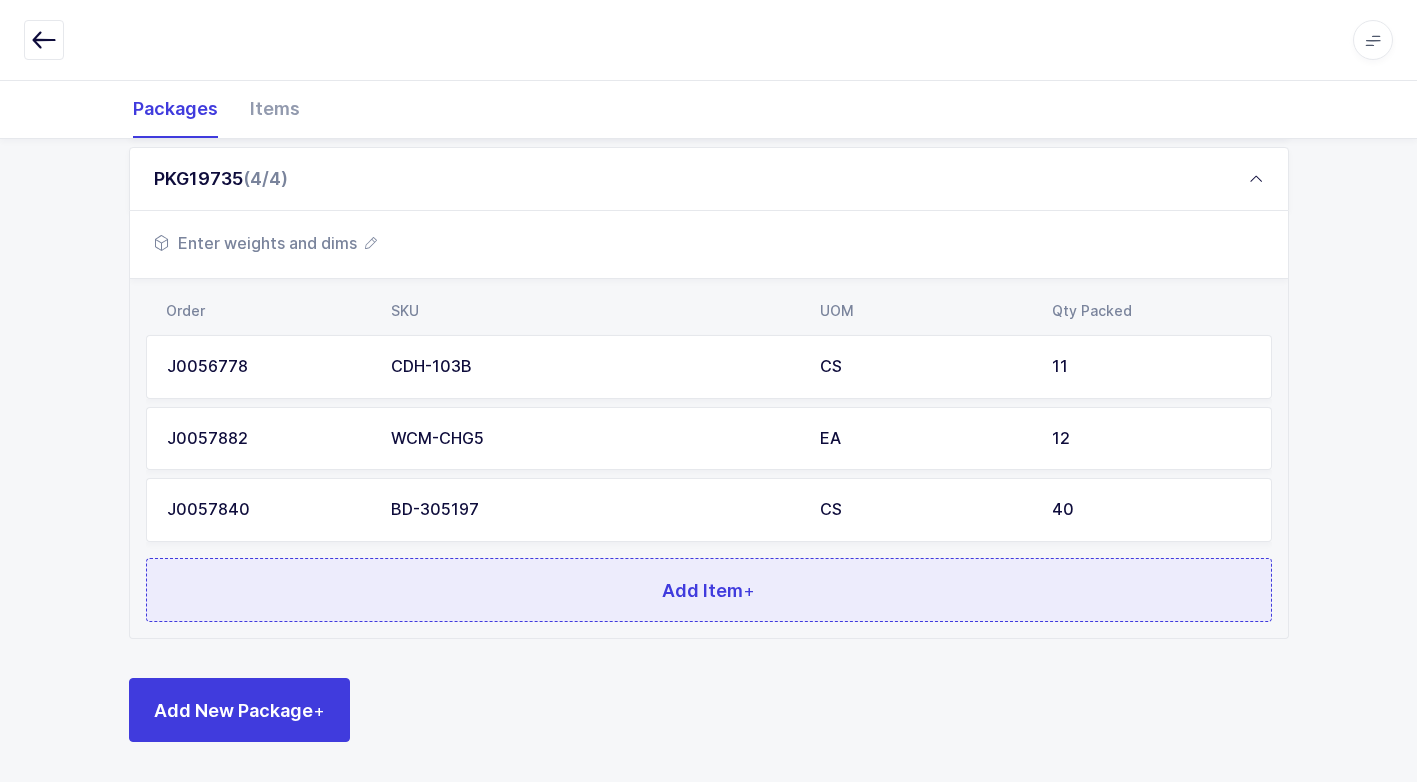 click on "Add Item  +" at bounding box center [709, 590] 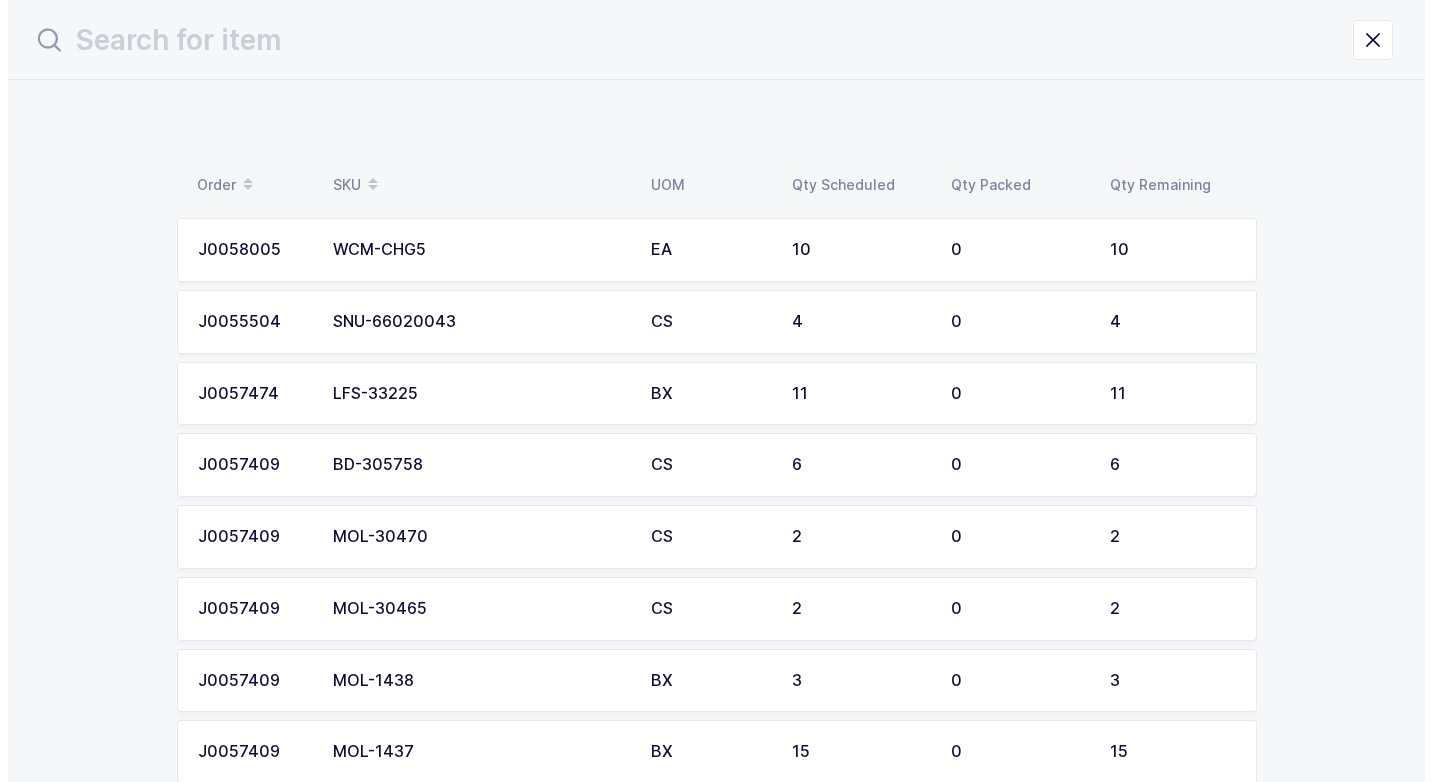 scroll, scrollTop: 0, scrollLeft: 0, axis: both 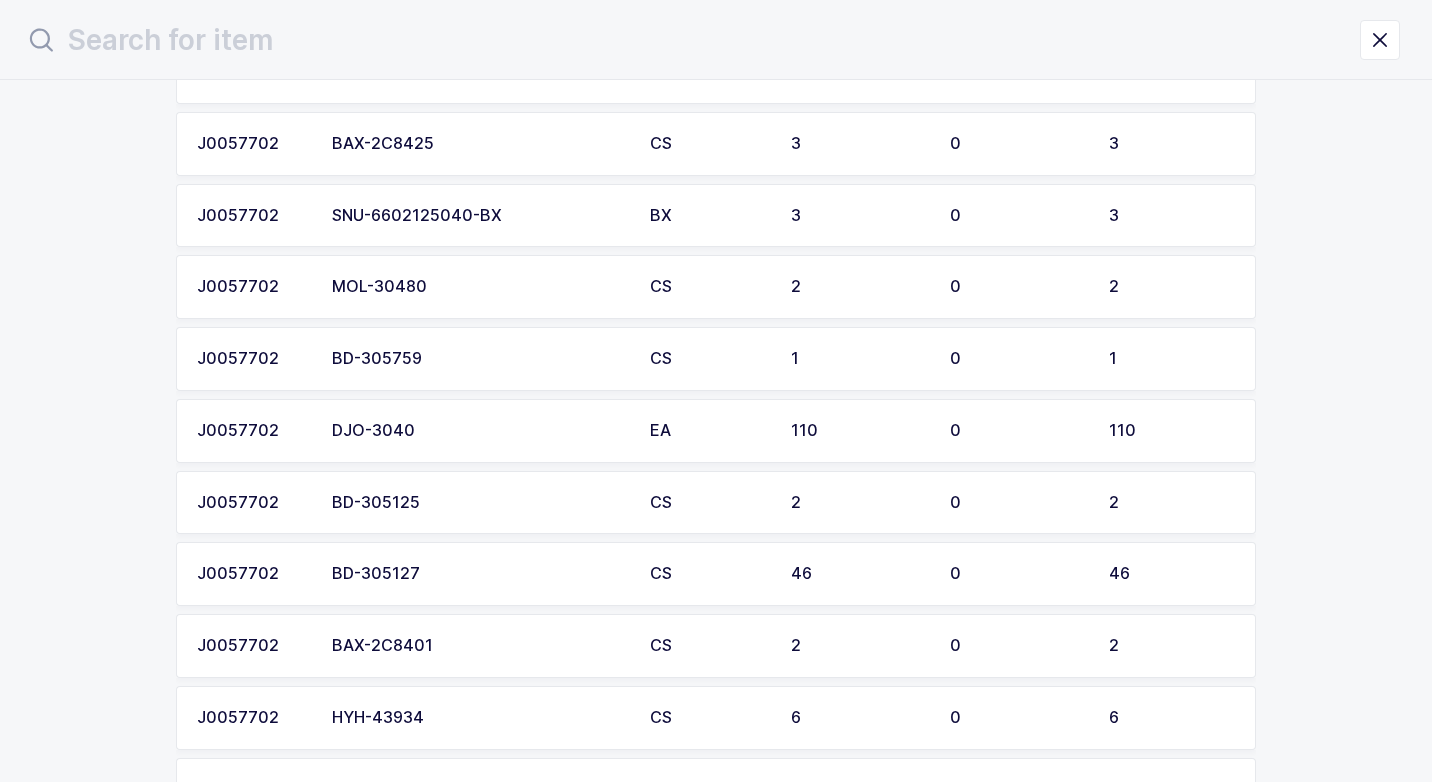 click on "BD-305125" at bounding box center (479, 503) 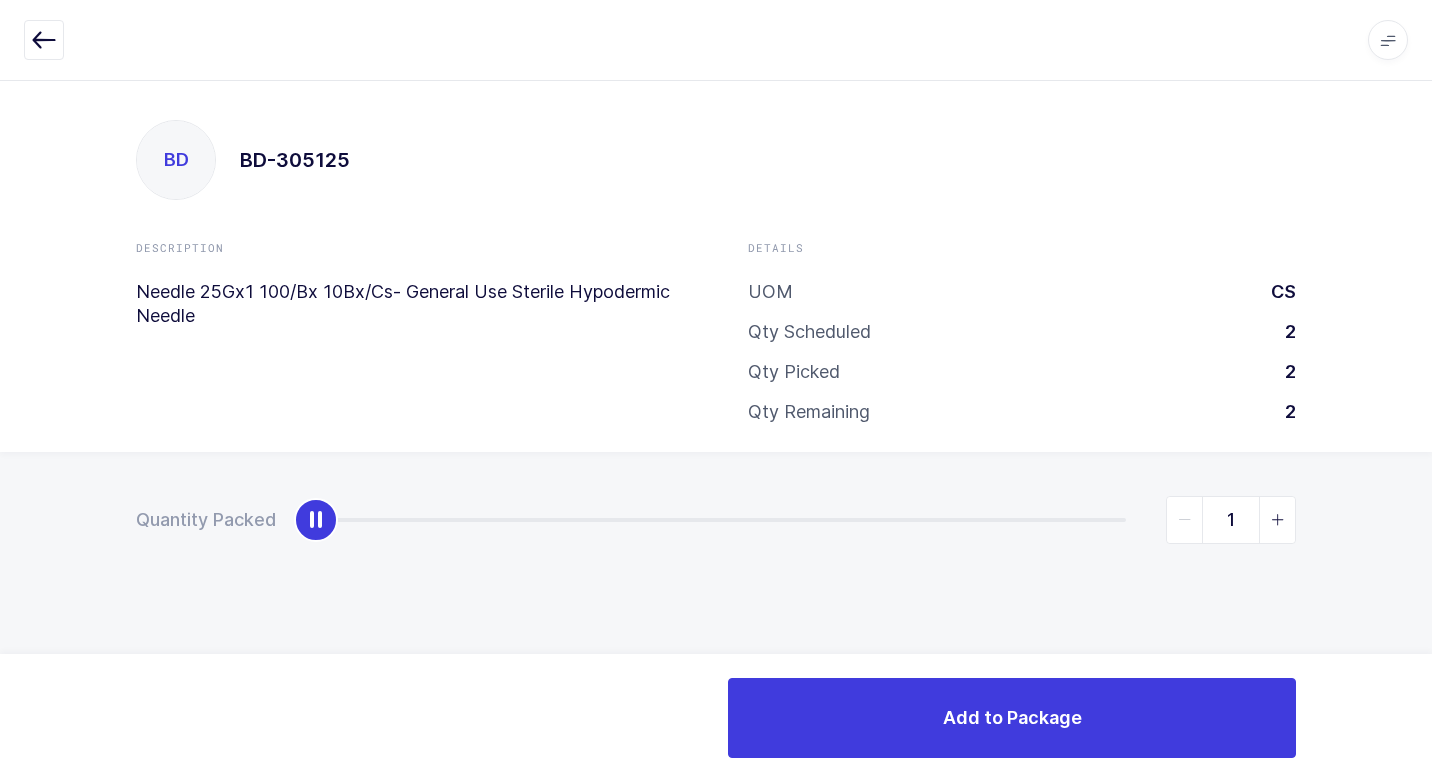type on "2" 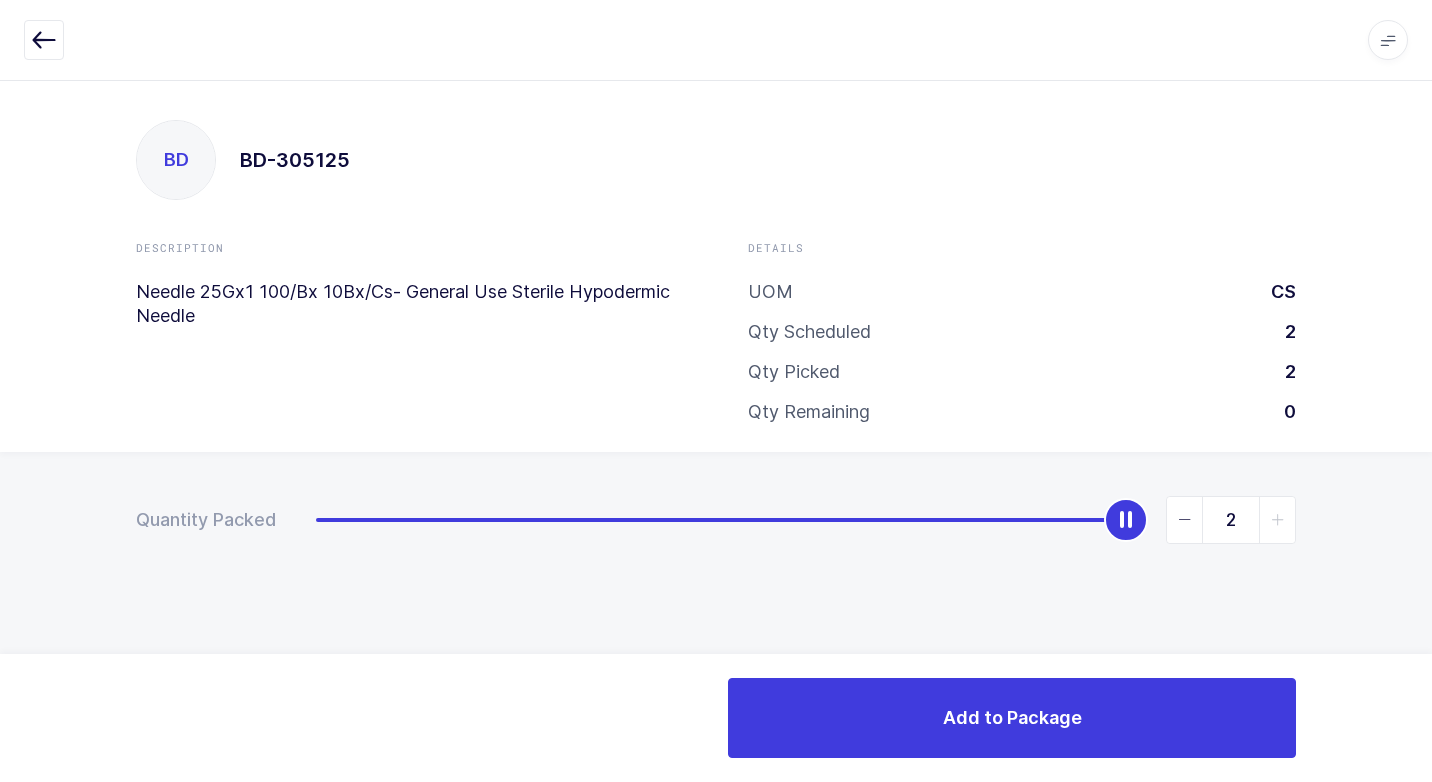 drag, startPoint x: 316, startPoint y: 524, endPoint x: 1411, endPoint y: 519, distance: 1095.0115 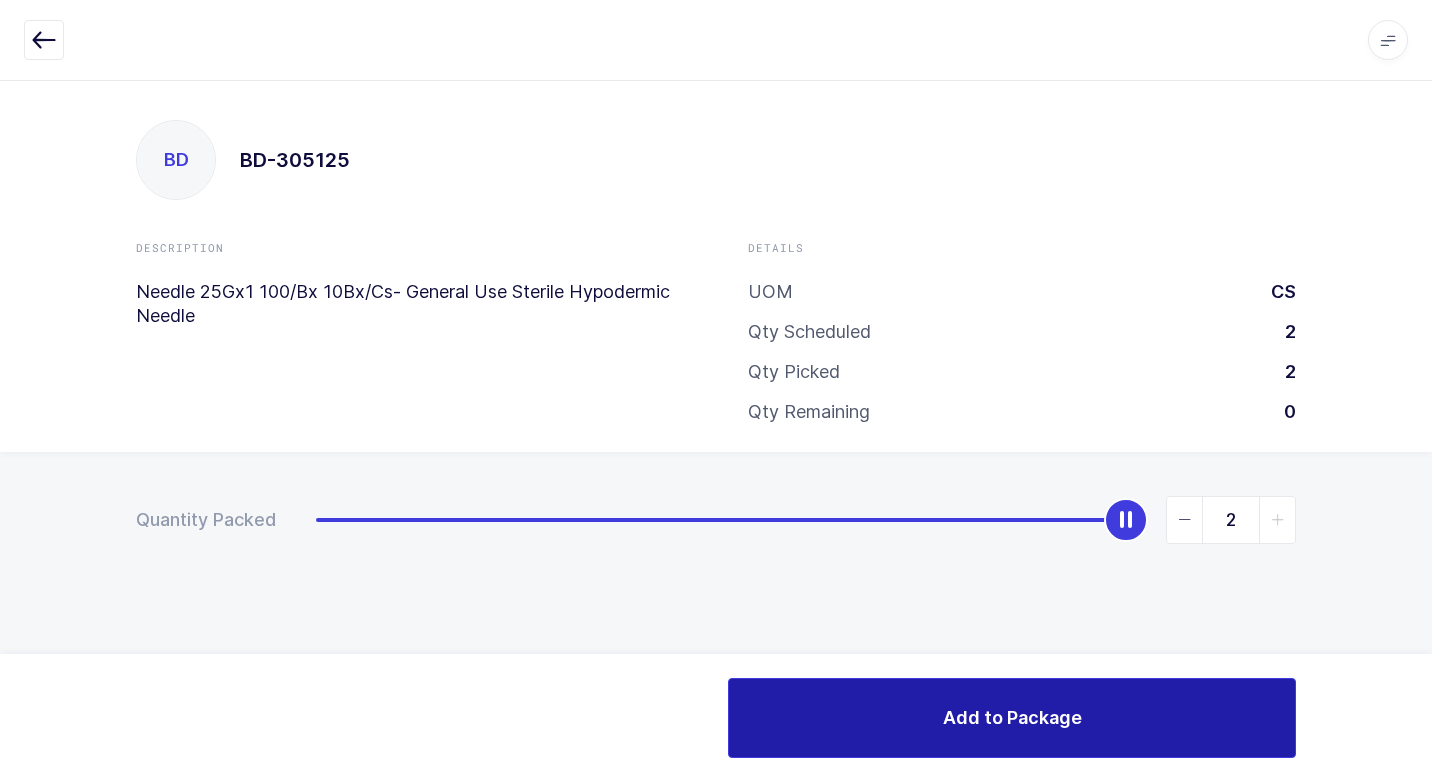 drag, startPoint x: 970, startPoint y: 708, endPoint x: 918, endPoint y: 714, distance: 52.34501 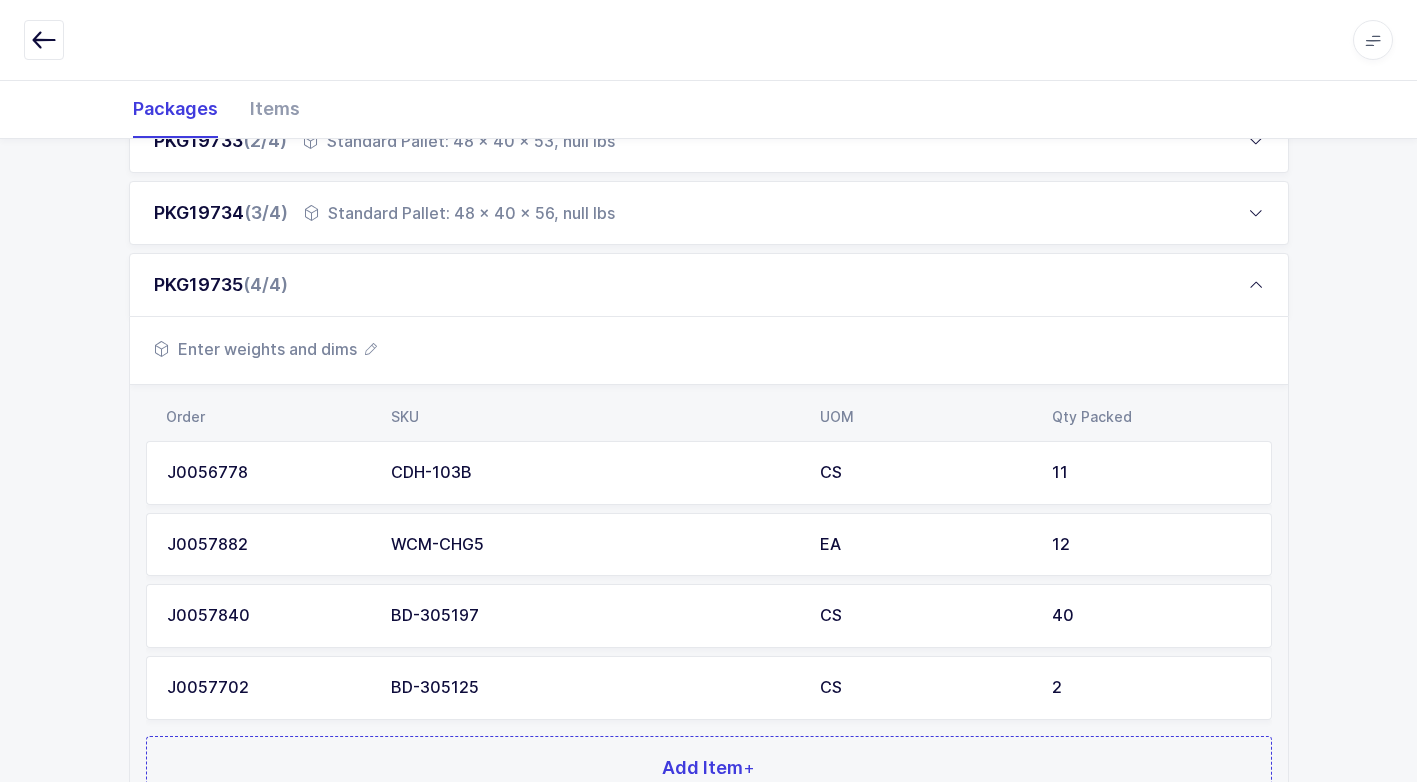 scroll, scrollTop: 584, scrollLeft: 0, axis: vertical 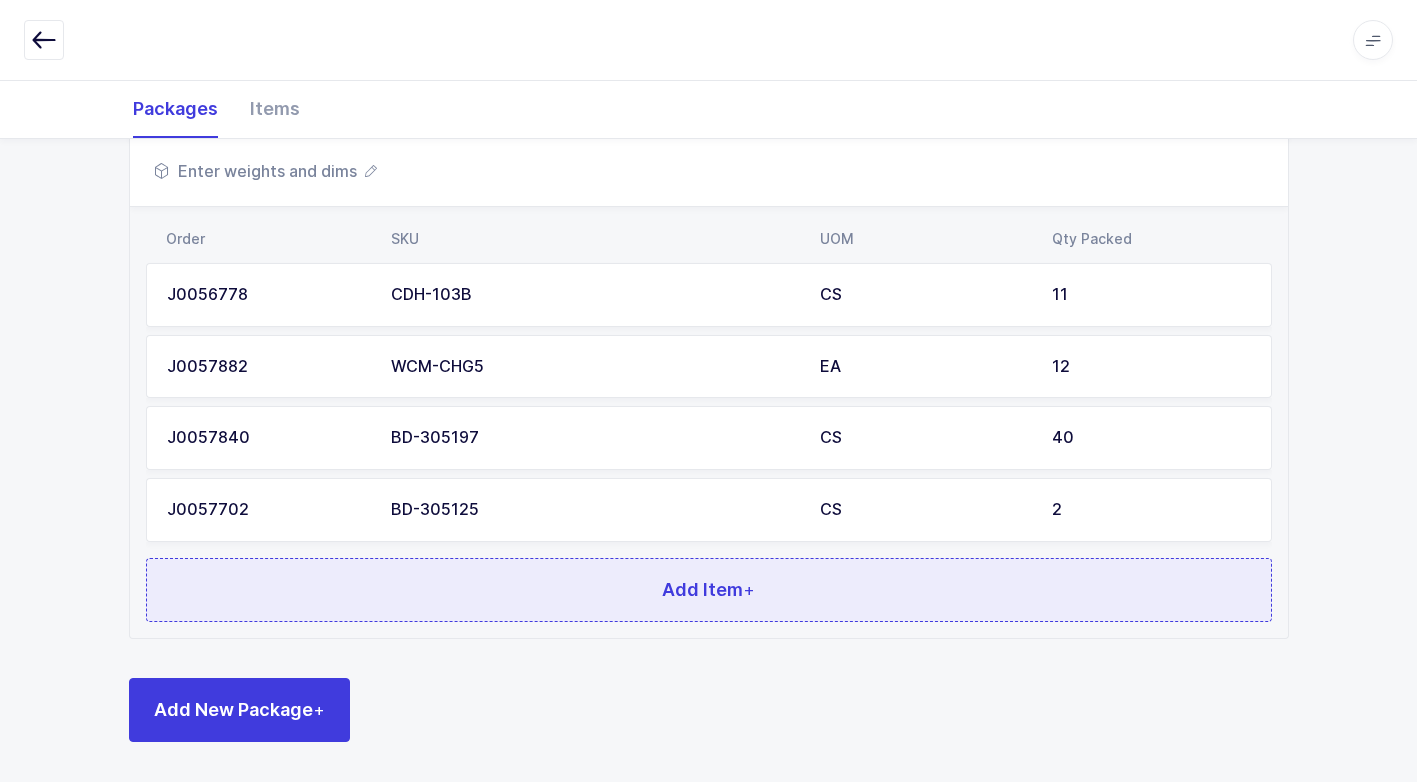 click on "Add Item  +" at bounding box center (709, 590) 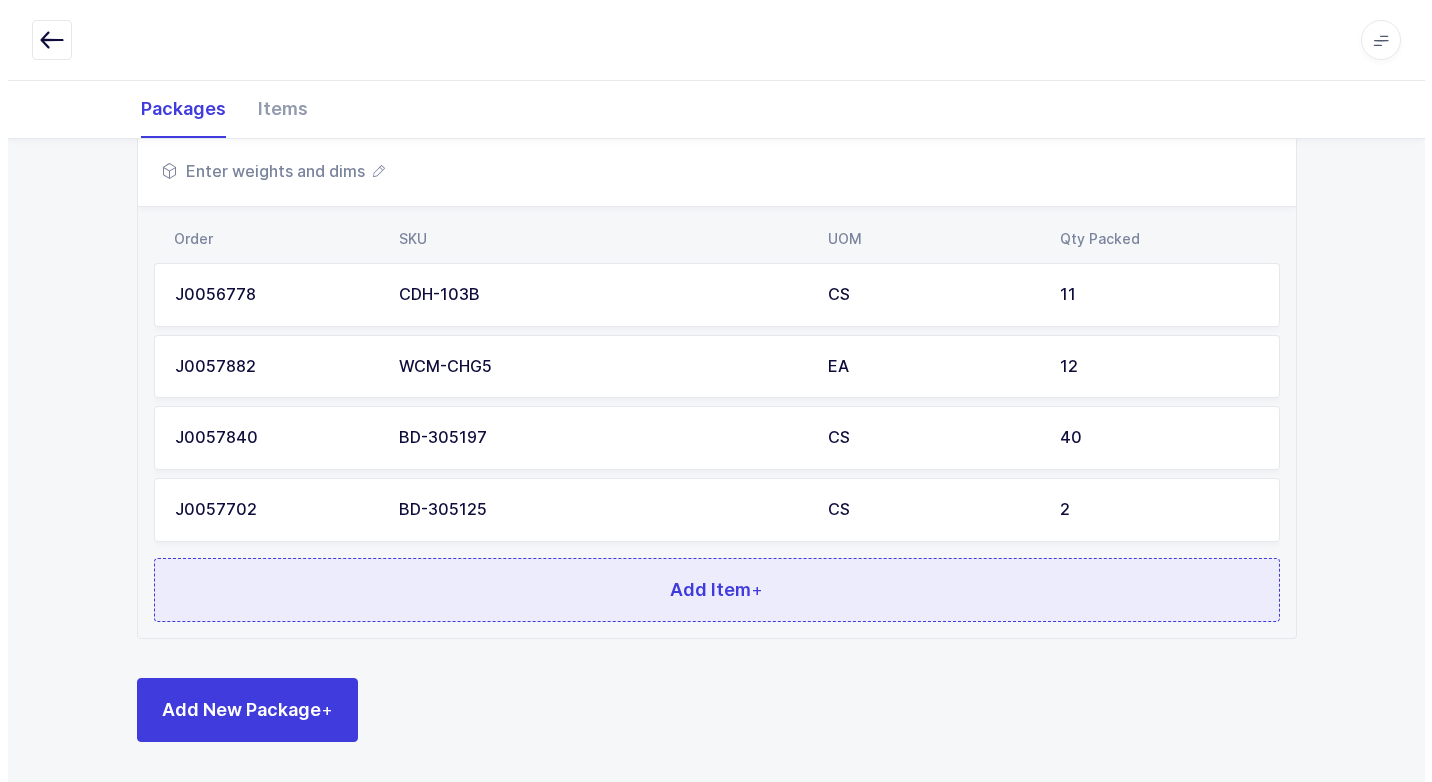 scroll, scrollTop: 0, scrollLeft: 0, axis: both 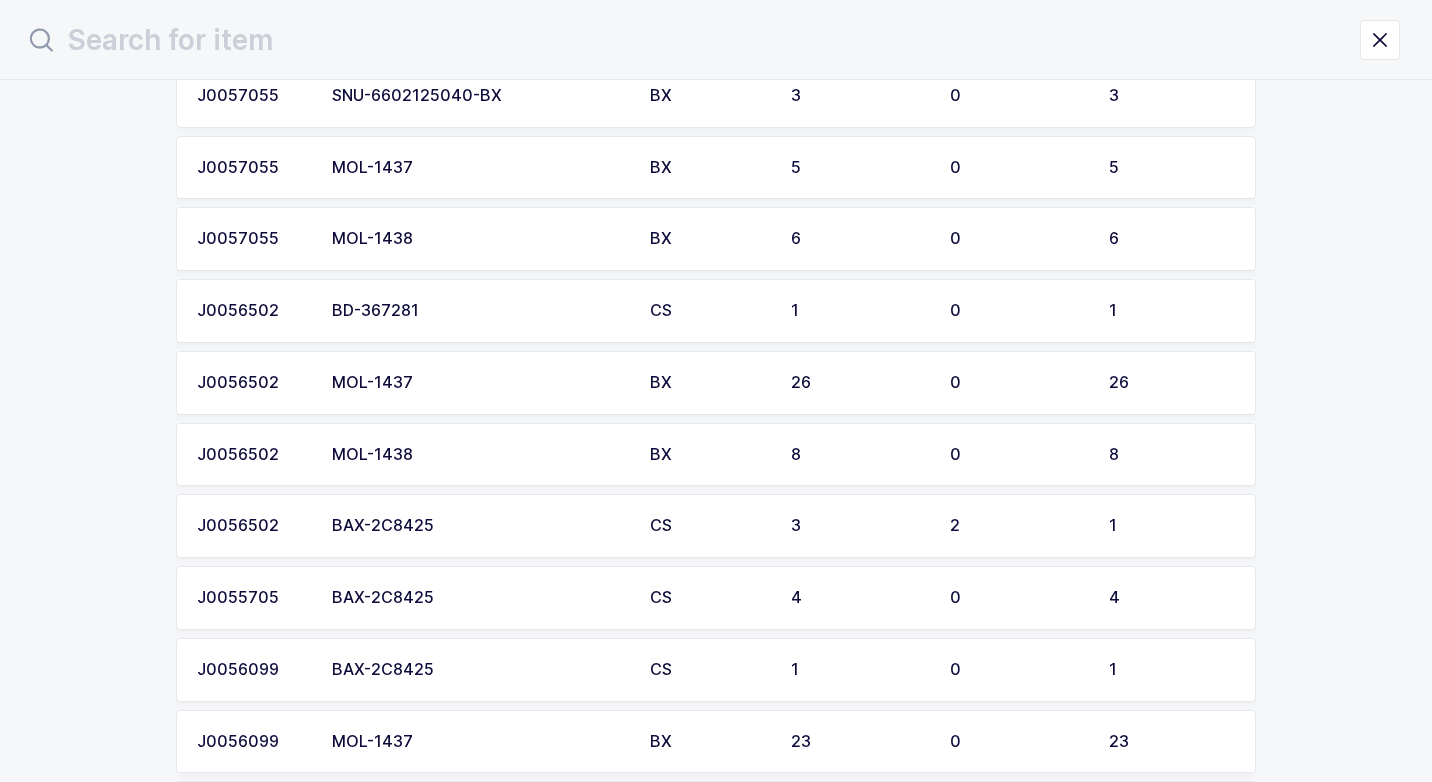 click on "BAX-2C8425" at bounding box center (479, 526) 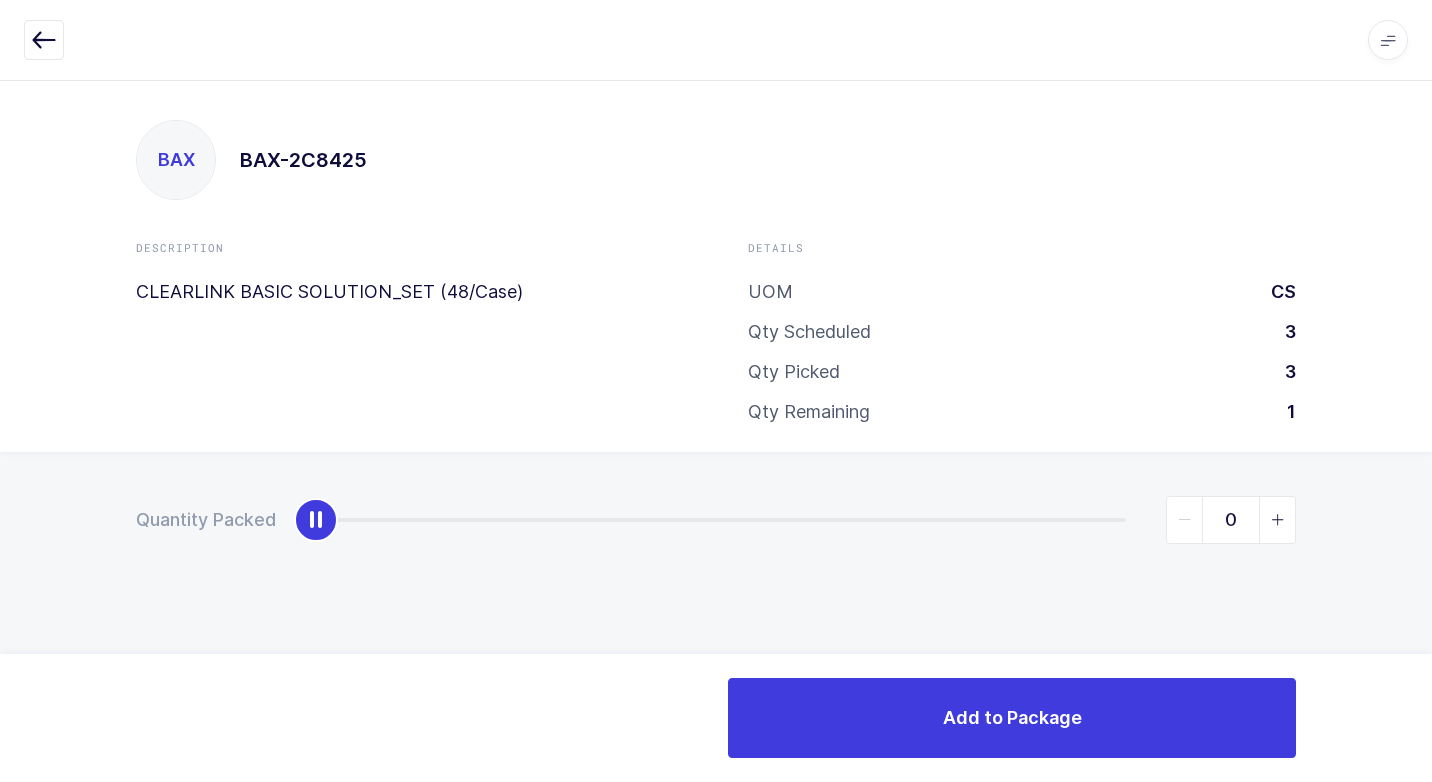 type on "1" 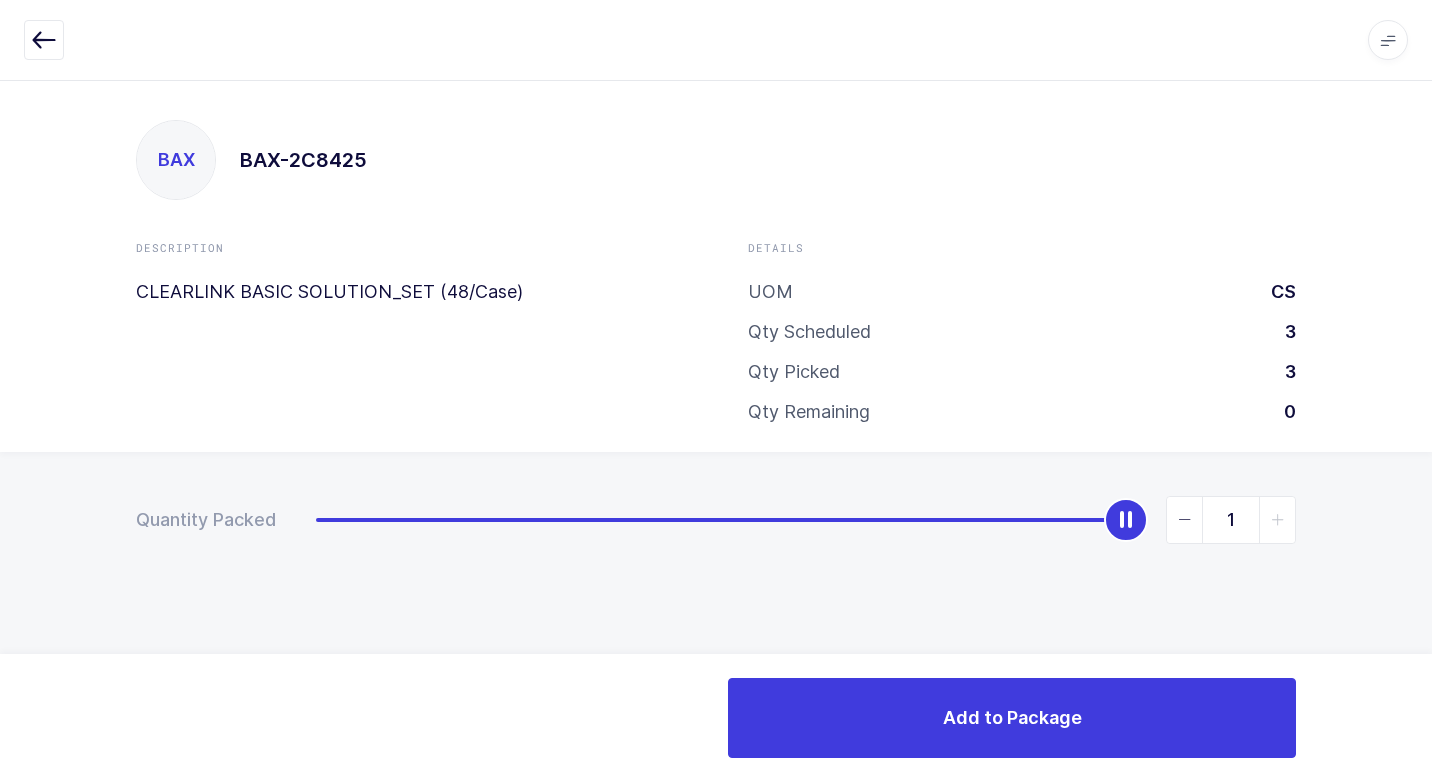 drag, startPoint x: 320, startPoint y: 513, endPoint x: 1370, endPoint y: 412, distance: 1054.8464 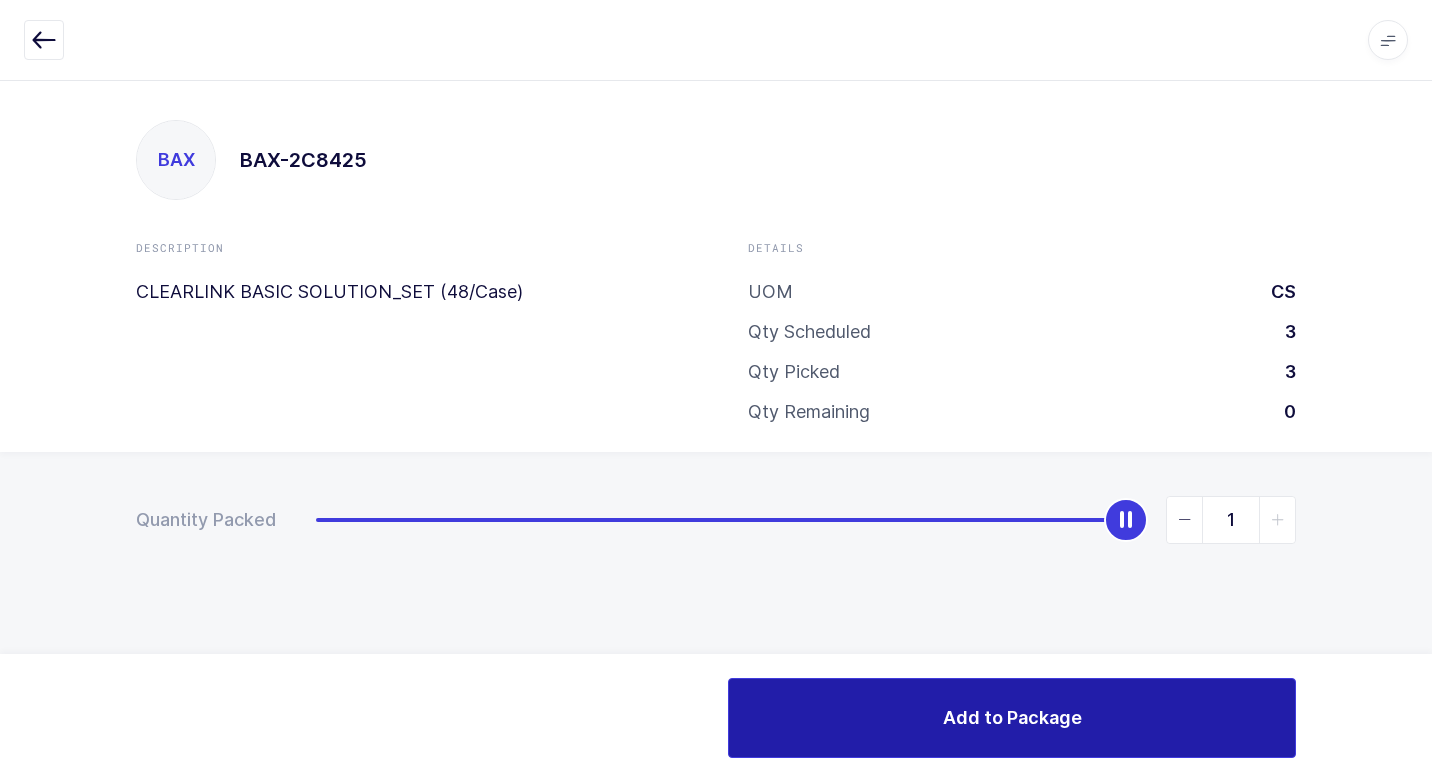 drag, startPoint x: 936, startPoint y: 720, endPoint x: 926, endPoint y: 717, distance: 10.440307 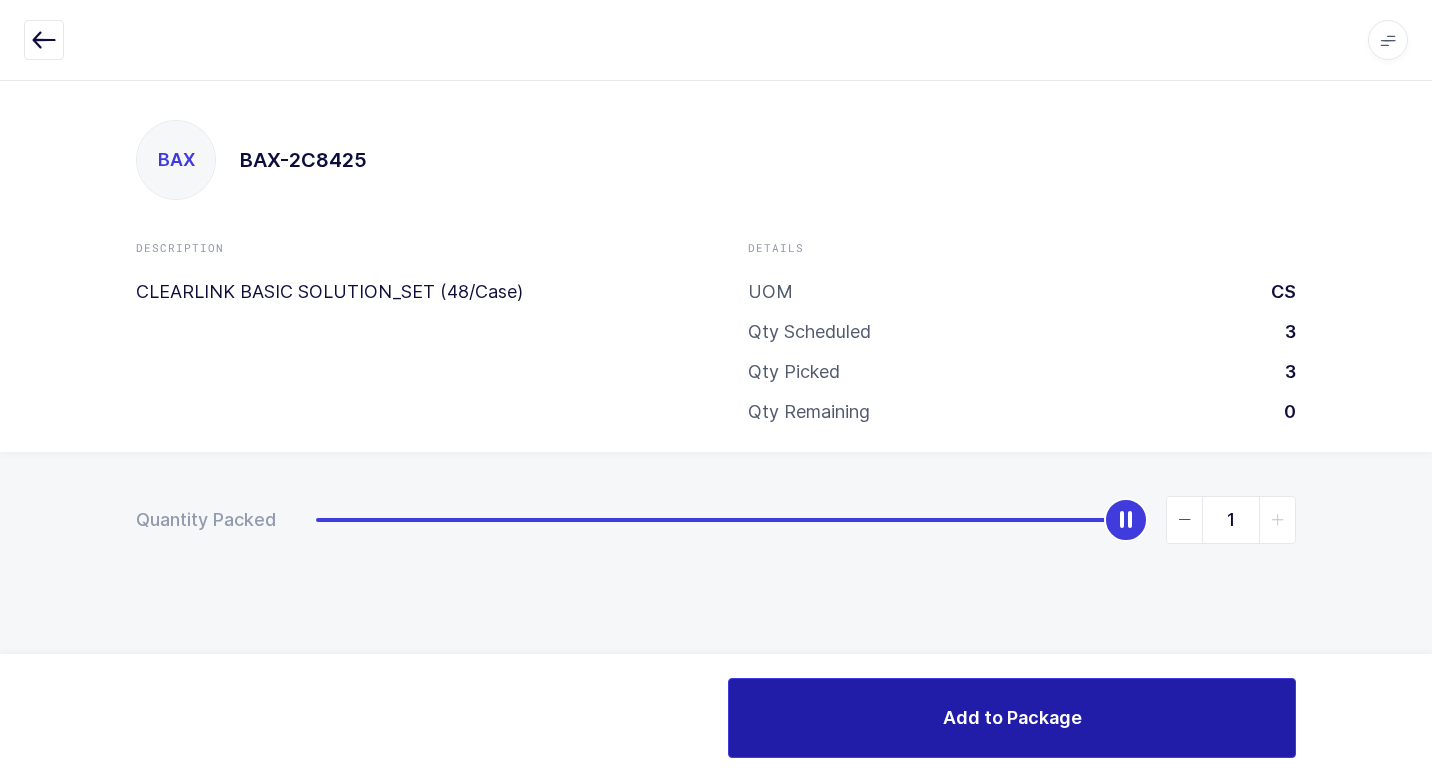 click on "Add to Package" at bounding box center (1012, 718) 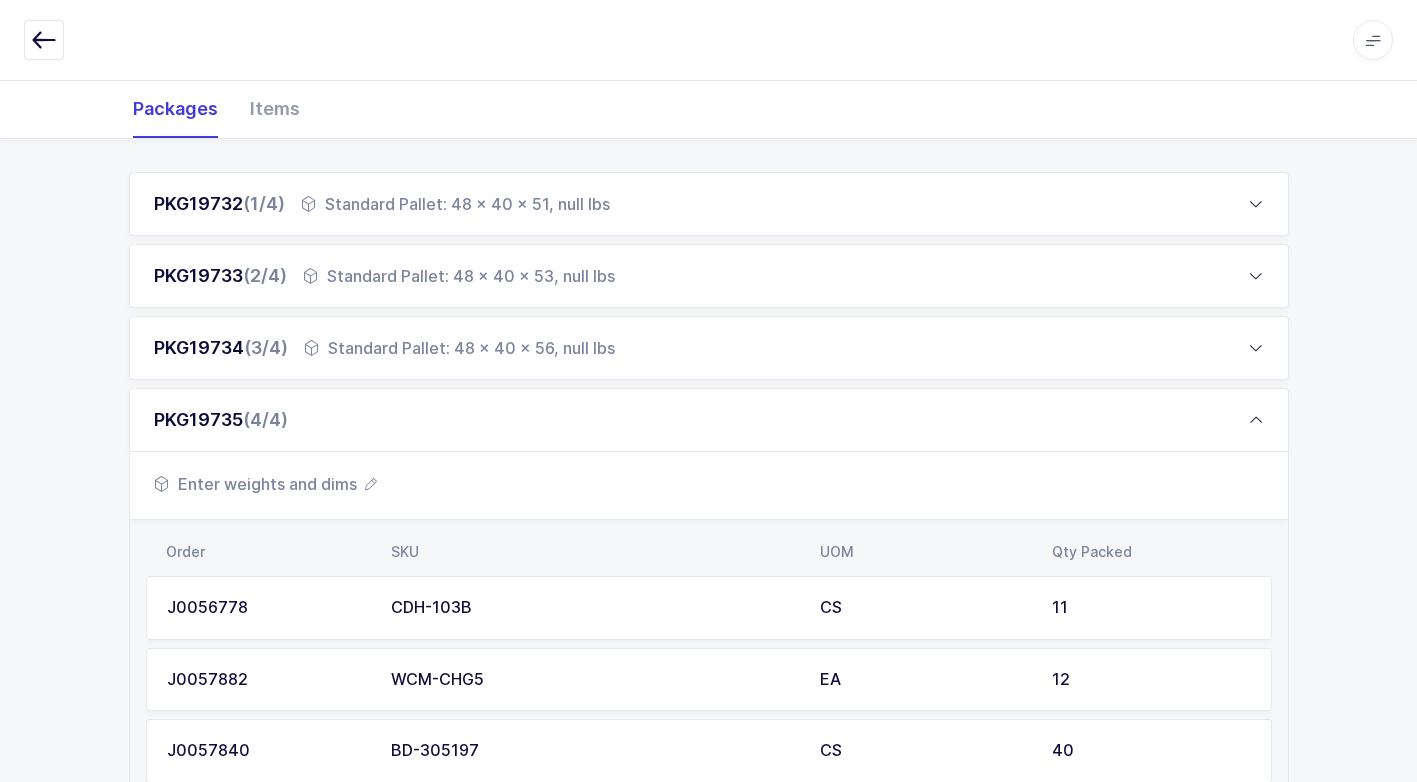 scroll, scrollTop: 656, scrollLeft: 0, axis: vertical 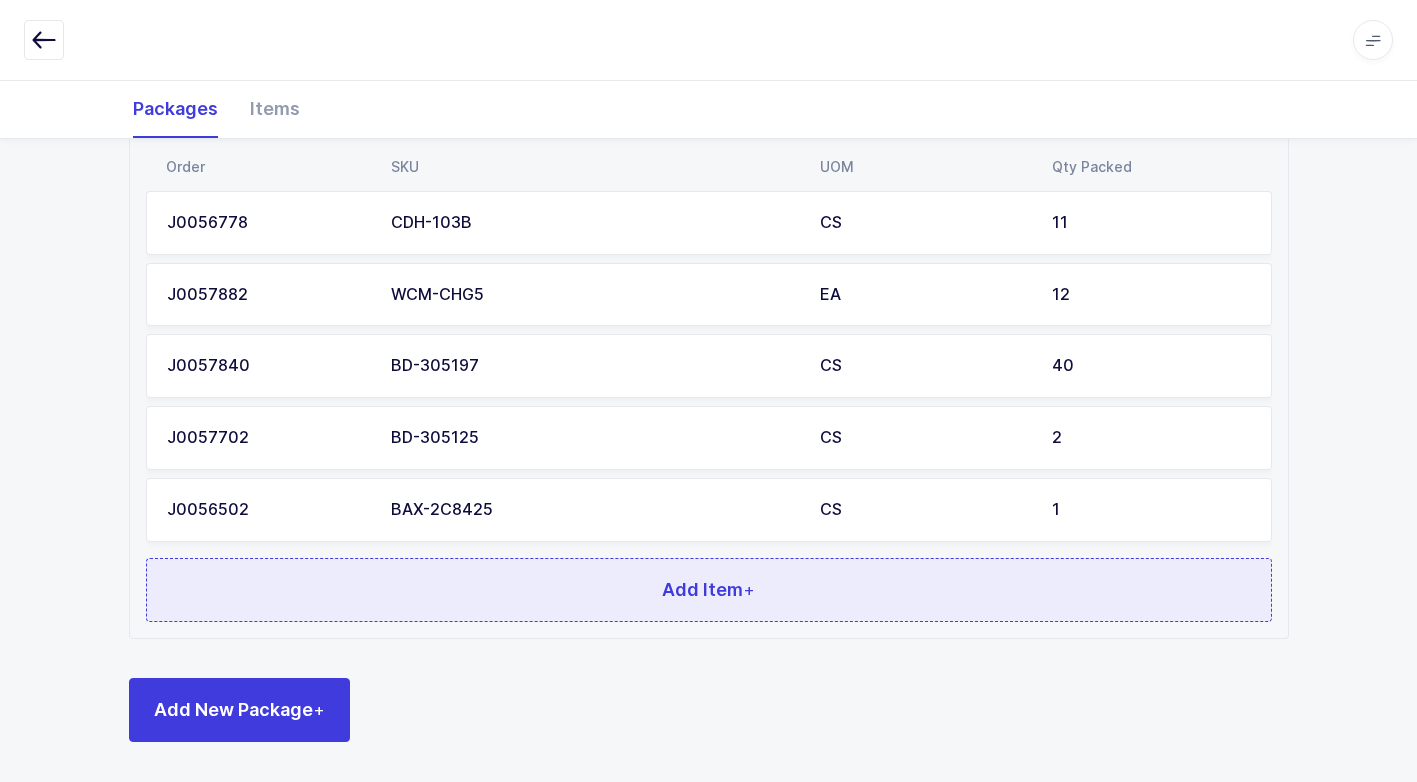click on "Add Item  +" at bounding box center [709, 590] 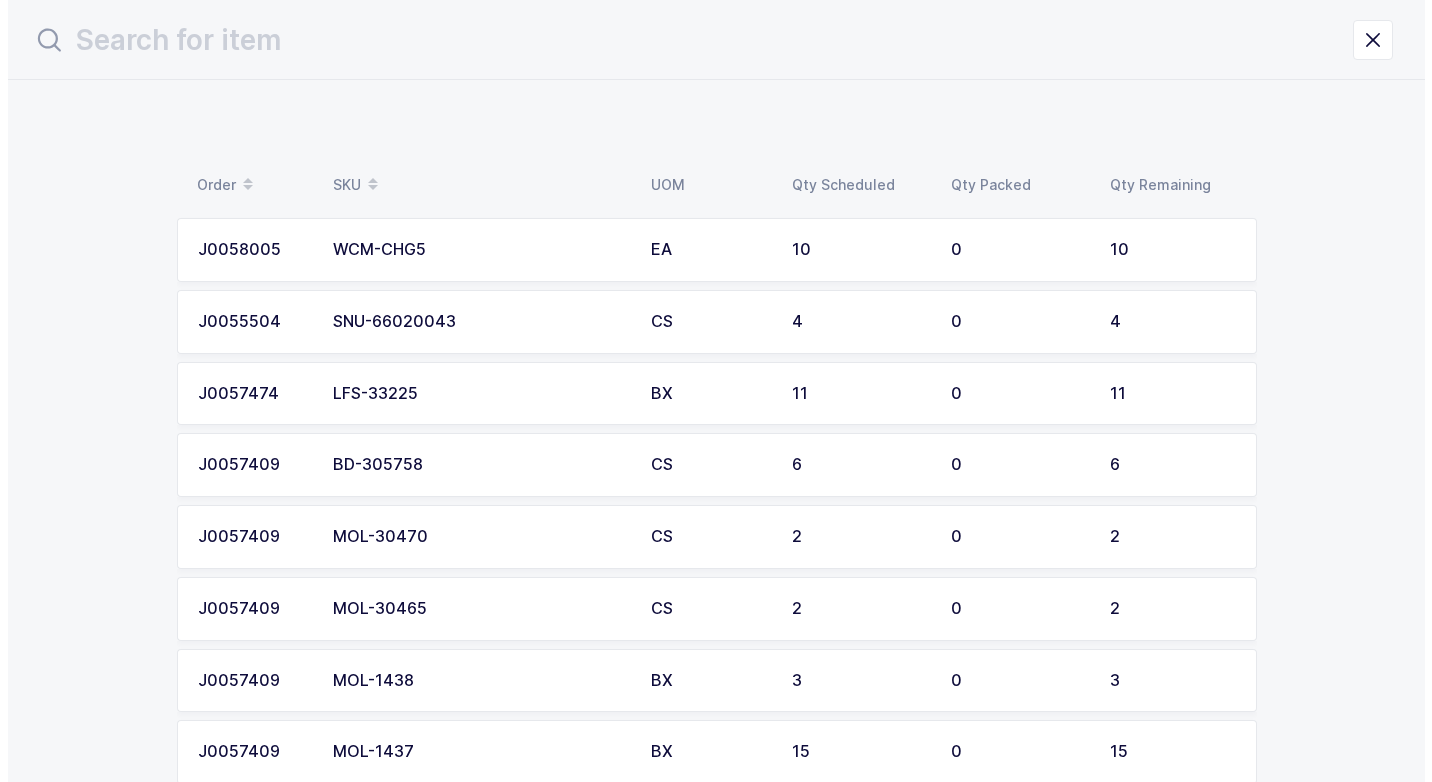 scroll, scrollTop: 0, scrollLeft: 0, axis: both 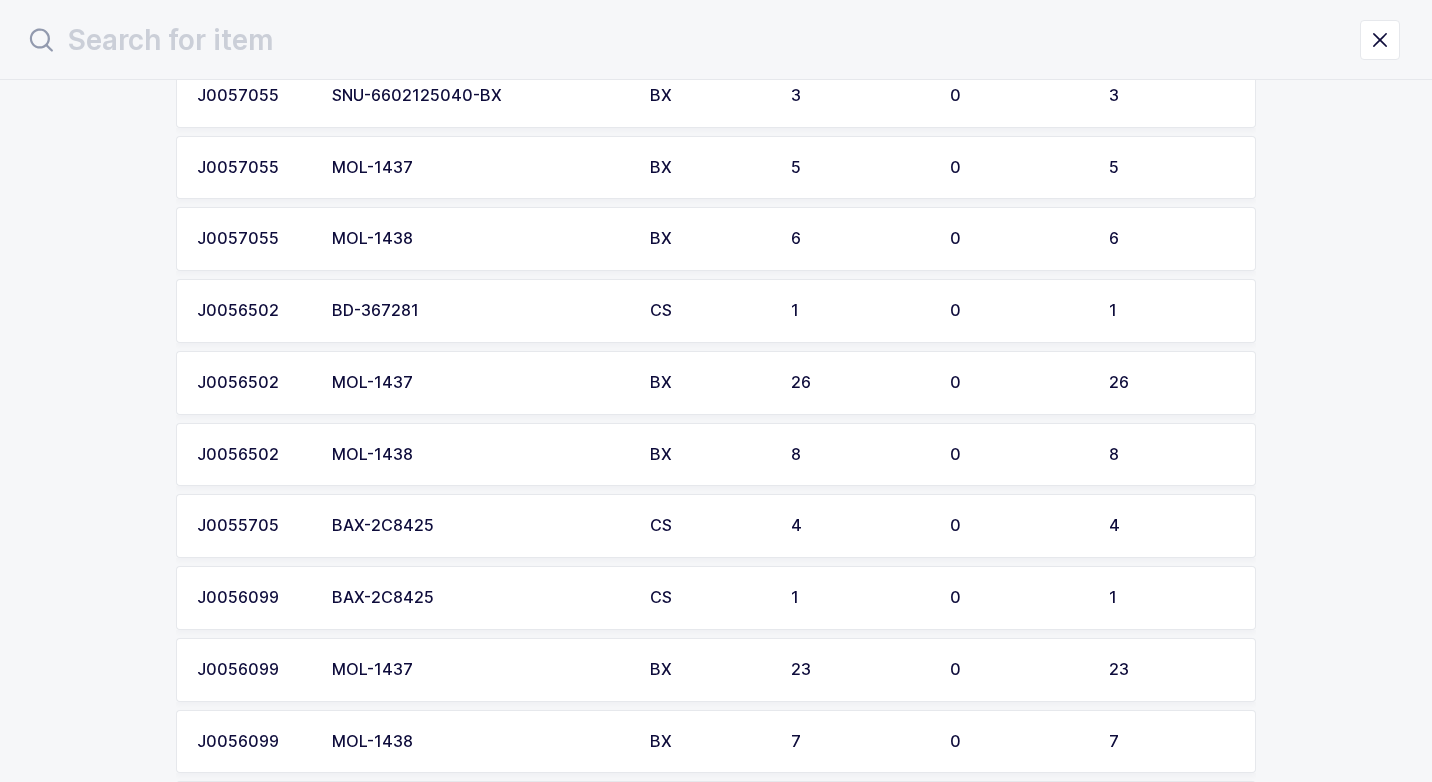 click on "BAX-2C8425" at bounding box center [479, 526] 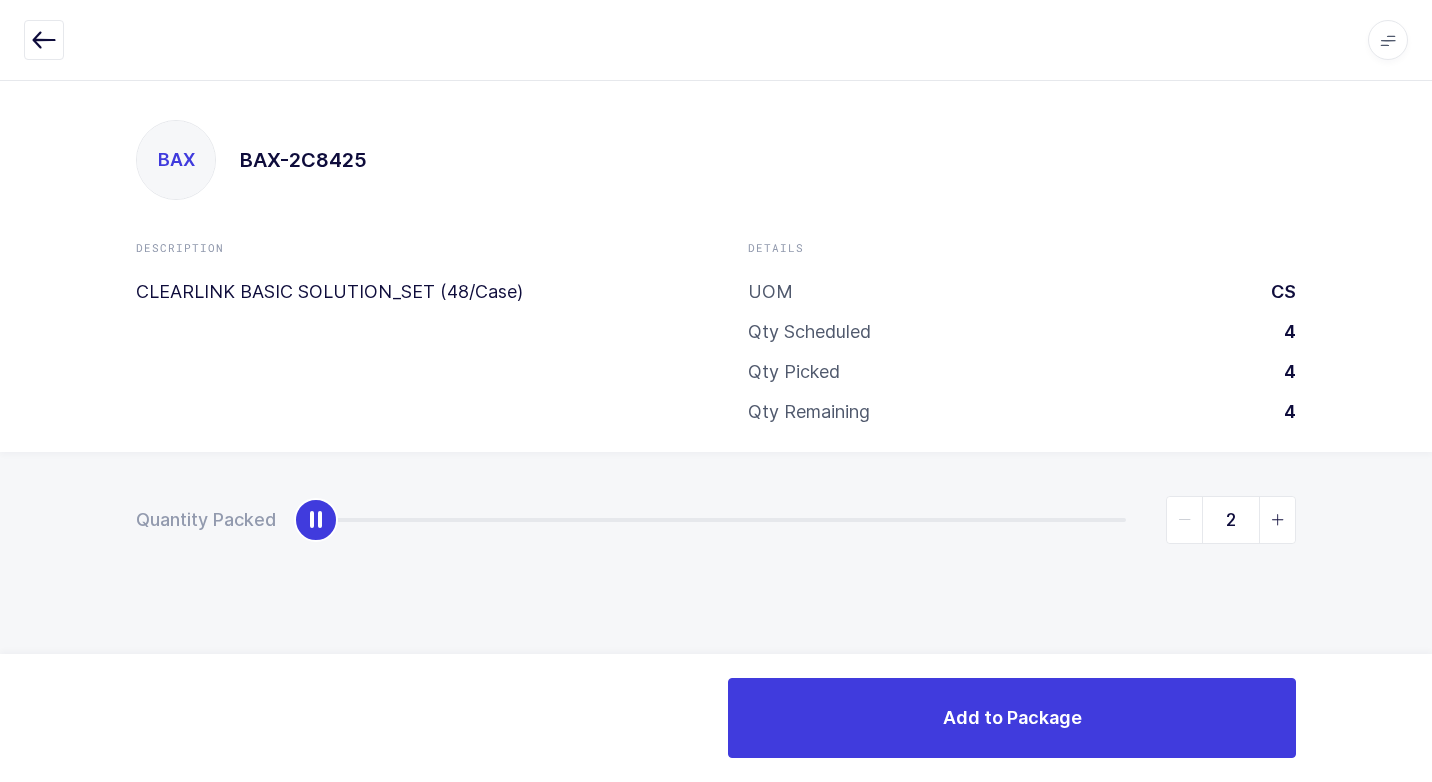type on "4" 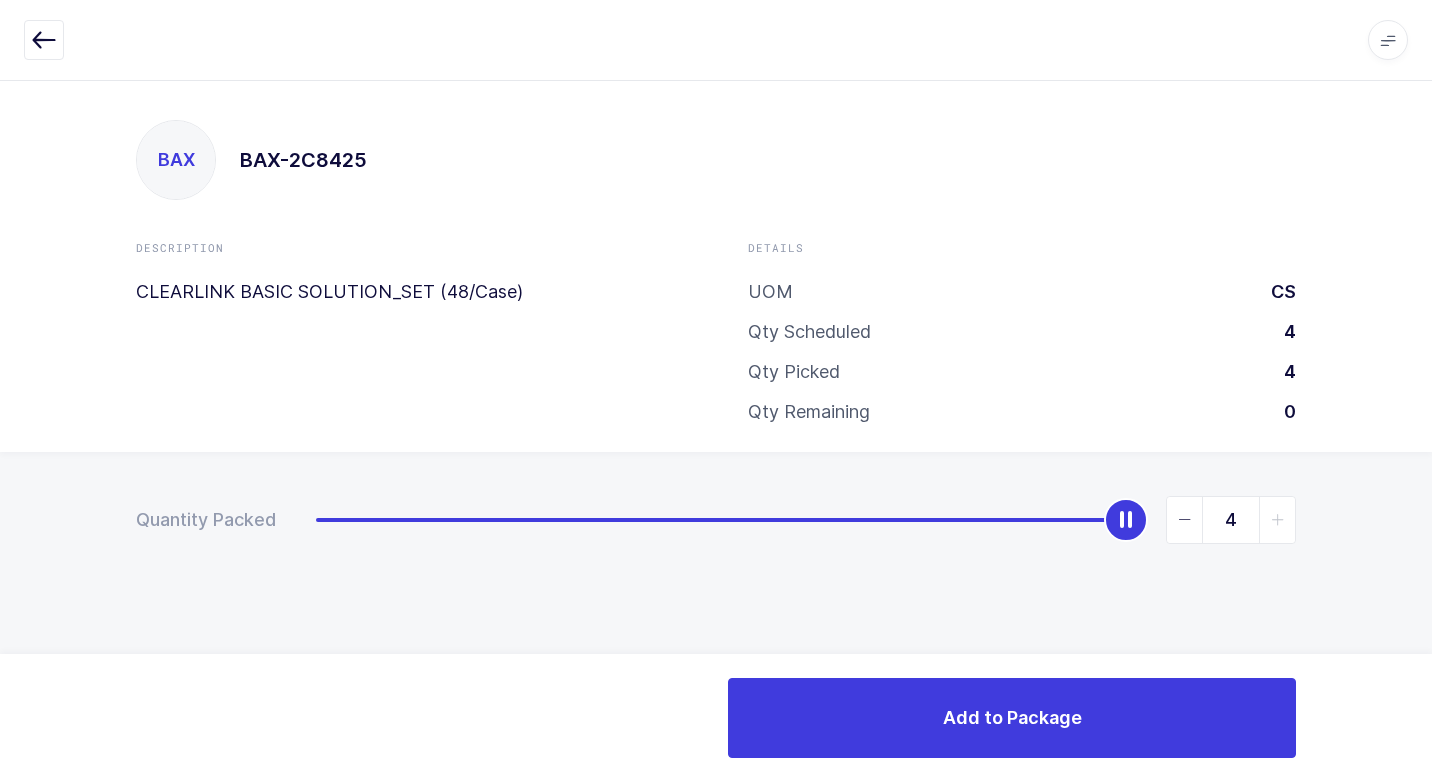 drag, startPoint x: 317, startPoint y: 524, endPoint x: 1370, endPoint y: 368, distance: 1064.4928 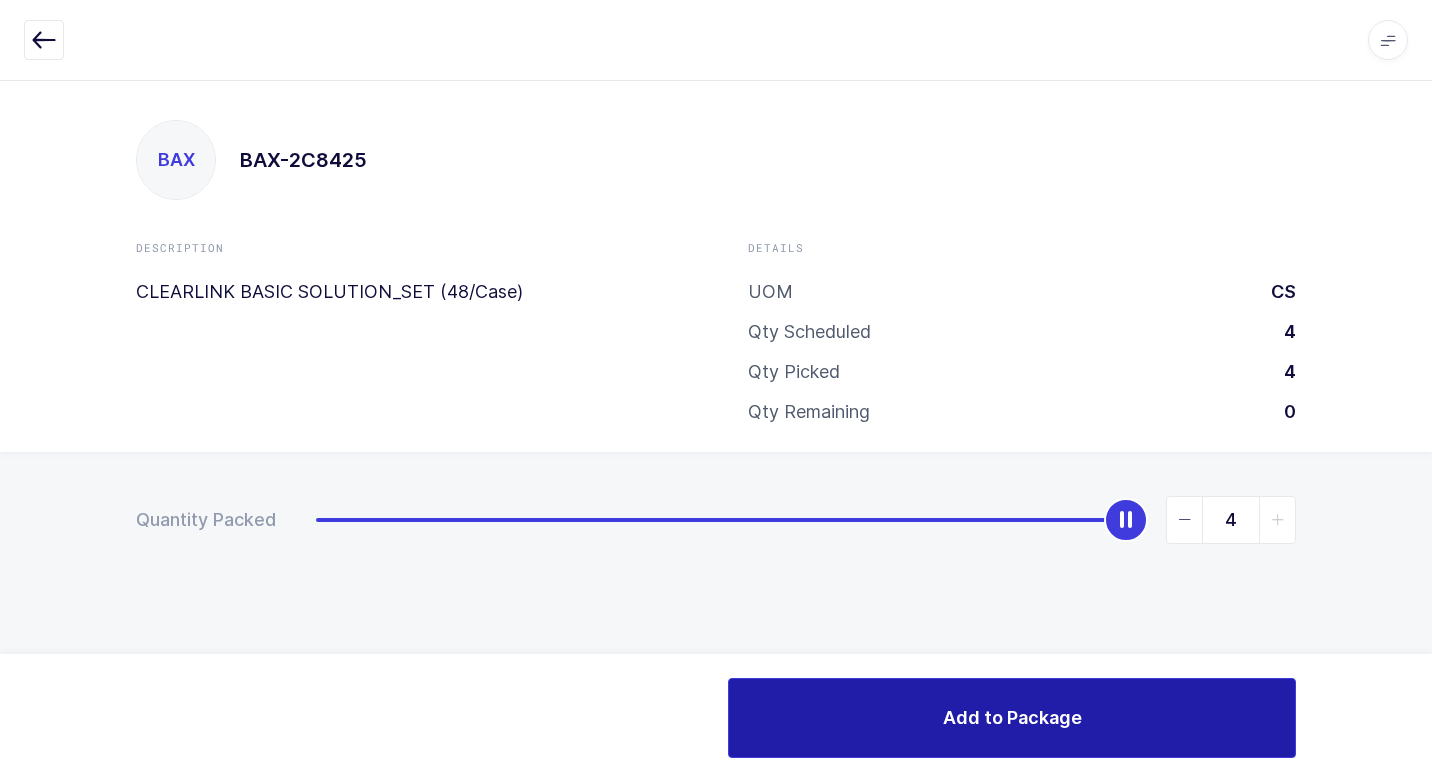 drag, startPoint x: 906, startPoint y: 702, endPoint x: 901, endPoint y: 692, distance: 11.18034 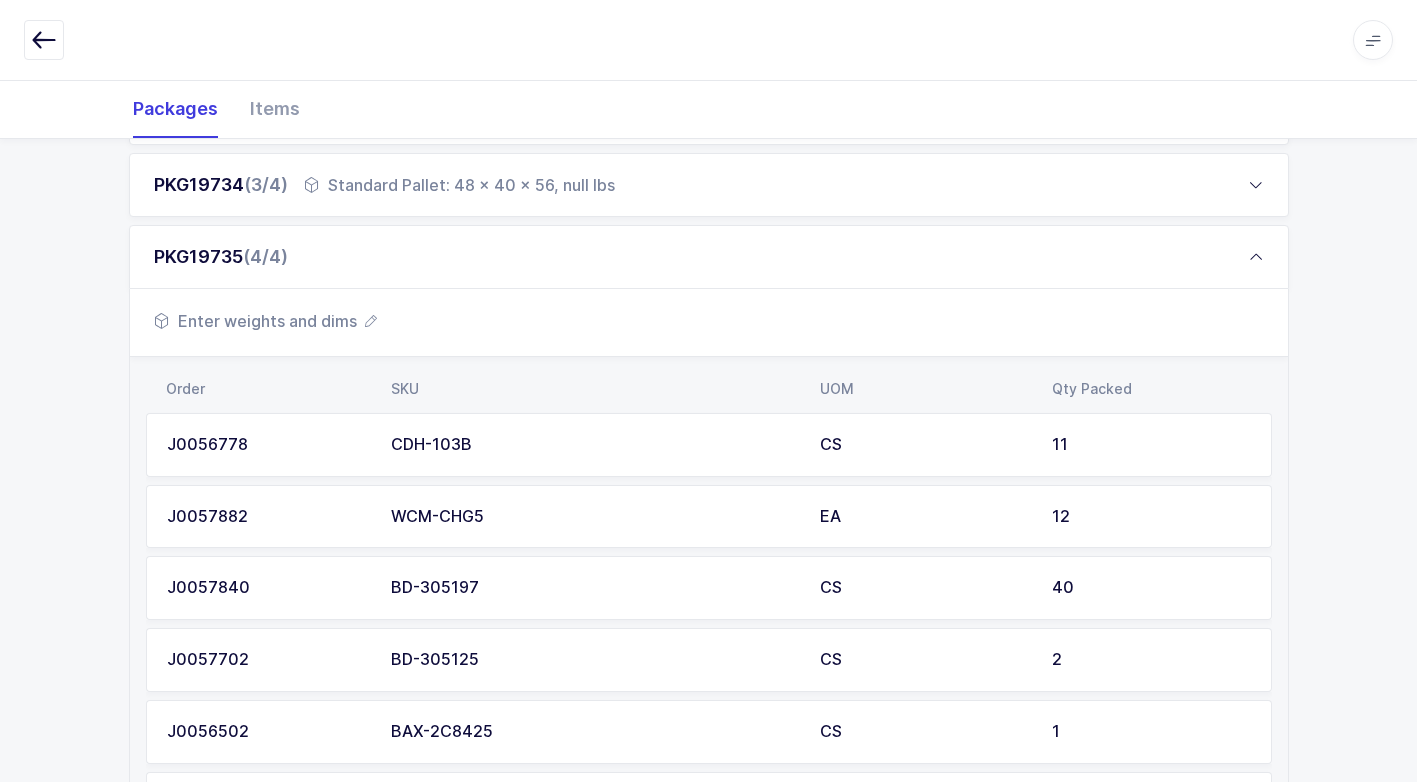 scroll, scrollTop: 727, scrollLeft: 0, axis: vertical 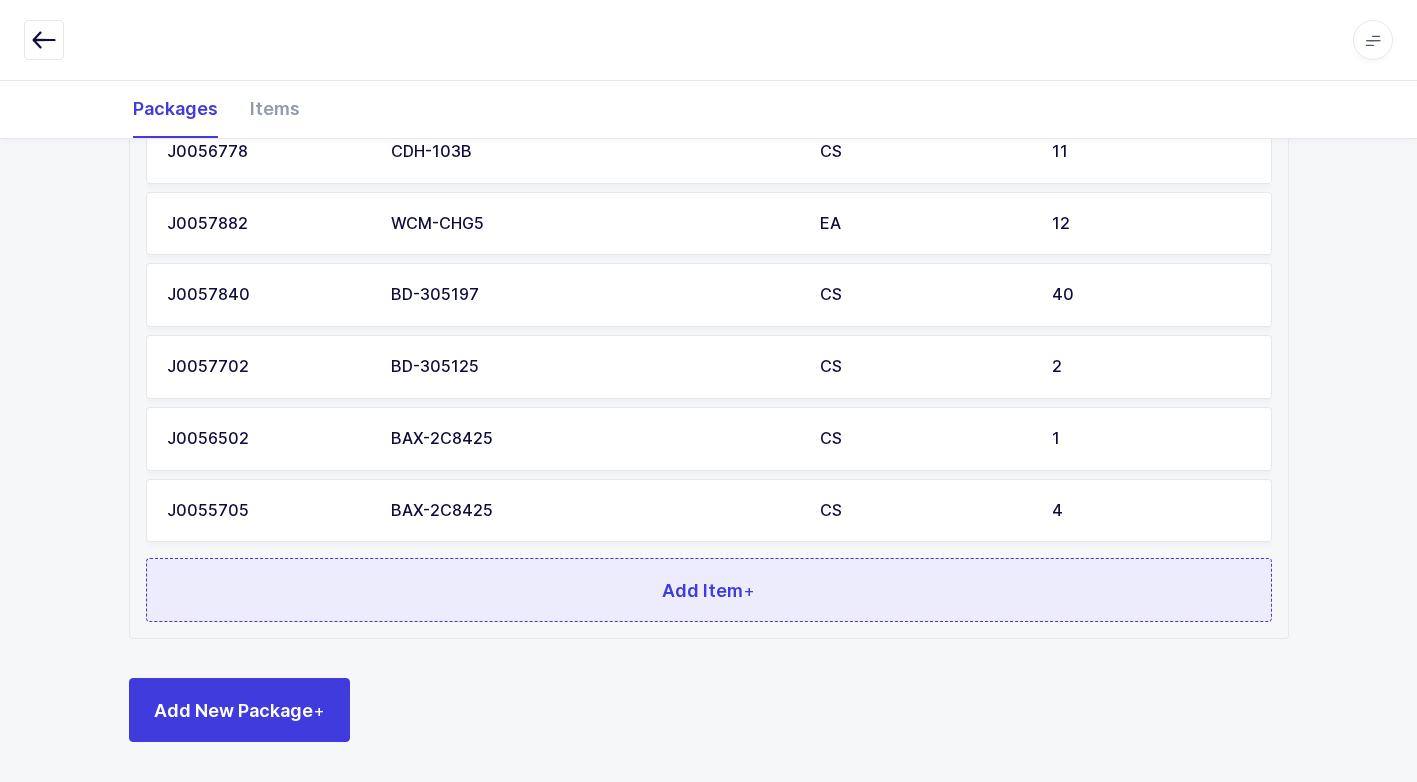 click on "Add Item  +" at bounding box center (709, 590) 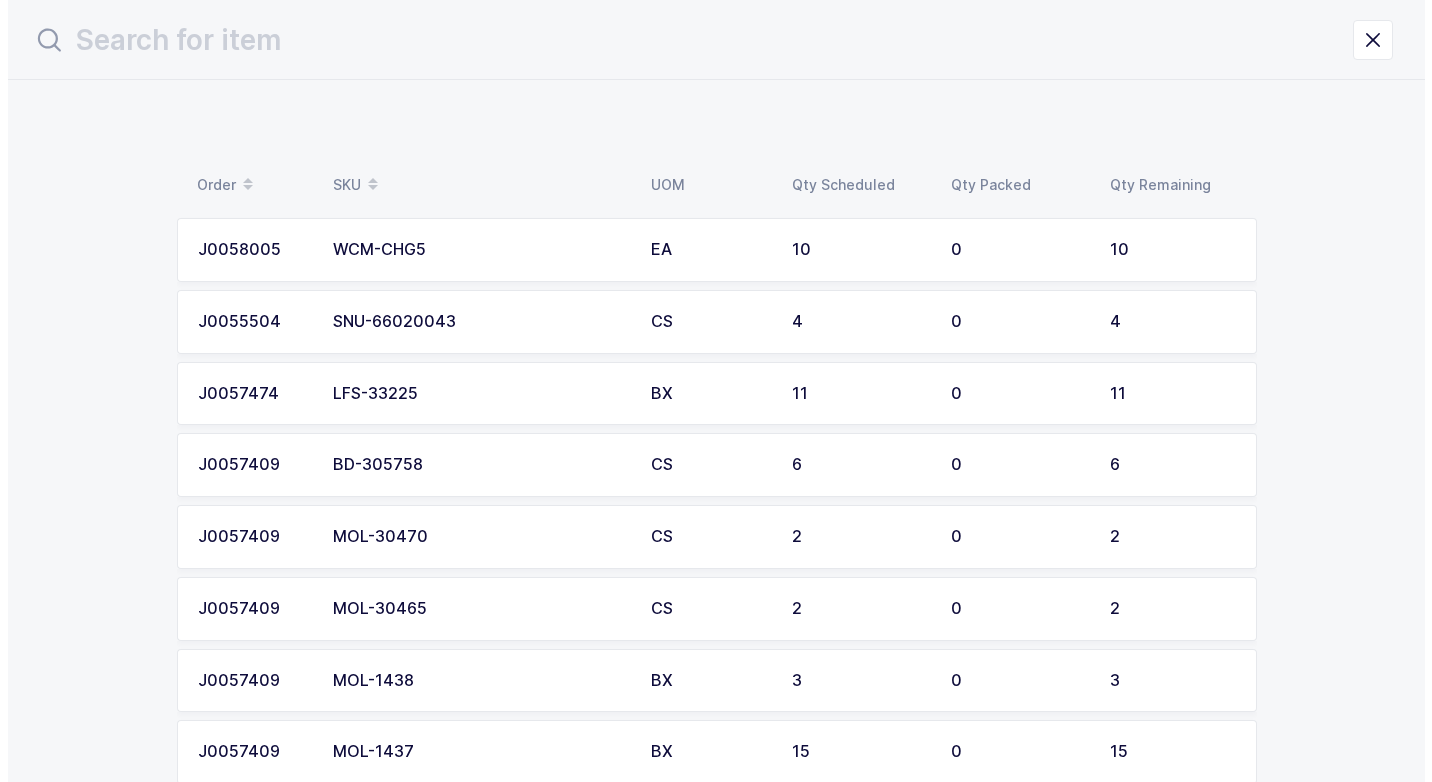 scroll, scrollTop: 0, scrollLeft: 0, axis: both 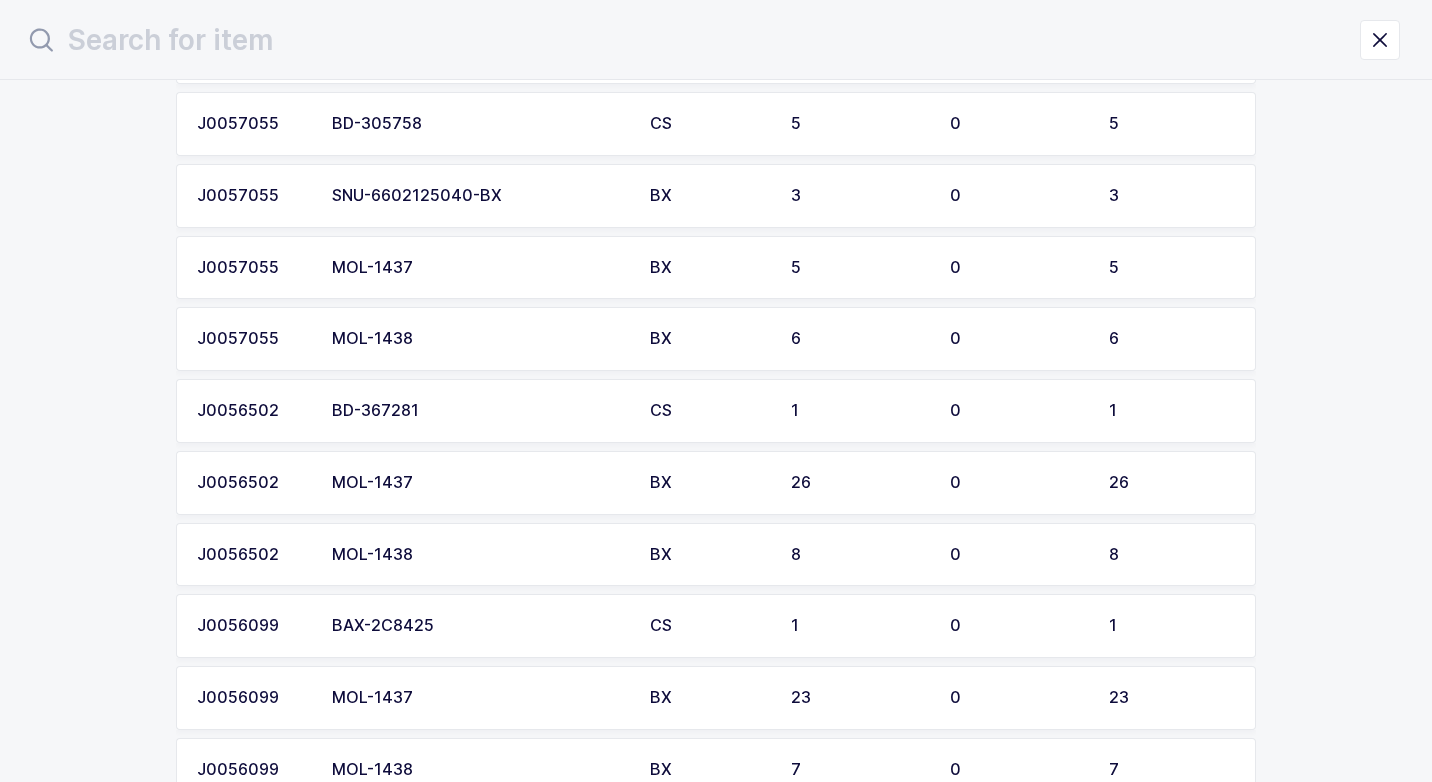 click on "BAX-2C8425" at bounding box center [479, 626] 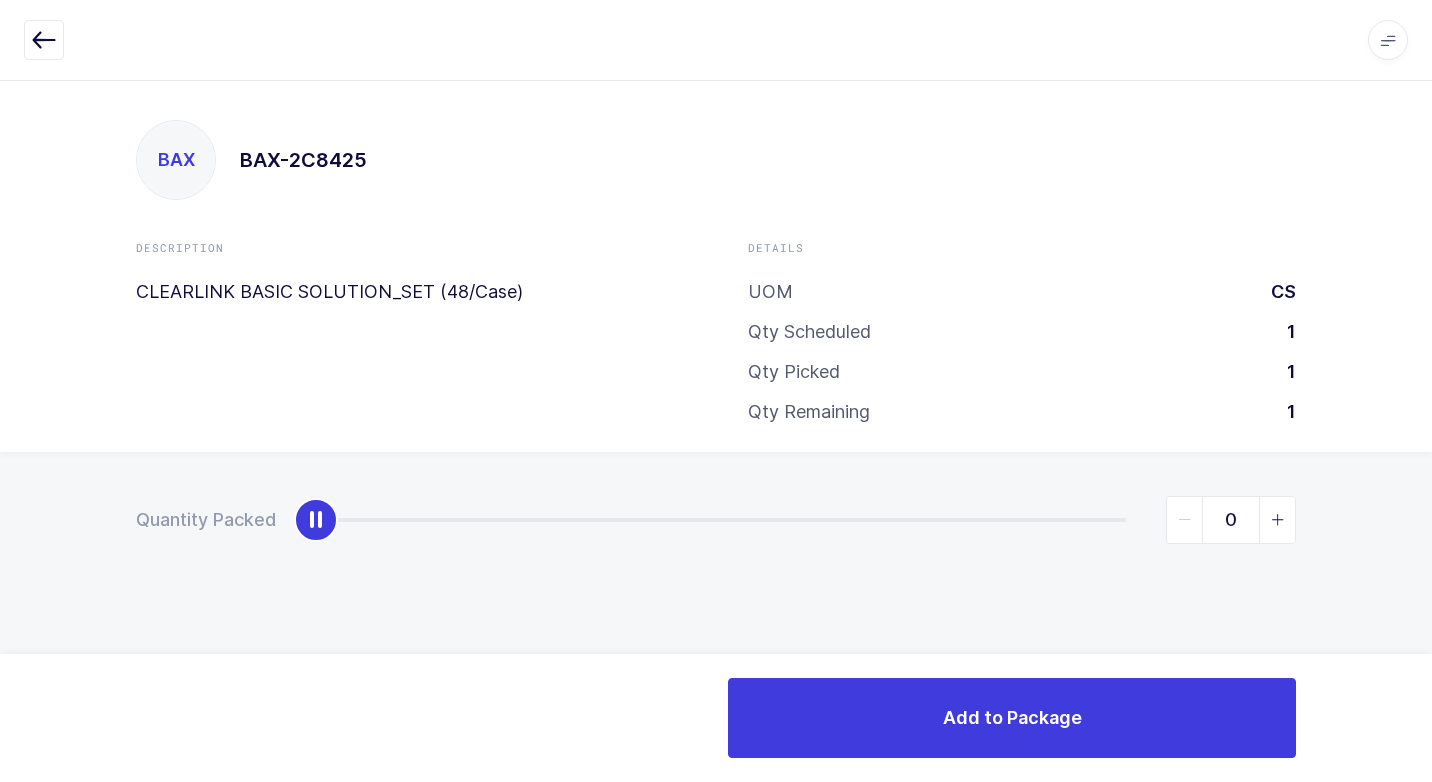 type on "1" 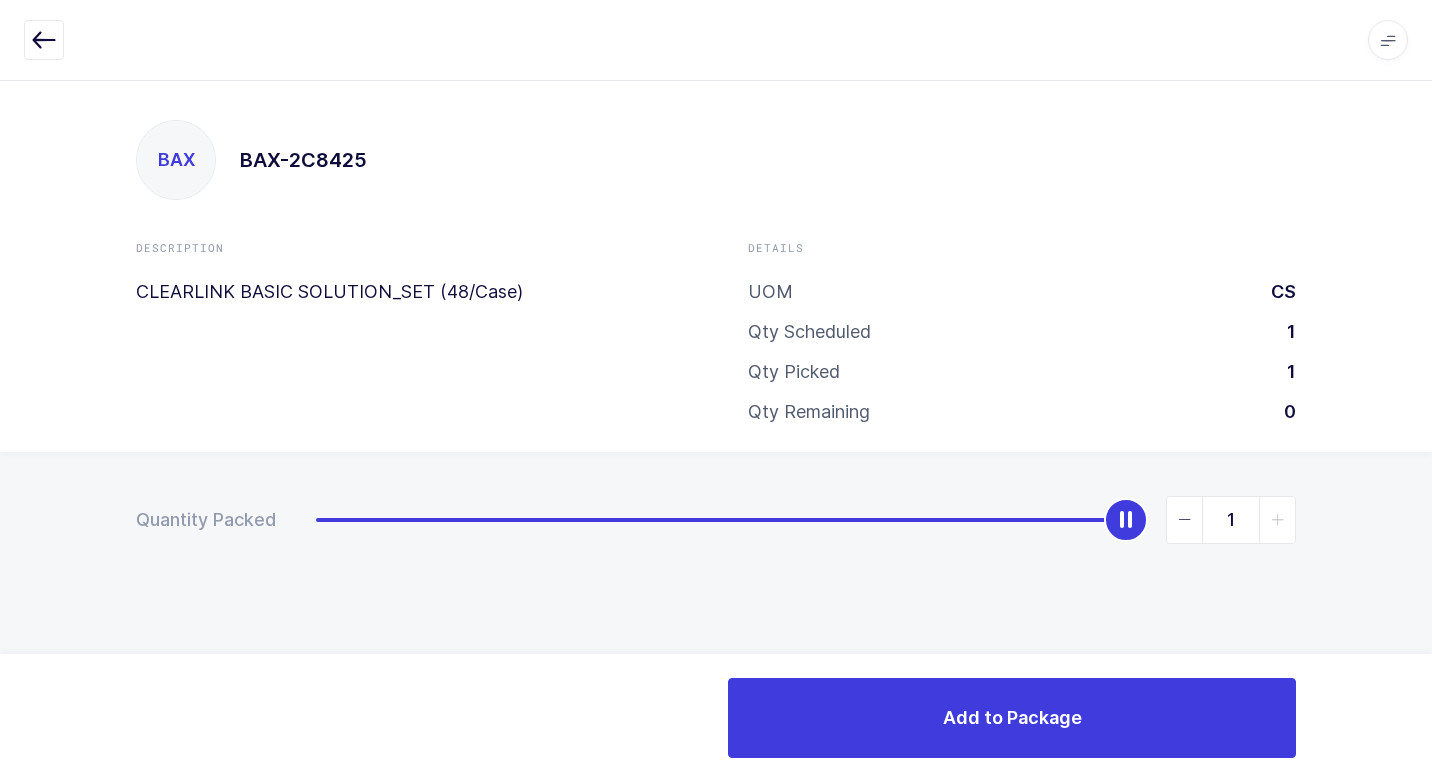 drag, startPoint x: 324, startPoint y: 524, endPoint x: 1435, endPoint y: 305, distance: 1132.3789 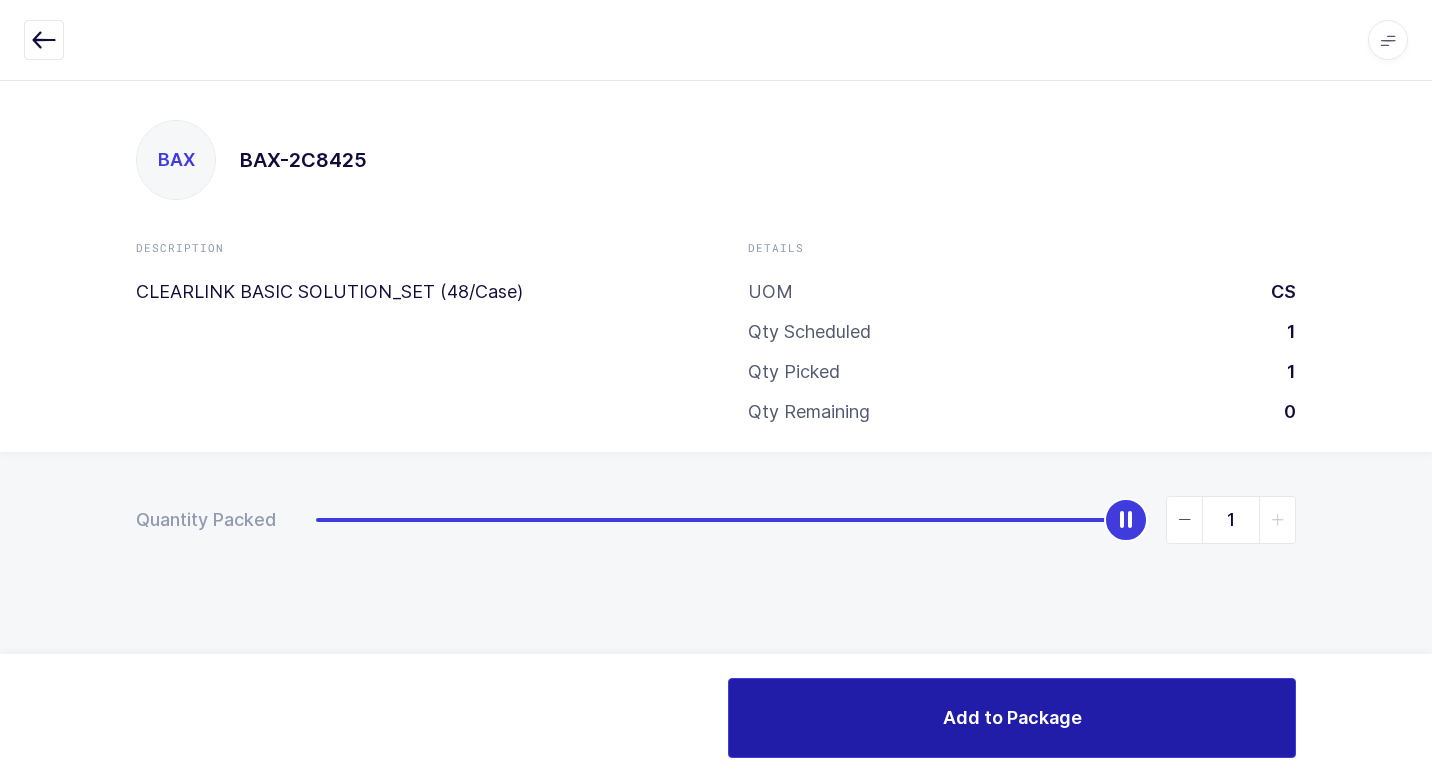 click on "Add to Package" at bounding box center [1012, 717] 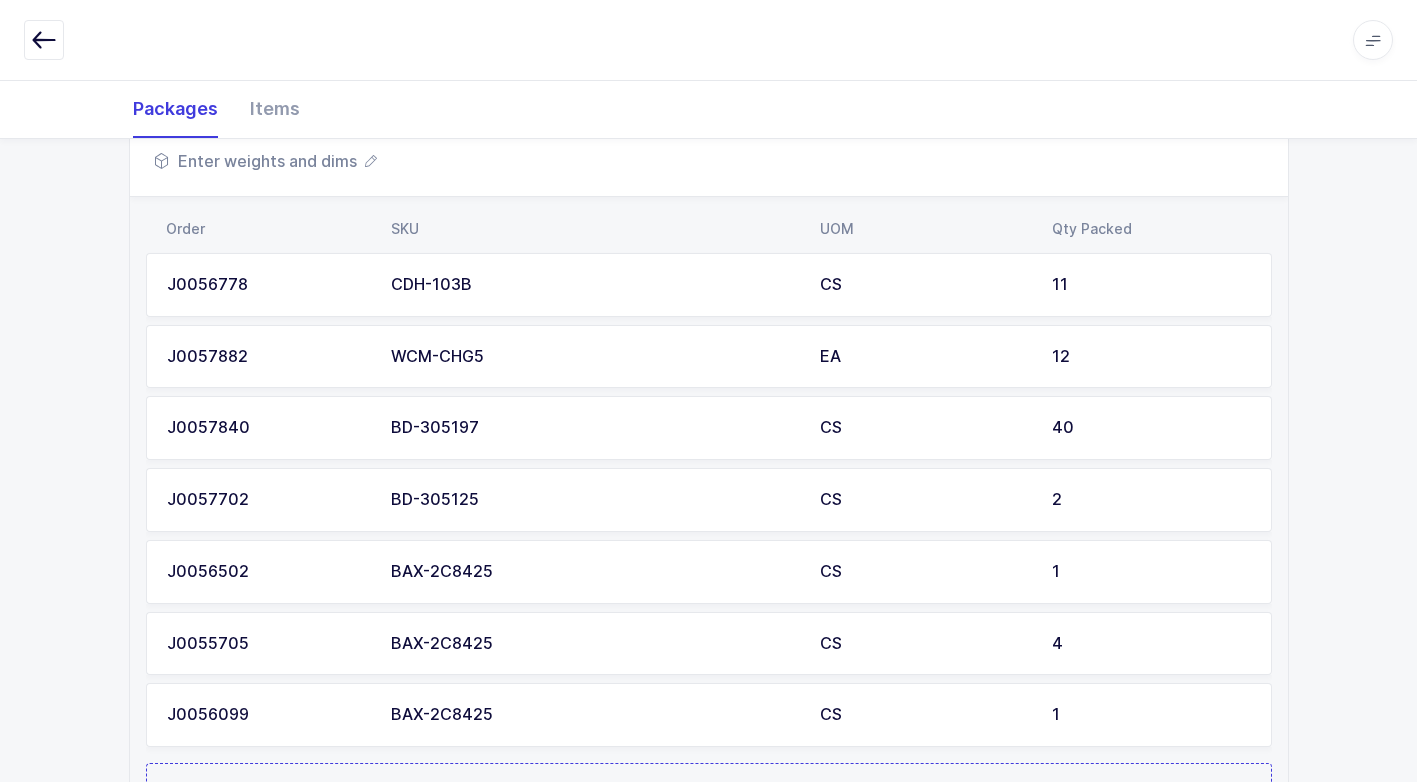 scroll, scrollTop: 799, scrollLeft: 0, axis: vertical 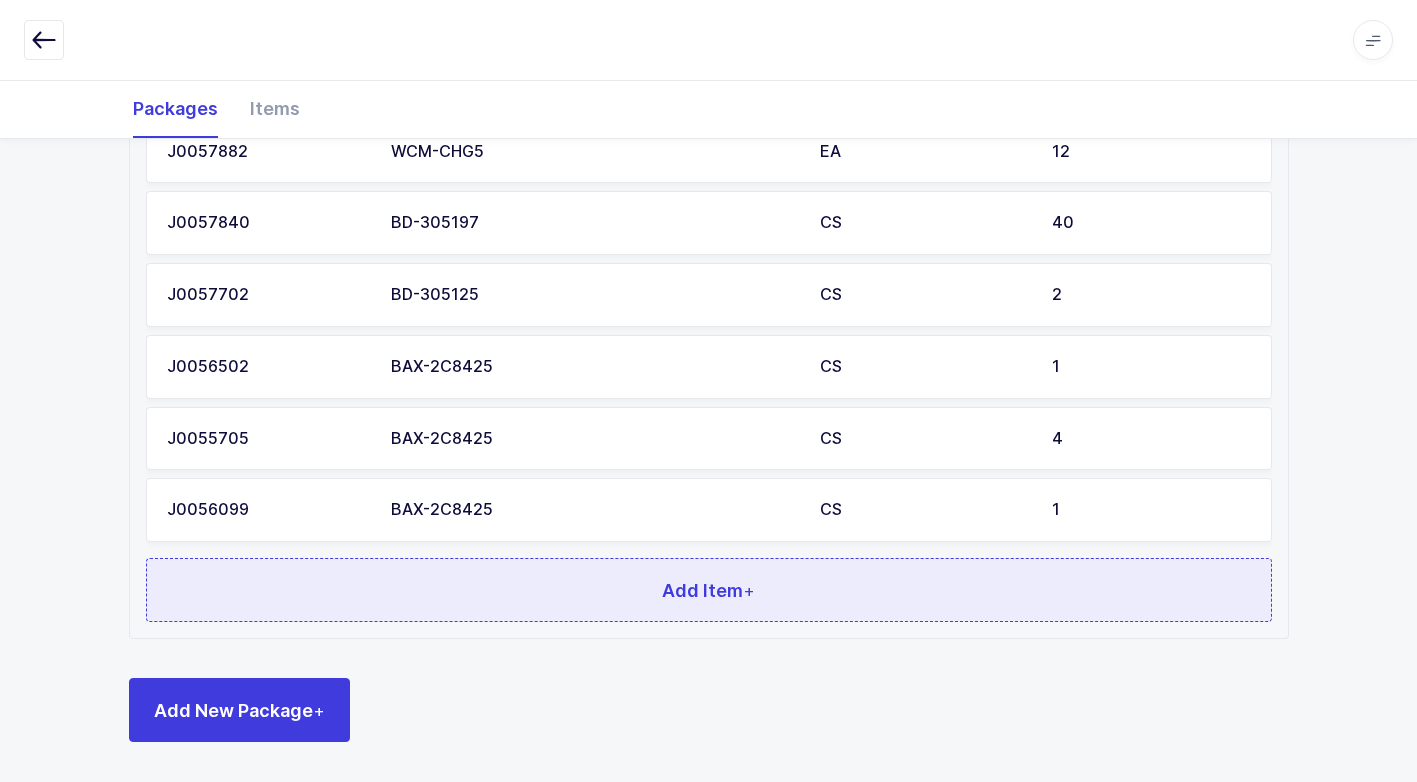click on "Add Item  +" at bounding box center [709, 590] 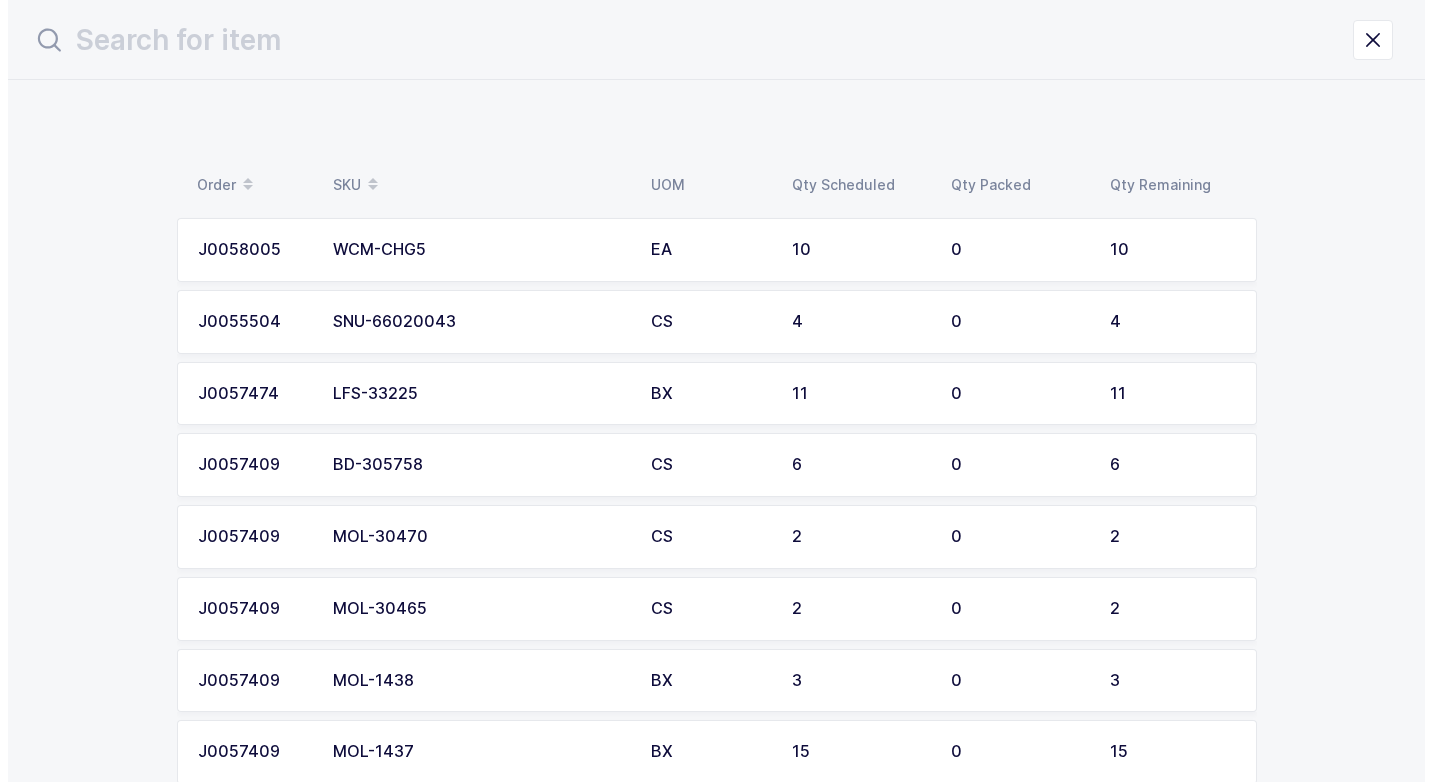 scroll, scrollTop: 0, scrollLeft: 0, axis: both 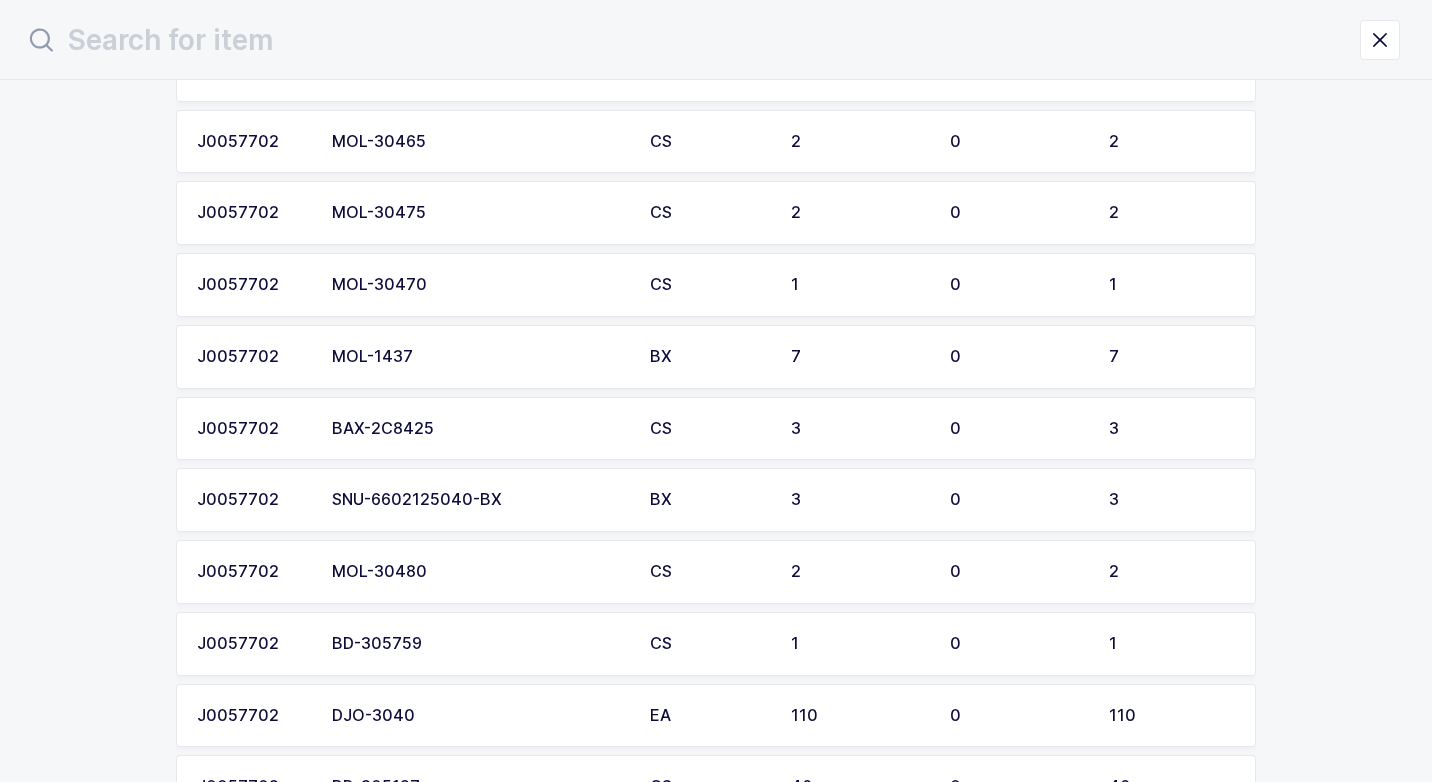 click on "BAX-2C8425" at bounding box center (479, 429) 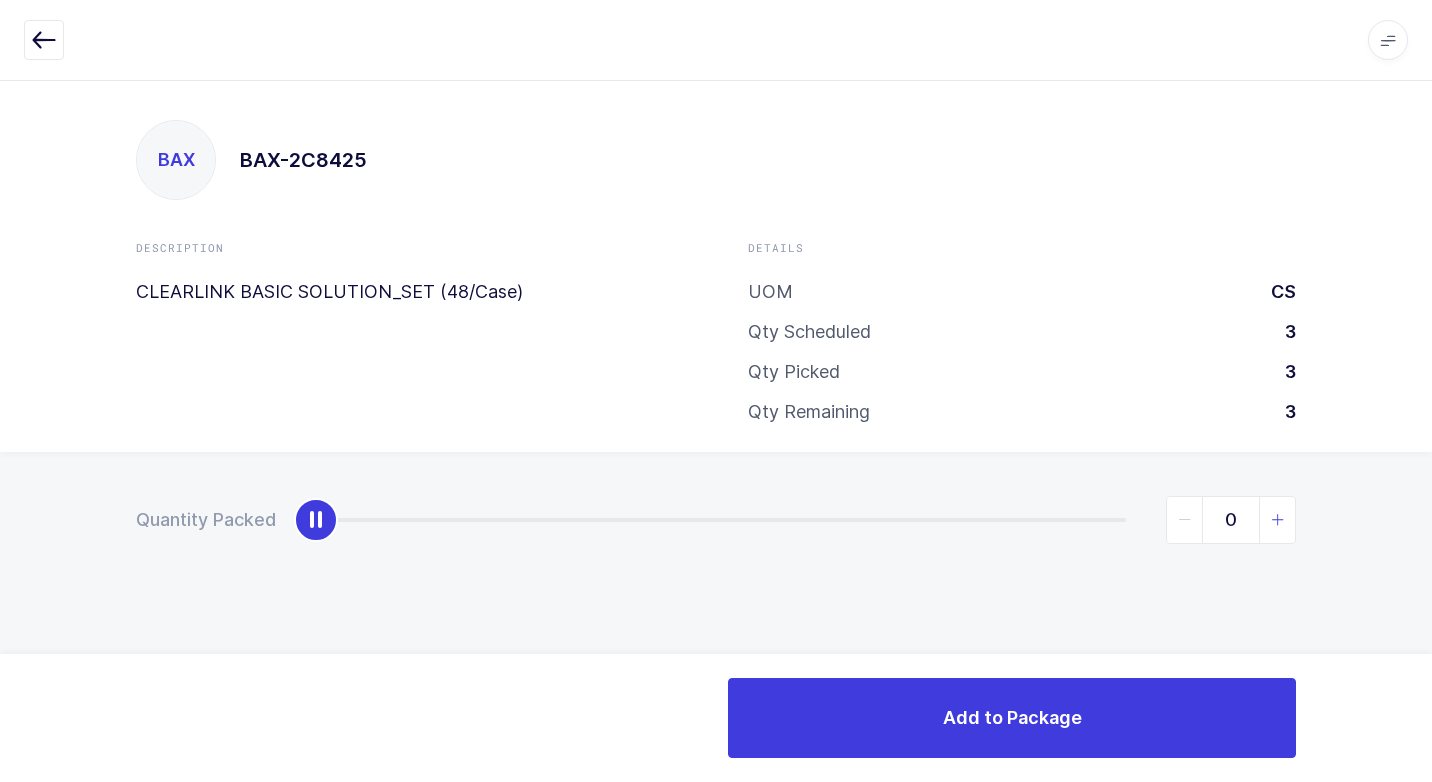 click at bounding box center (1278, 520) 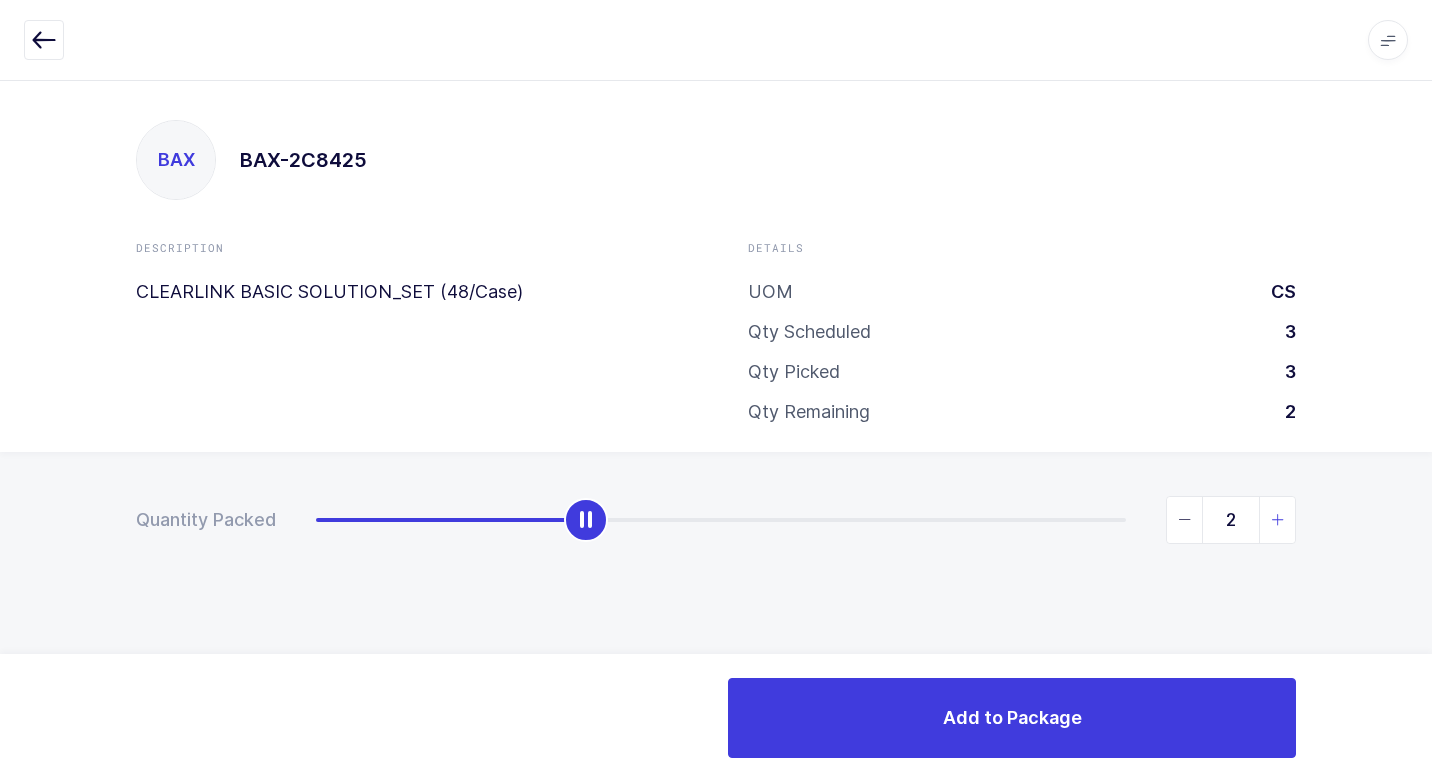 click at bounding box center (1278, 520) 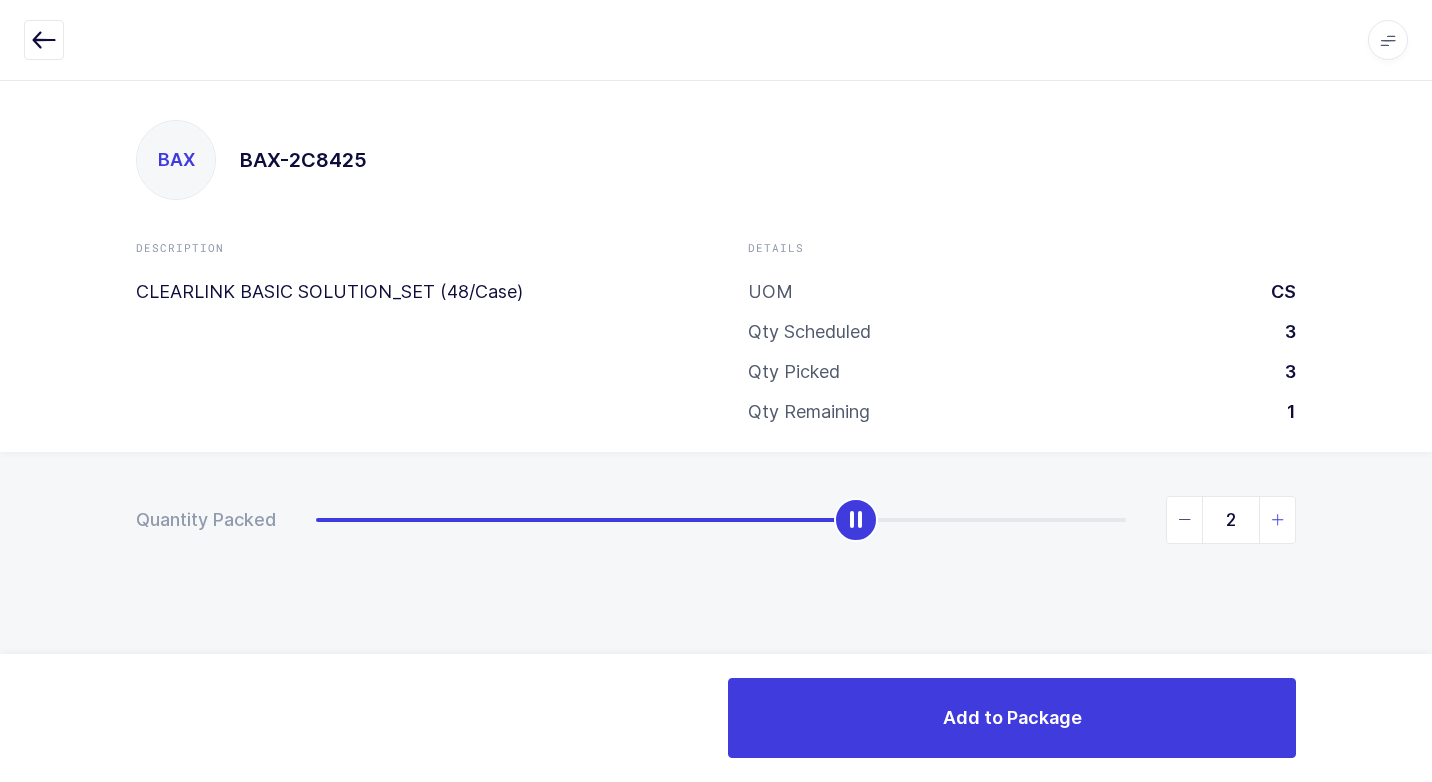 type on "3" 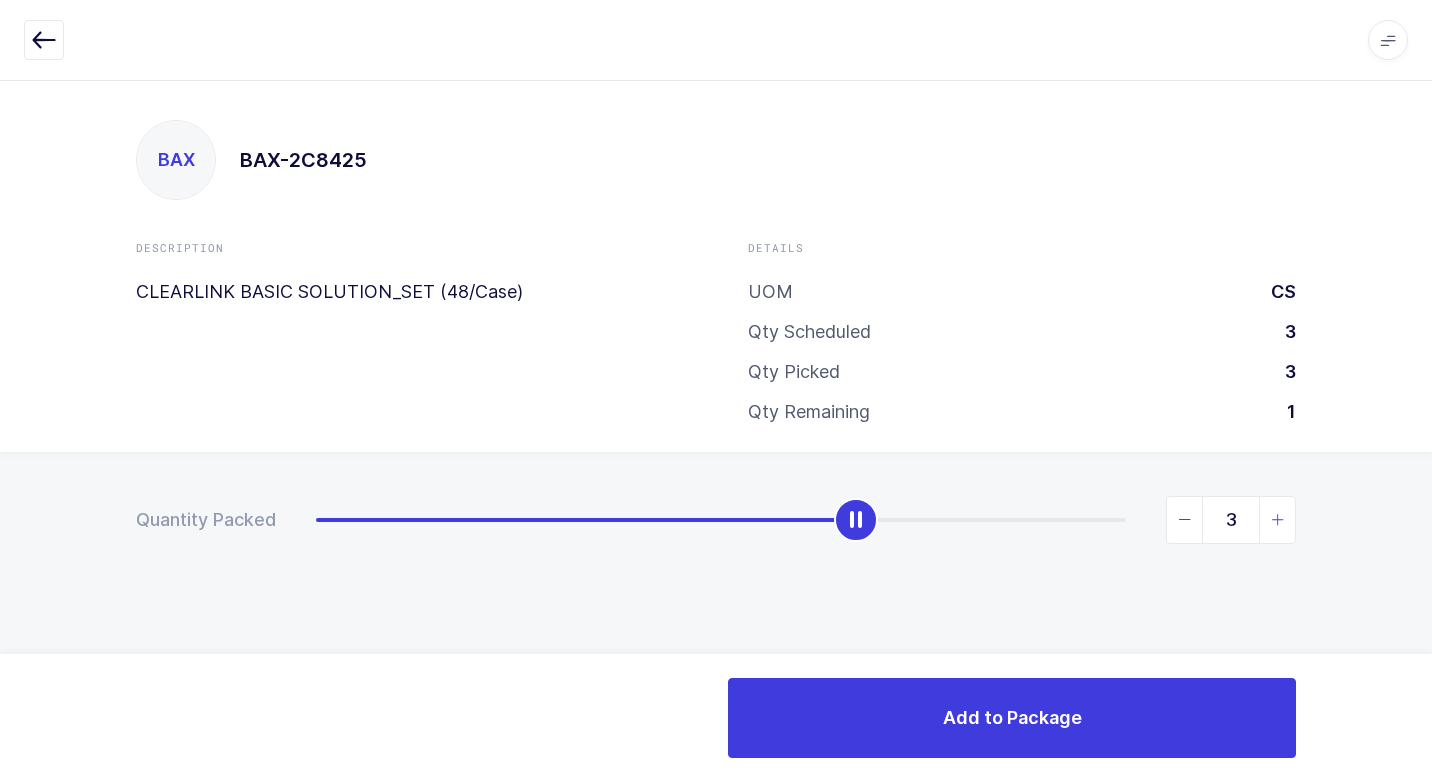 click at bounding box center [1278, 520] 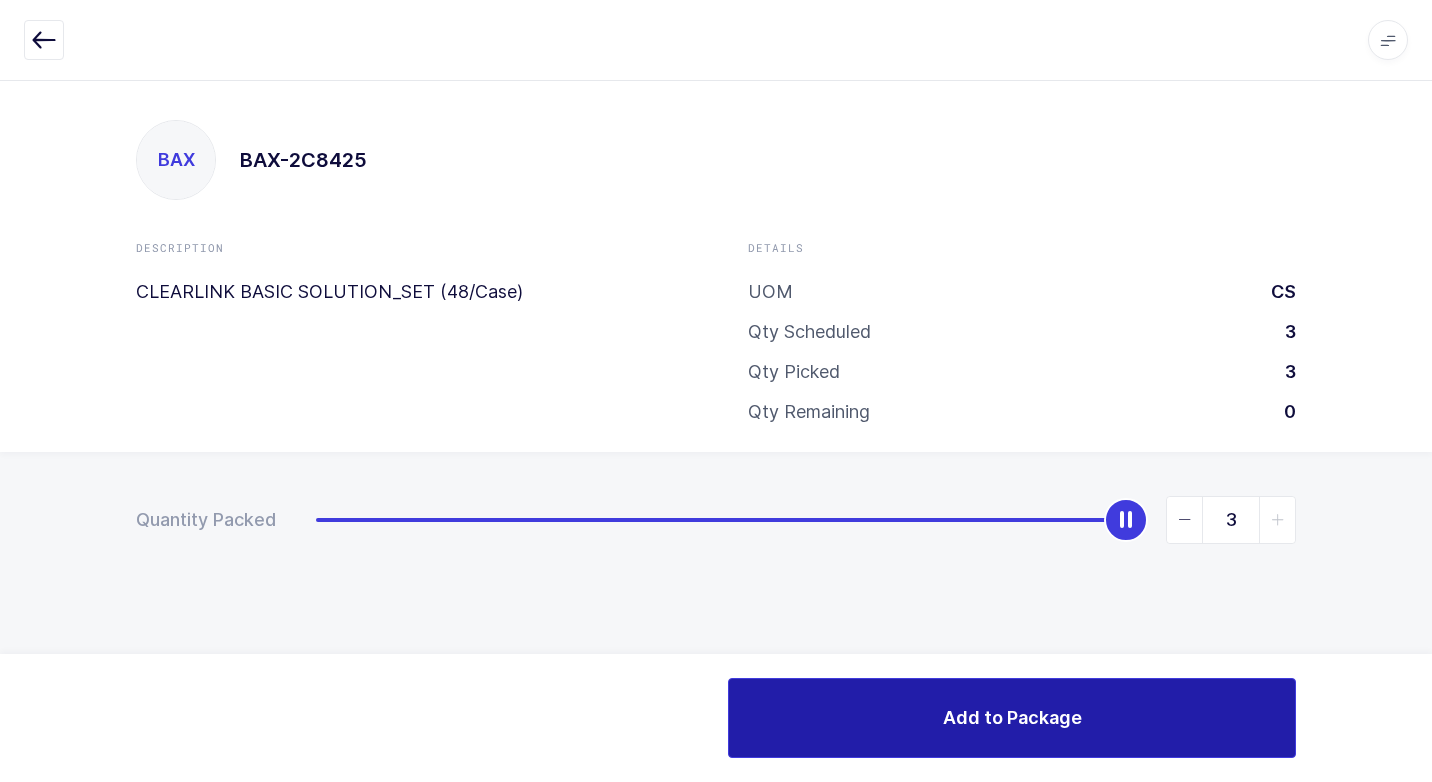 click on "Add to Package" at bounding box center [1012, 717] 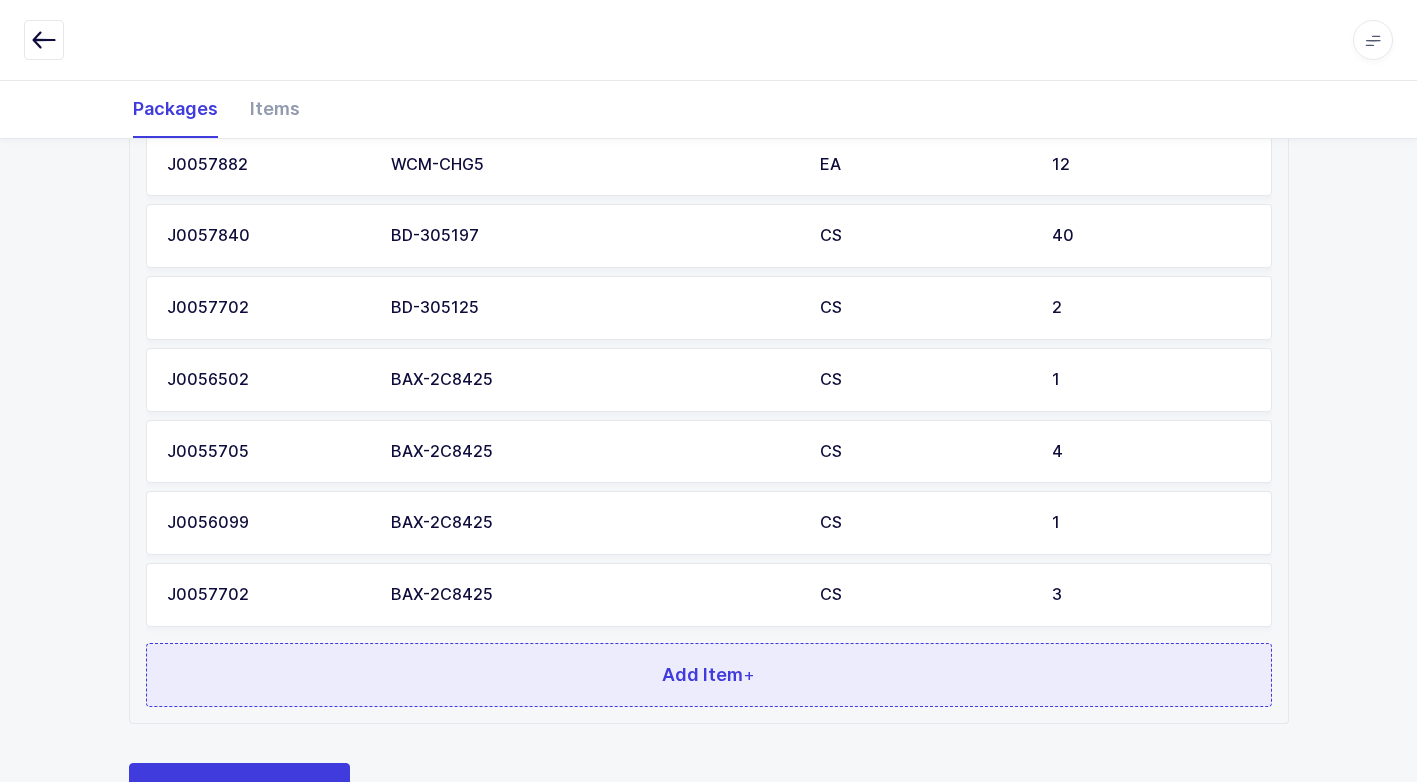scroll, scrollTop: 871, scrollLeft: 0, axis: vertical 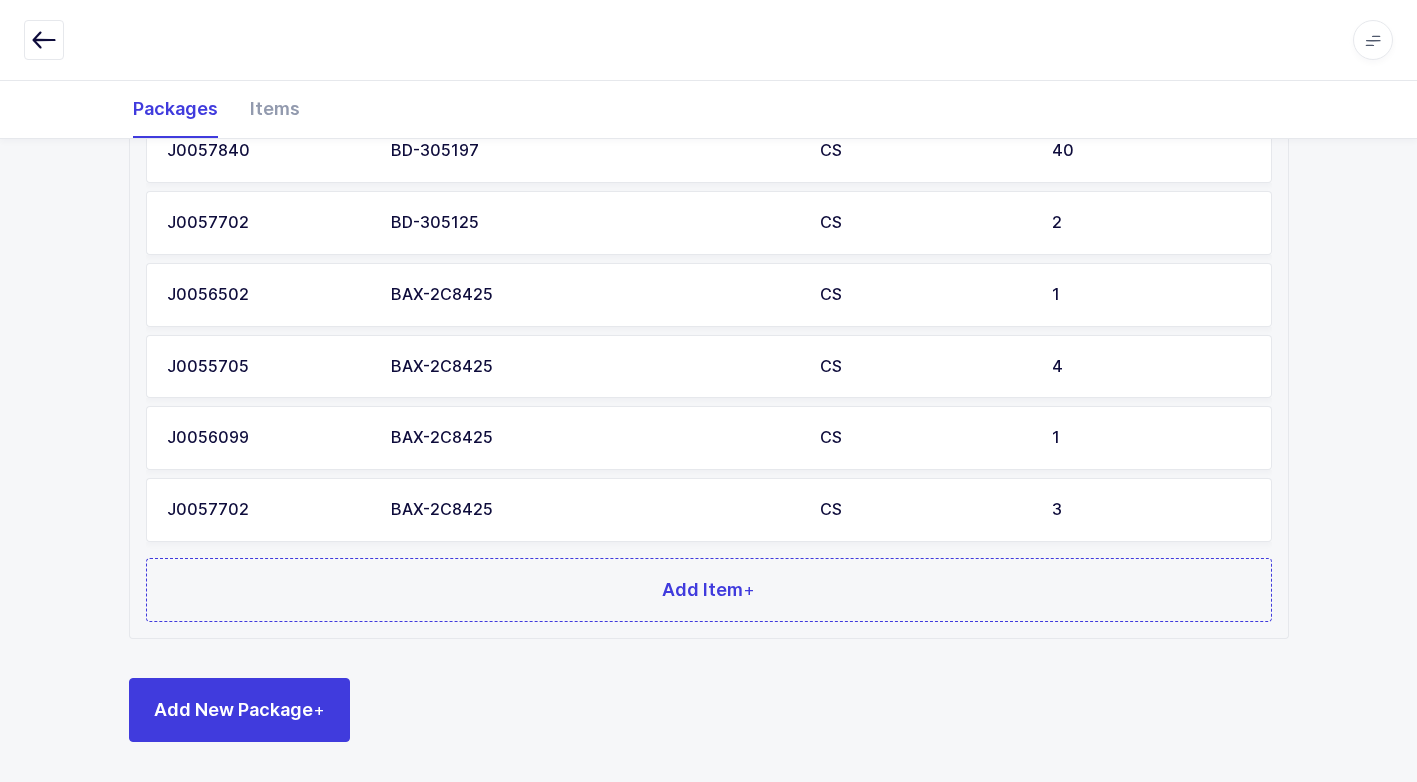 click on "BAX-2C8425" at bounding box center (593, 438) 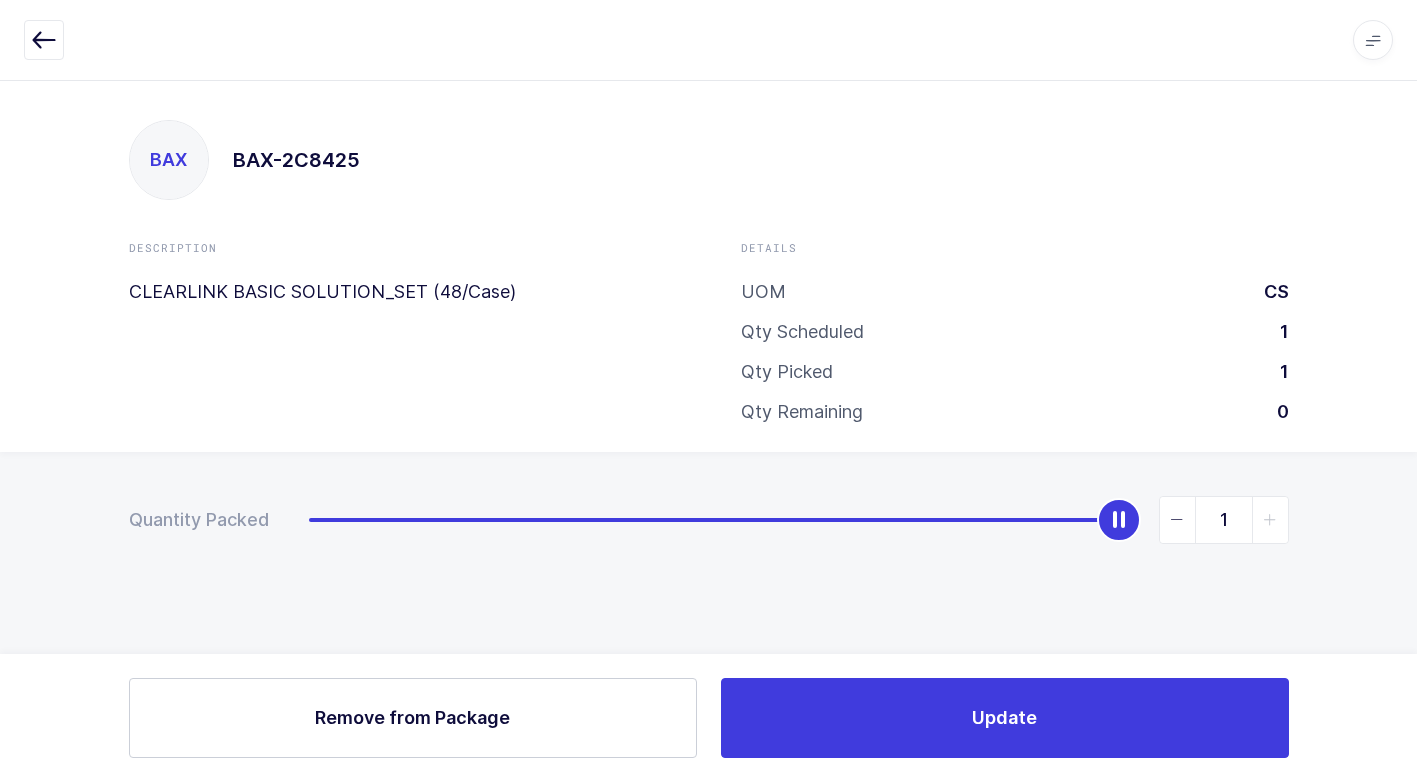 scroll, scrollTop: 0, scrollLeft: 0, axis: both 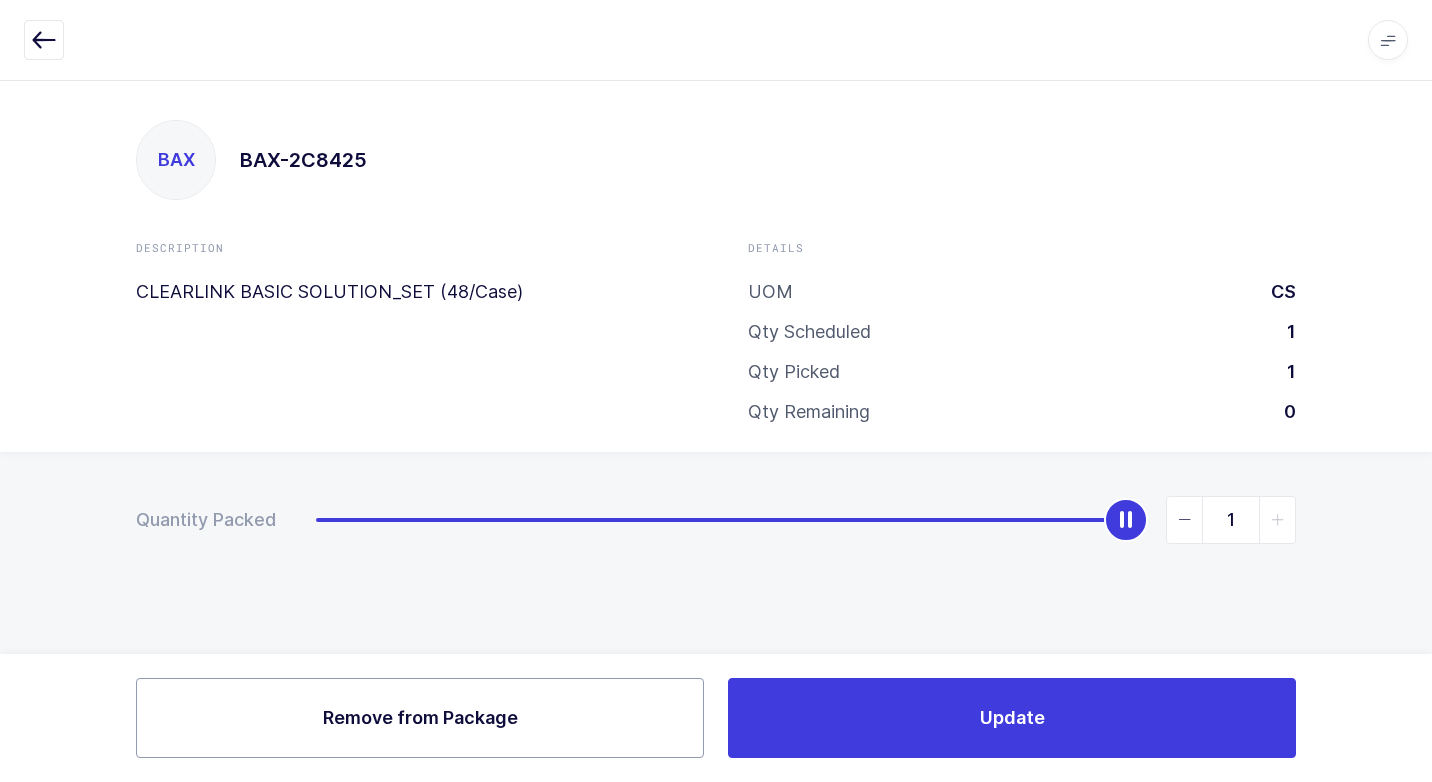 click on "Remove   Remove from Package" at bounding box center (420, 718) 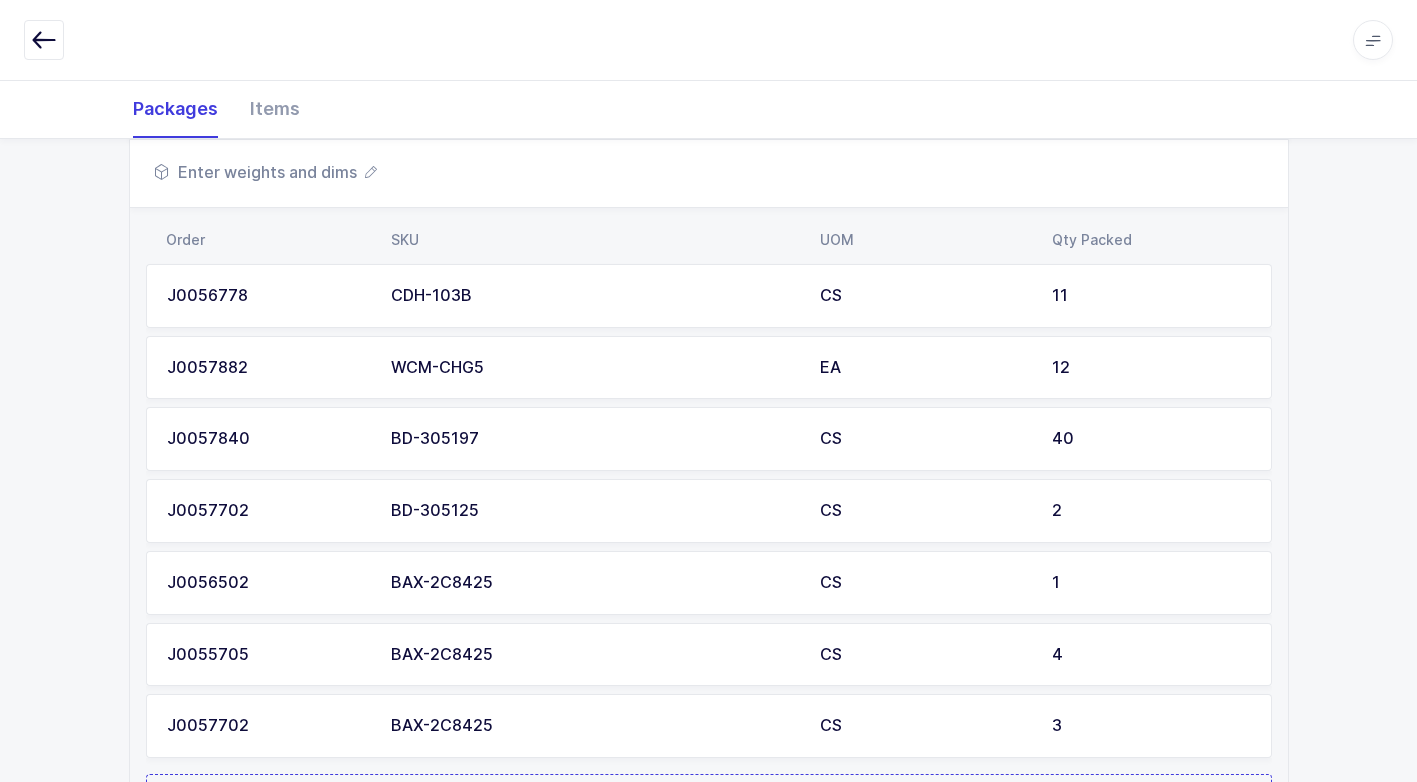 scroll, scrollTop: 799, scrollLeft: 0, axis: vertical 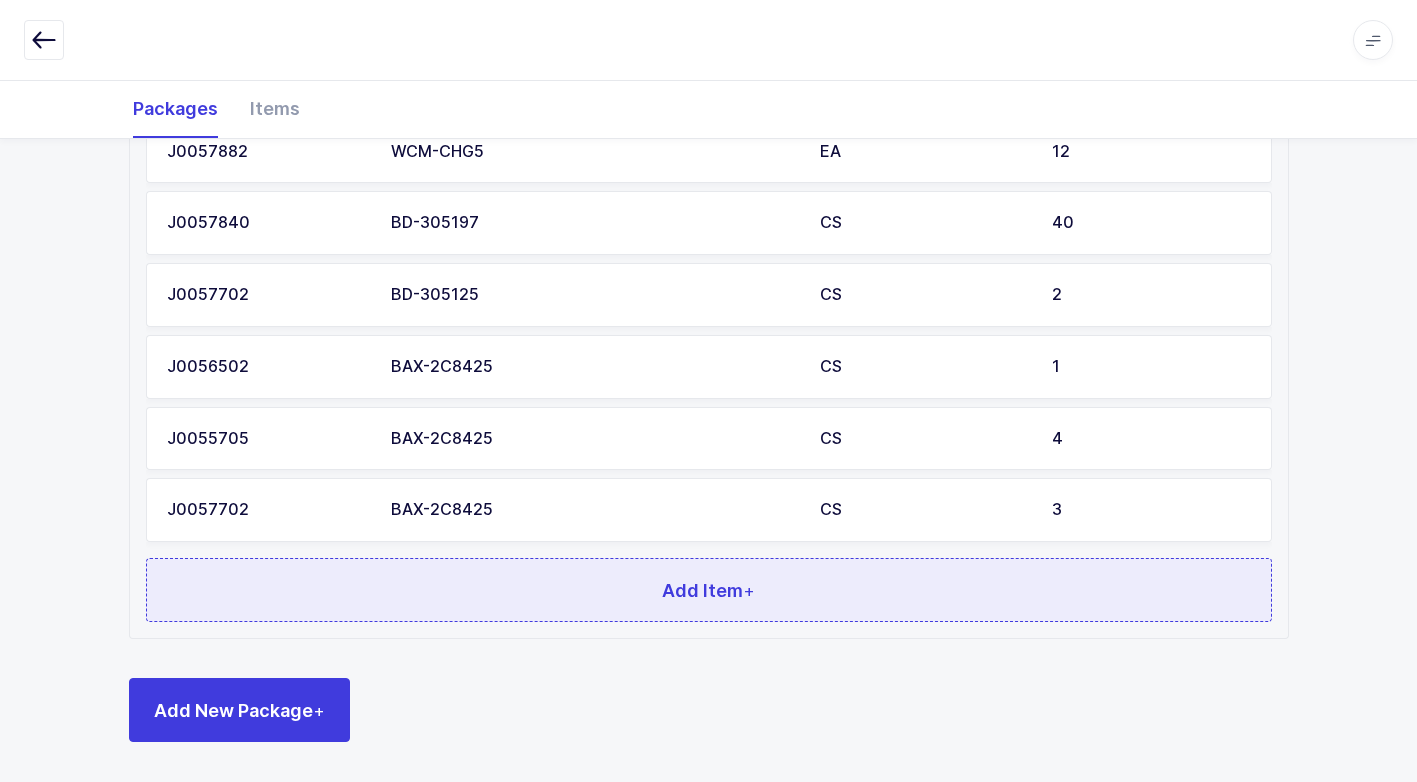 click on "Add Item  +" at bounding box center [709, 590] 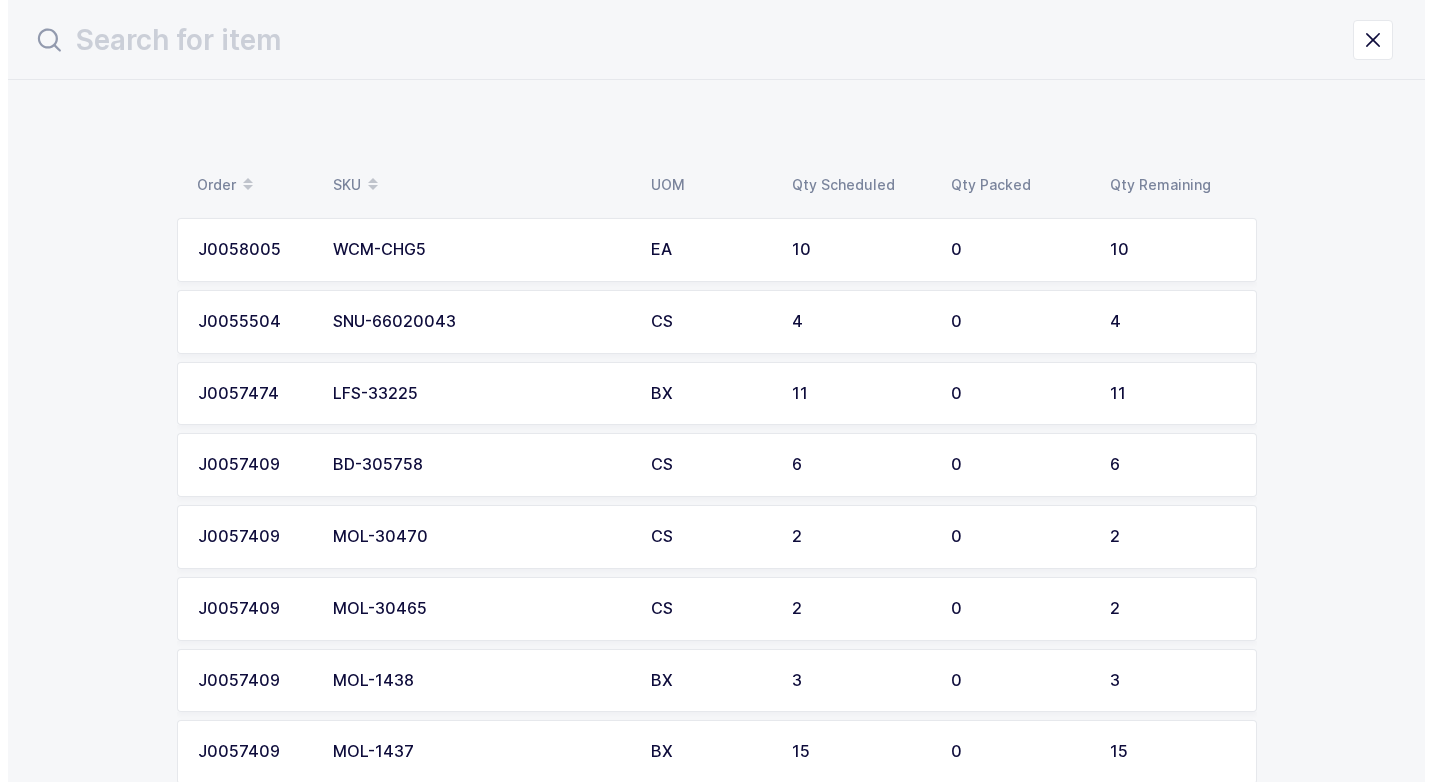 scroll, scrollTop: 0, scrollLeft: 0, axis: both 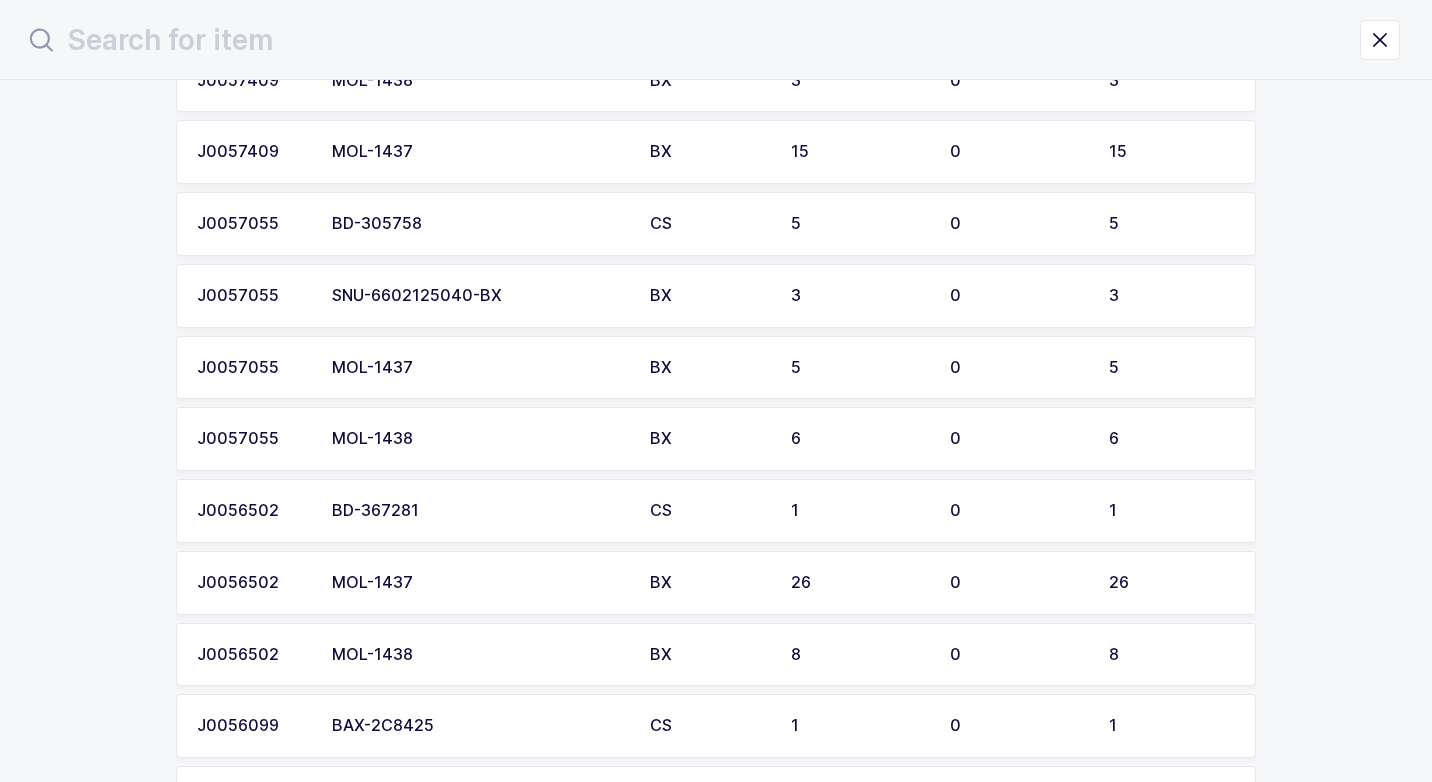 click on "SNU-6602125040-BX" at bounding box center (479, 296) 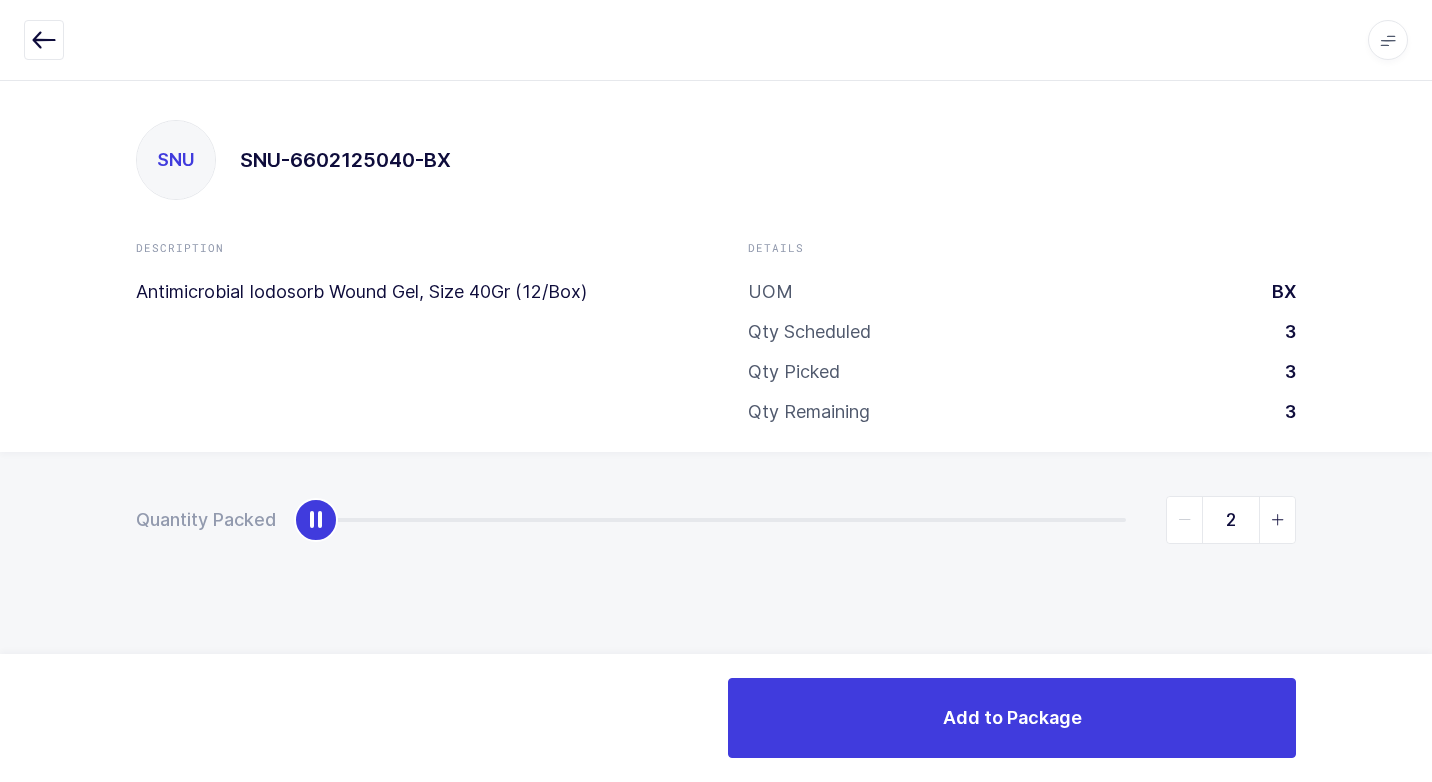 type on "3" 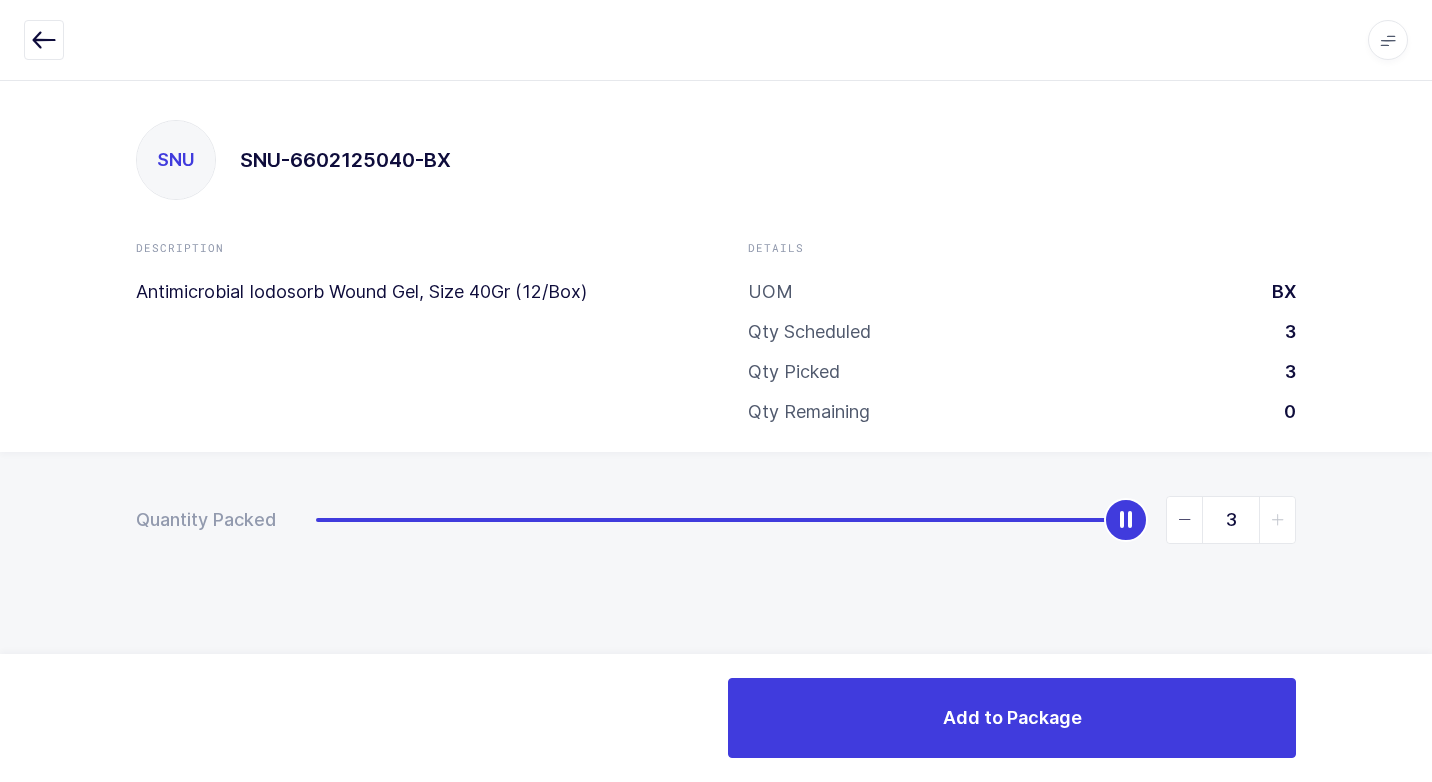 drag, startPoint x: 322, startPoint y: 522, endPoint x: 1243, endPoint y: 607, distance: 924.91406 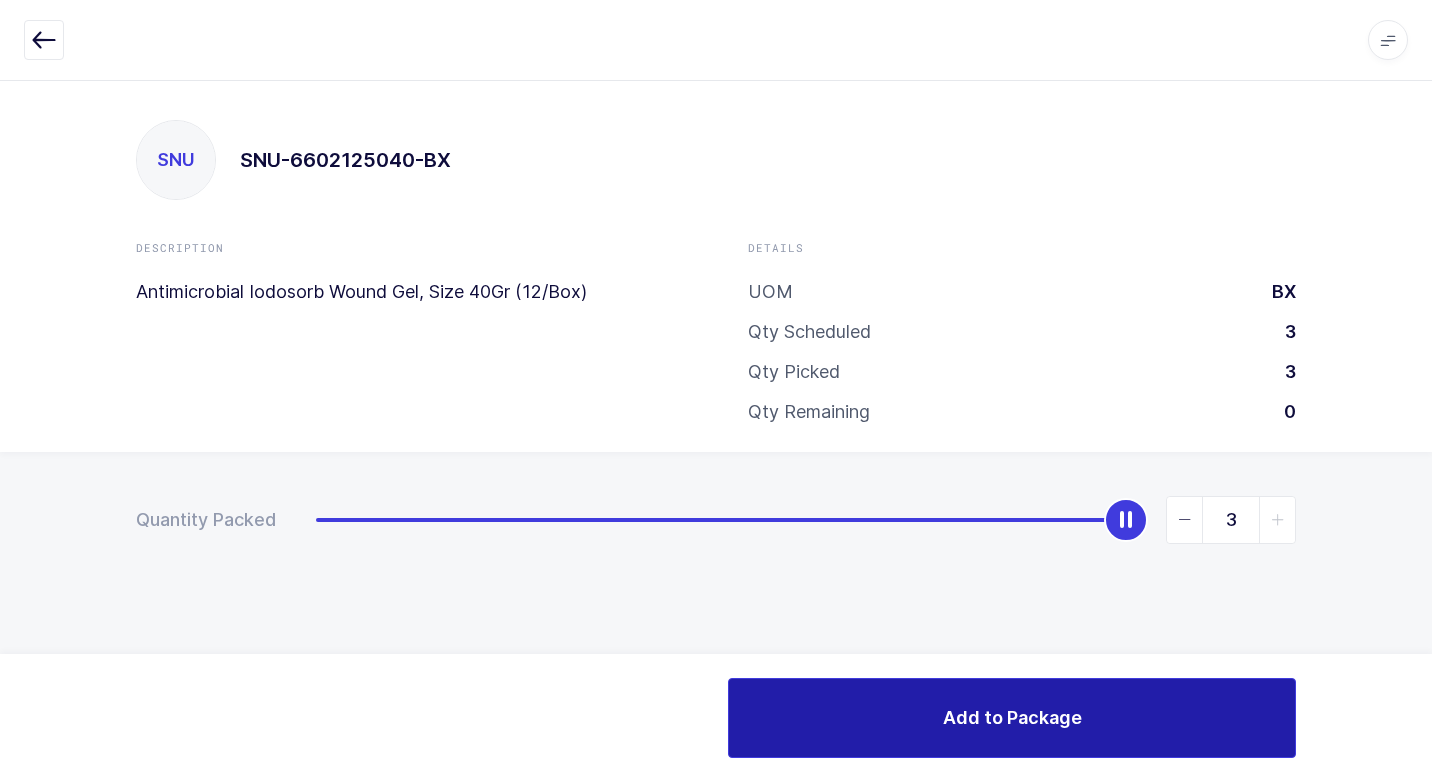 click on "Add to Package" at bounding box center [1012, 718] 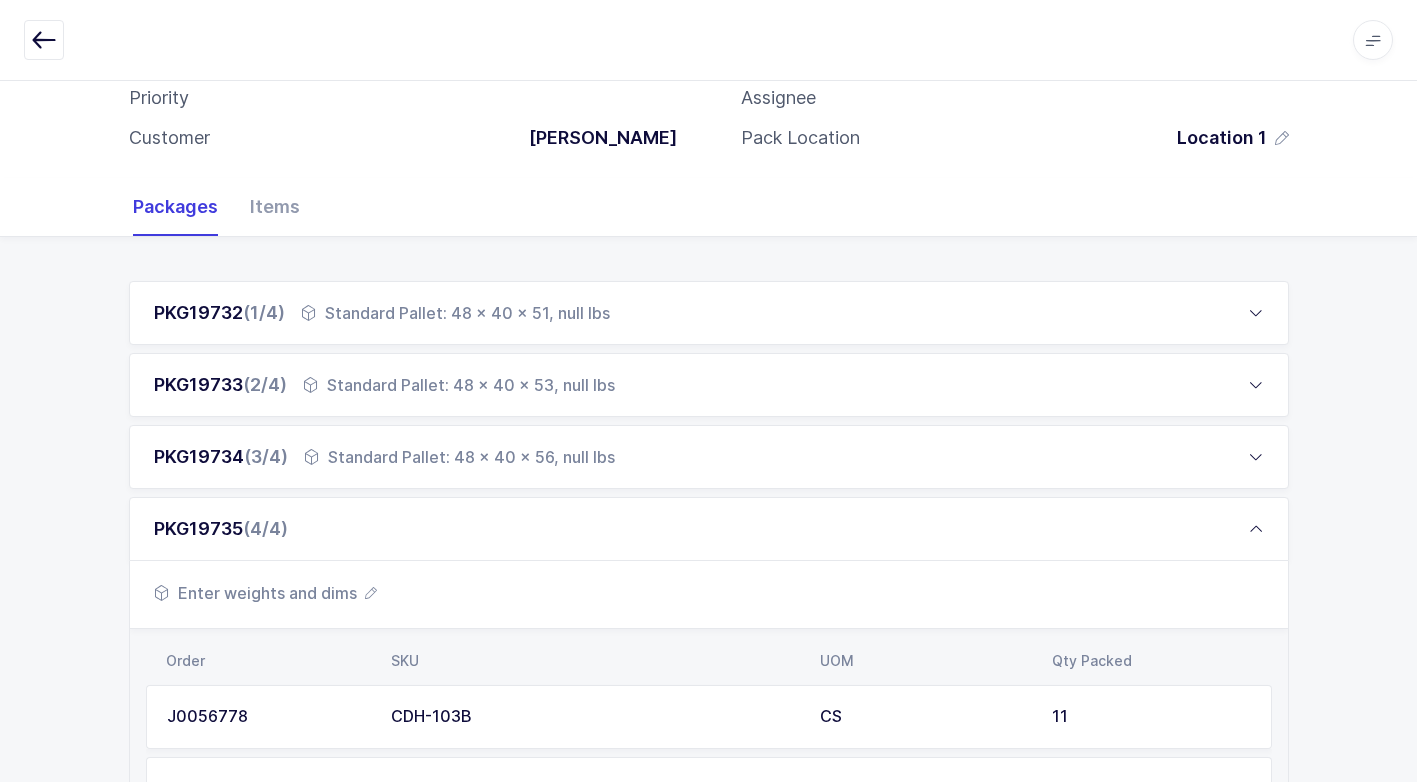 scroll, scrollTop: 871, scrollLeft: 0, axis: vertical 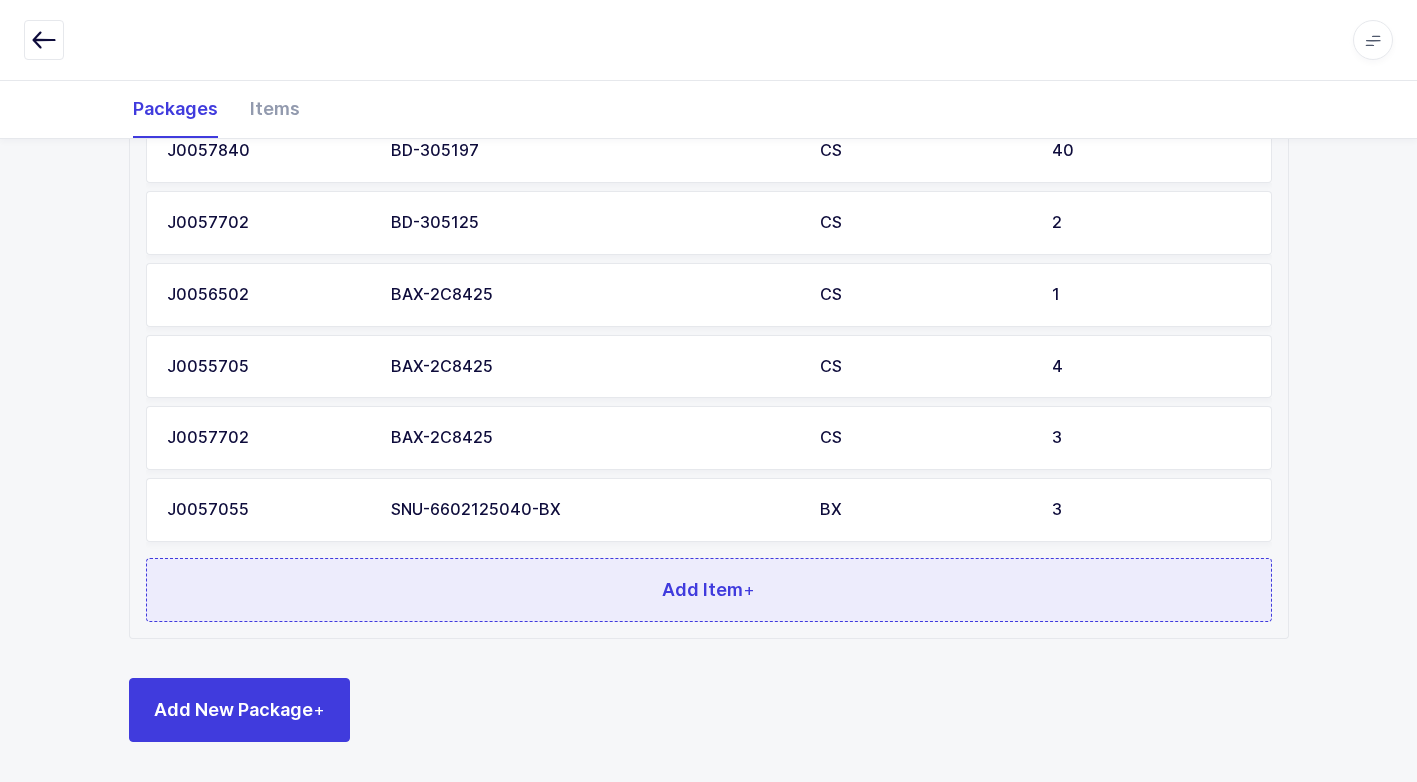 click on "Add Item  +" at bounding box center [709, 590] 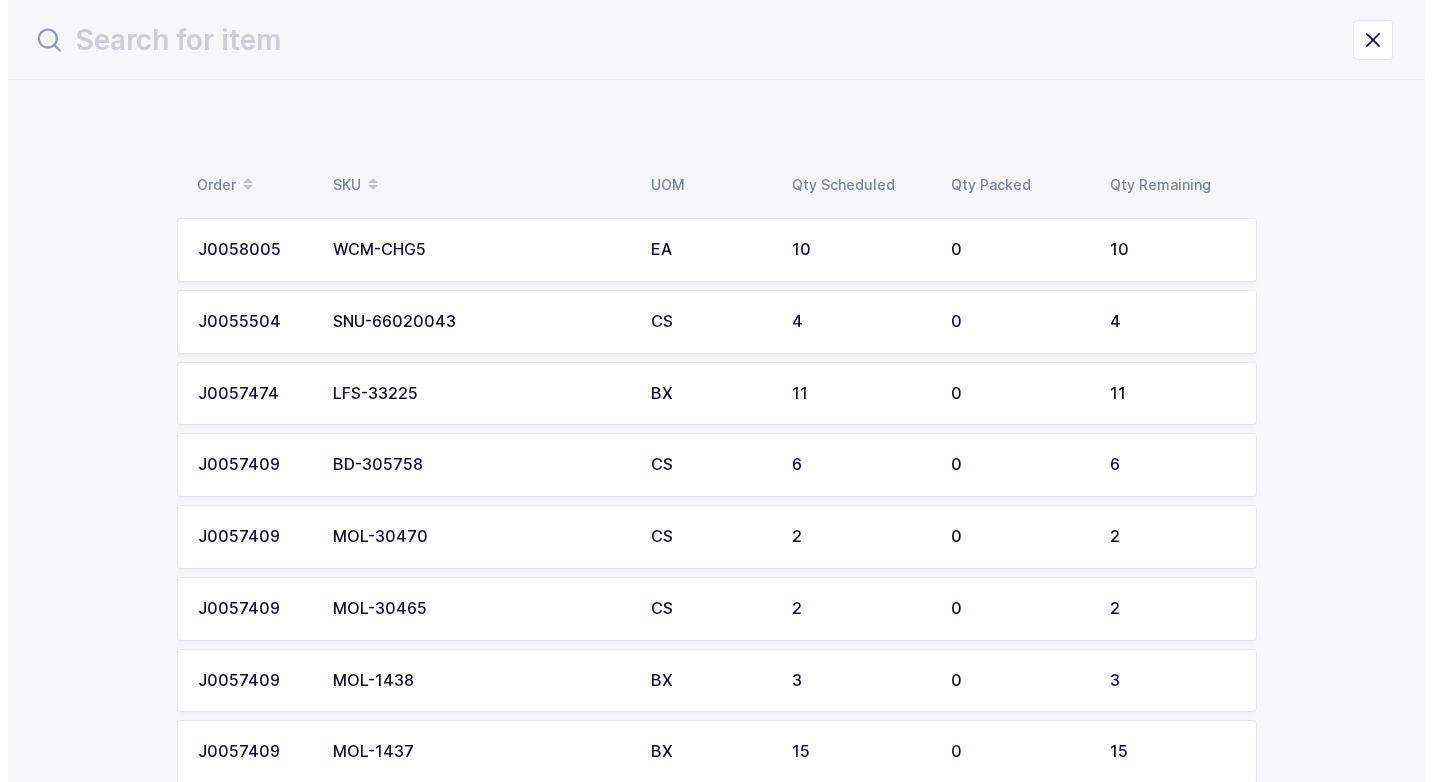 scroll, scrollTop: 0, scrollLeft: 0, axis: both 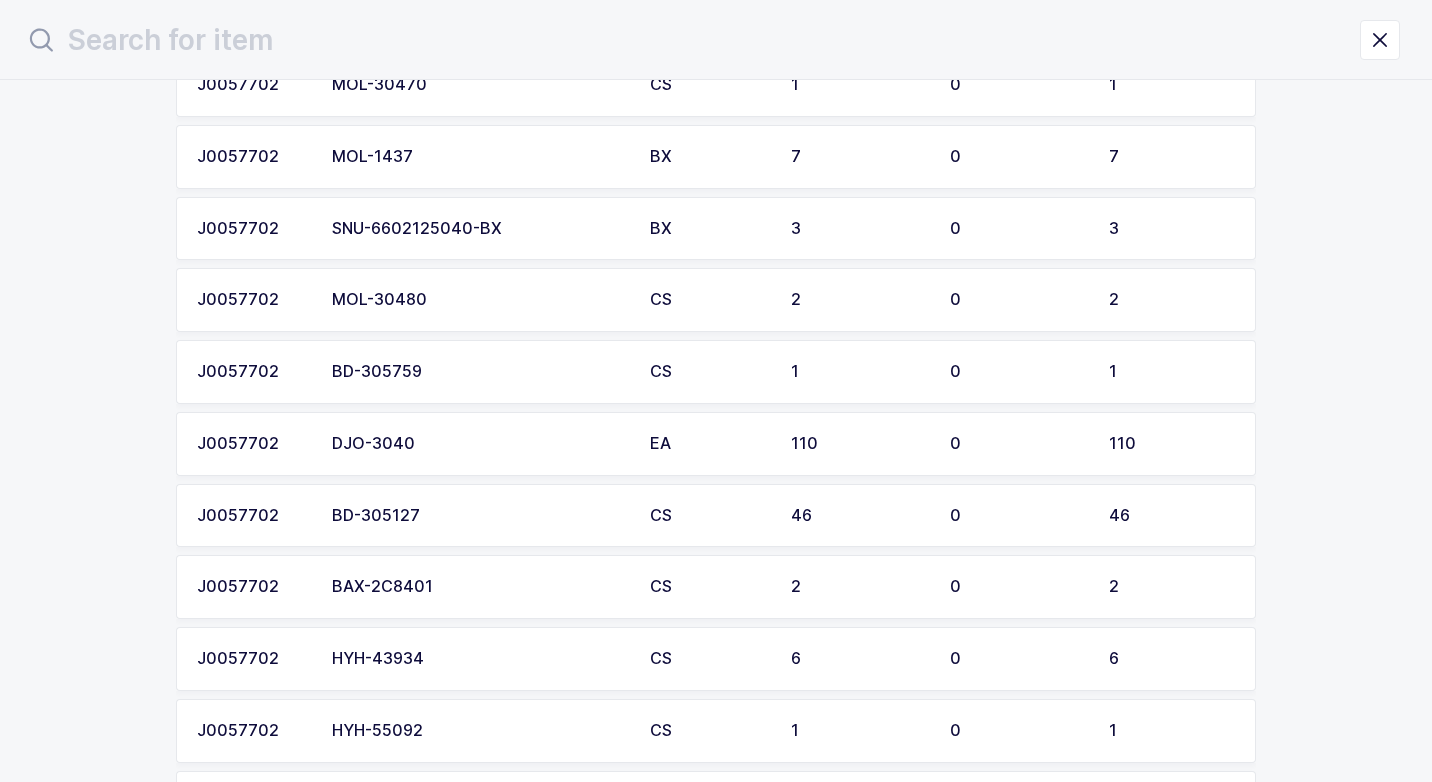 click on "SNU-6602125040-BX" at bounding box center [479, 229] 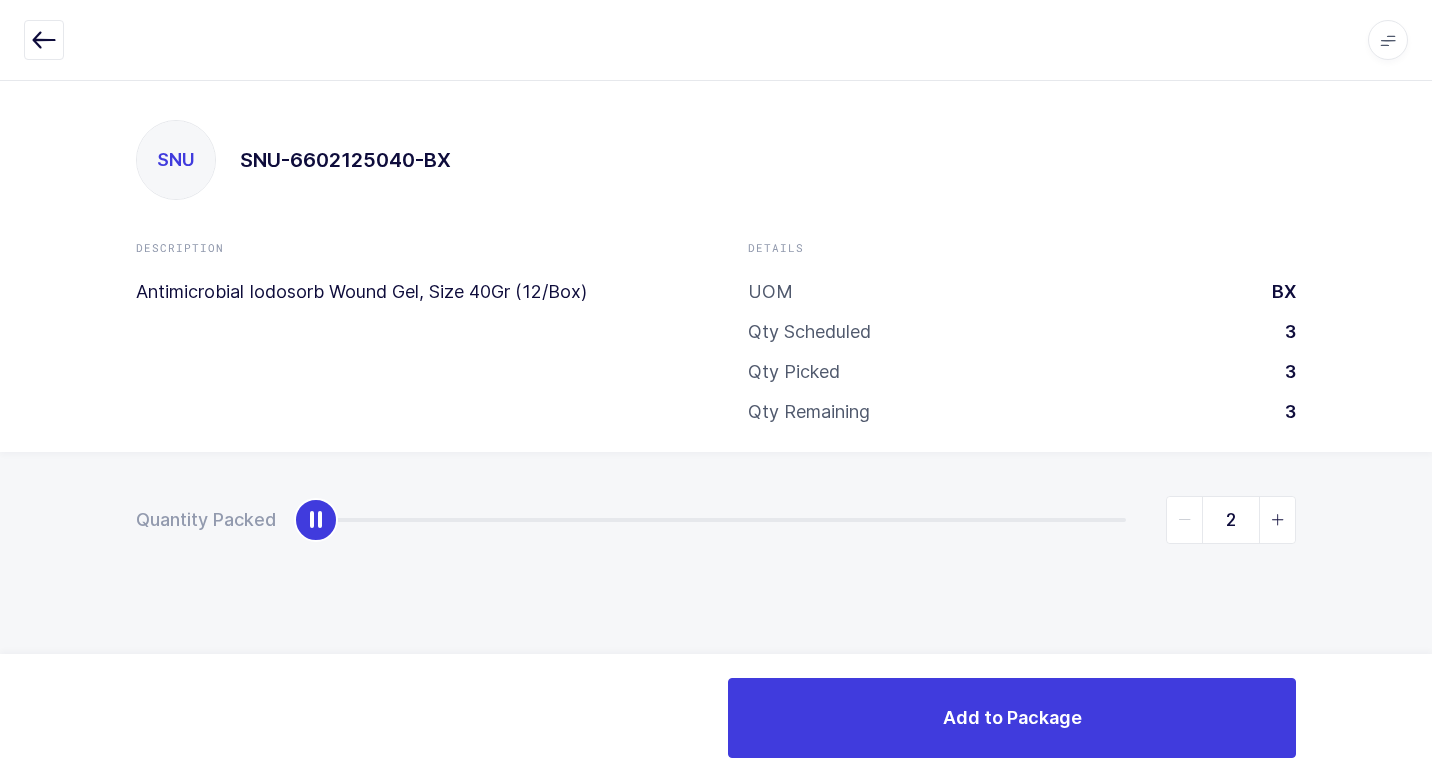 type on "3" 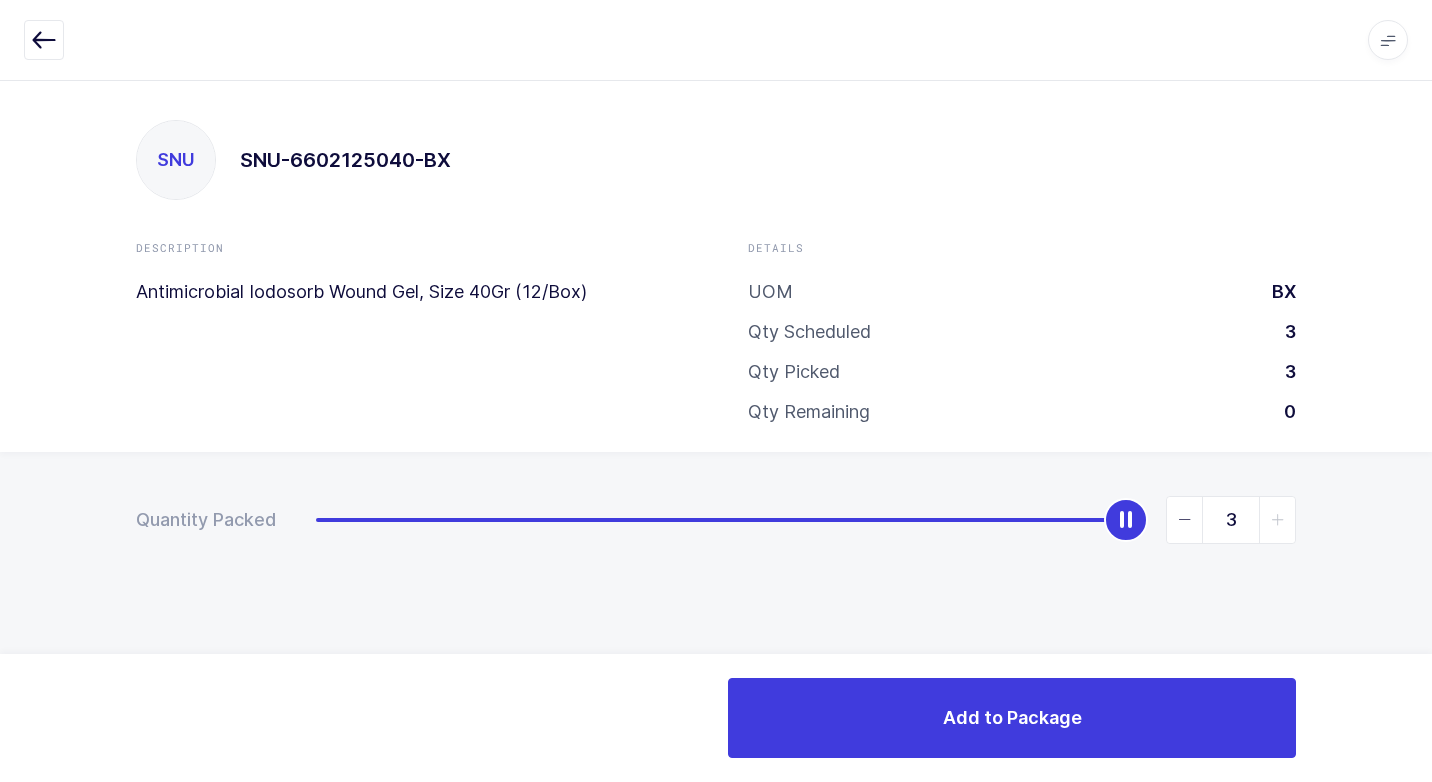 drag, startPoint x: 308, startPoint y: 525, endPoint x: 1405, endPoint y: 428, distance: 1101.2802 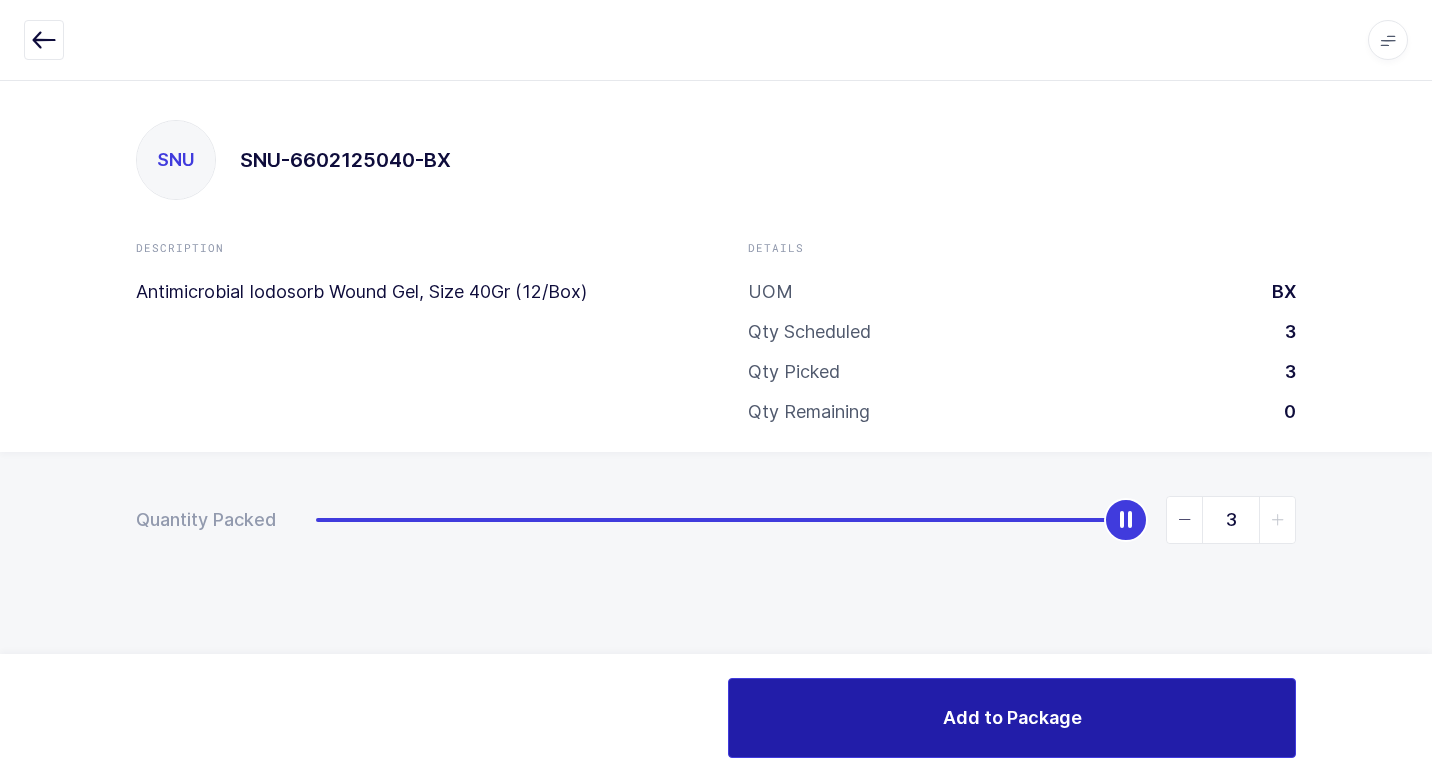 drag, startPoint x: 803, startPoint y: 754, endPoint x: 796, endPoint y: 733, distance: 22.135944 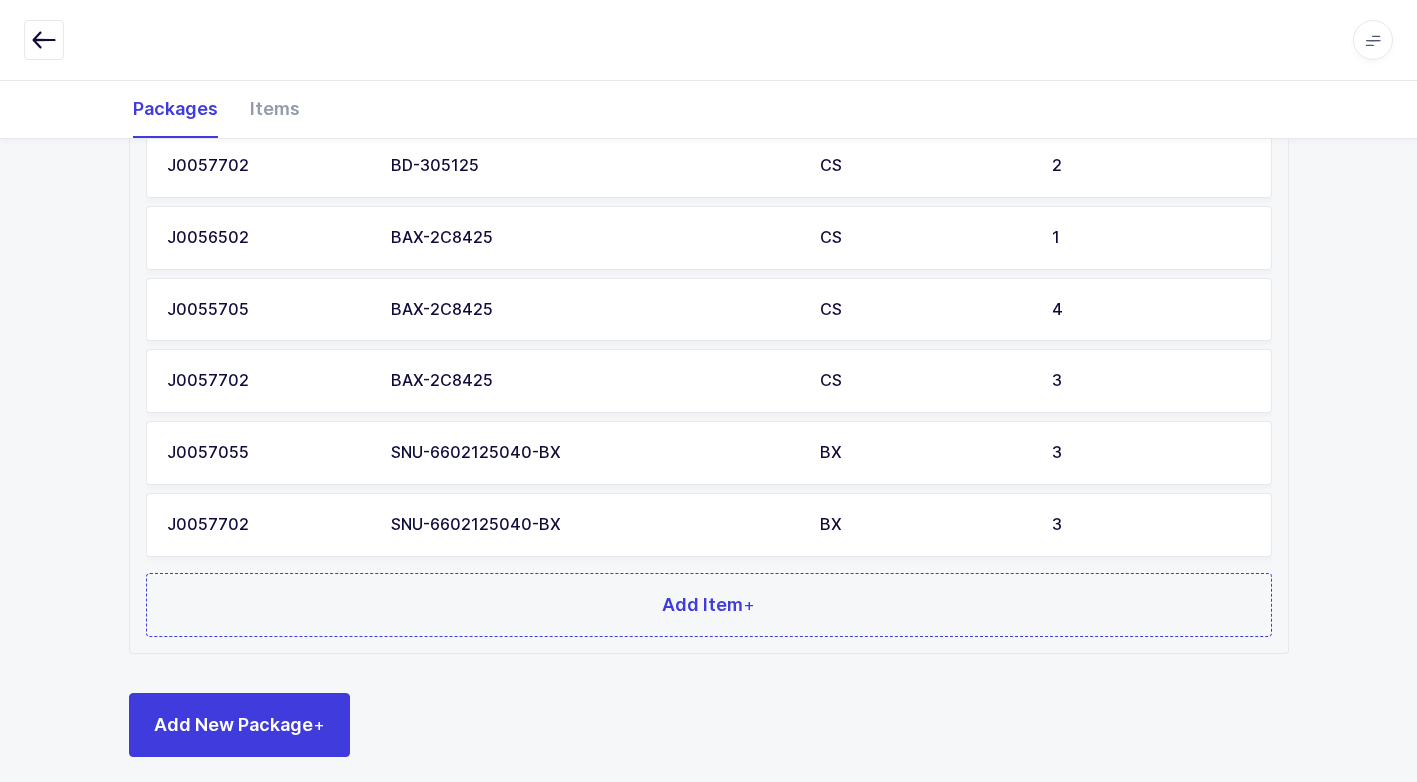 scroll, scrollTop: 943, scrollLeft: 0, axis: vertical 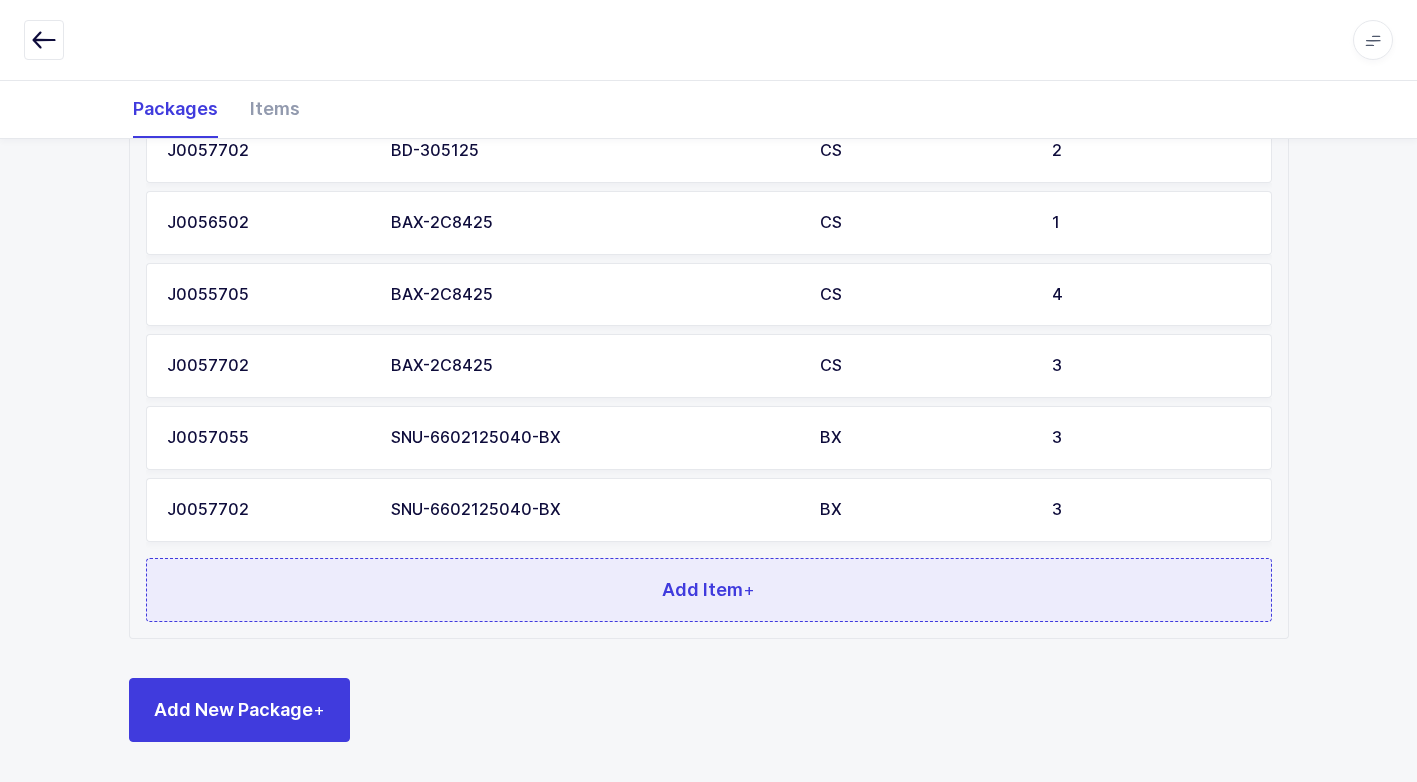 click on "Add Item  +" at bounding box center [709, 590] 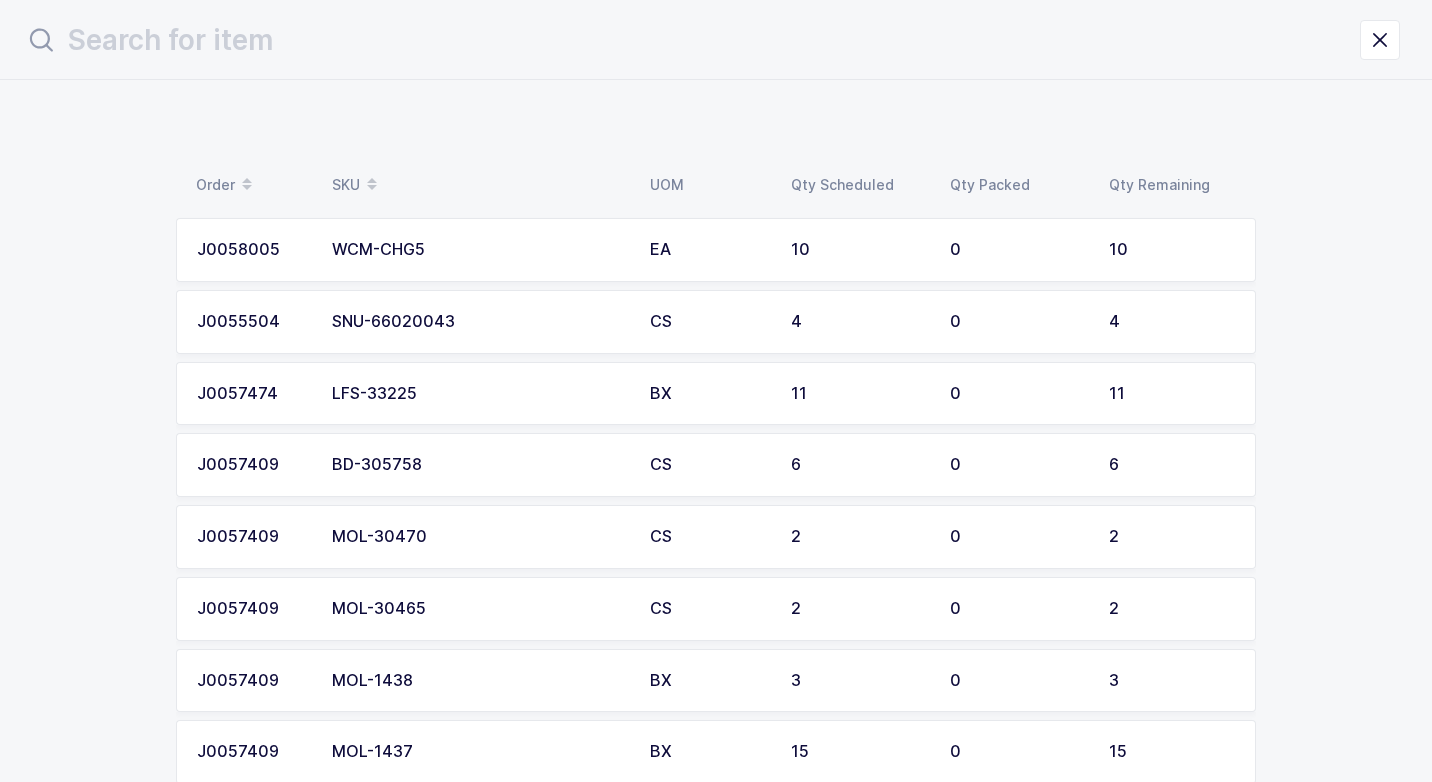 click on "SNU-66020043" at bounding box center (479, 322) 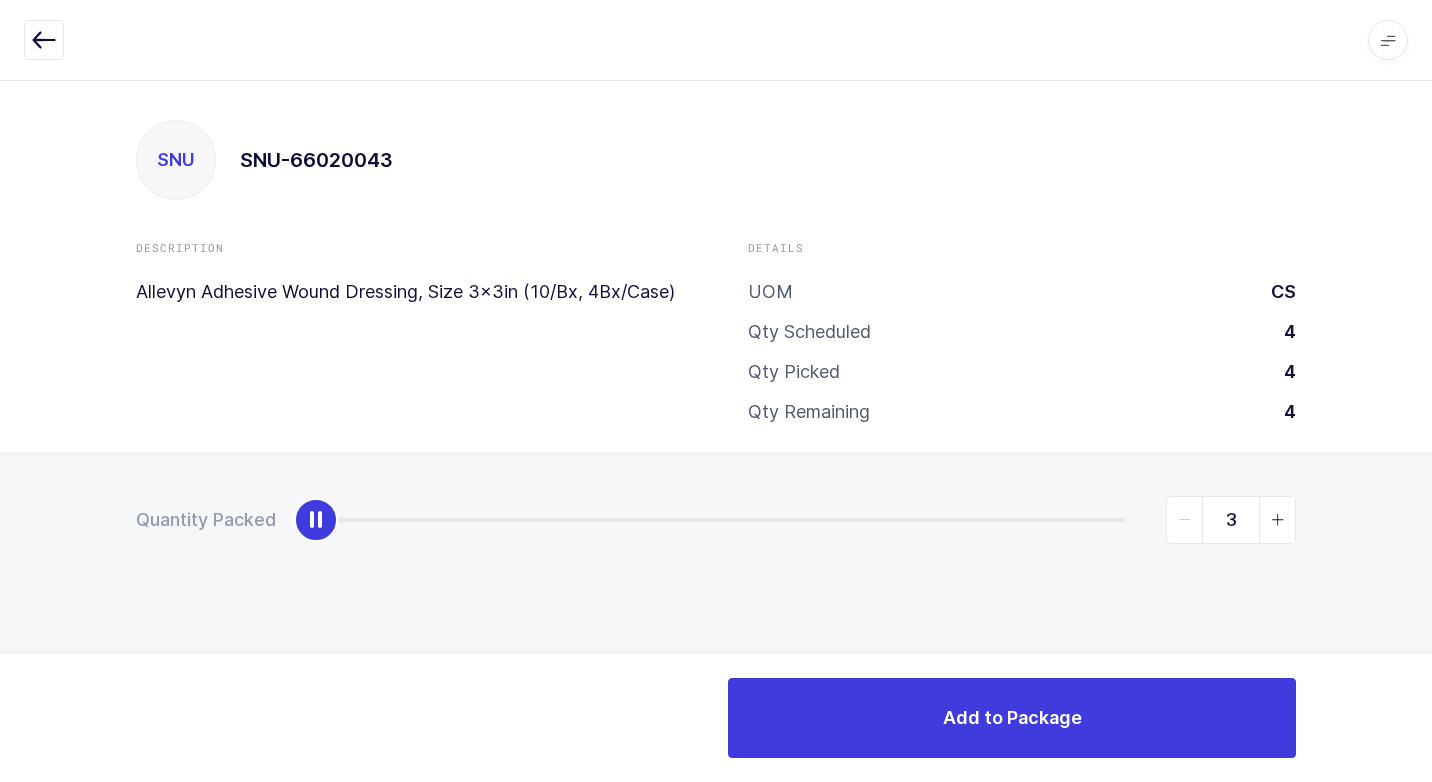 type on "4" 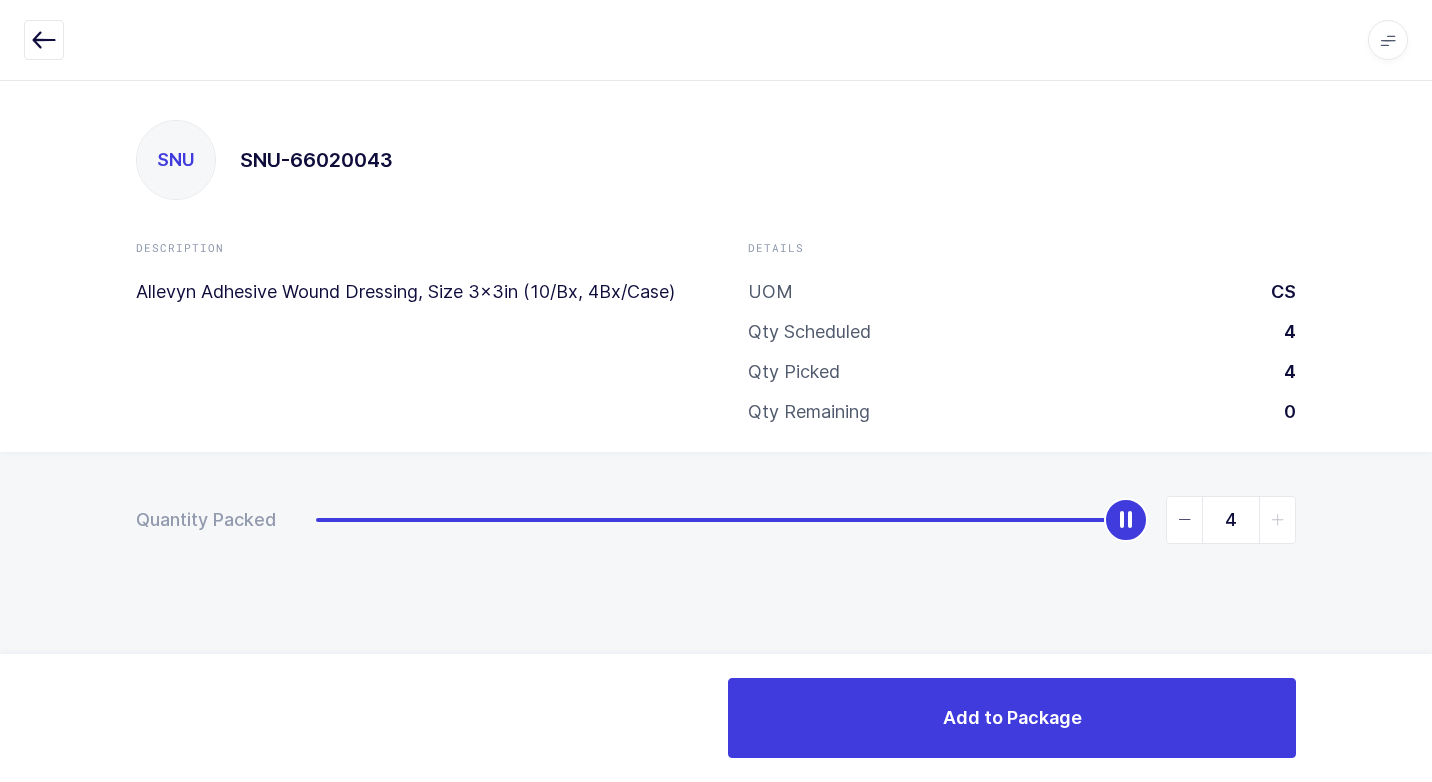 drag, startPoint x: 321, startPoint y: 534, endPoint x: 1198, endPoint y: 548, distance: 877.11176 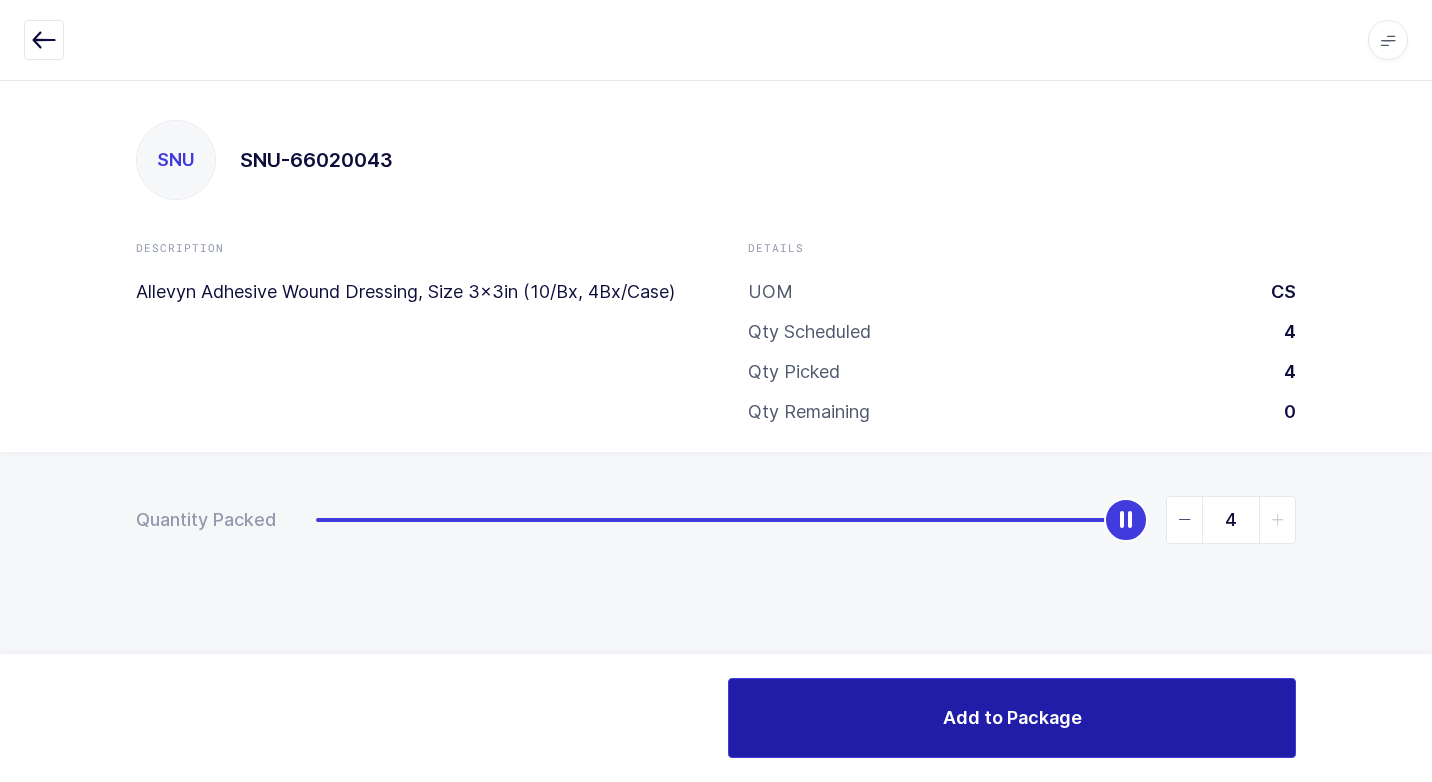 click on "Add to Package" at bounding box center (1012, 718) 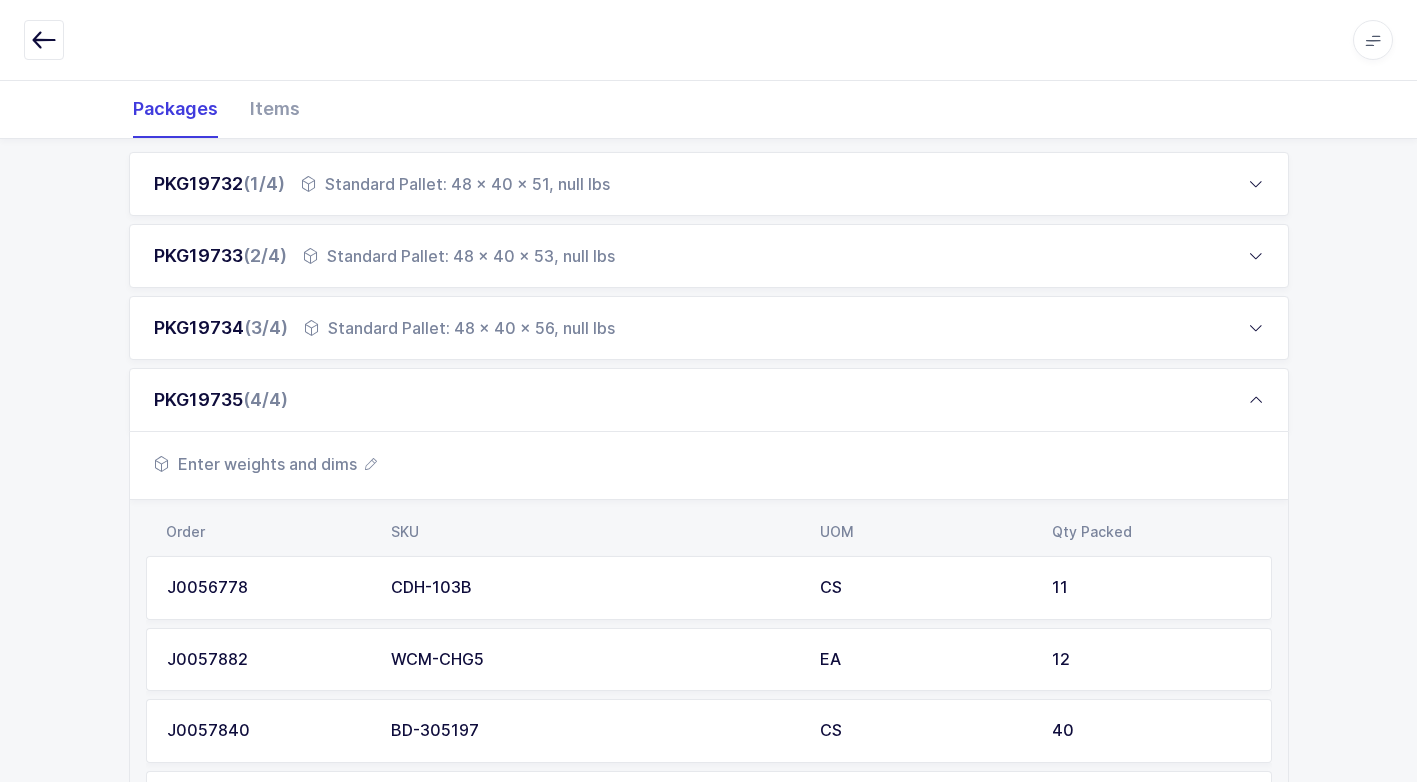 scroll, scrollTop: 300, scrollLeft: 0, axis: vertical 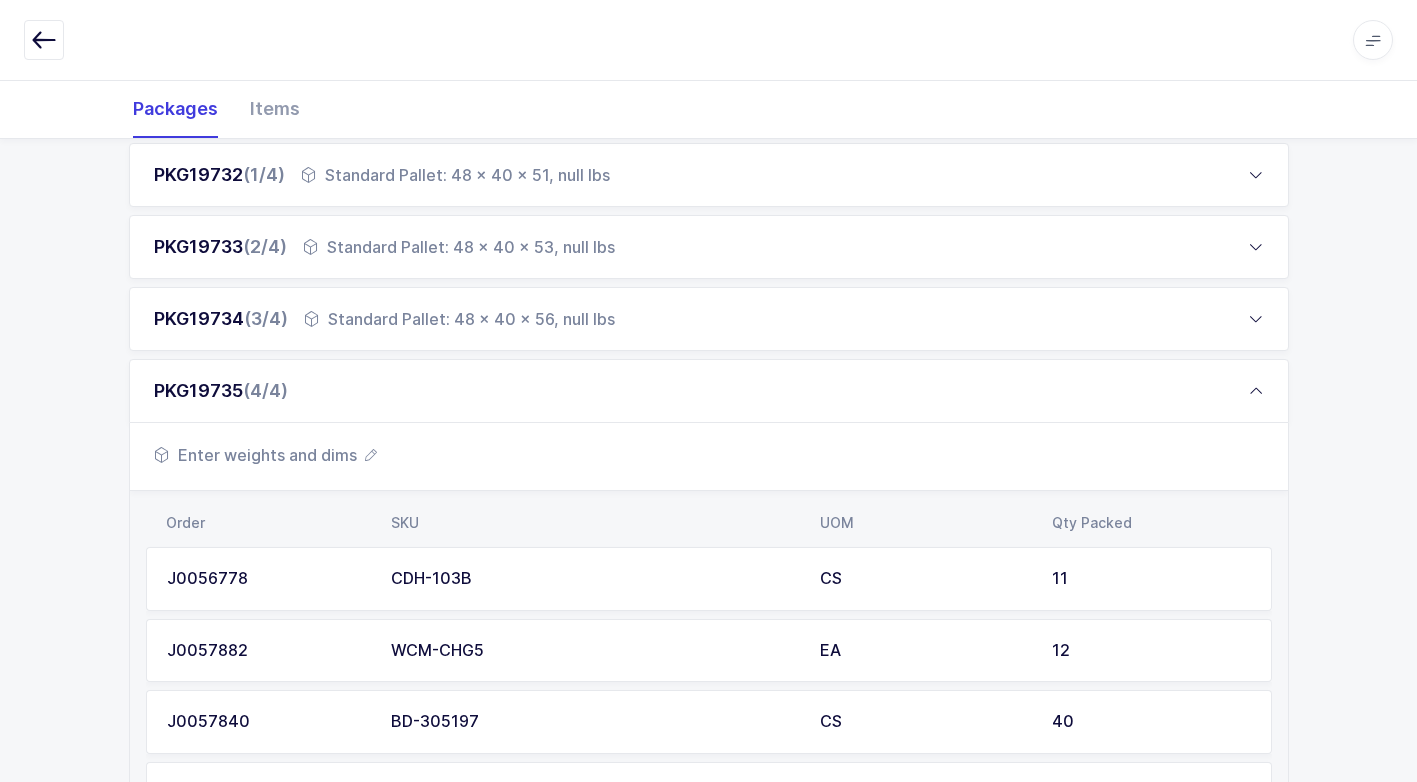 click on "Enter weights and dims" at bounding box center [265, 455] 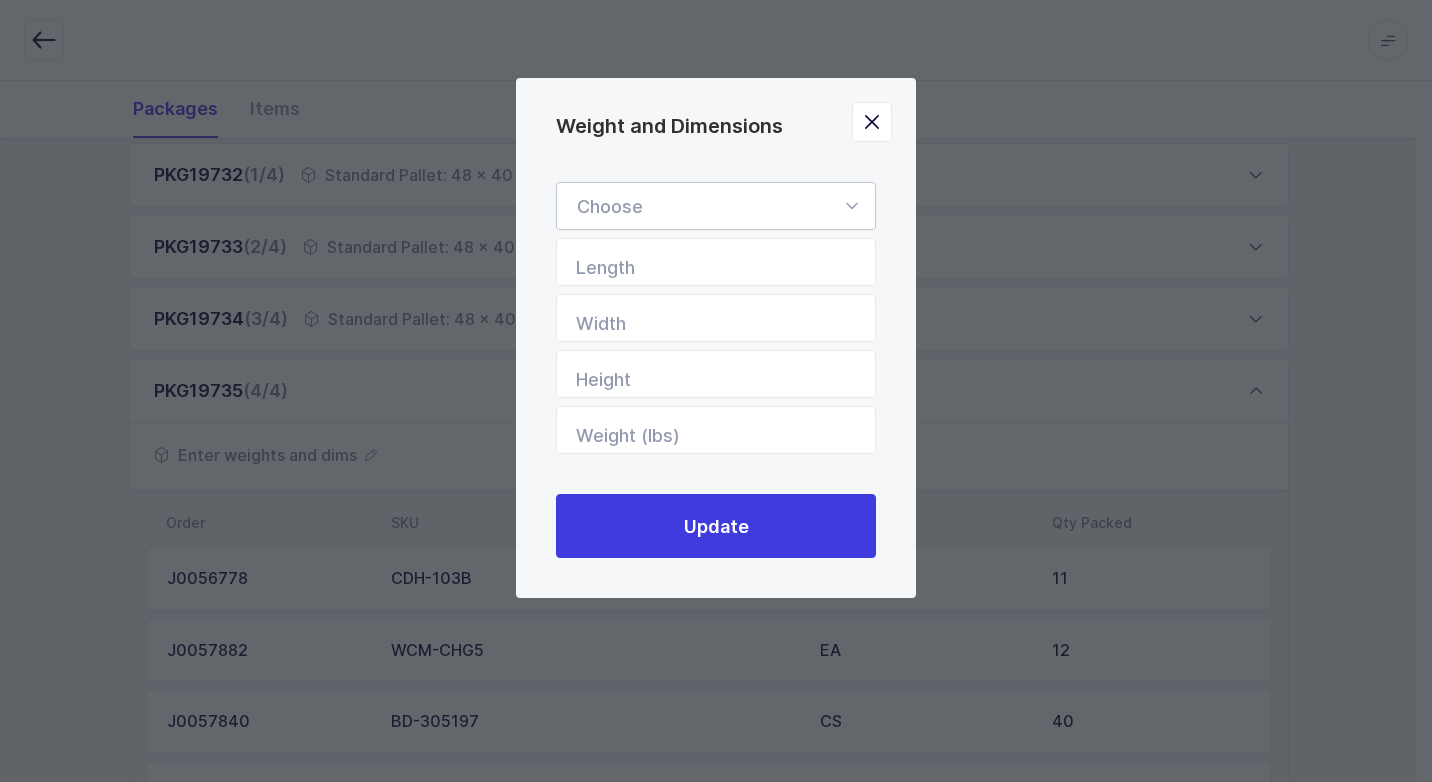 click at bounding box center [851, 206] 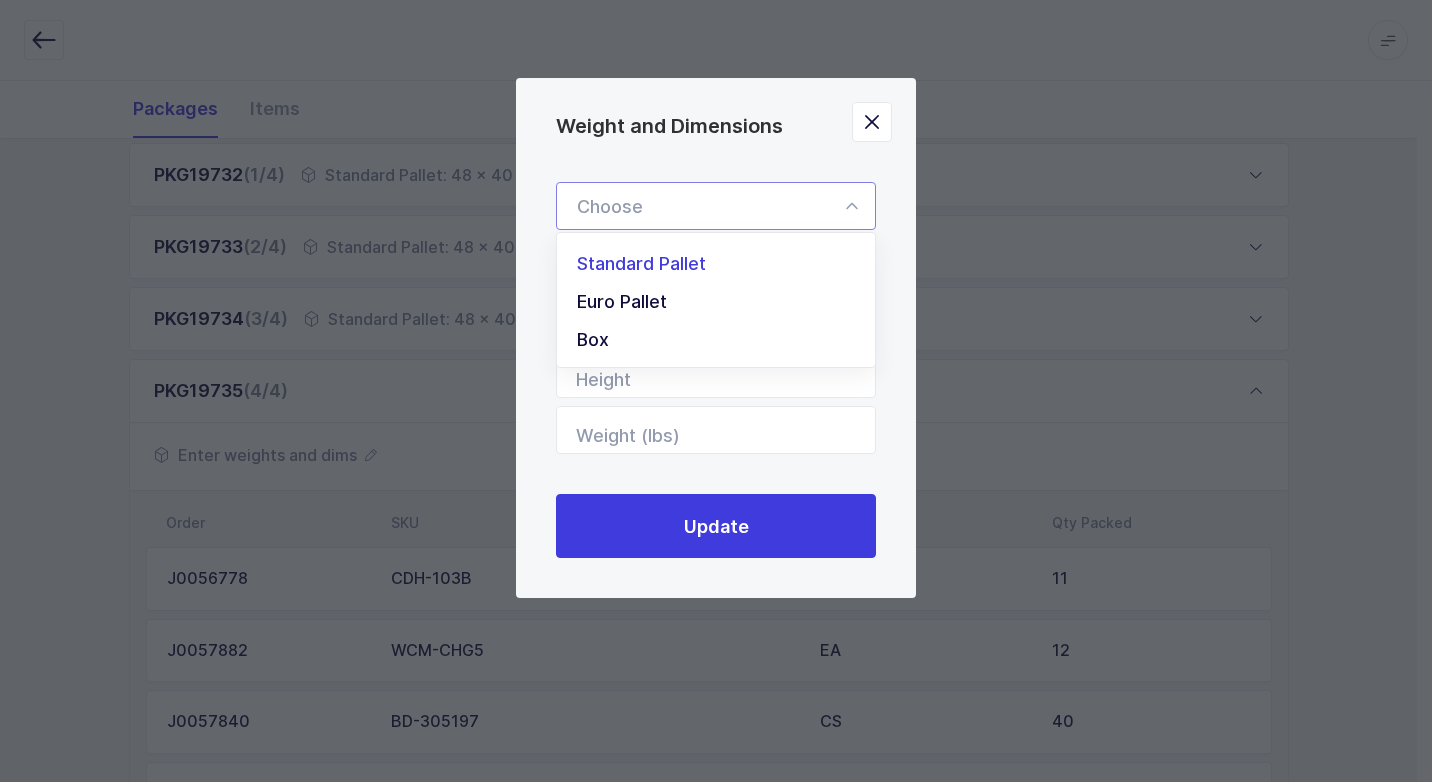 click on "Standard Pallet" at bounding box center (723, 264) 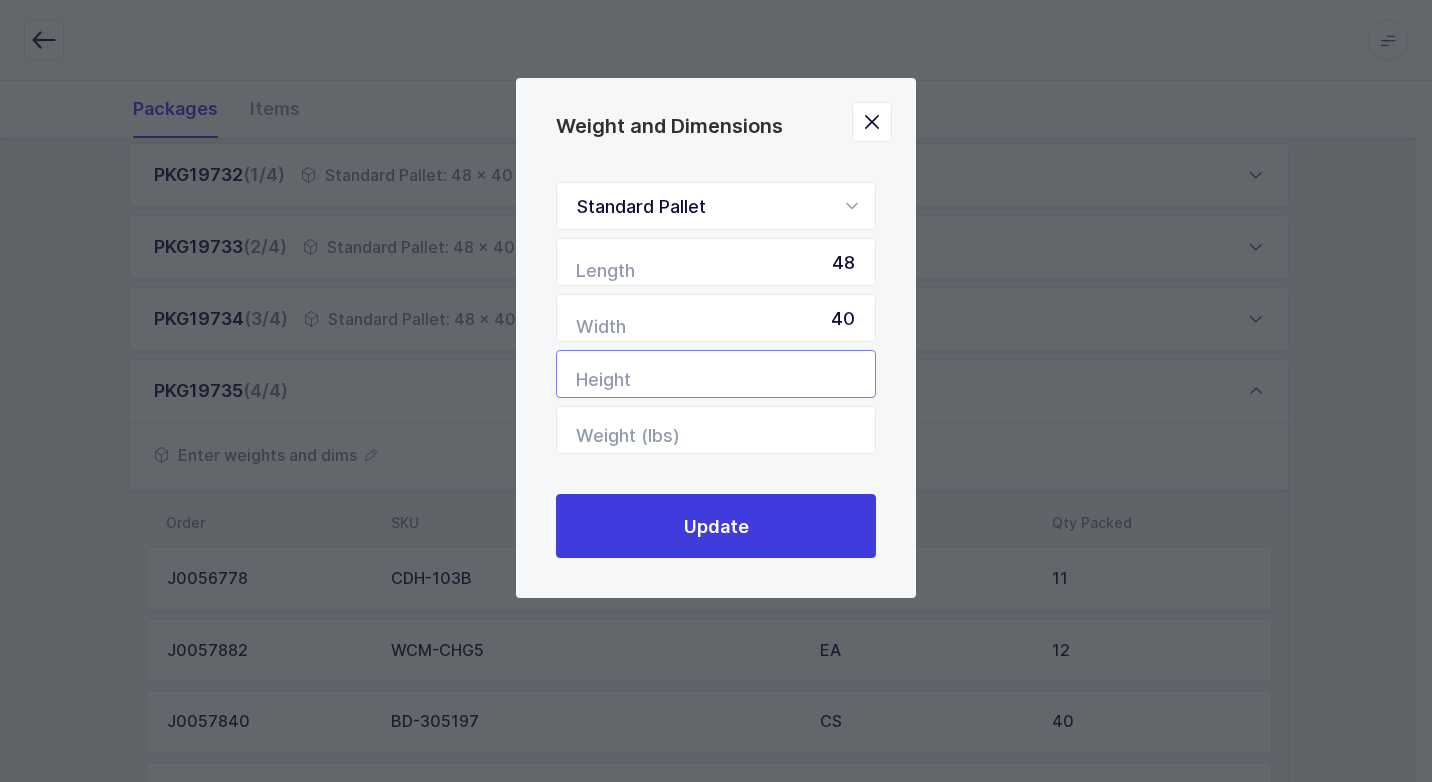 click at bounding box center [716, 374] 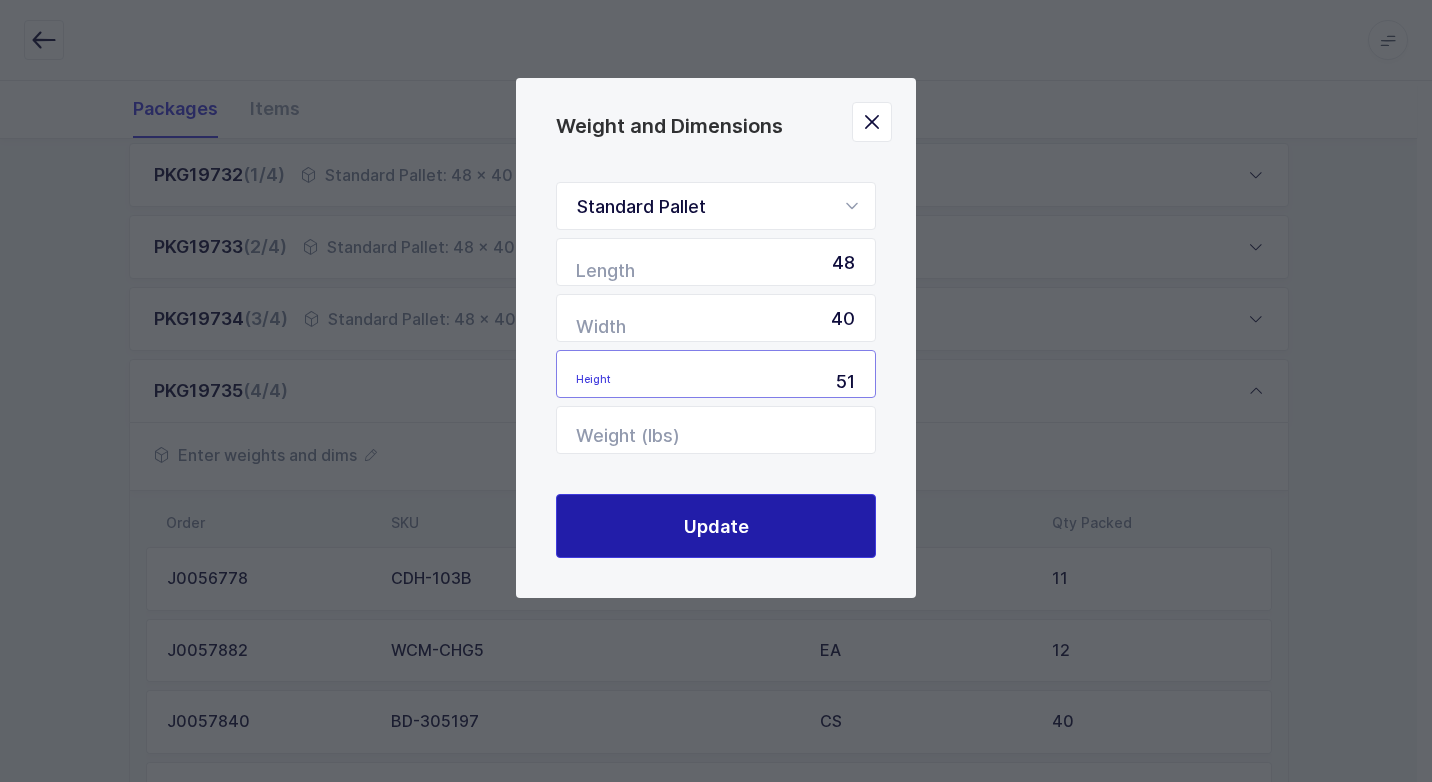 type on "51" 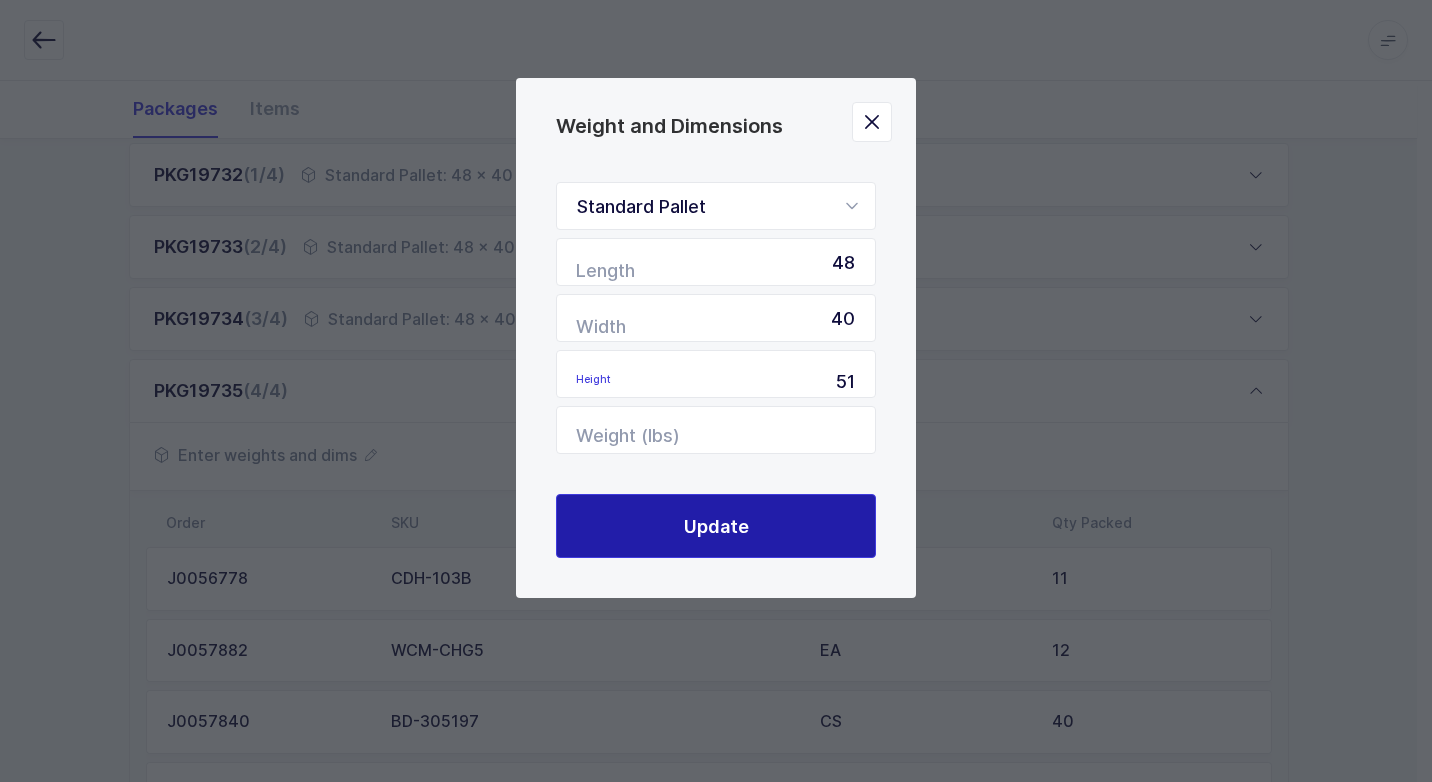 click on "Update" at bounding box center [716, 526] 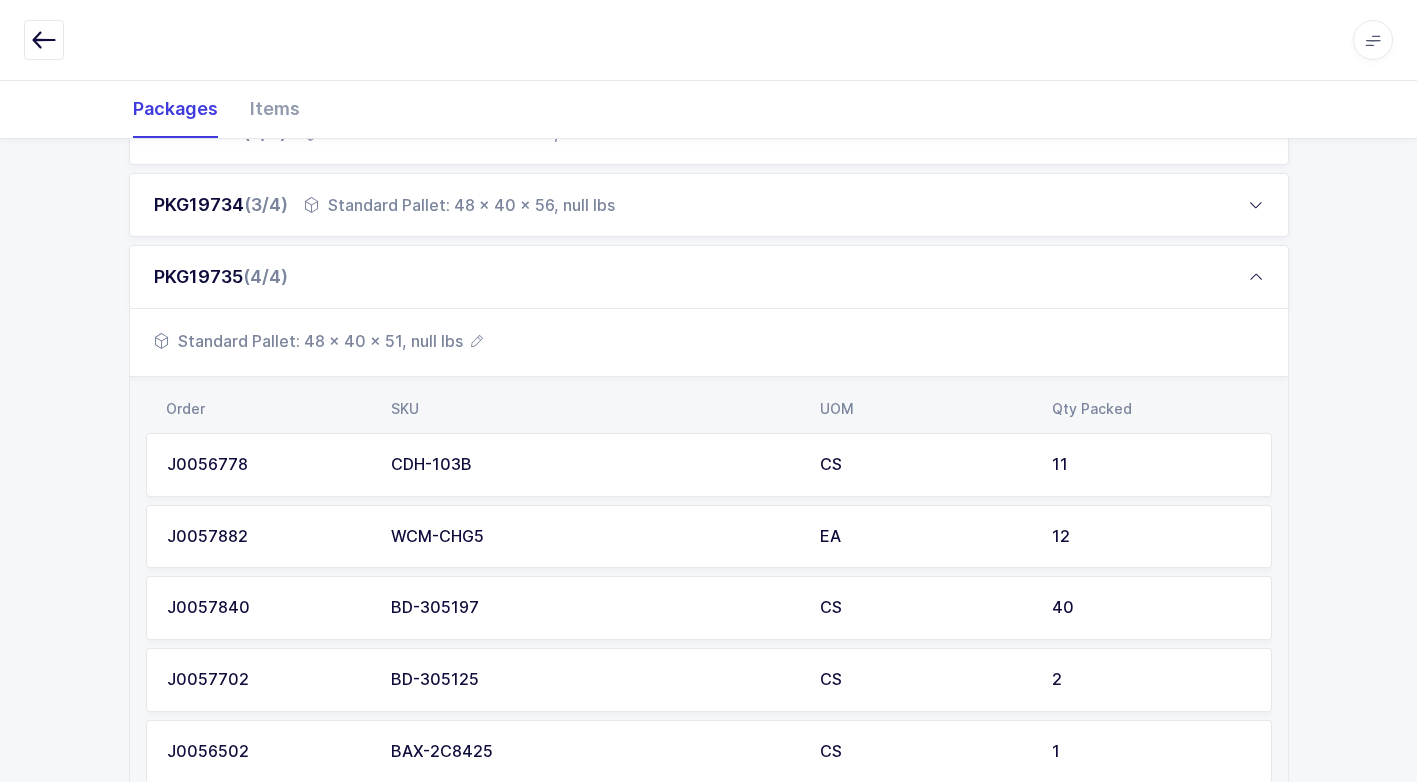 scroll, scrollTop: 1014, scrollLeft: 0, axis: vertical 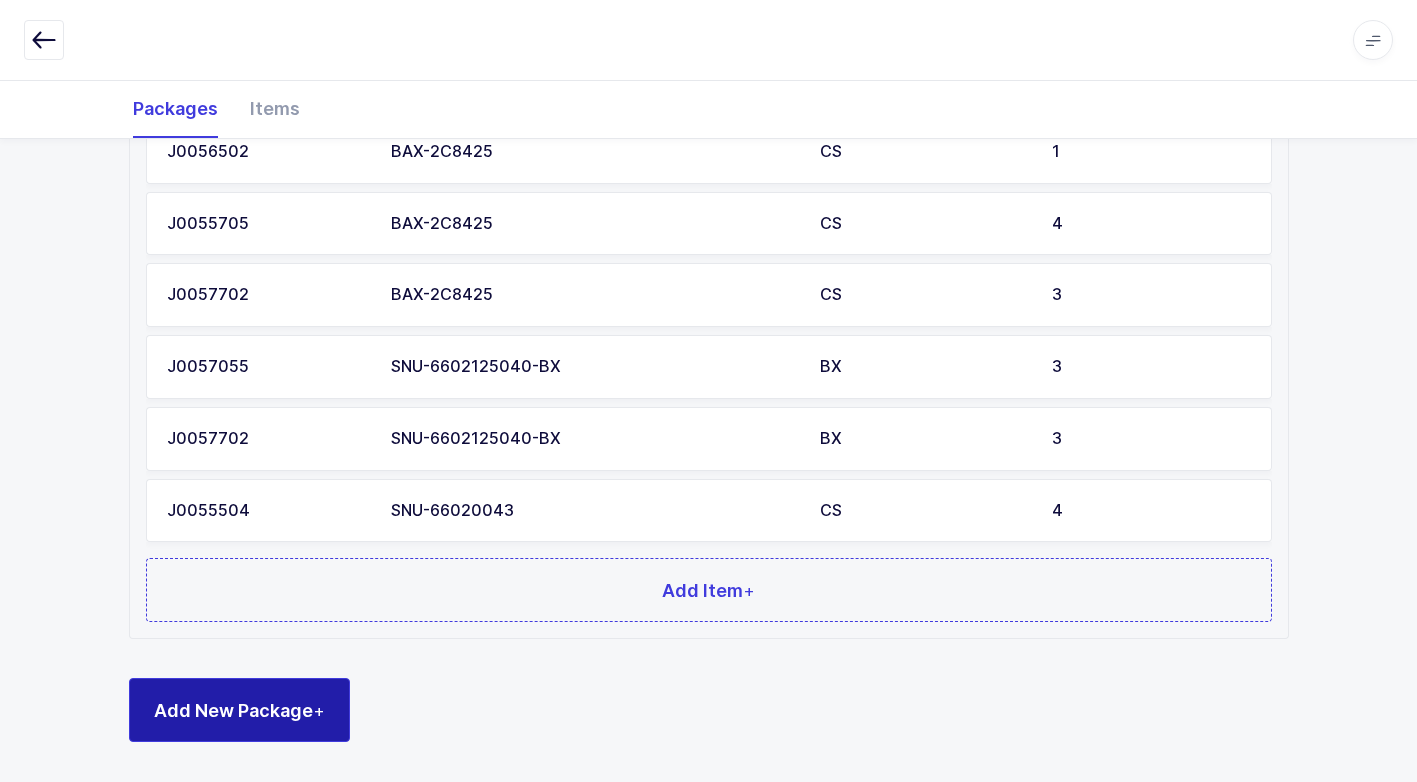 click on "Add New Package  +" at bounding box center (239, 710) 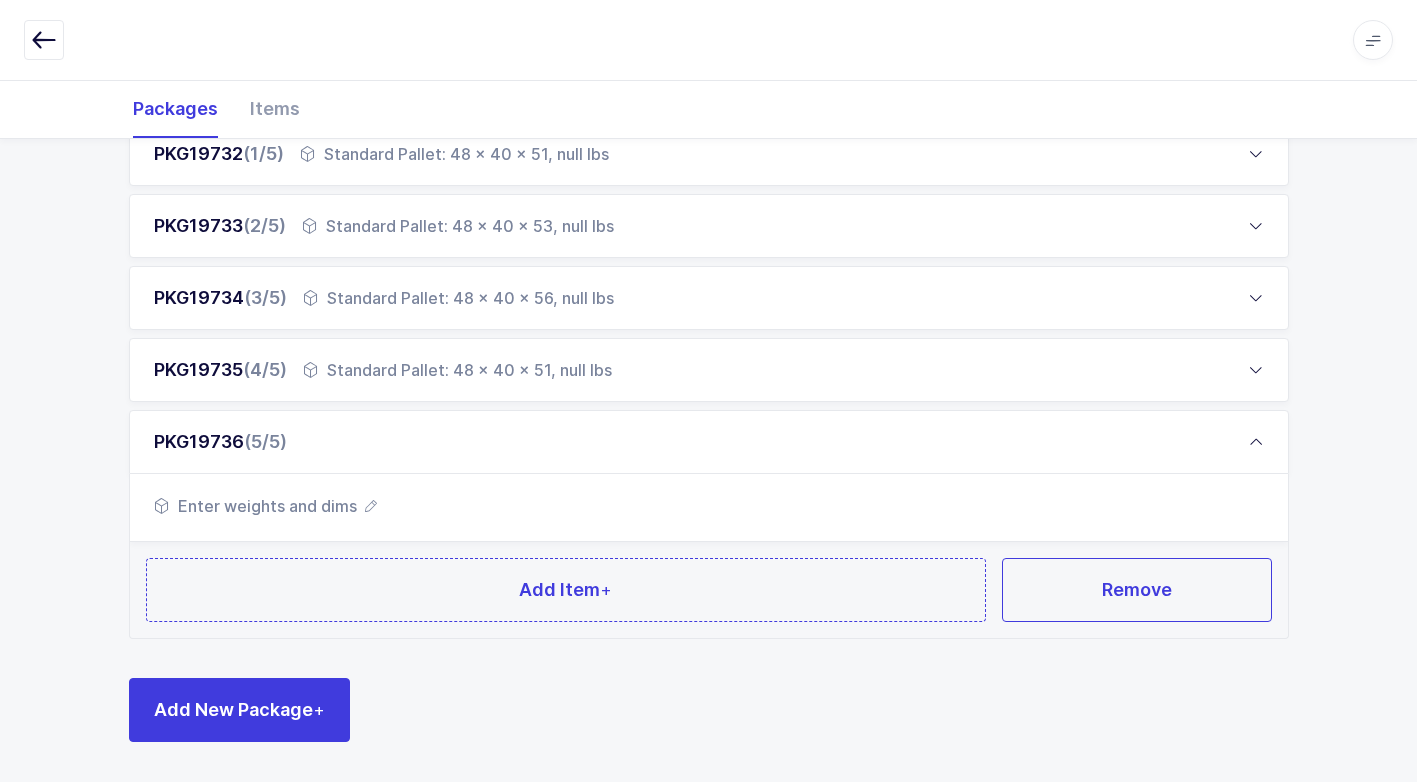 scroll, scrollTop: 321, scrollLeft: 0, axis: vertical 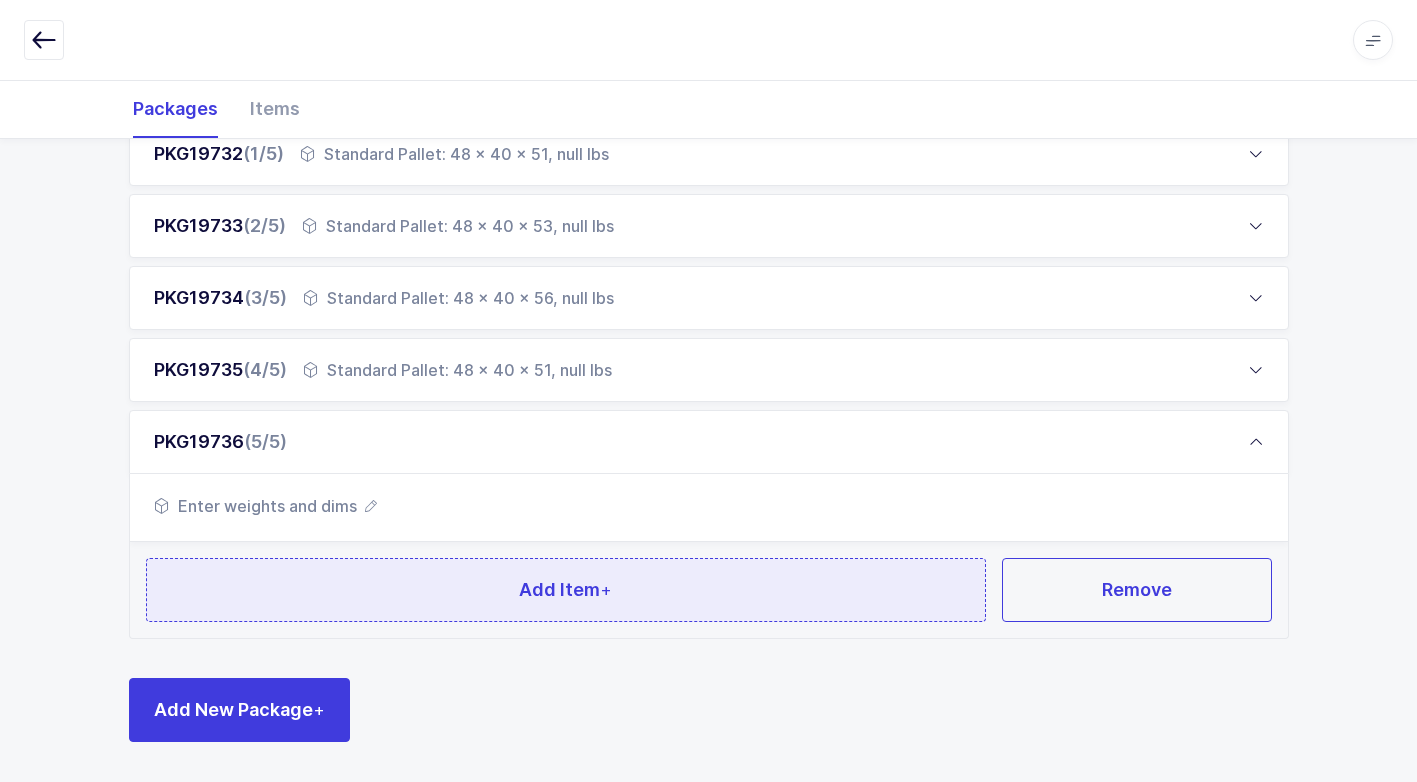 click on "Add Item  +" at bounding box center (566, 590) 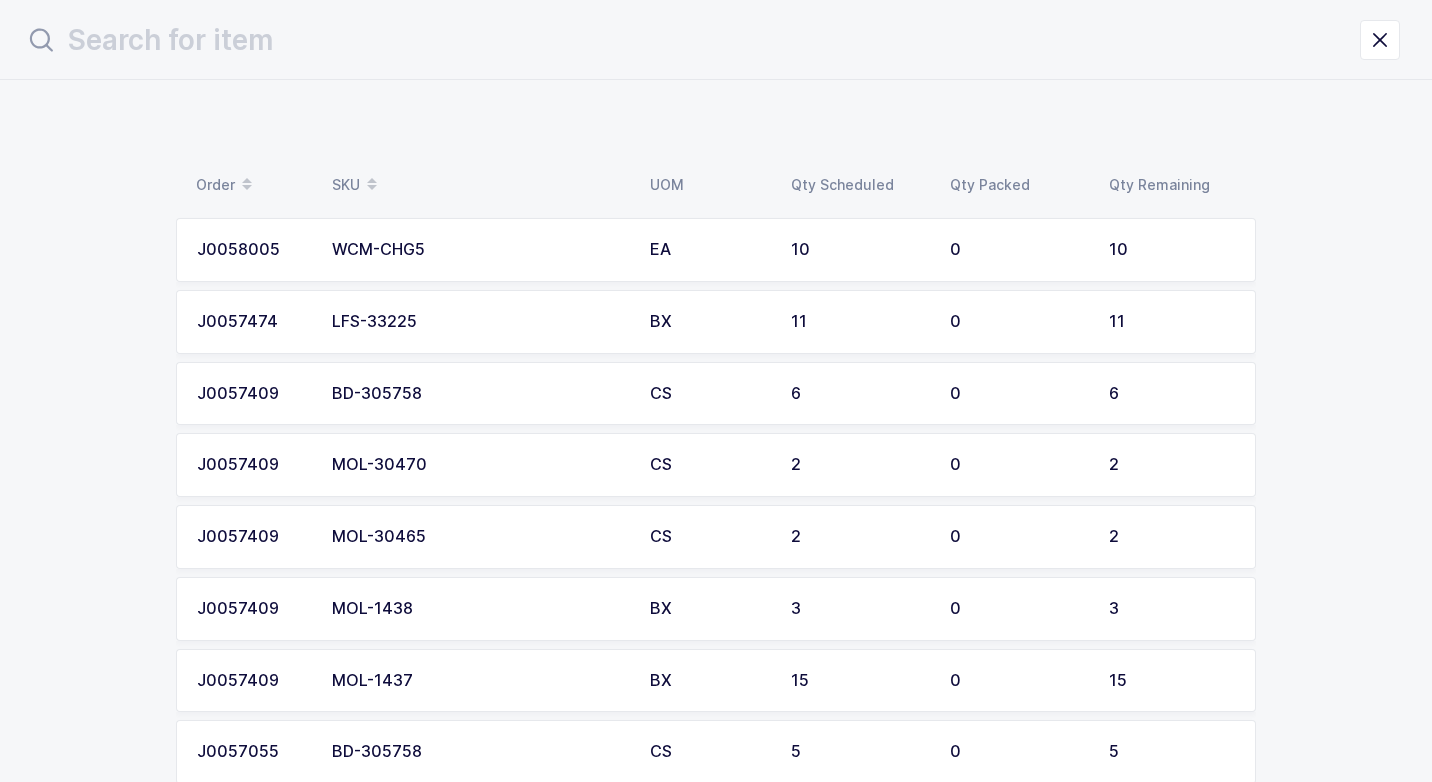 click on "MOL-30470" at bounding box center [479, 465] 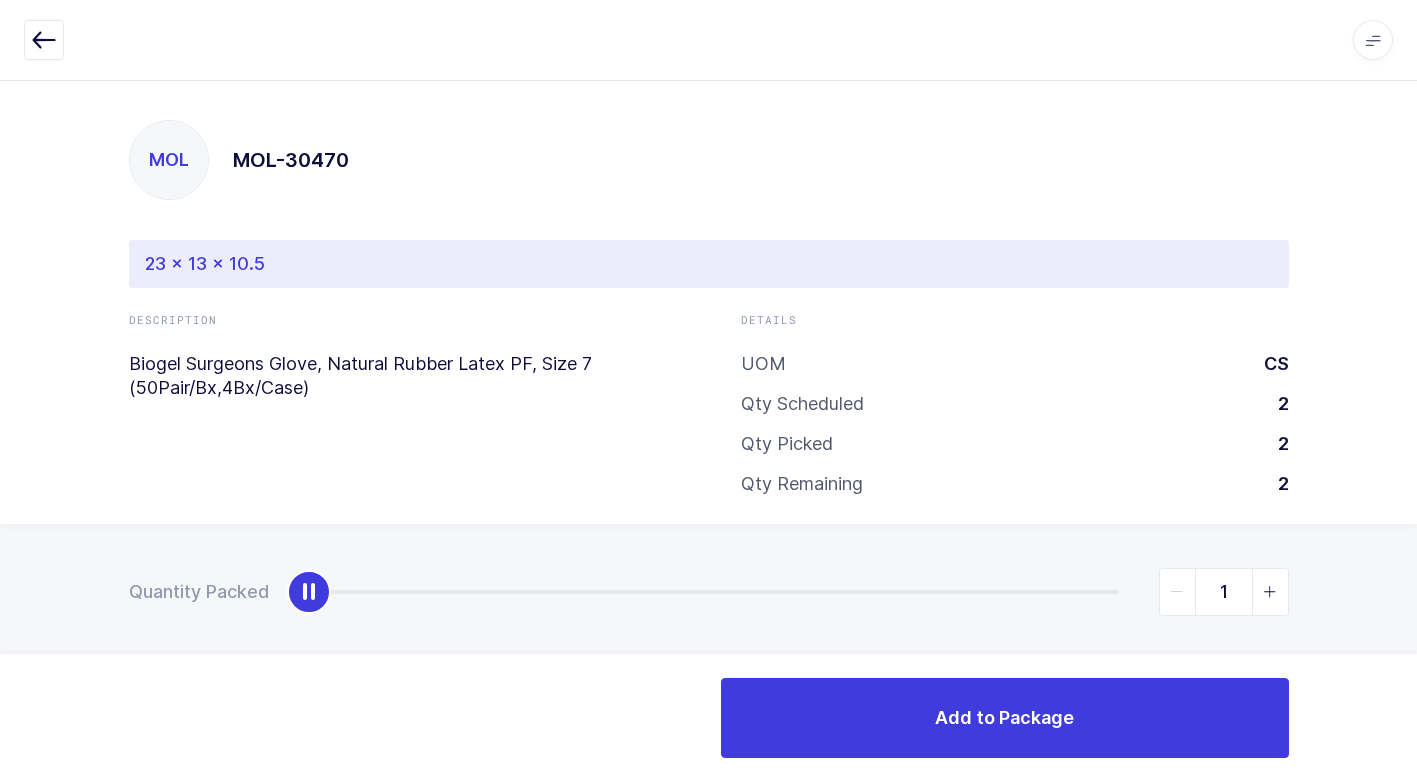 type on "2" 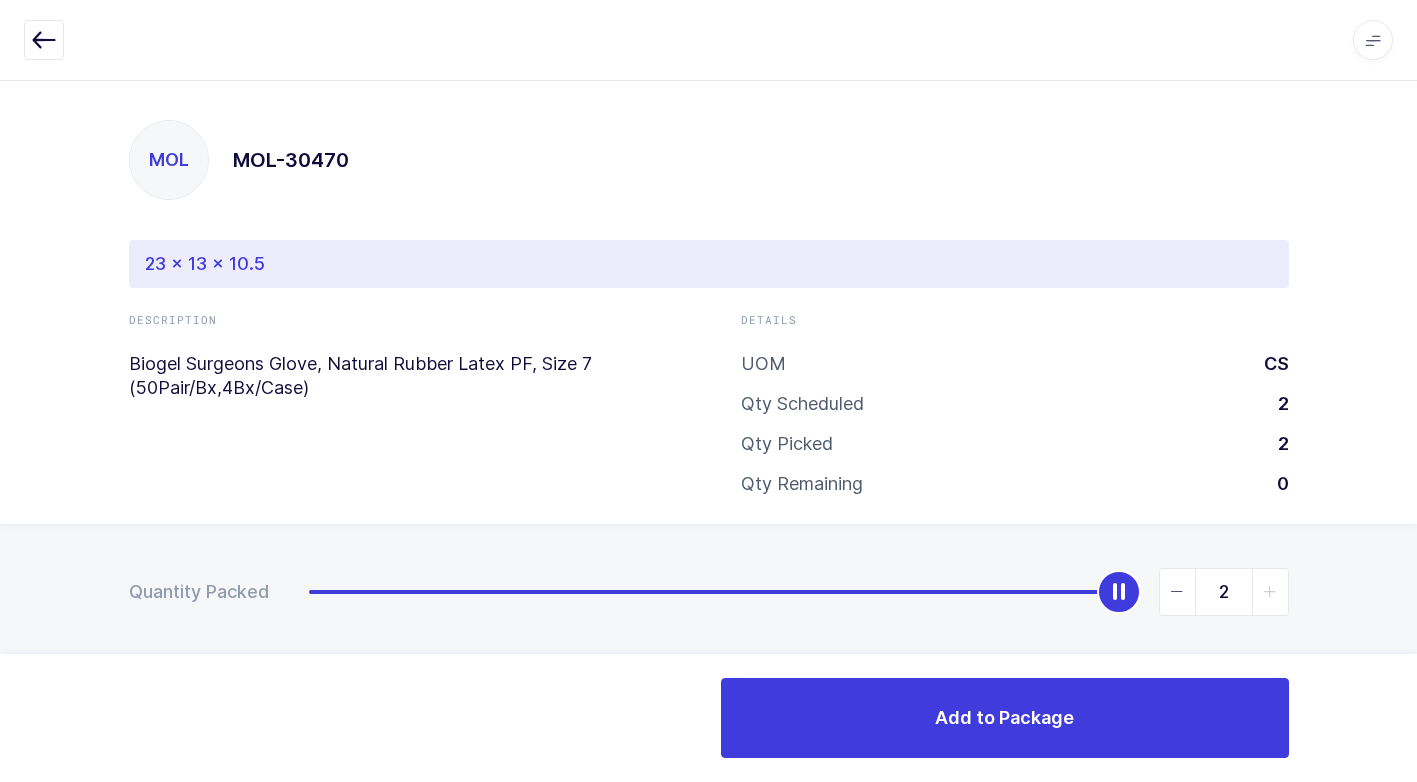drag, startPoint x: 306, startPoint y: 596, endPoint x: 1390, endPoint y: 604, distance: 1084.0295 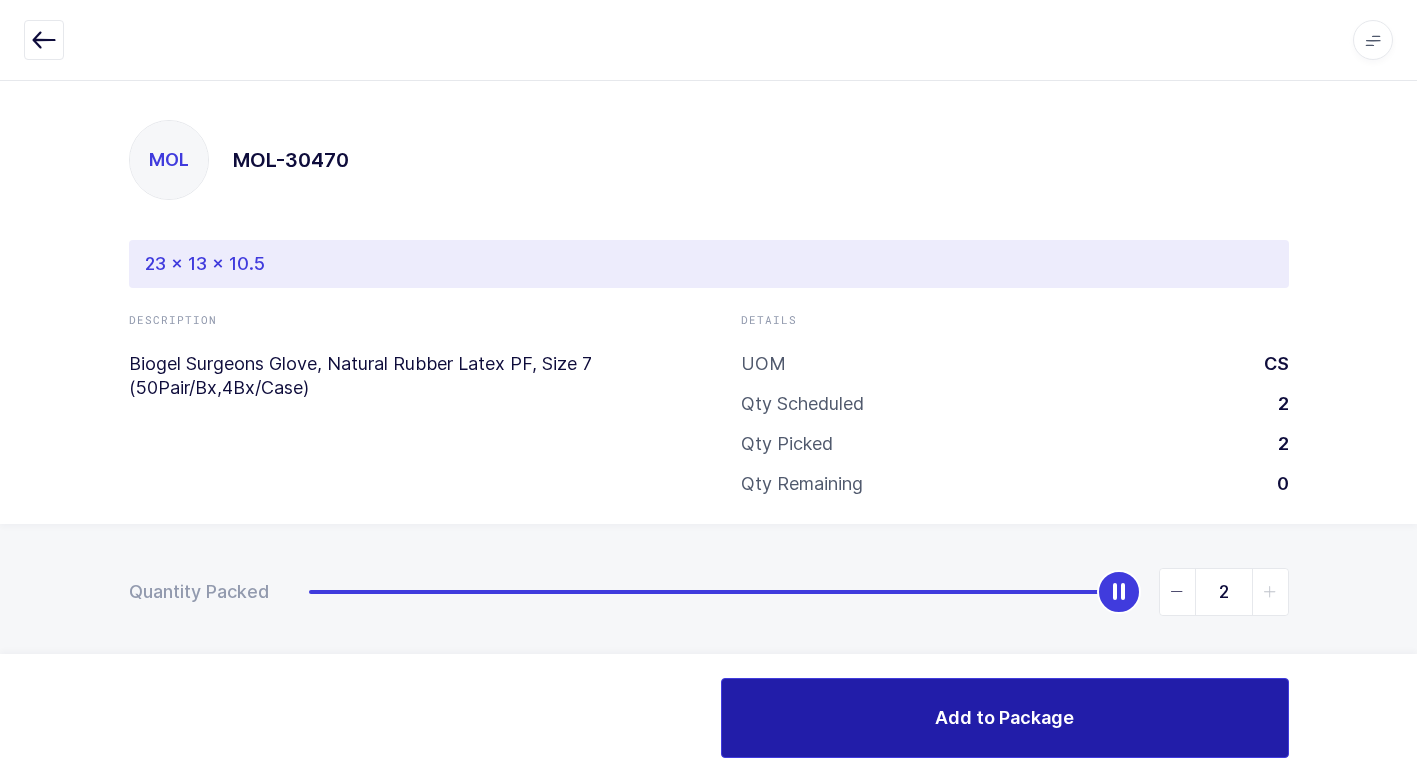 click on "Add to Package" at bounding box center (1005, 718) 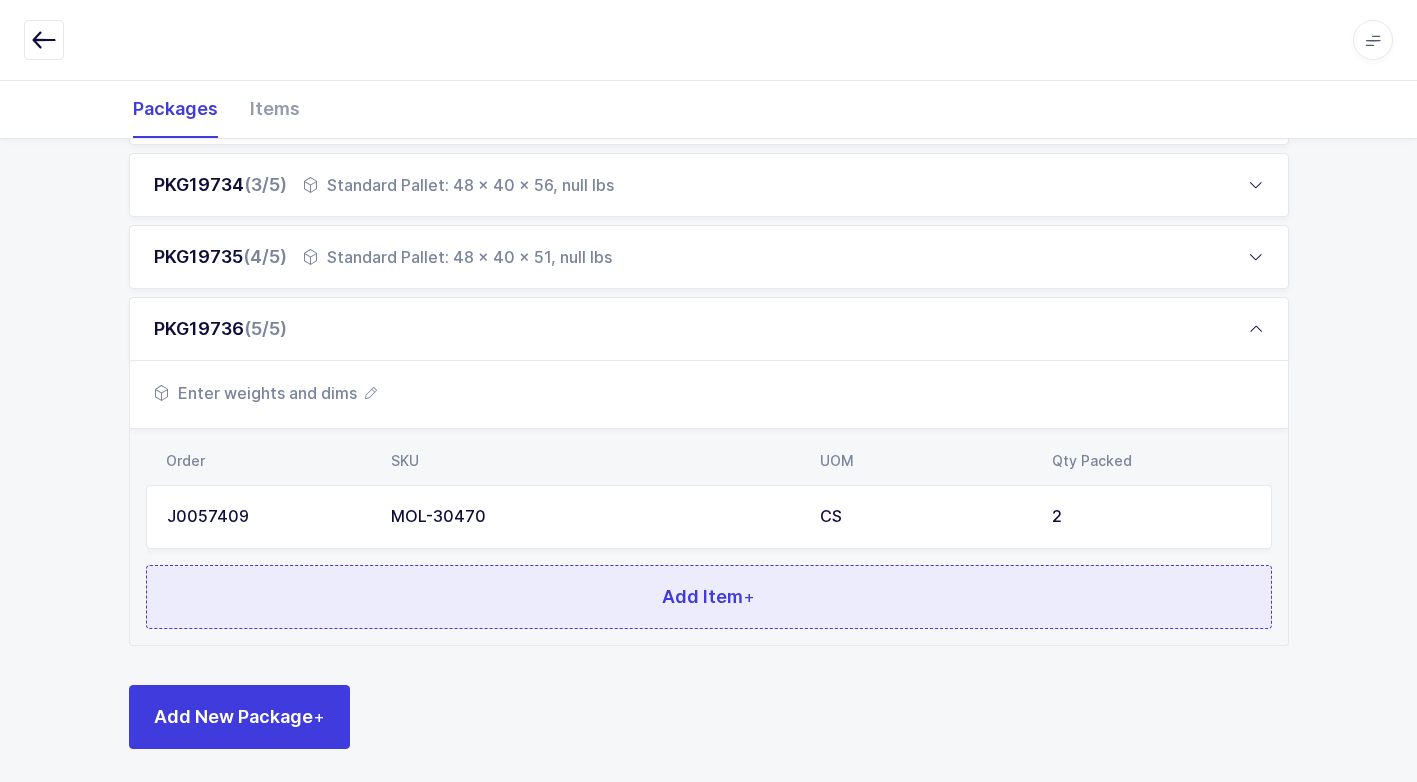 scroll, scrollTop: 441, scrollLeft: 0, axis: vertical 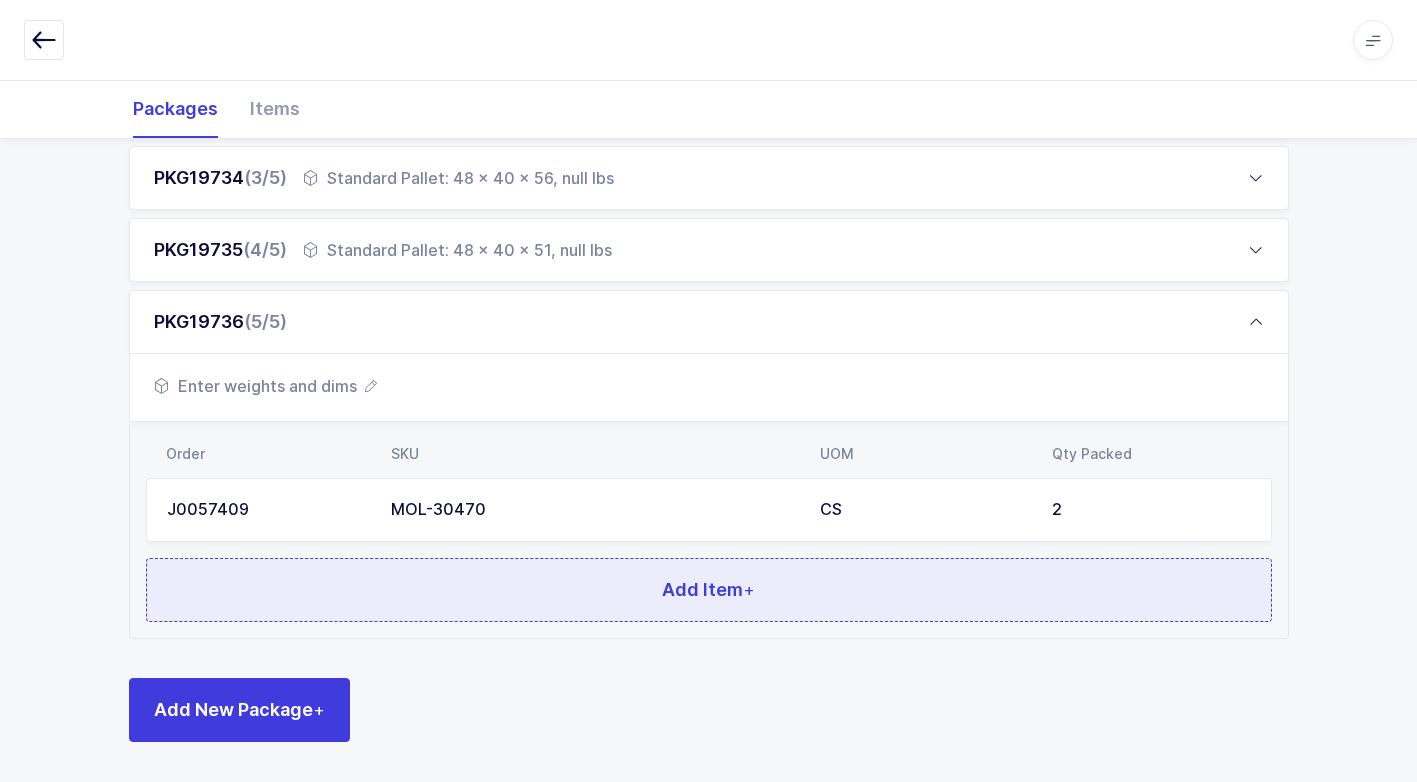 click on "Add Item  +" at bounding box center (709, 590) 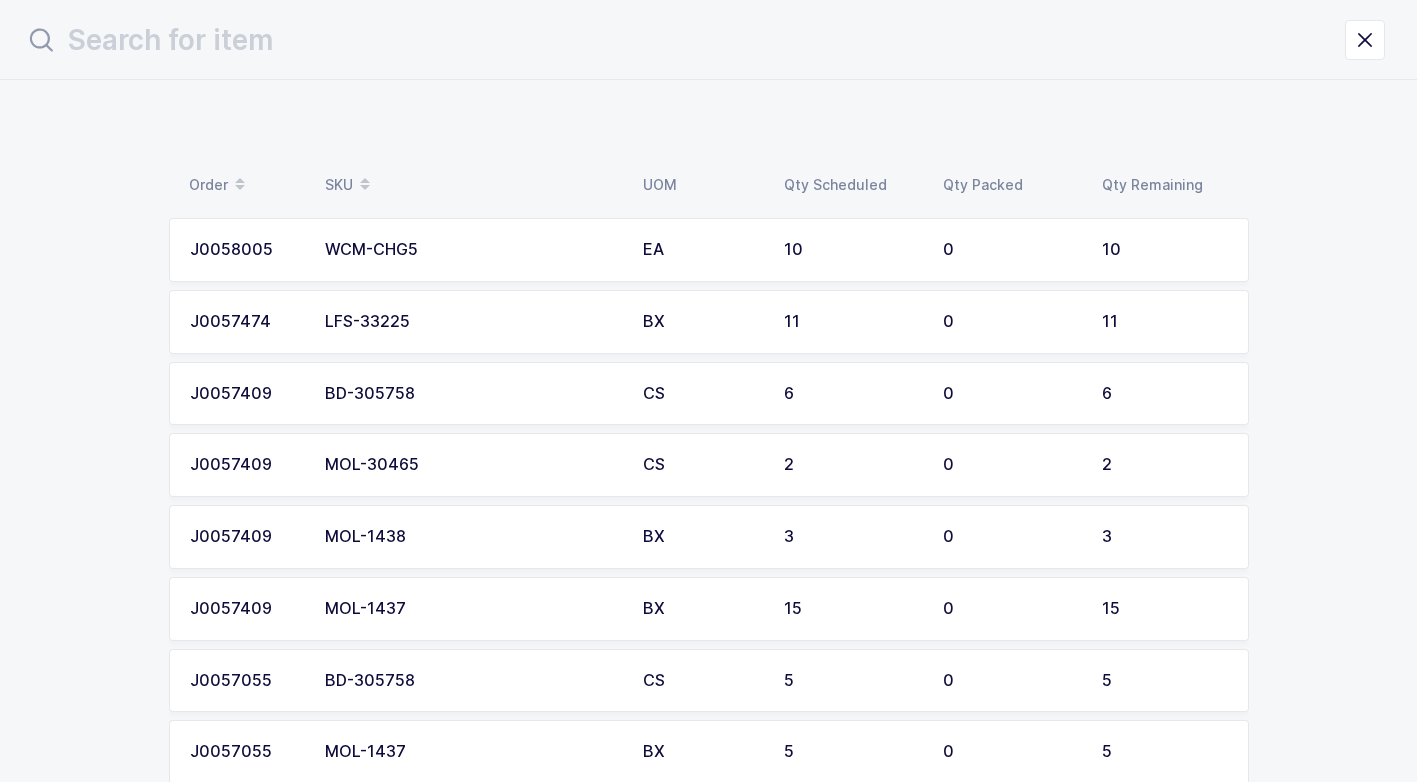 scroll, scrollTop: 0, scrollLeft: 0, axis: both 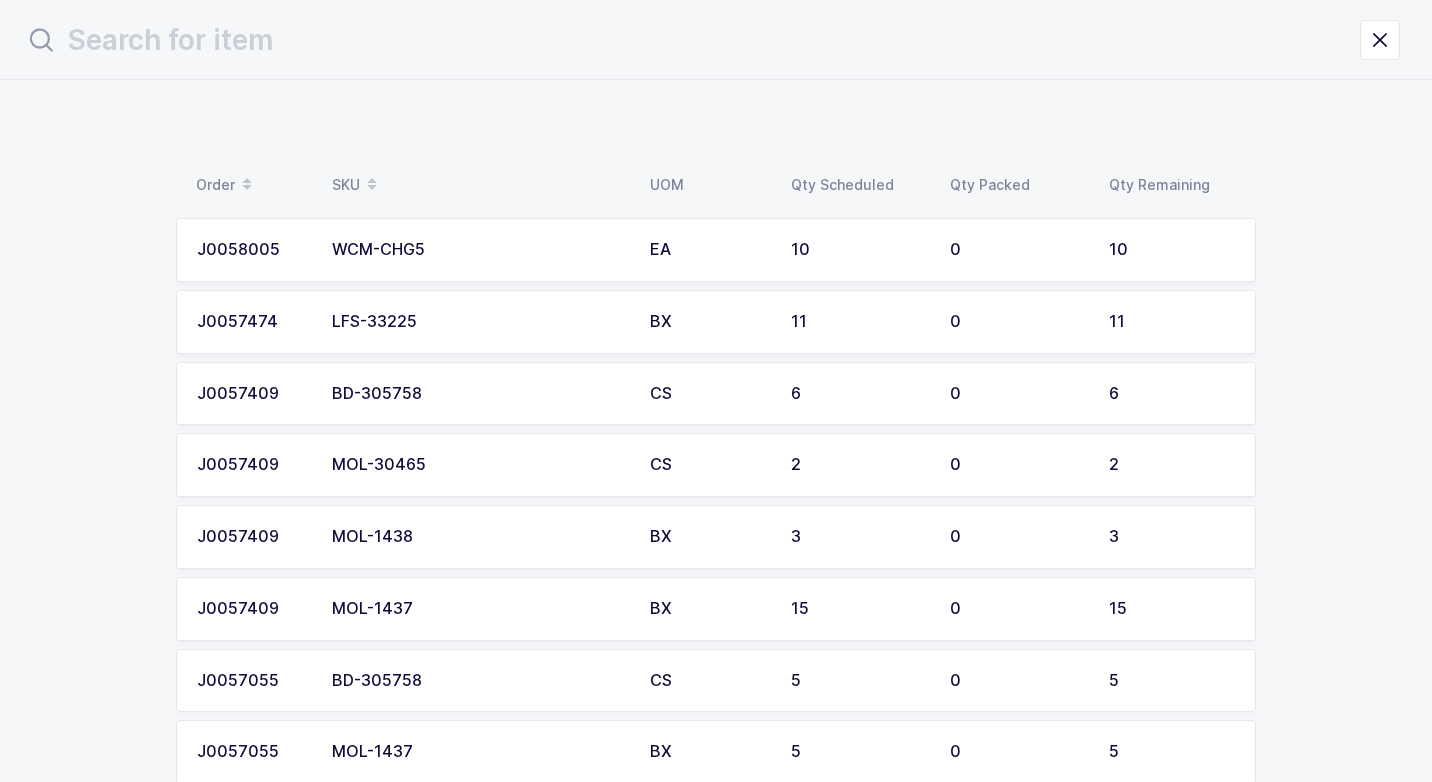 click on "MOL-30465" at bounding box center (479, 465) 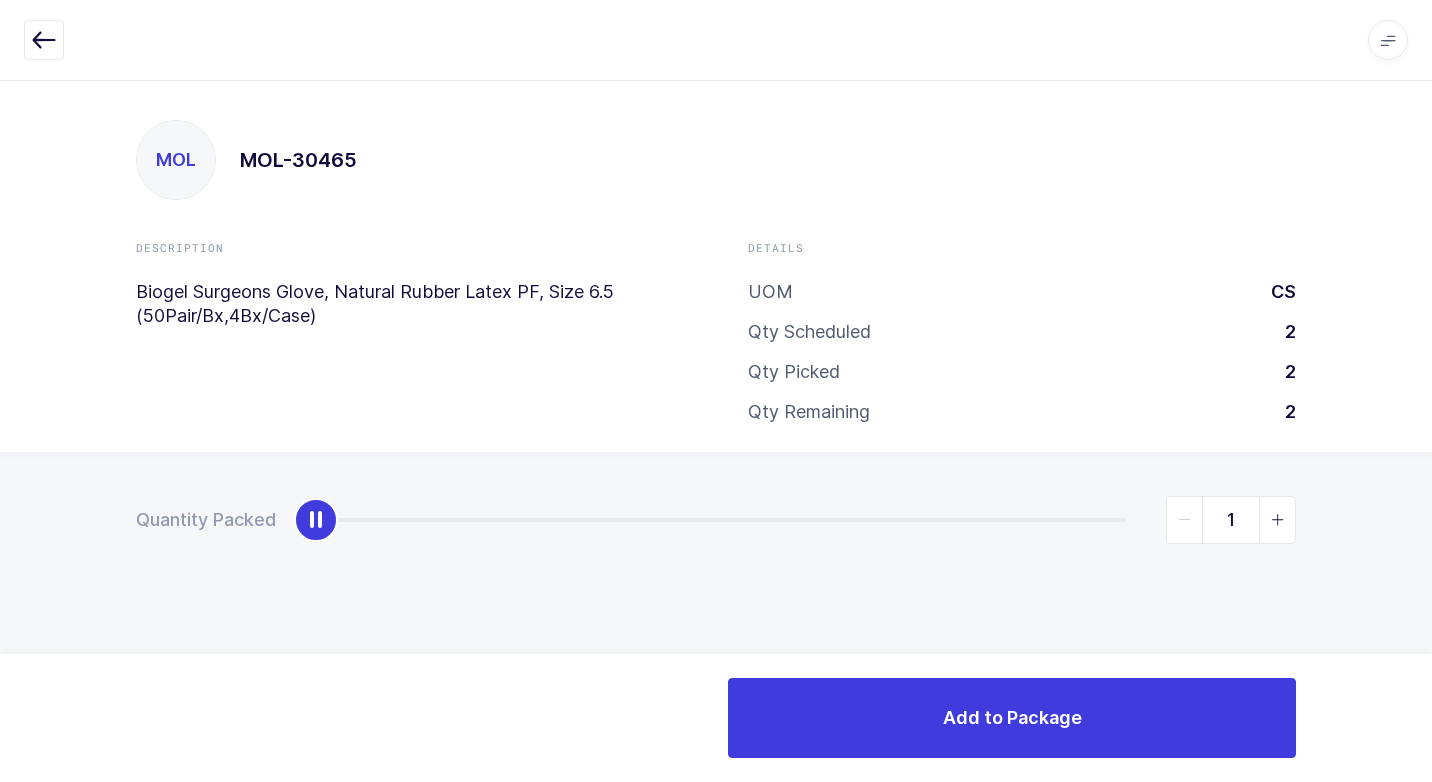 type on "2" 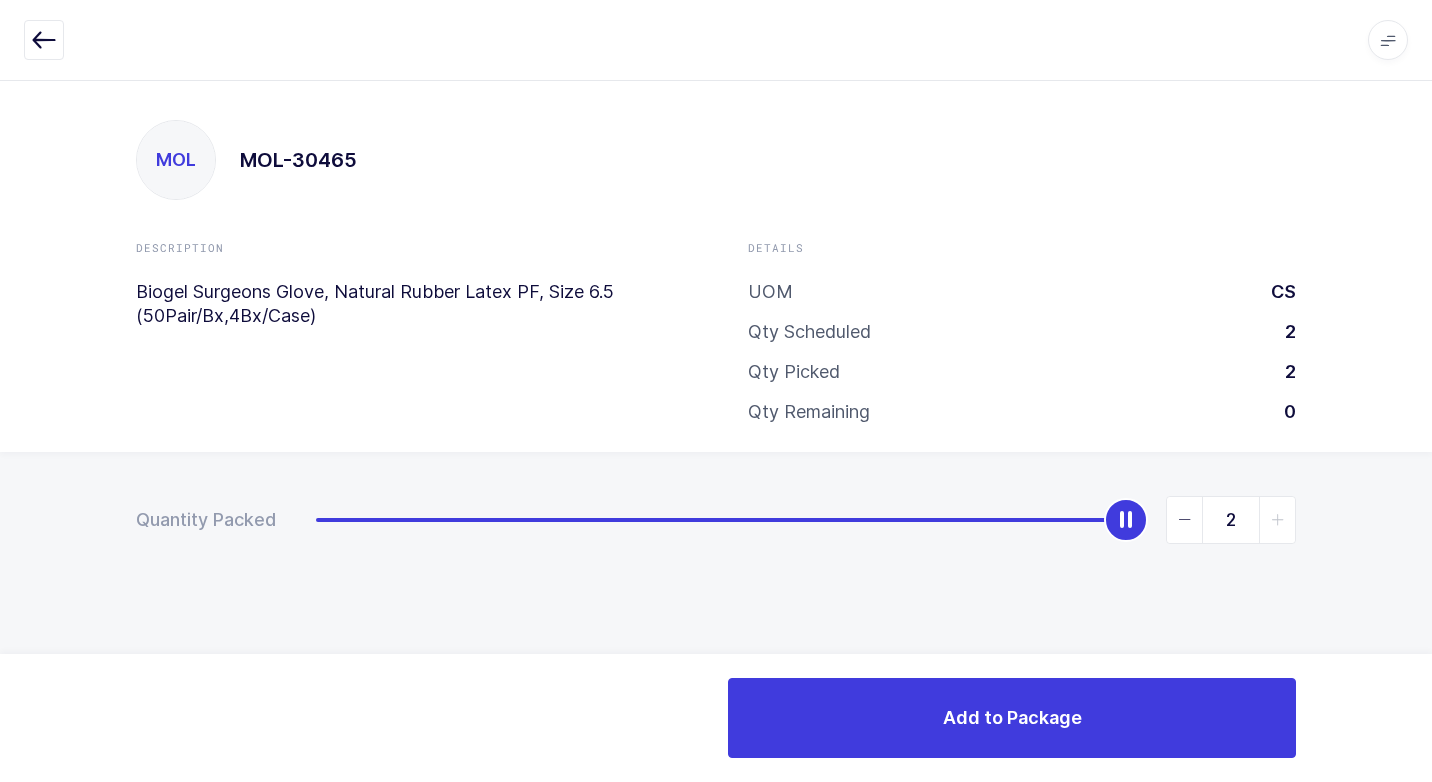 drag, startPoint x: 315, startPoint y: 525, endPoint x: 1022, endPoint y: 654, distance: 718.67236 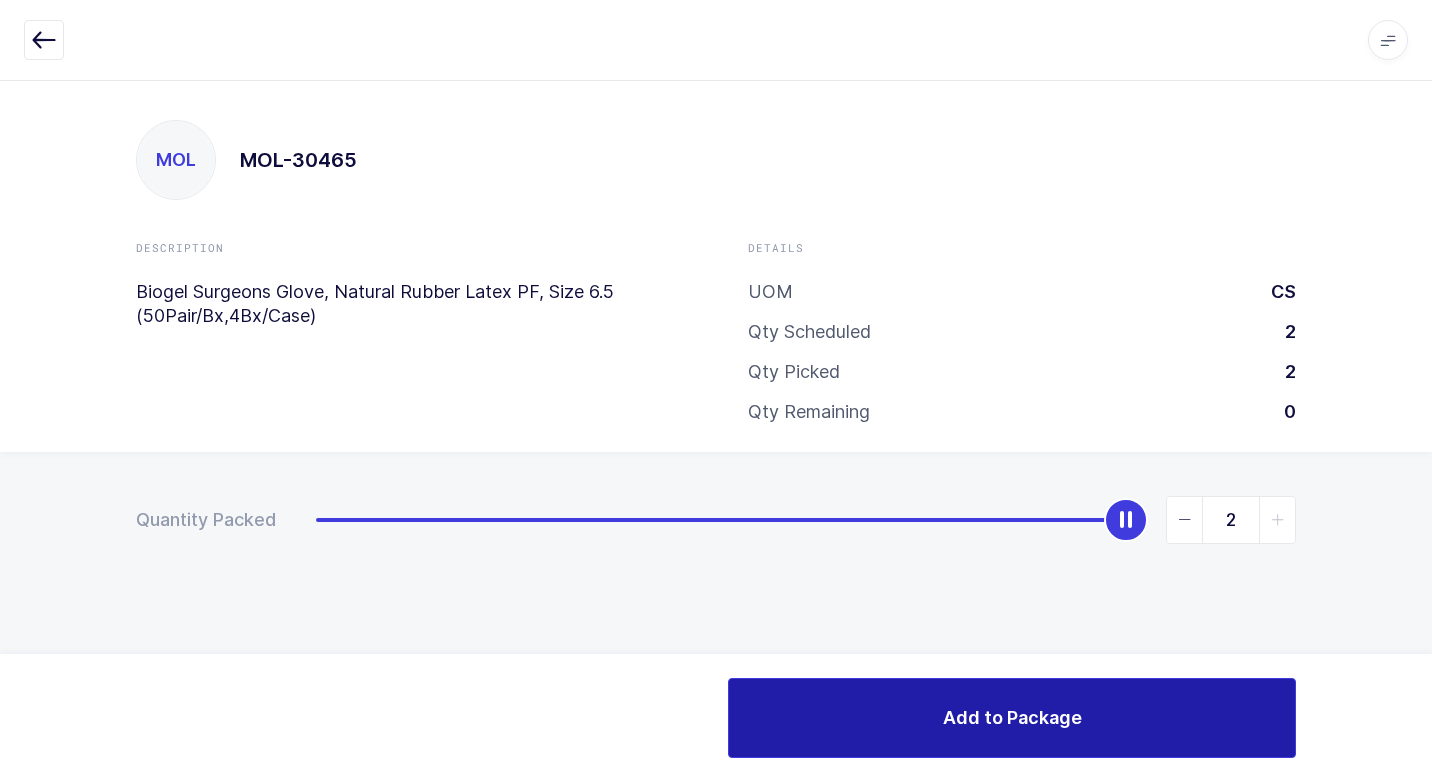 click on "Add to Package" at bounding box center [1012, 718] 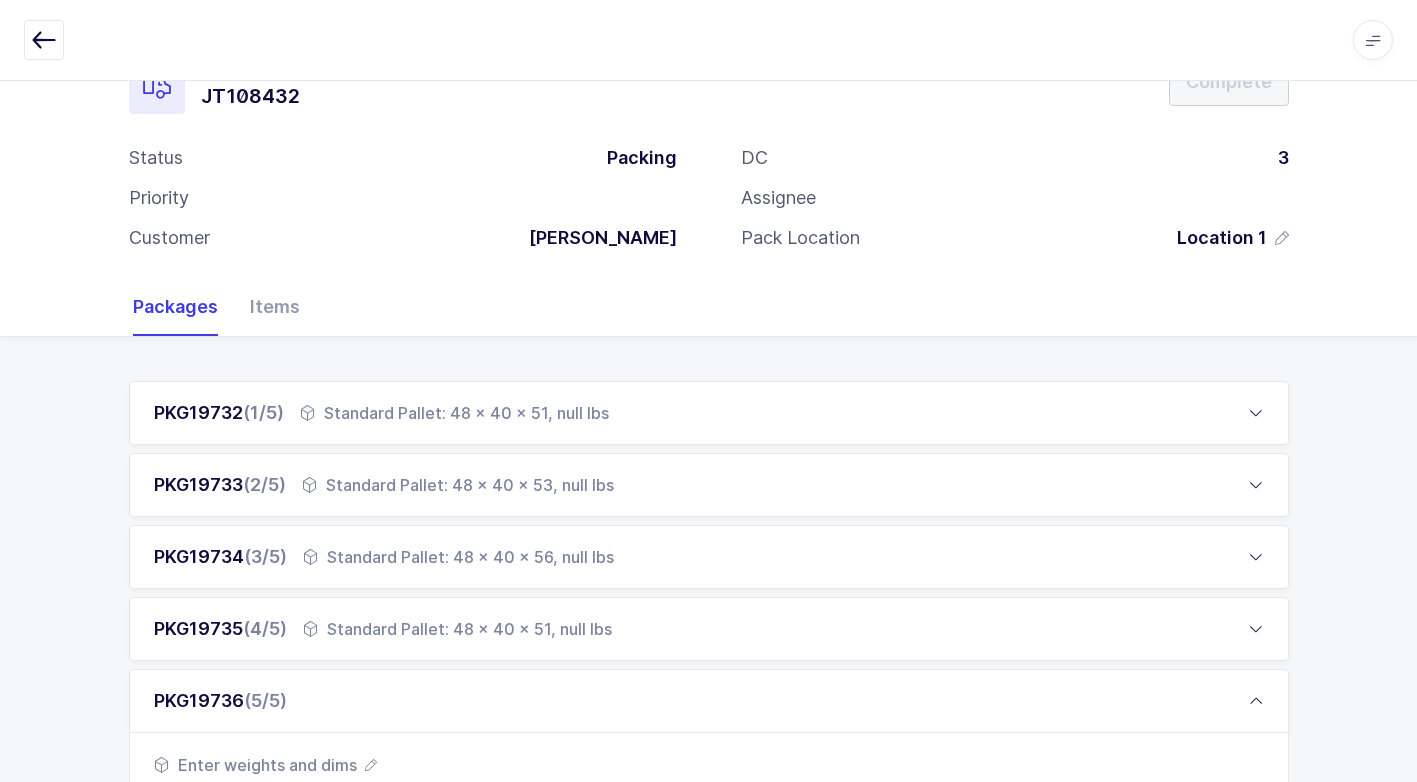 scroll, scrollTop: 512, scrollLeft: 0, axis: vertical 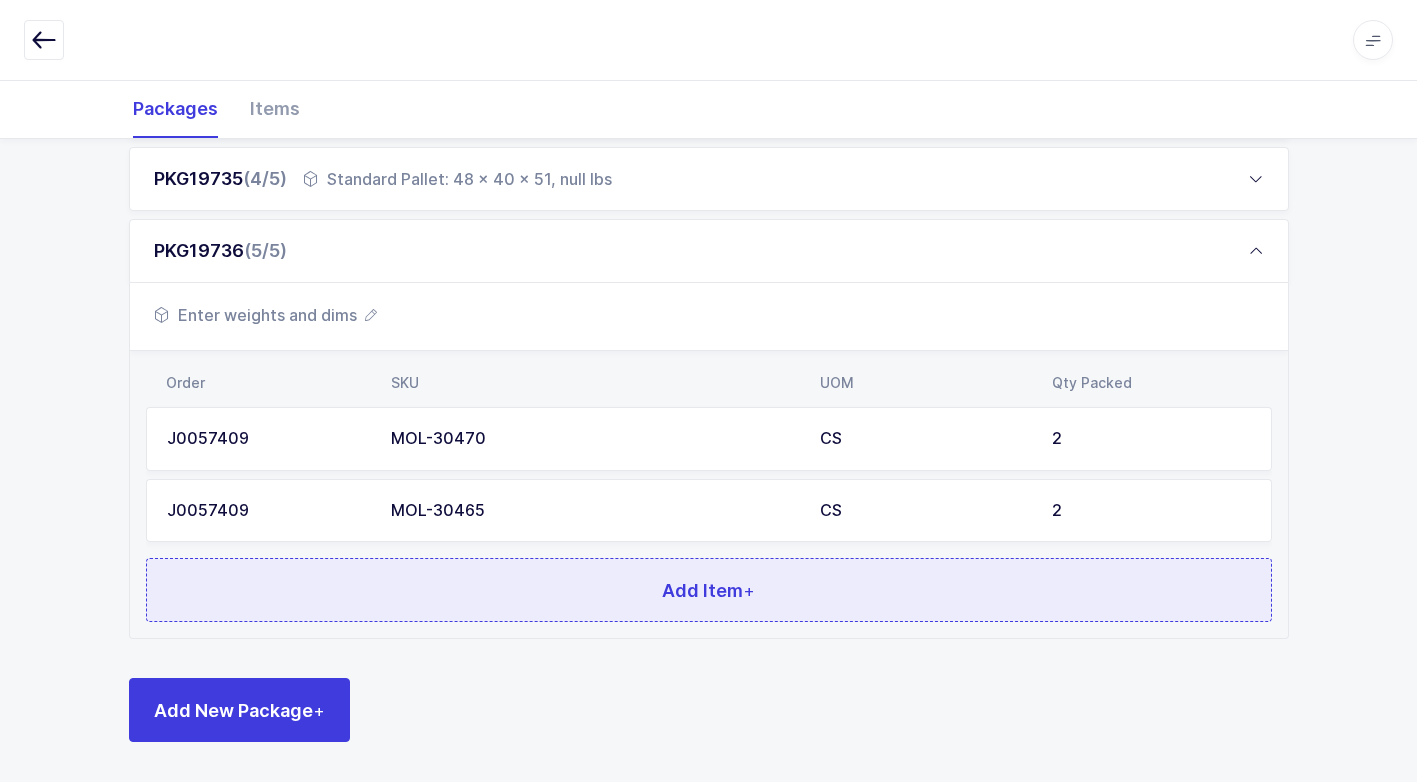 click on "Add Item  +" at bounding box center (709, 590) 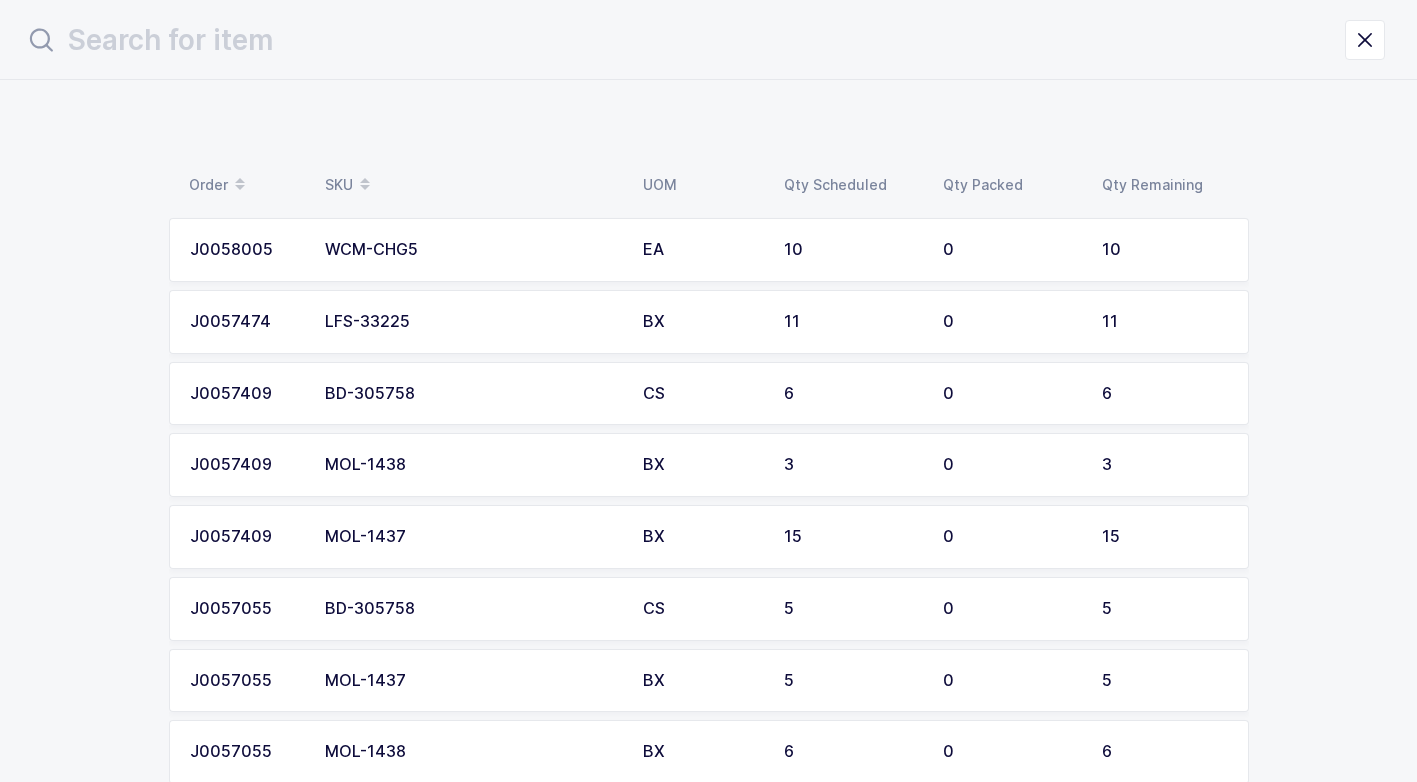 scroll, scrollTop: 0, scrollLeft: 0, axis: both 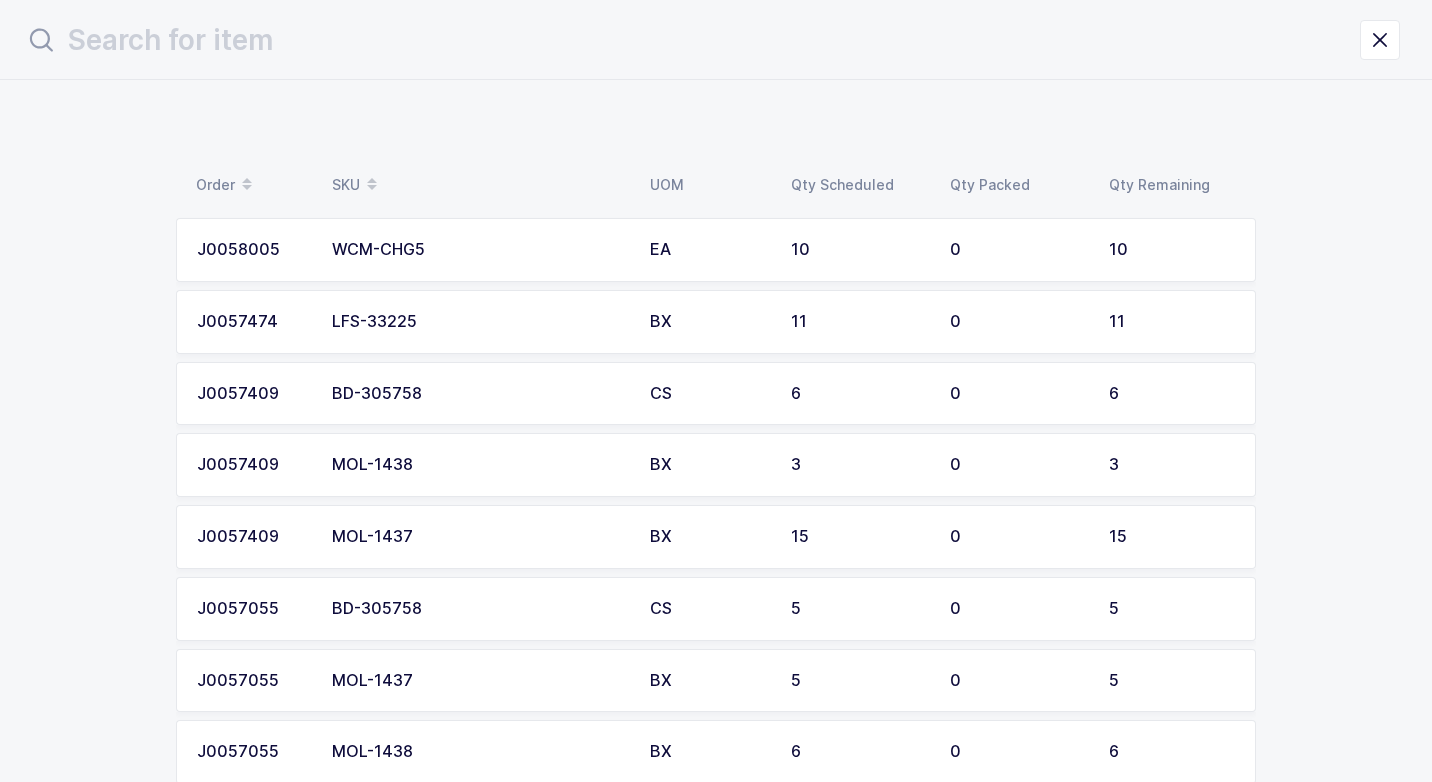 click on "MOL-1438" at bounding box center (479, 465) 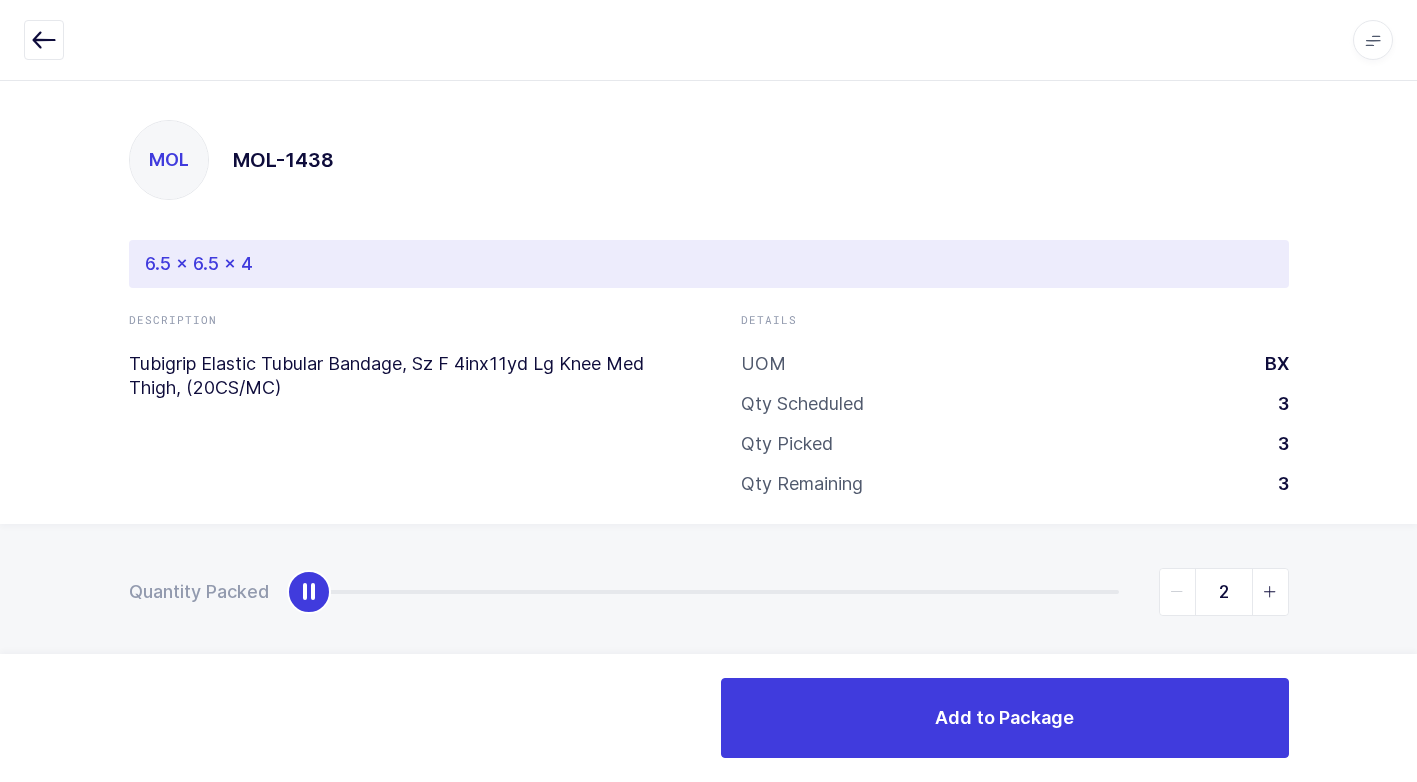 type on "3" 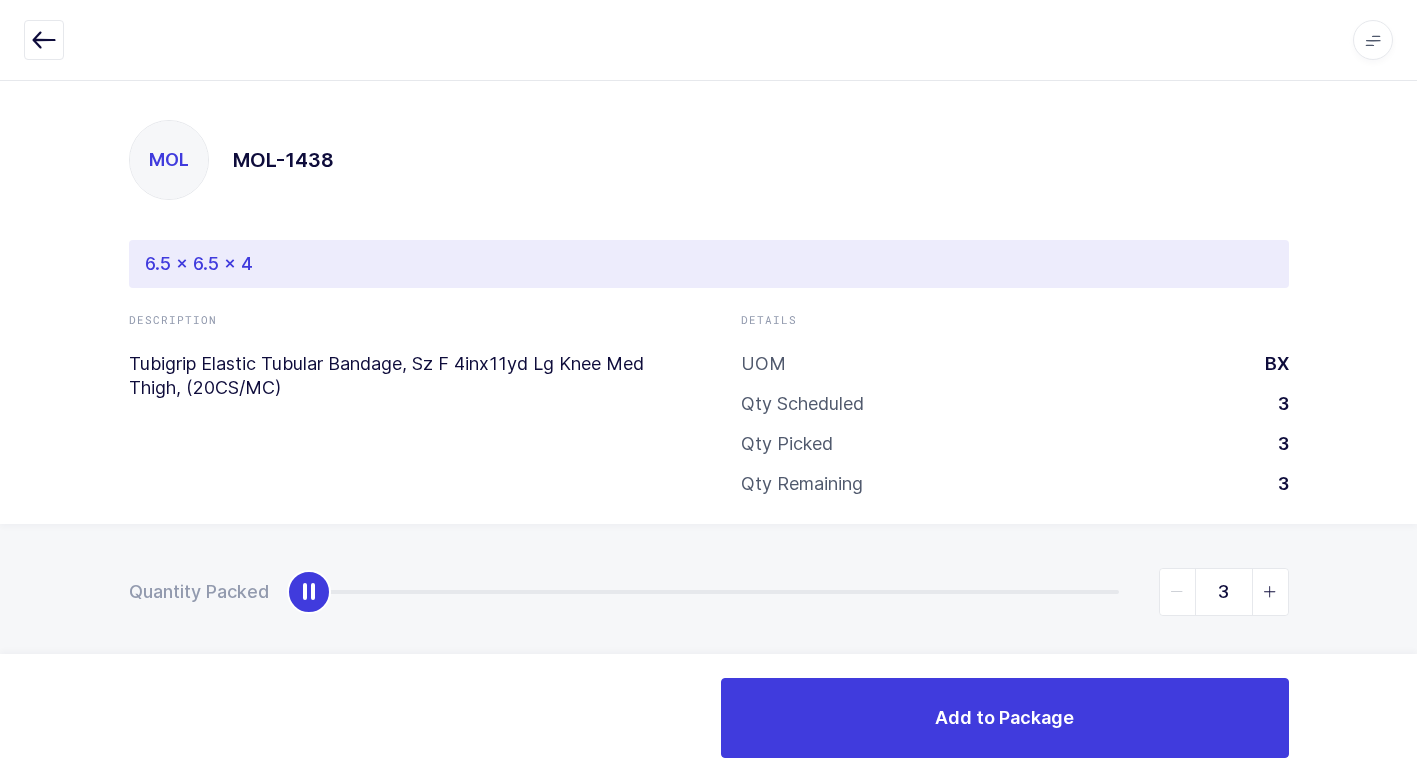 drag, startPoint x: 310, startPoint y: 595, endPoint x: 1435, endPoint y: 585, distance: 1125.0444 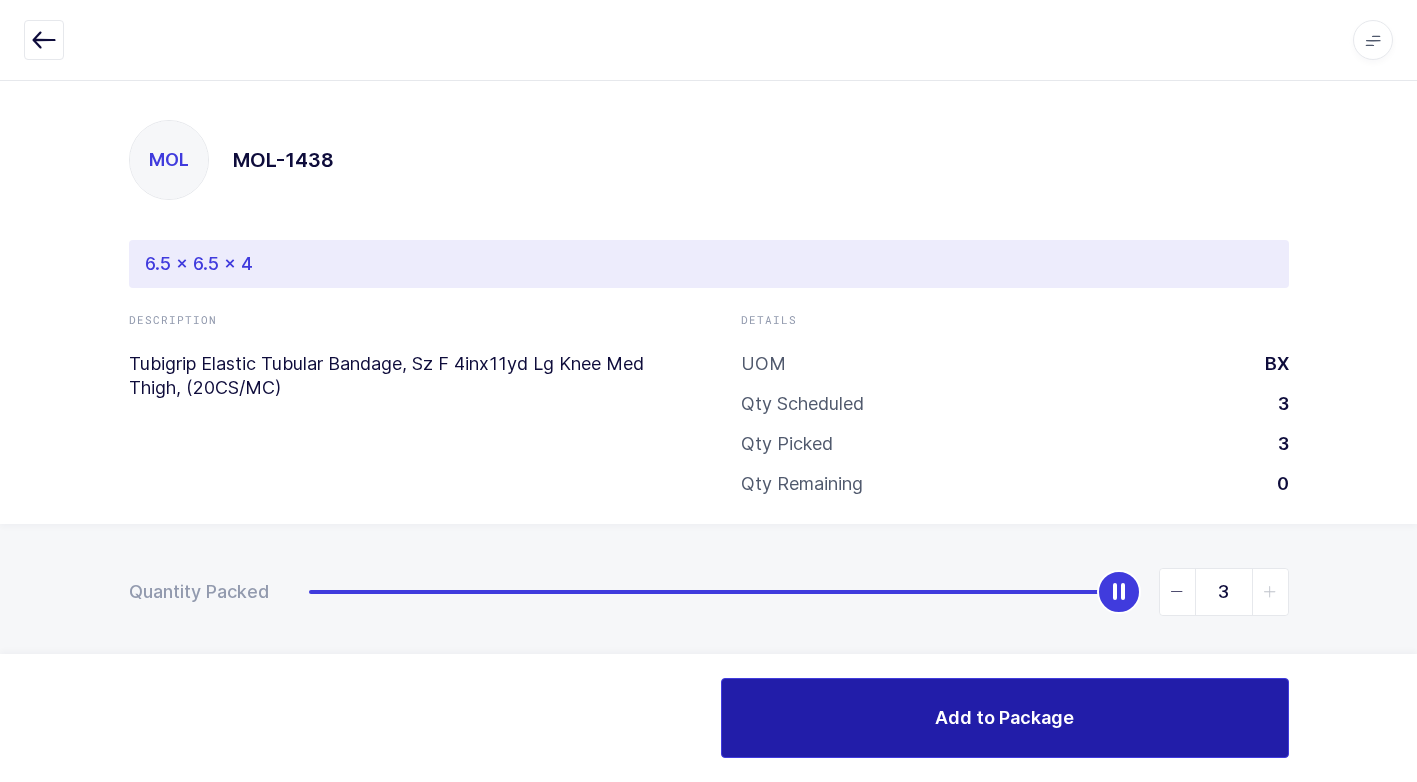 drag, startPoint x: 924, startPoint y: 703, endPoint x: 851, endPoint y: 693, distance: 73.68175 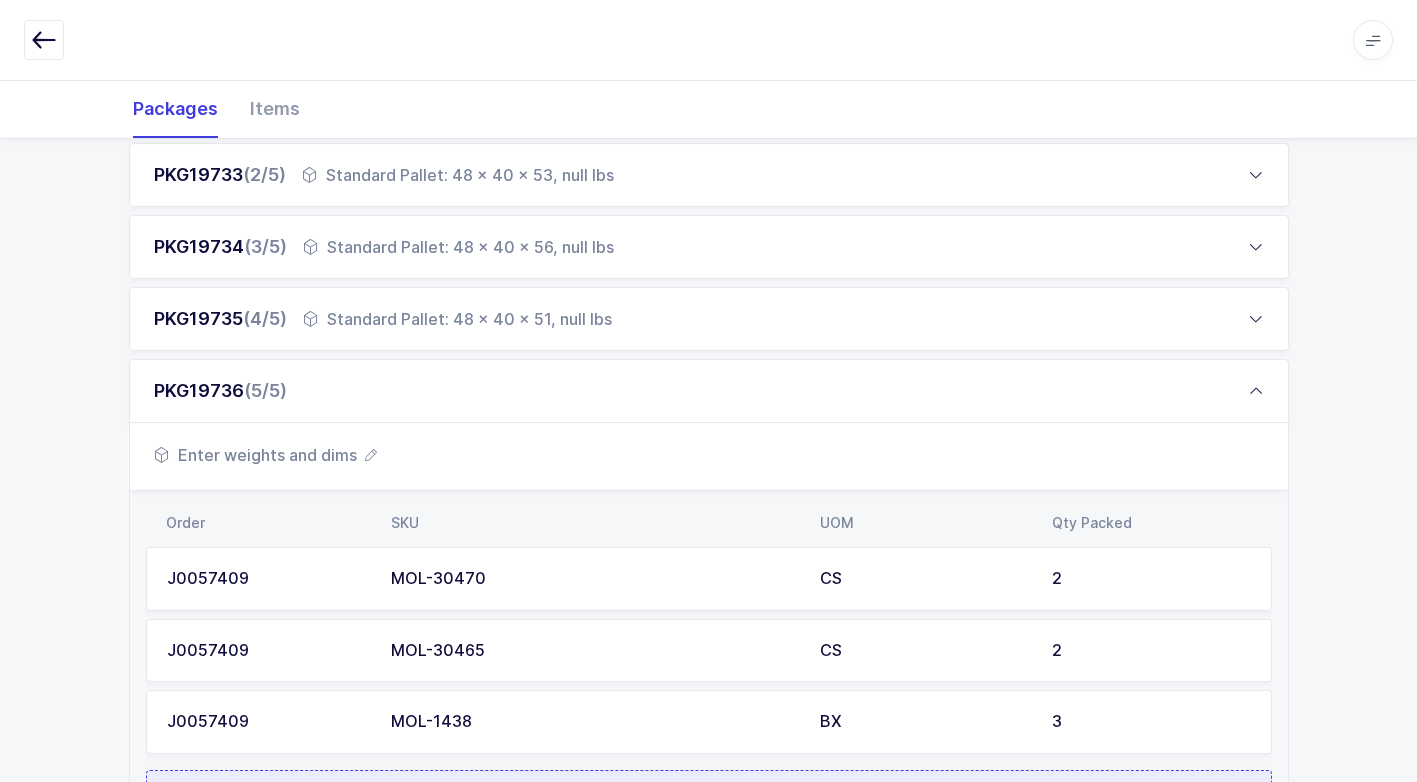 scroll, scrollTop: 584, scrollLeft: 0, axis: vertical 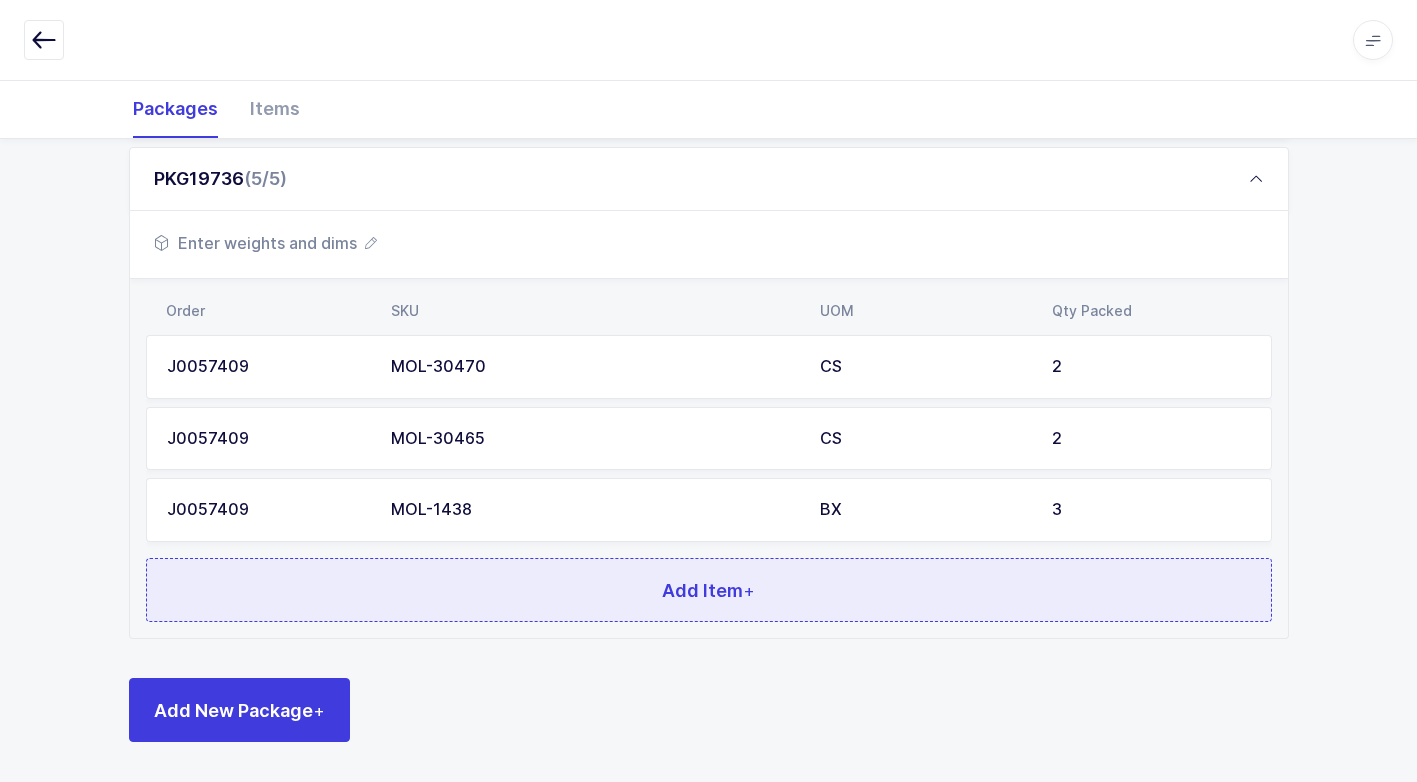click on "Add Item  +" at bounding box center (709, 590) 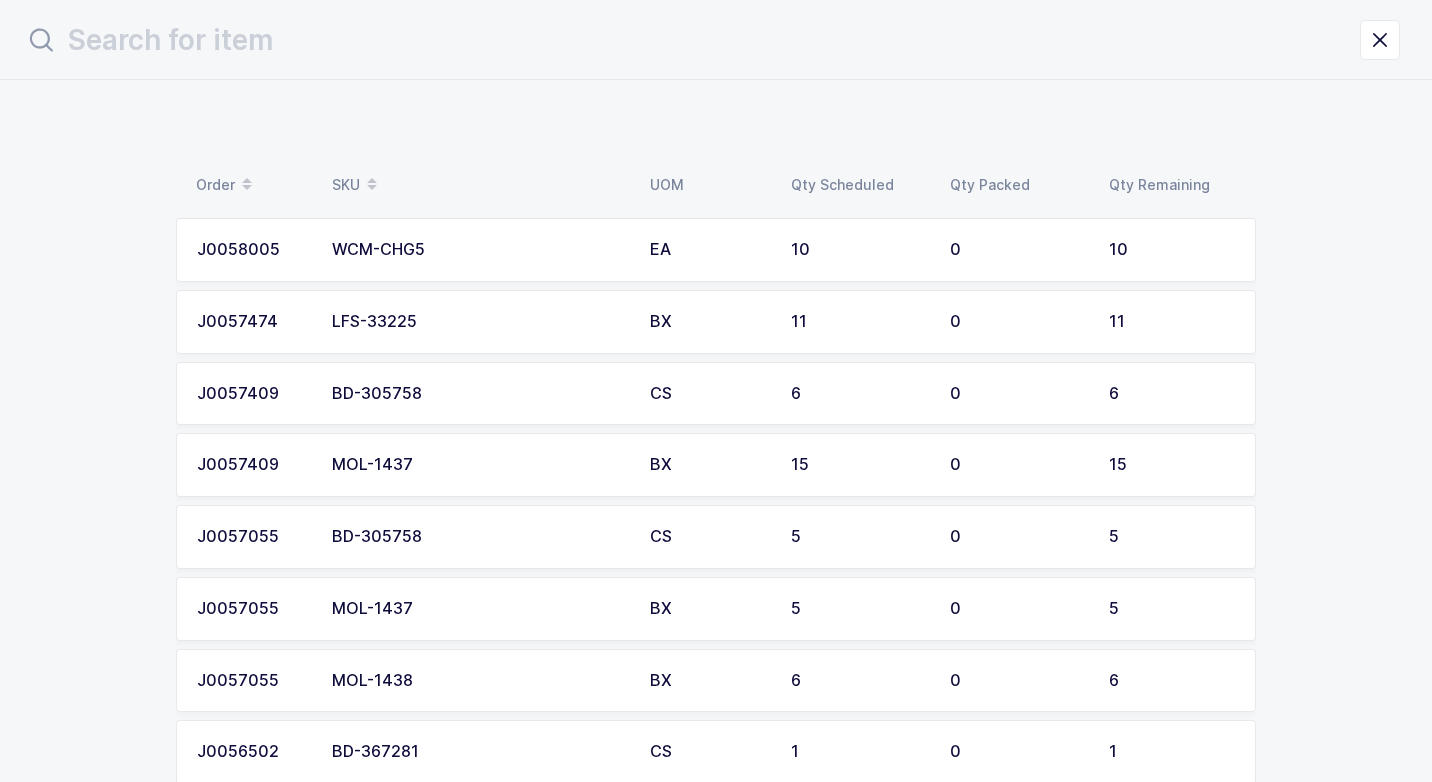 drag, startPoint x: 433, startPoint y: 477, endPoint x: 428, endPoint y: 488, distance: 12.083046 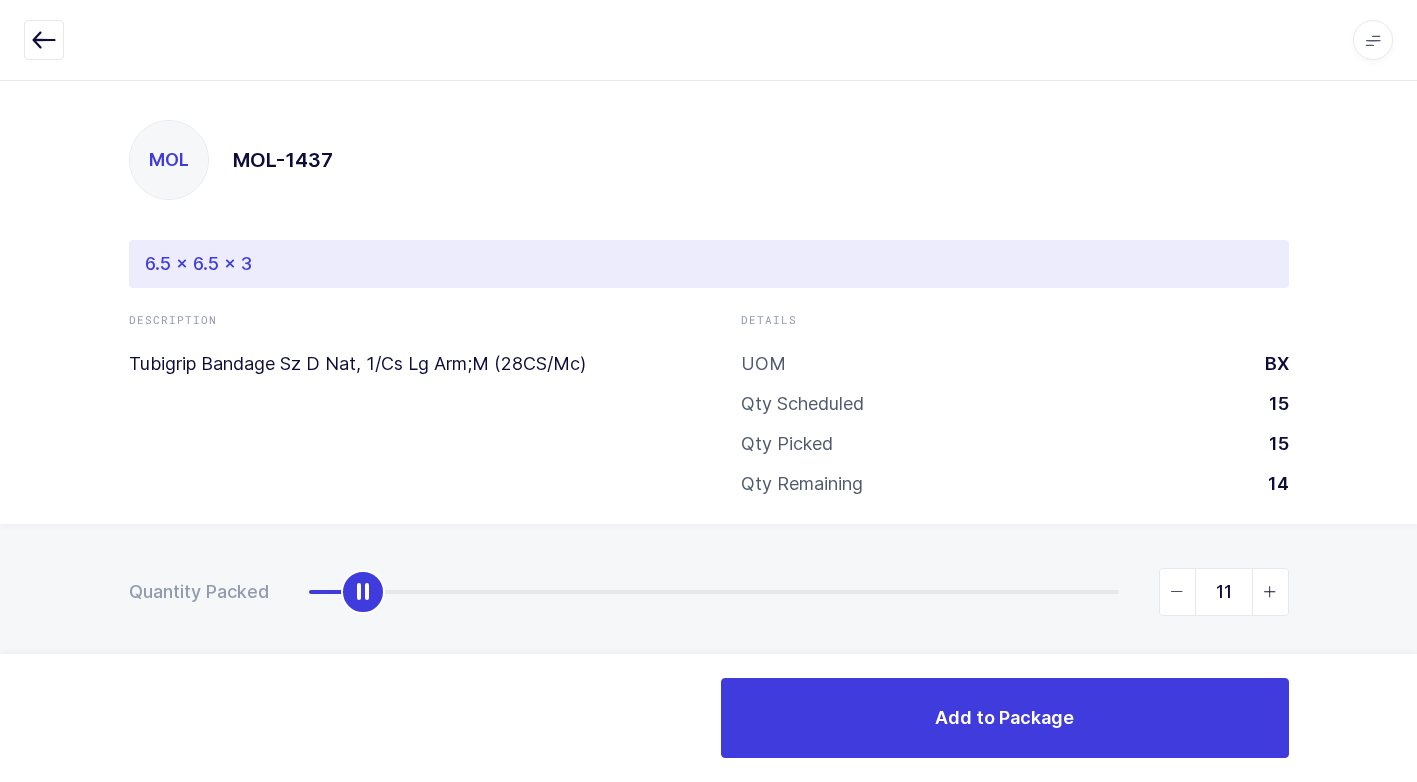 type on "15" 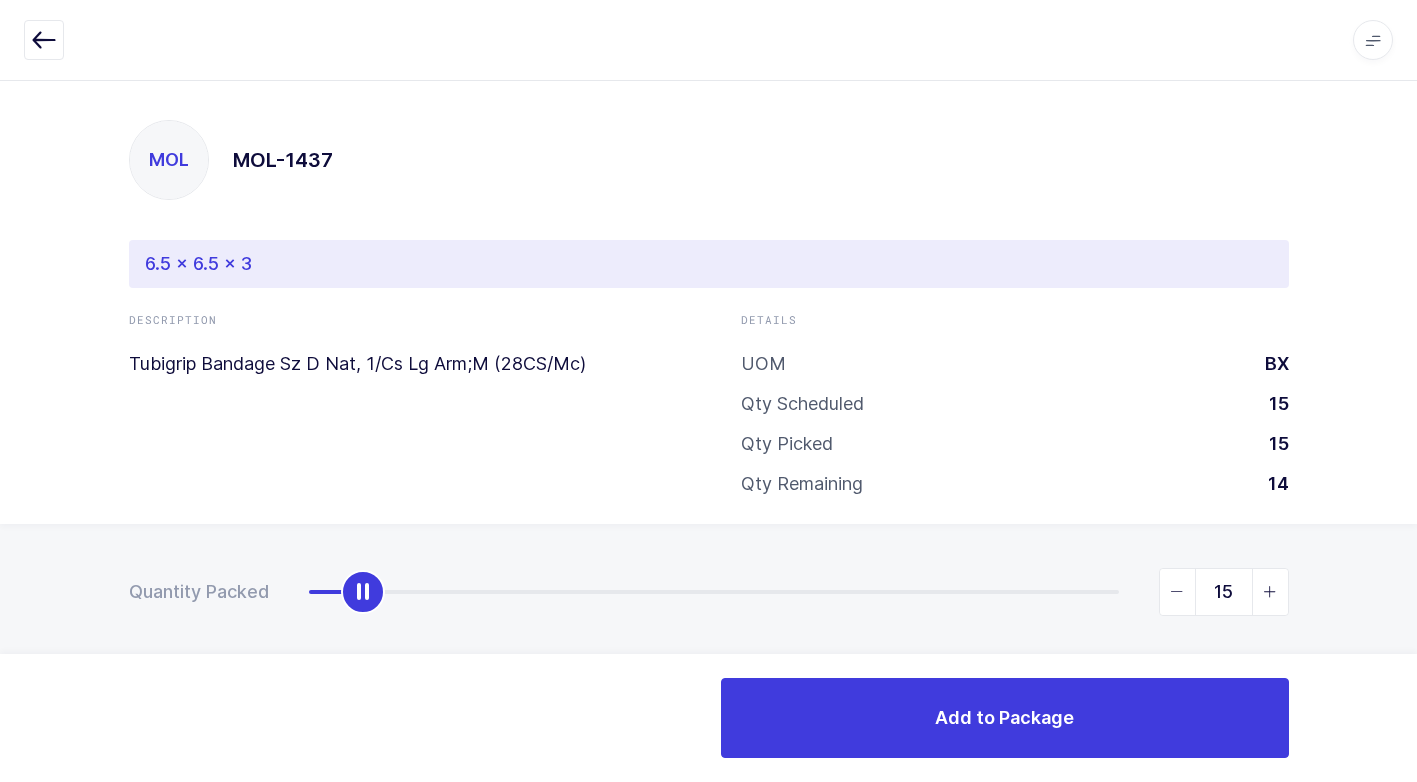 drag, startPoint x: 307, startPoint y: 602, endPoint x: 1328, endPoint y: 607, distance: 1021.01227 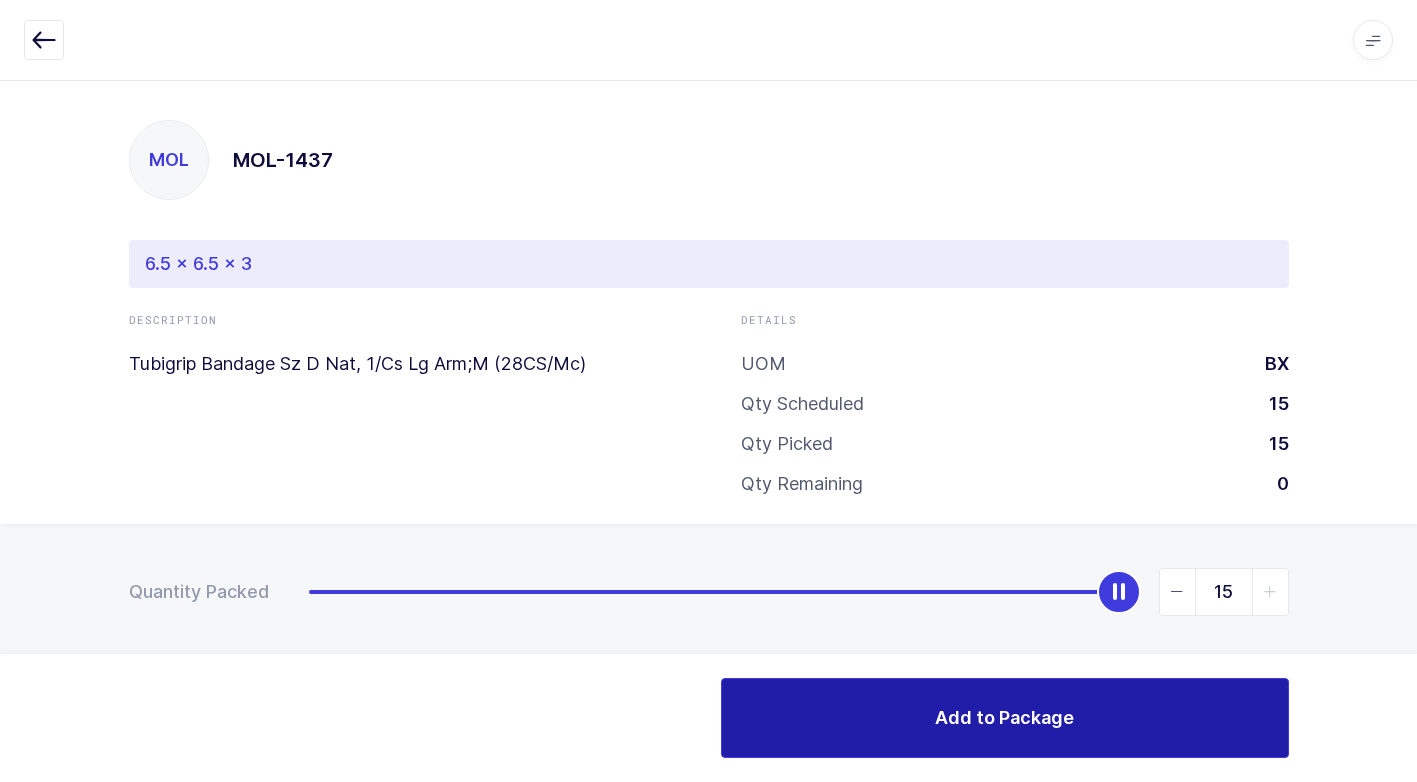 drag, startPoint x: 875, startPoint y: 722, endPoint x: 781, endPoint y: 682, distance: 102.156746 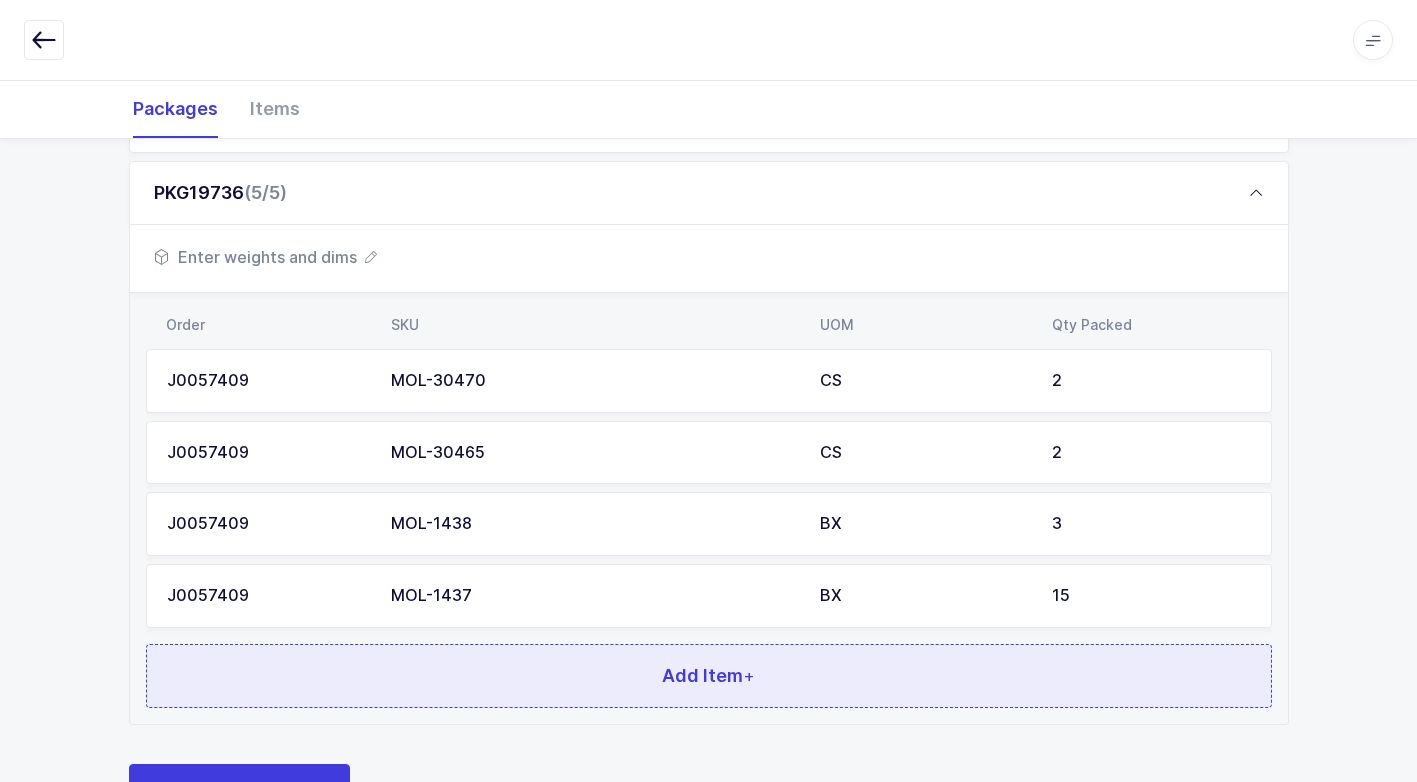 scroll, scrollTop: 656, scrollLeft: 0, axis: vertical 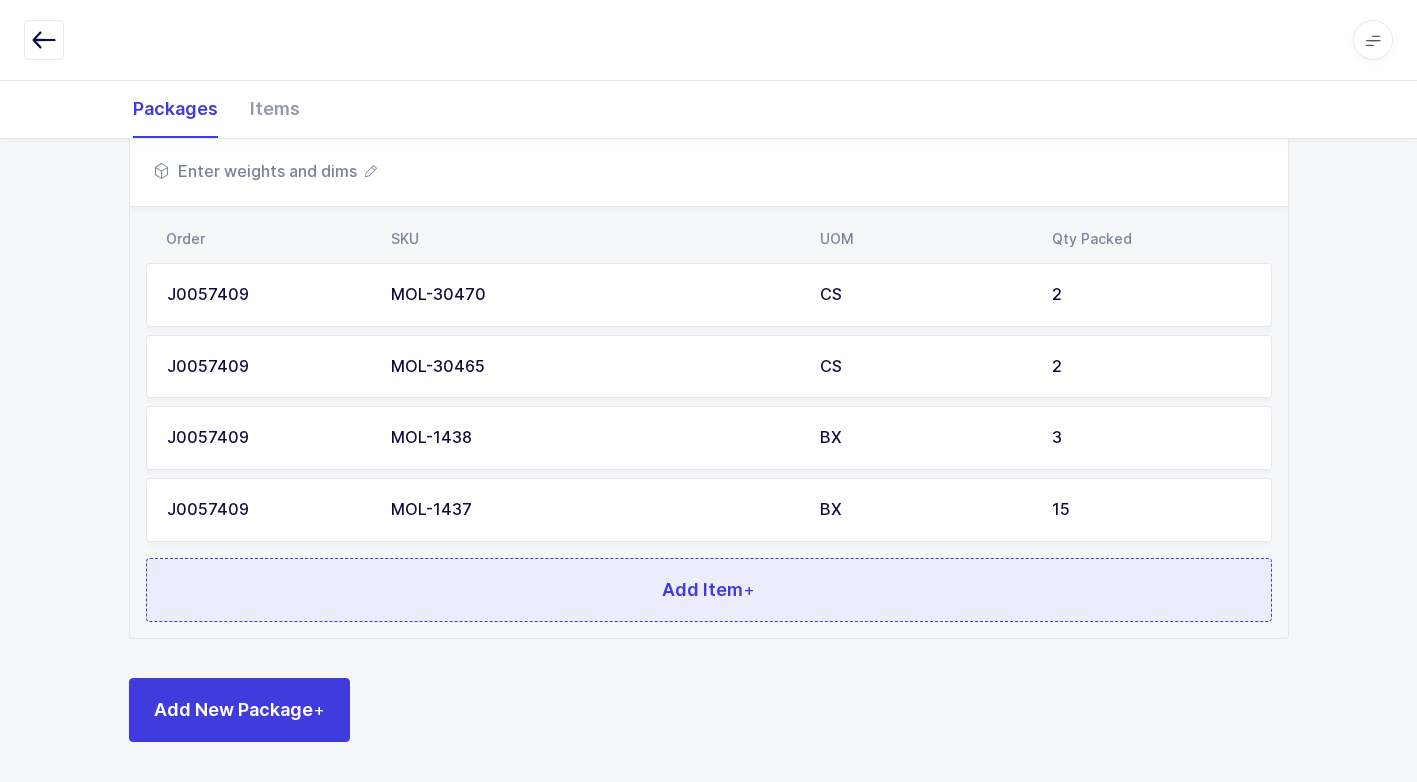 click on "Add Item  +" at bounding box center (709, 590) 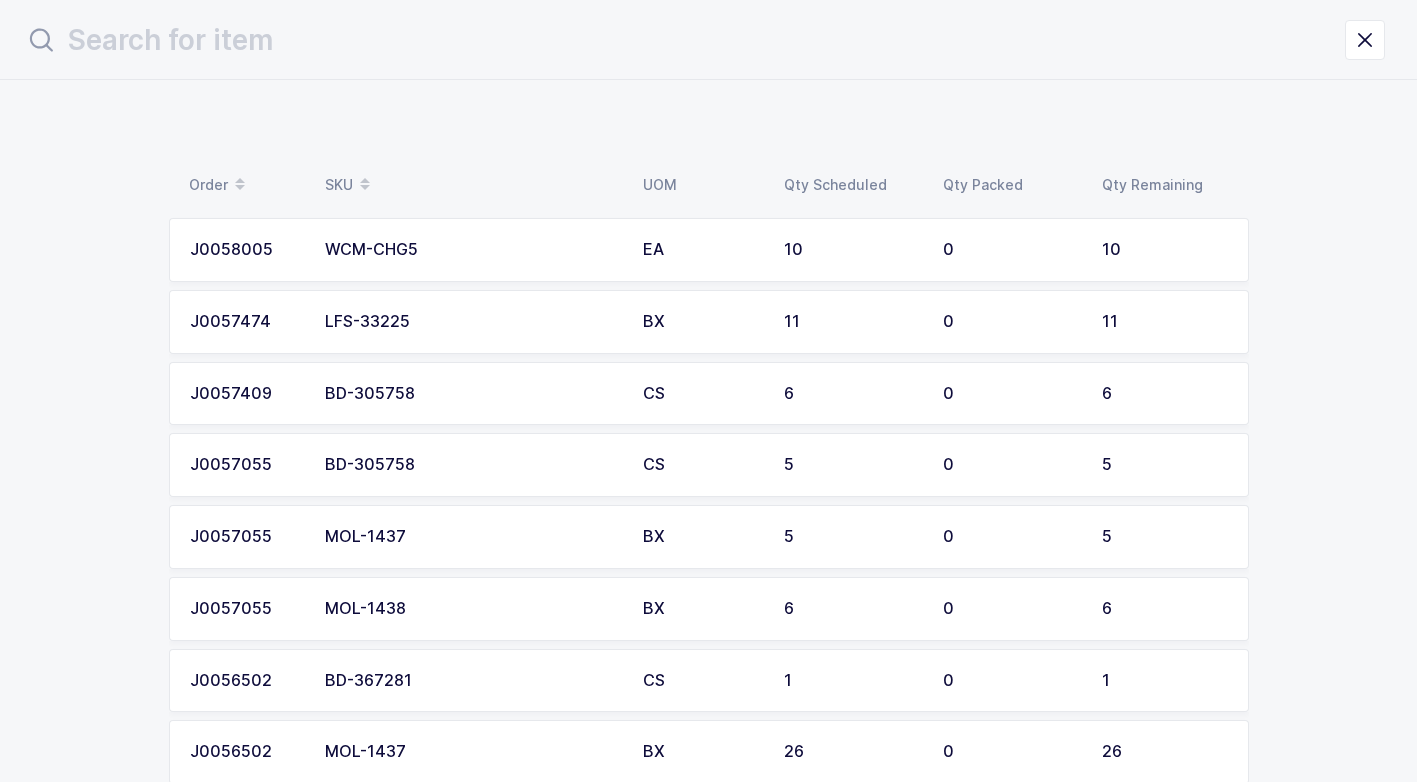 scroll, scrollTop: 0, scrollLeft: 0, axis: both 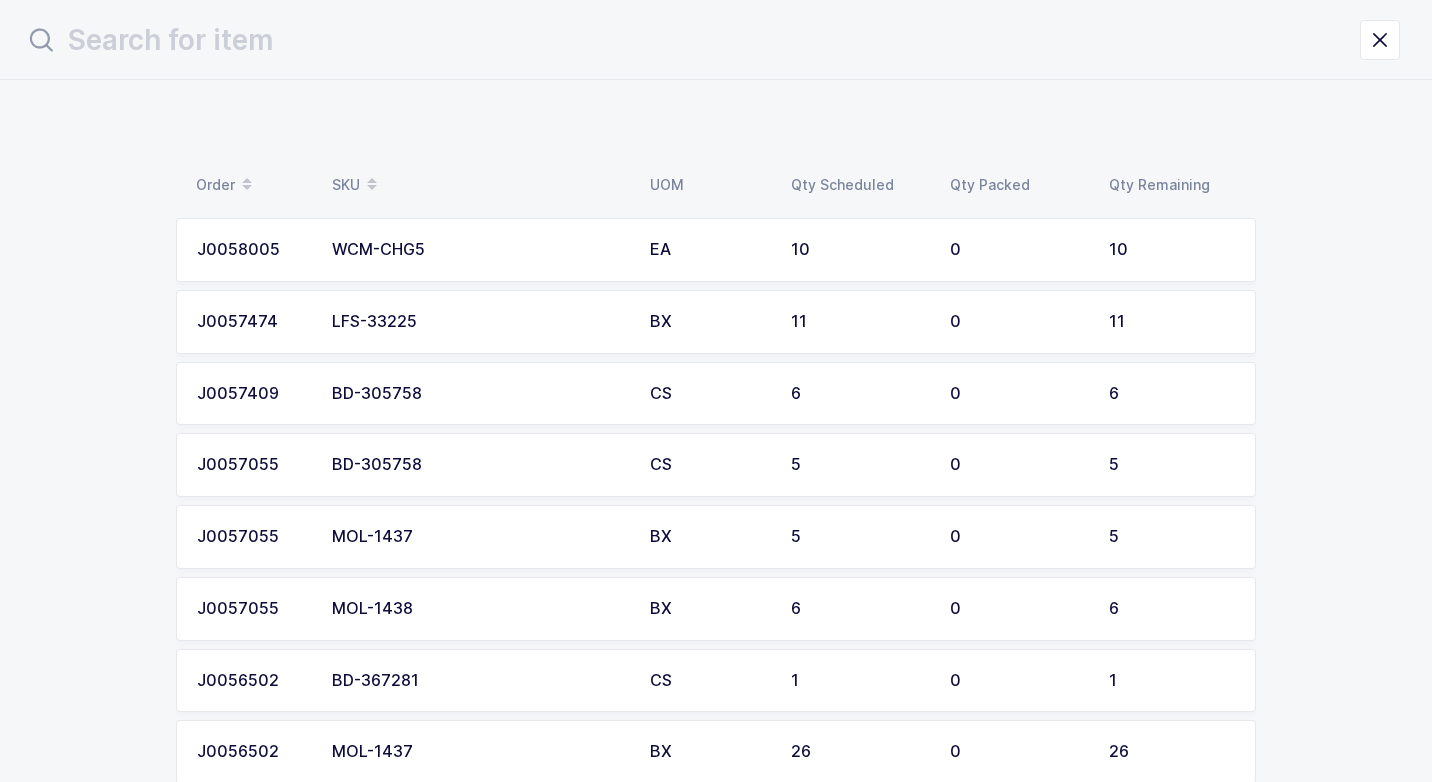 click on "MOL-1437" at bounding box center [479, 537] 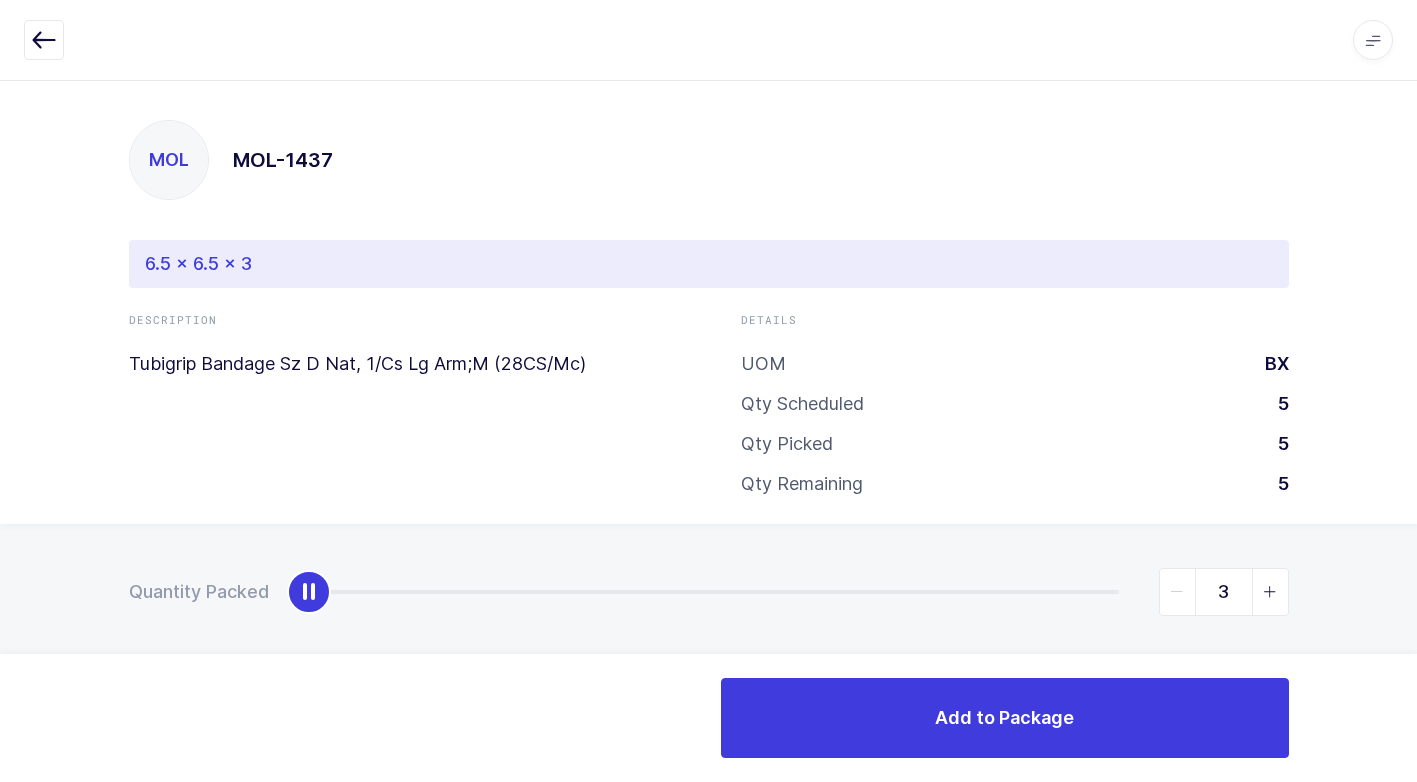 type on "5" 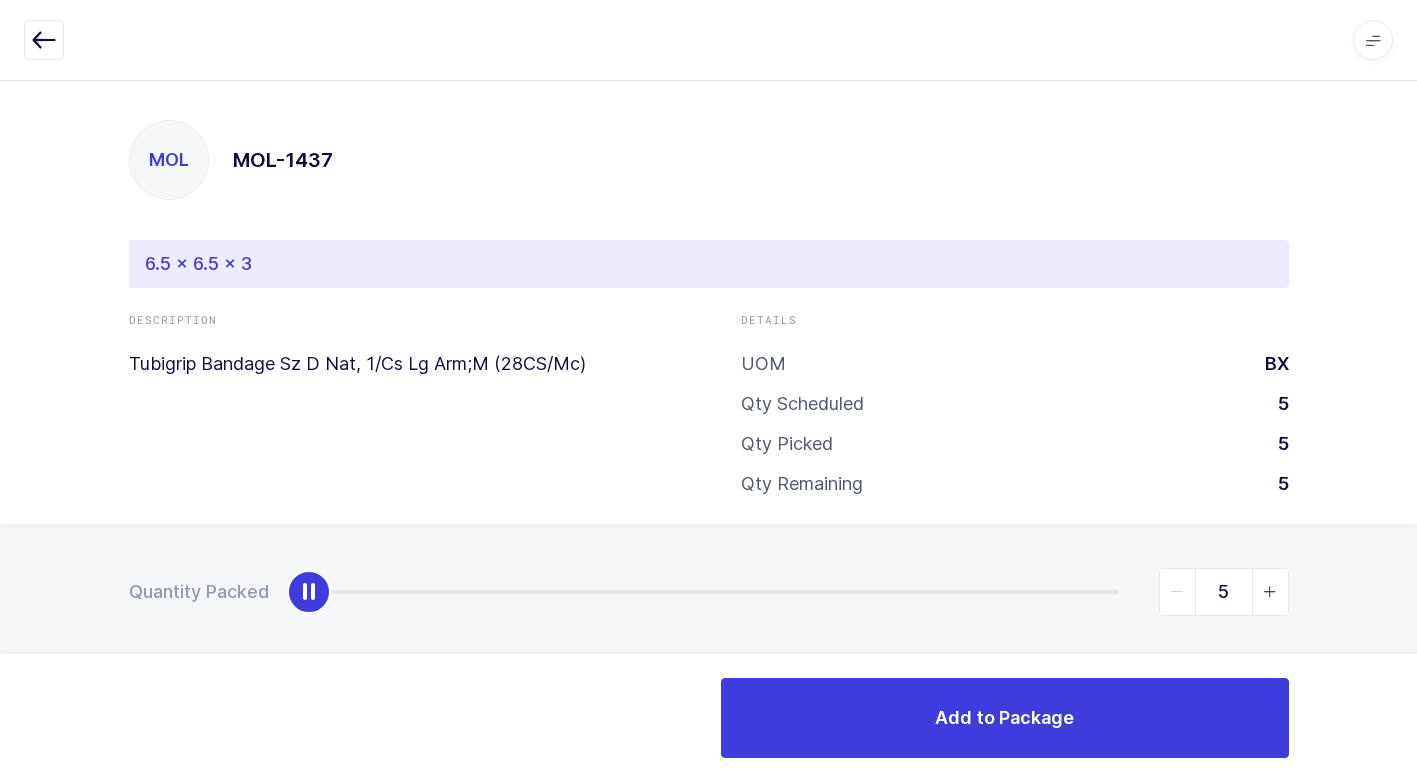 drag, startPoint x: 298, startPoint y: 594, endPoint x: 1435, endPoint y: 594, distance: 1137 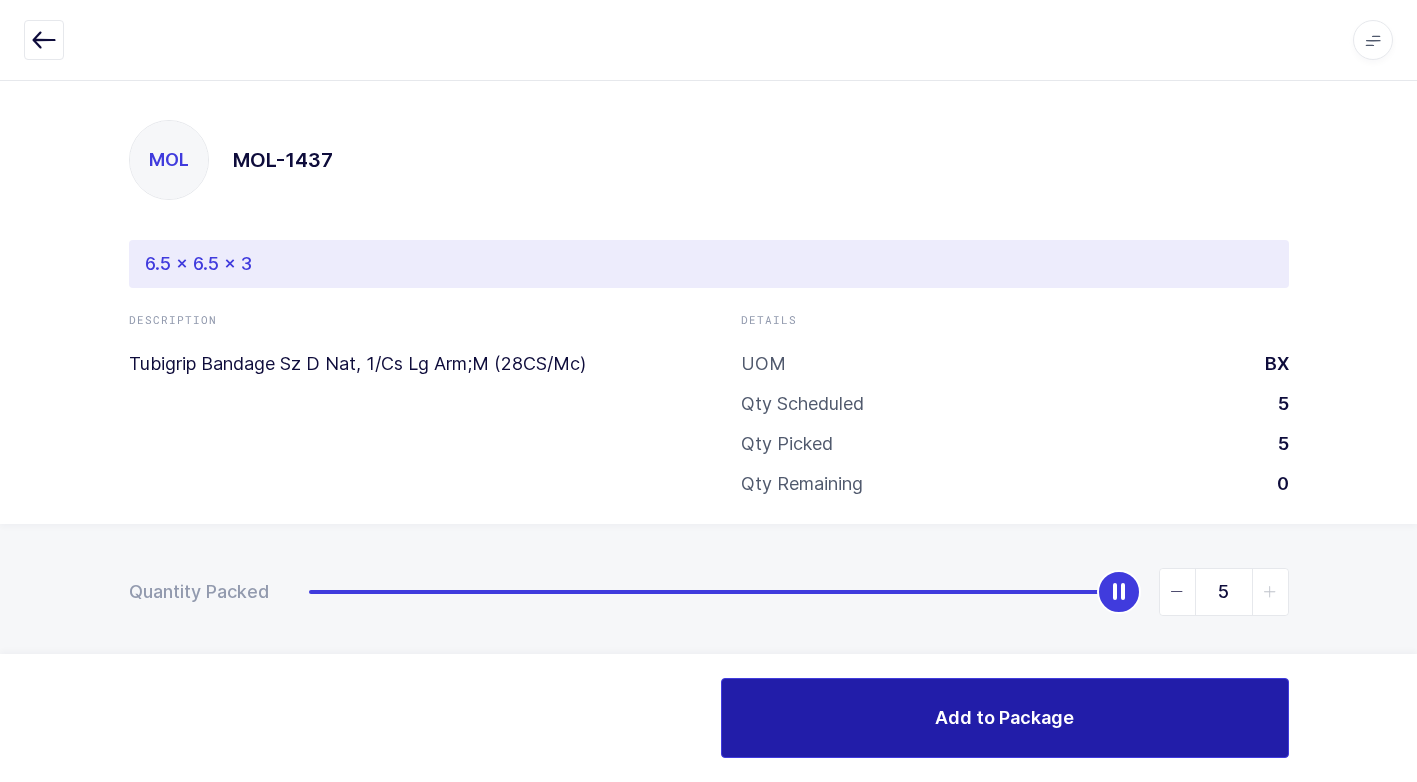 drag, startPoint x: 951, startPoint y: 712, endPoint x: 615, endPoint y: 675, distance: 338.03107 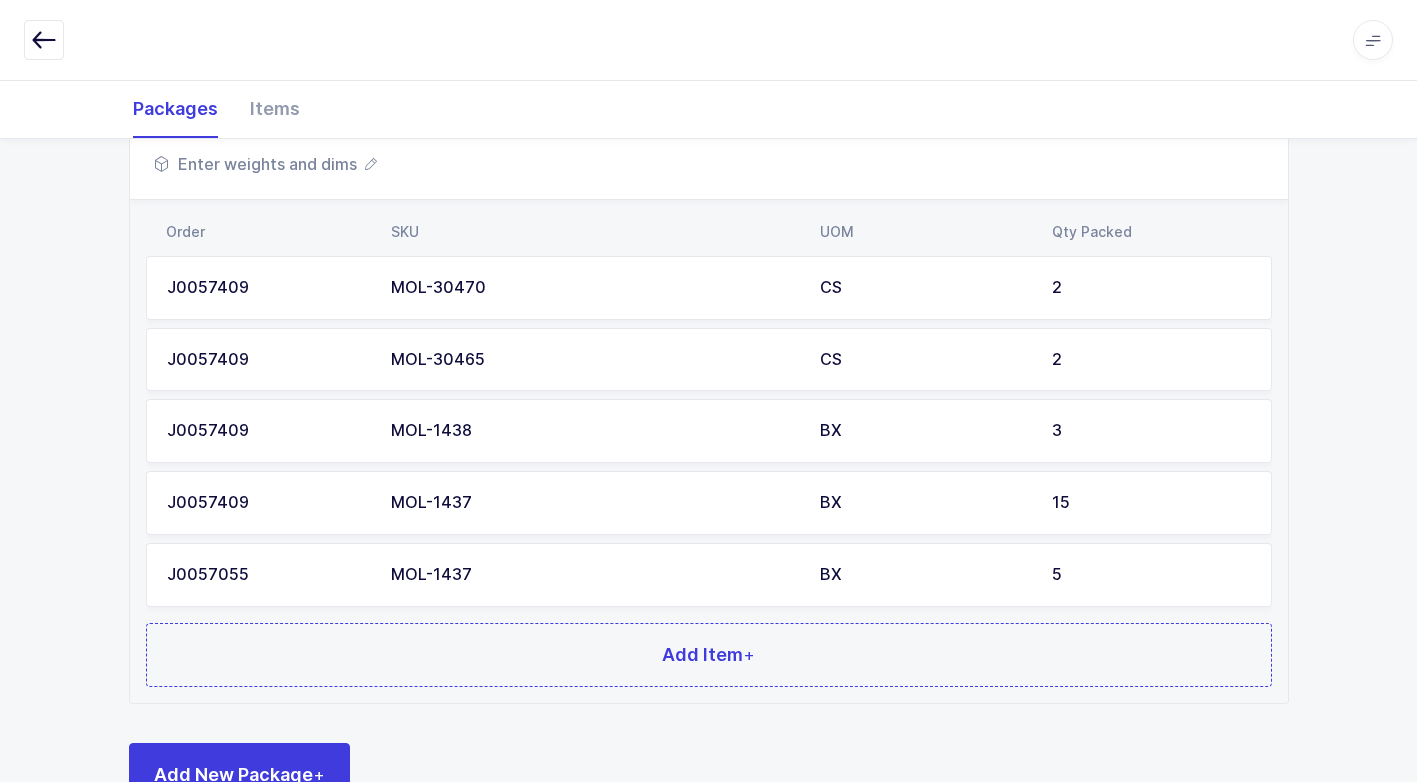 scroll, scrollTop: 728, scrollLeft: 0, axis: vertical 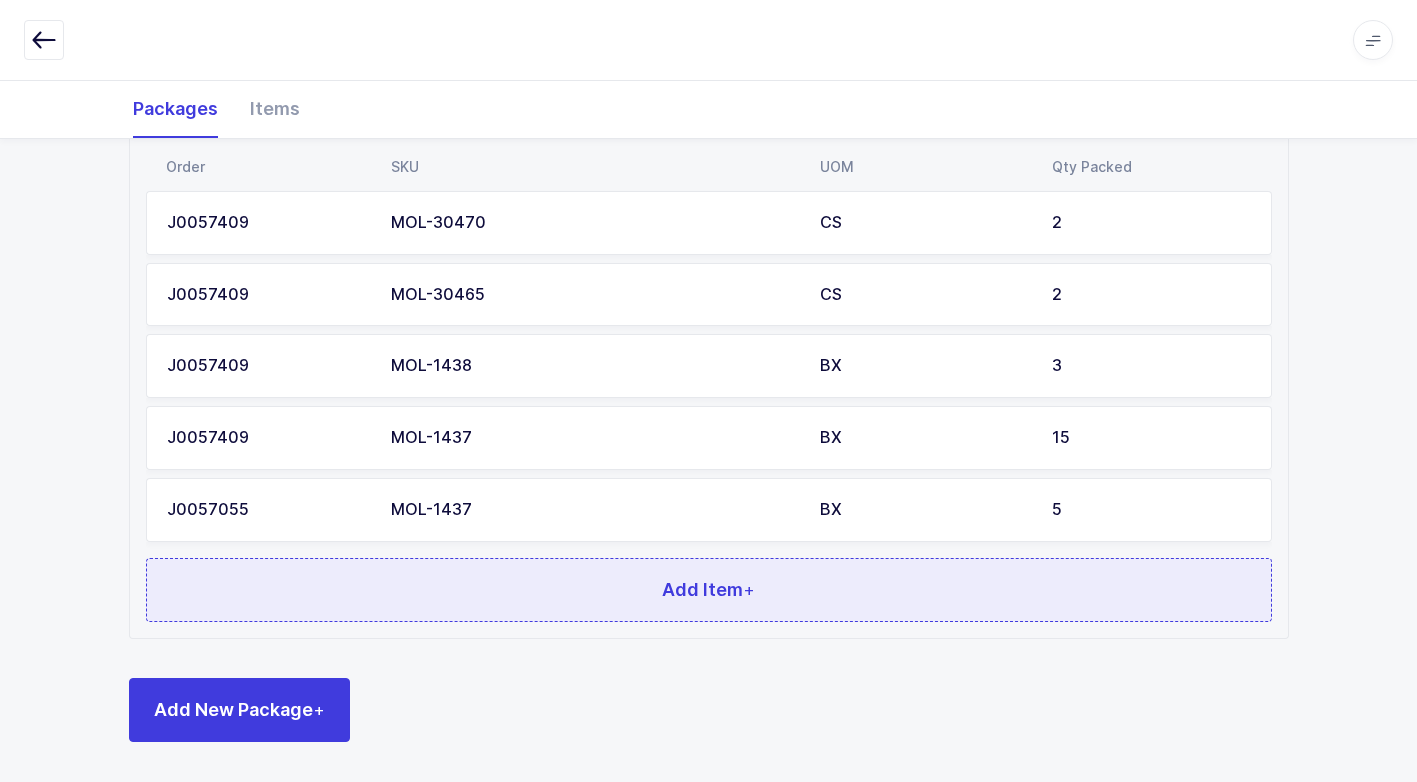 click on "Add Item  +" at bounding box center (709, 590) 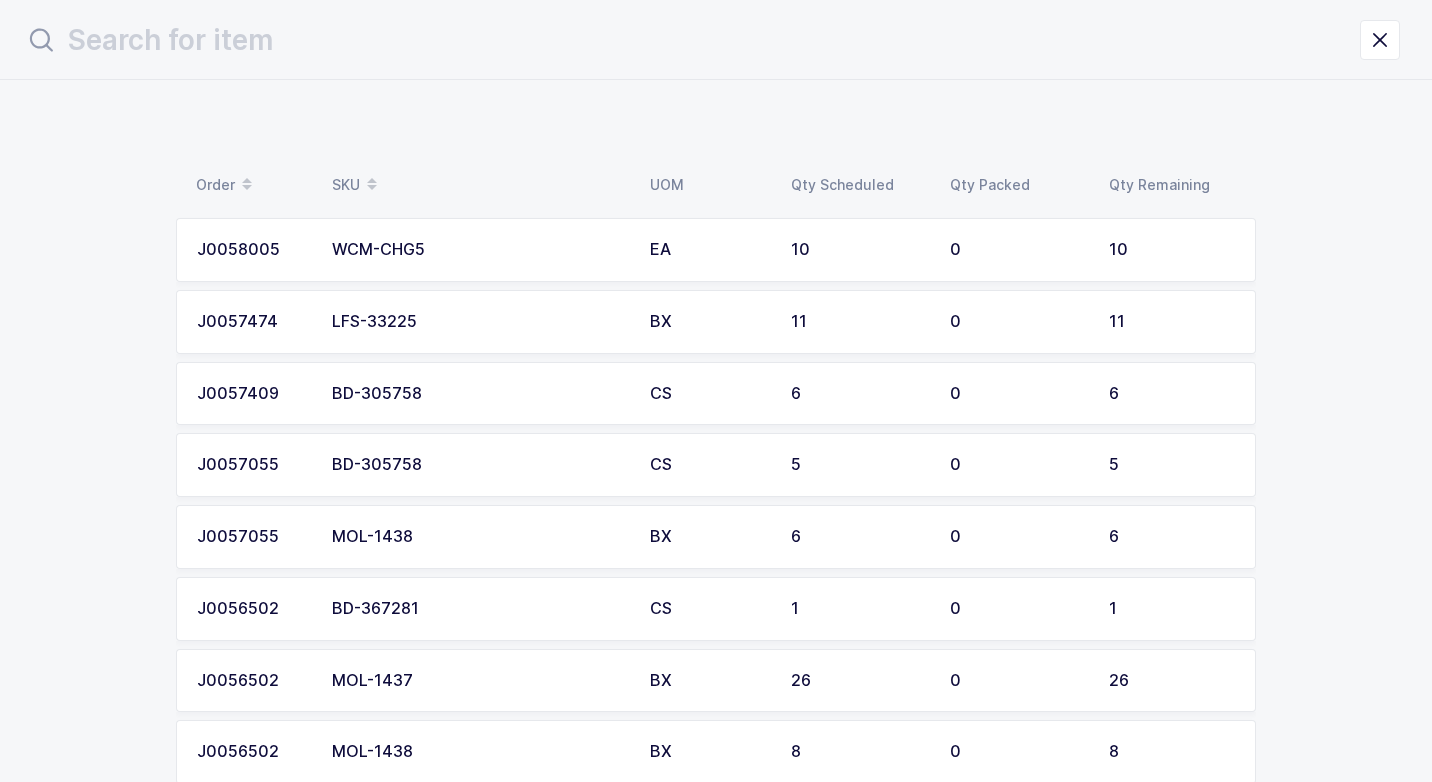 click on "MOL-1438" at bounding box center (479, 537) 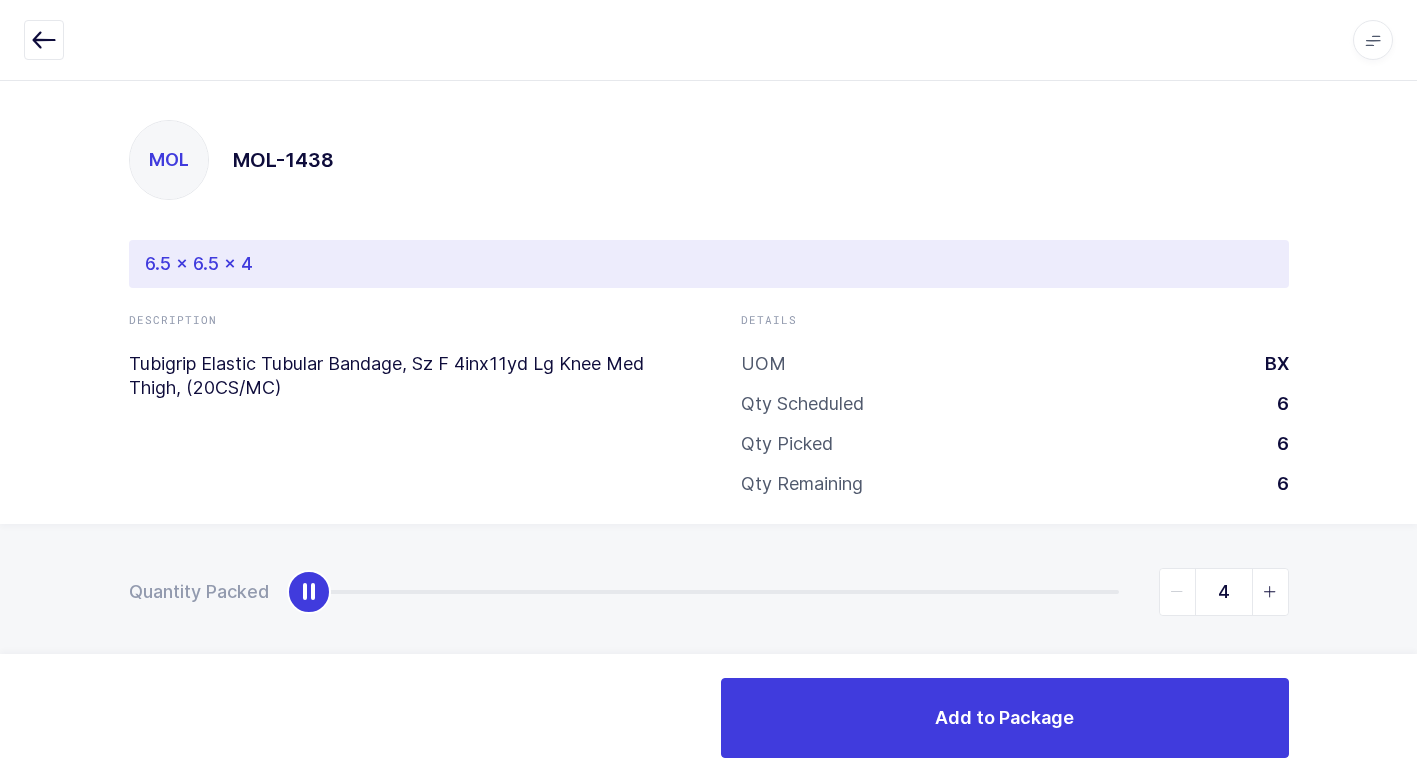 type on "6" 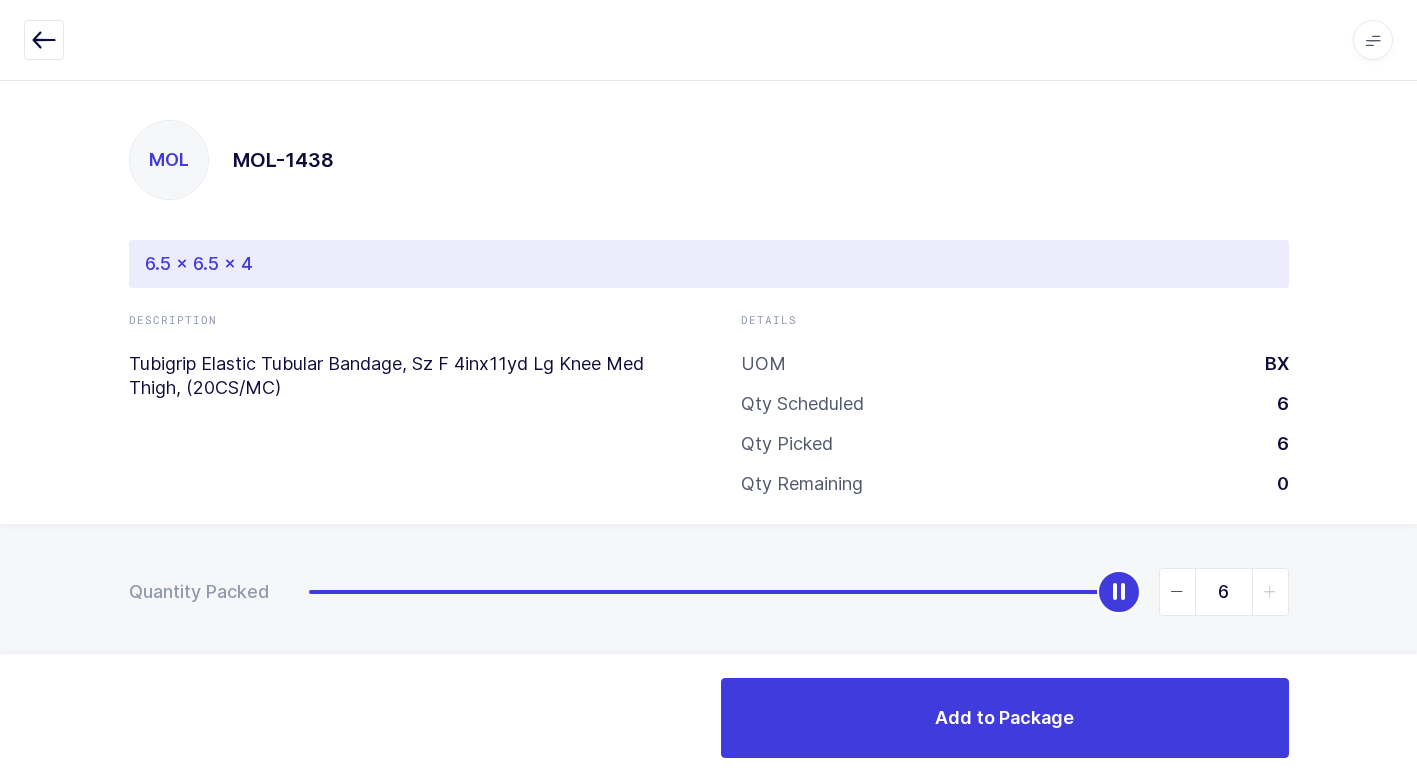 drag, startPoint x: 310, startPoint y: 597, endPoint x: 1267, endPoint y: 654, distance: 958.696 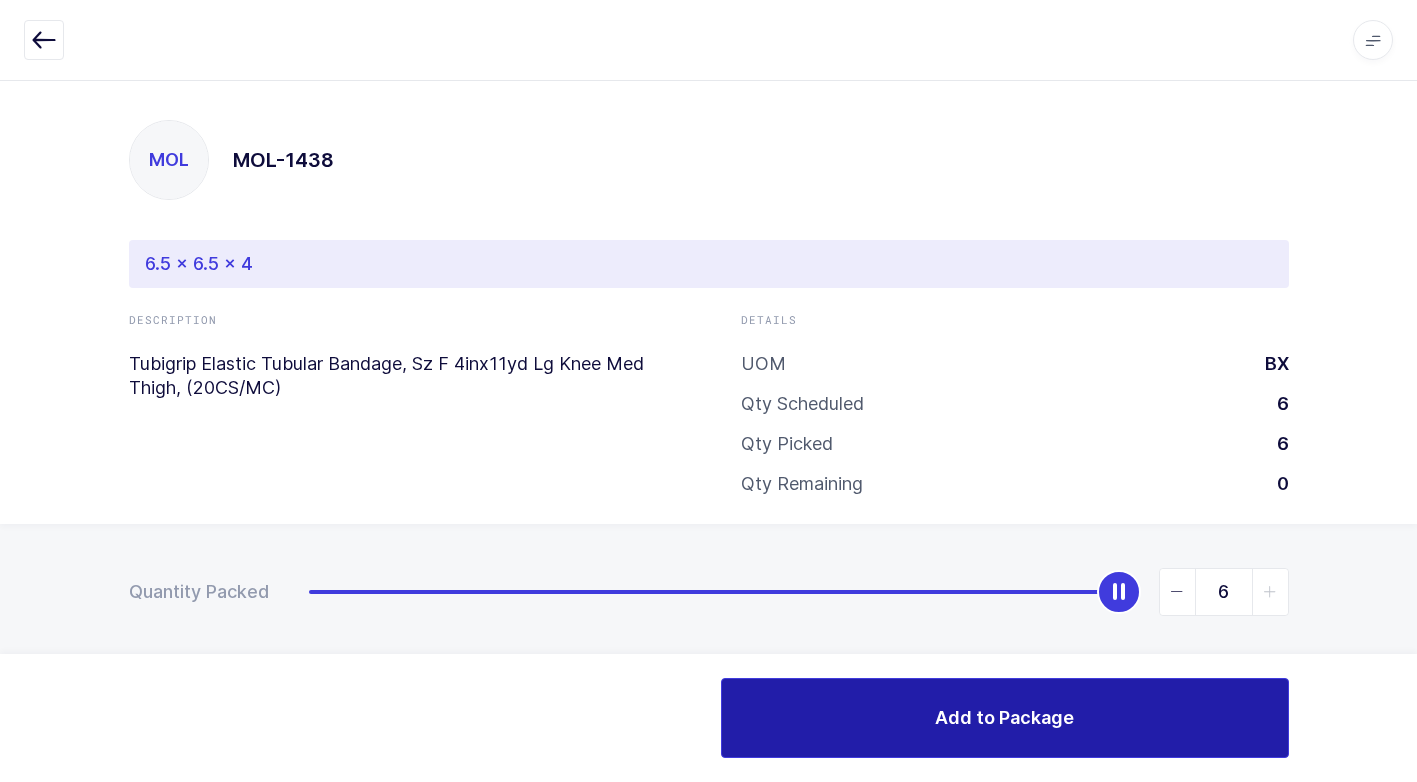 click on "Add to Package" at bounding box center (1005, 718) 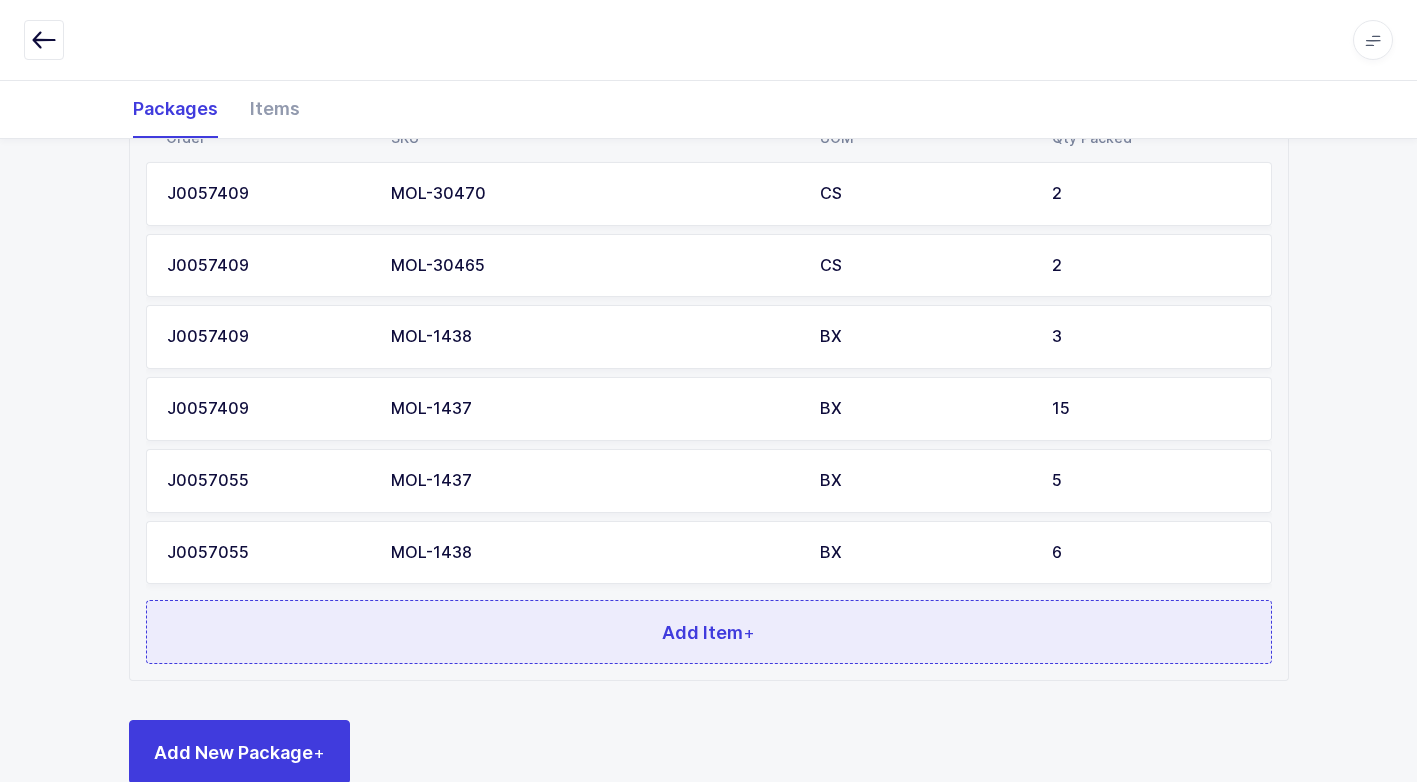 scroll, scrollTop: 799, scrollLeft: 0, axis: vertical 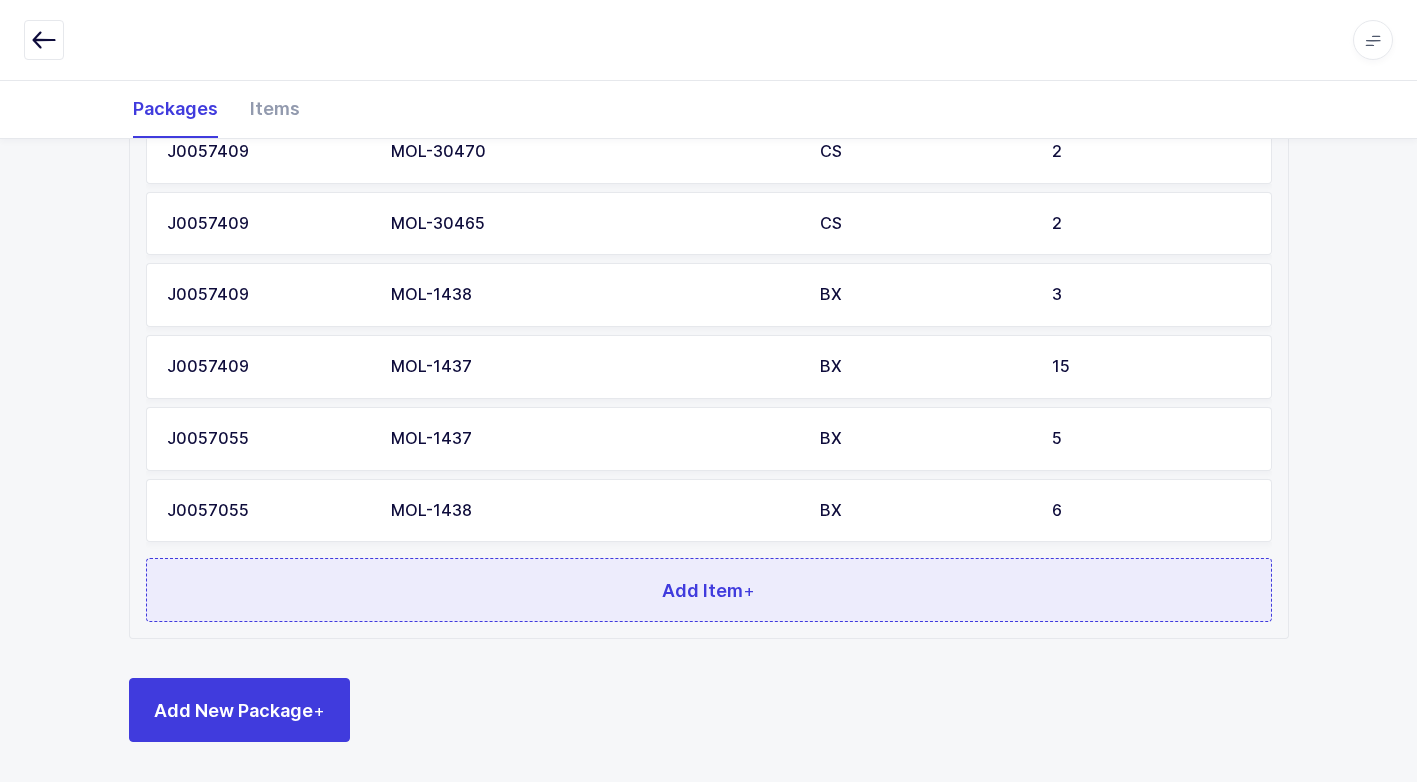 click on "Add Item  +" at bounding box center [709, 590] 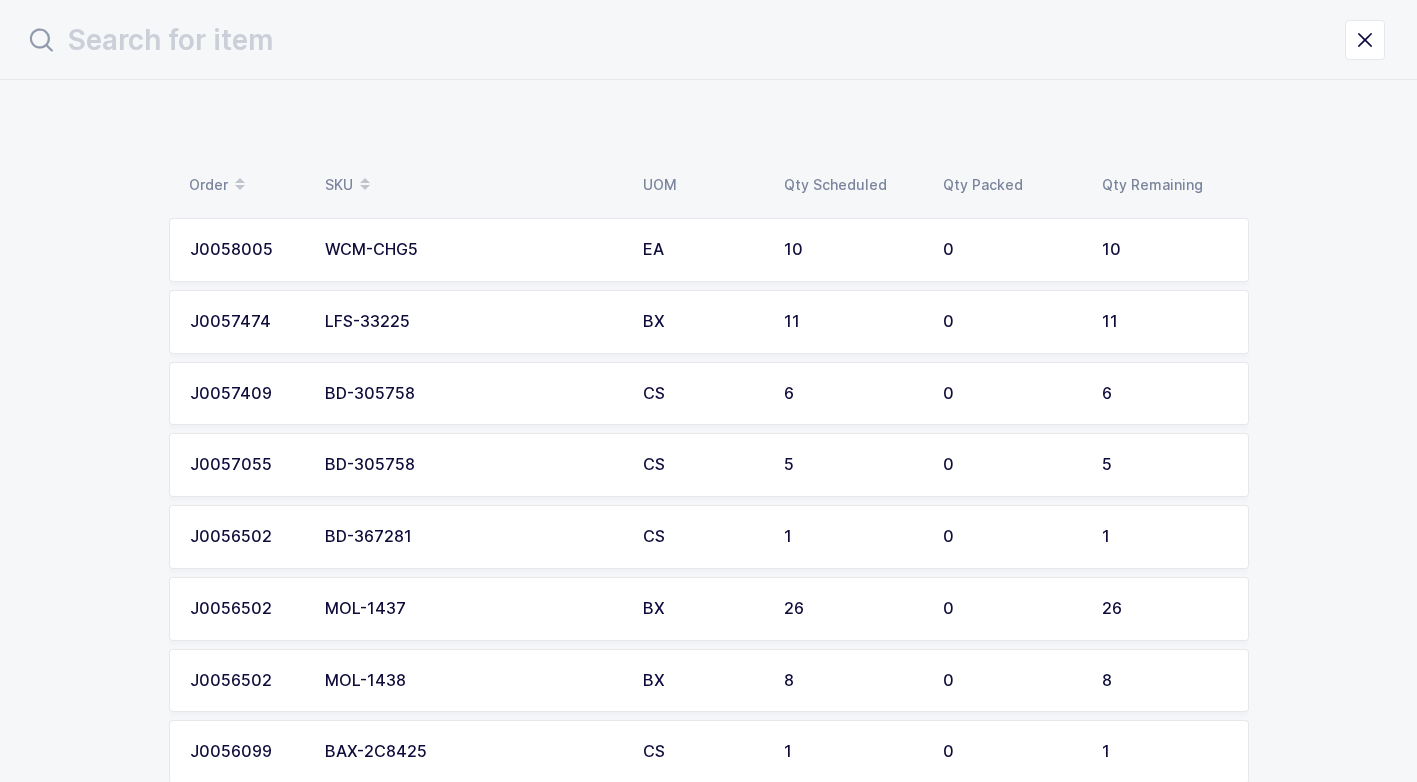 scroll, scrollTop: 0, scrollLeft: 0, axis: both 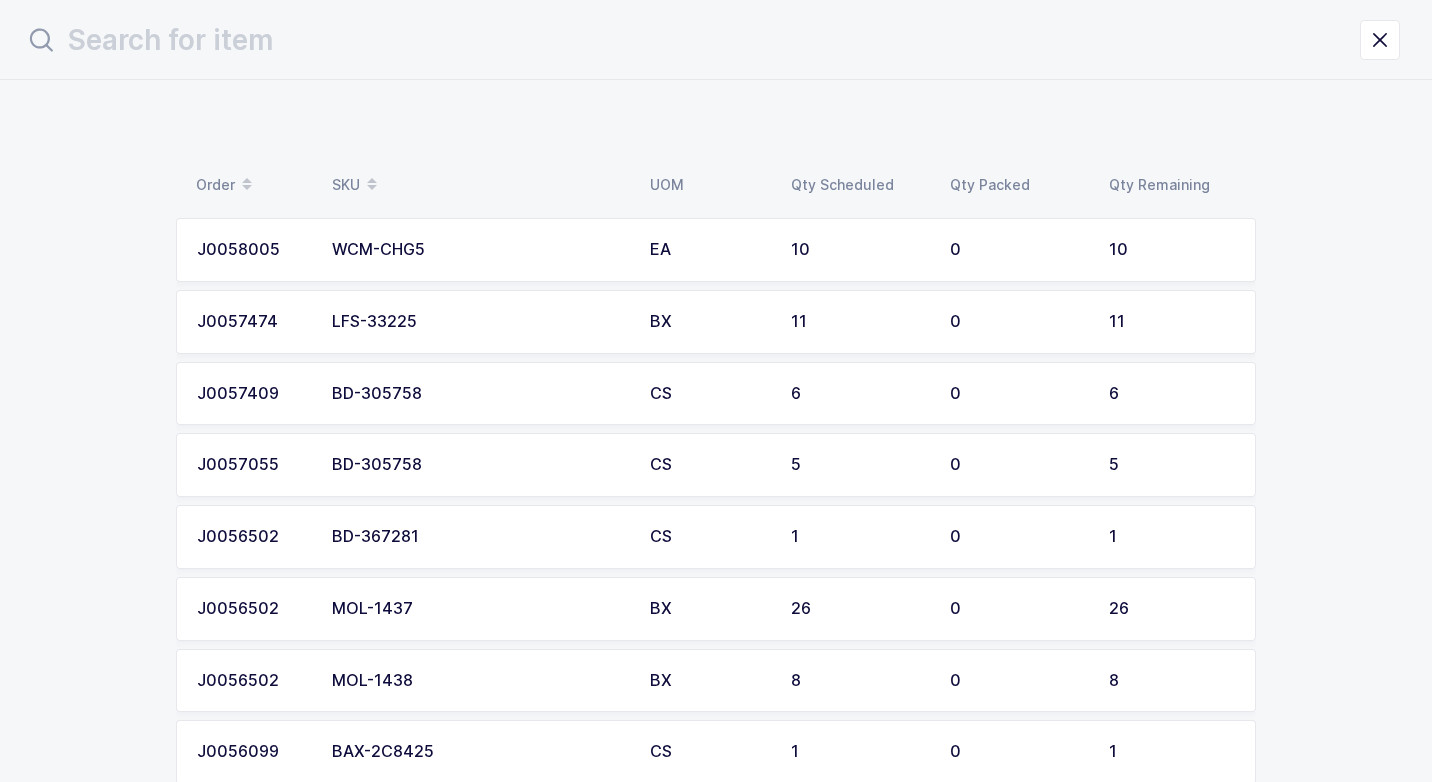 click on "MOL-1437" at bounding box center (479, 609) 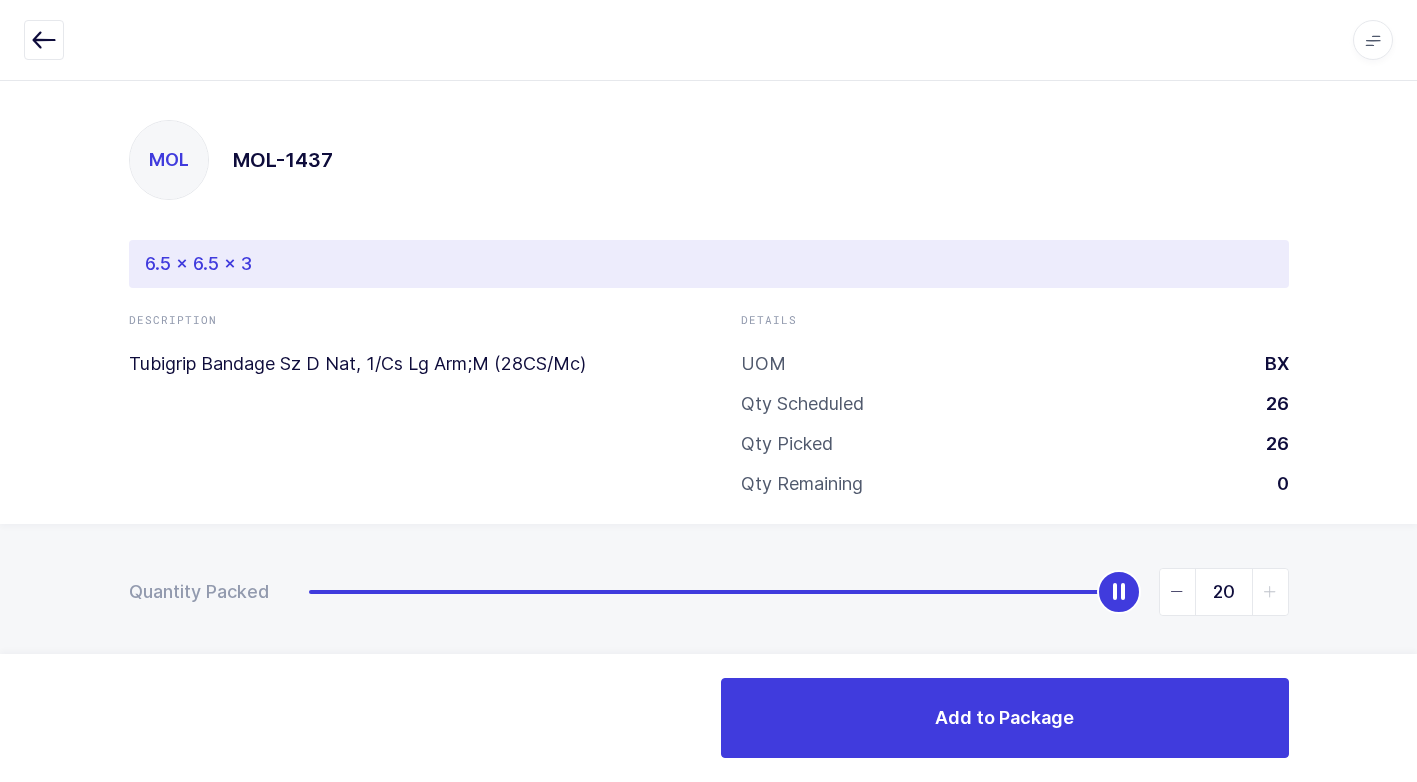 type on "26" 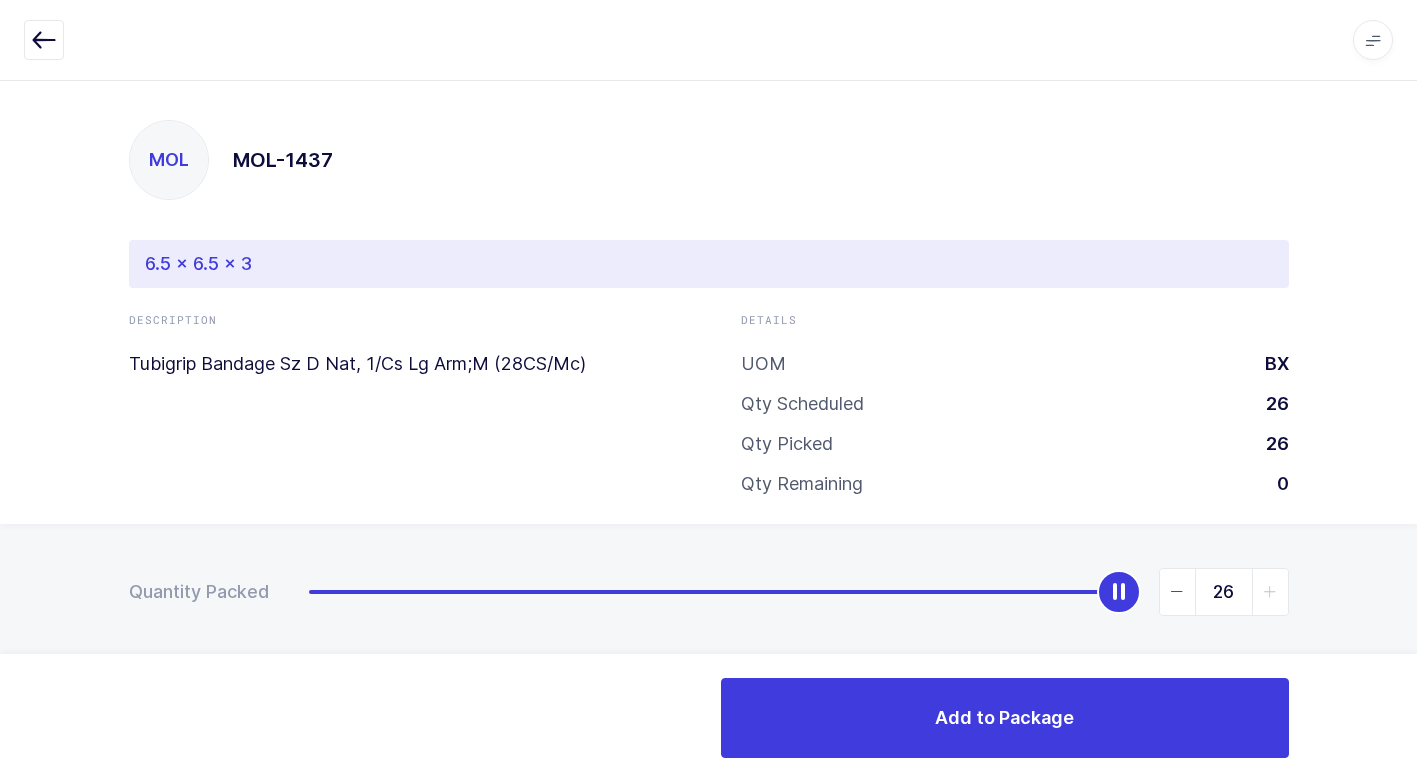 drag, startPoint x: 298, startPoint y: 599, endPoint x: 1408, endPoint y: 582, distance: 1110.1301 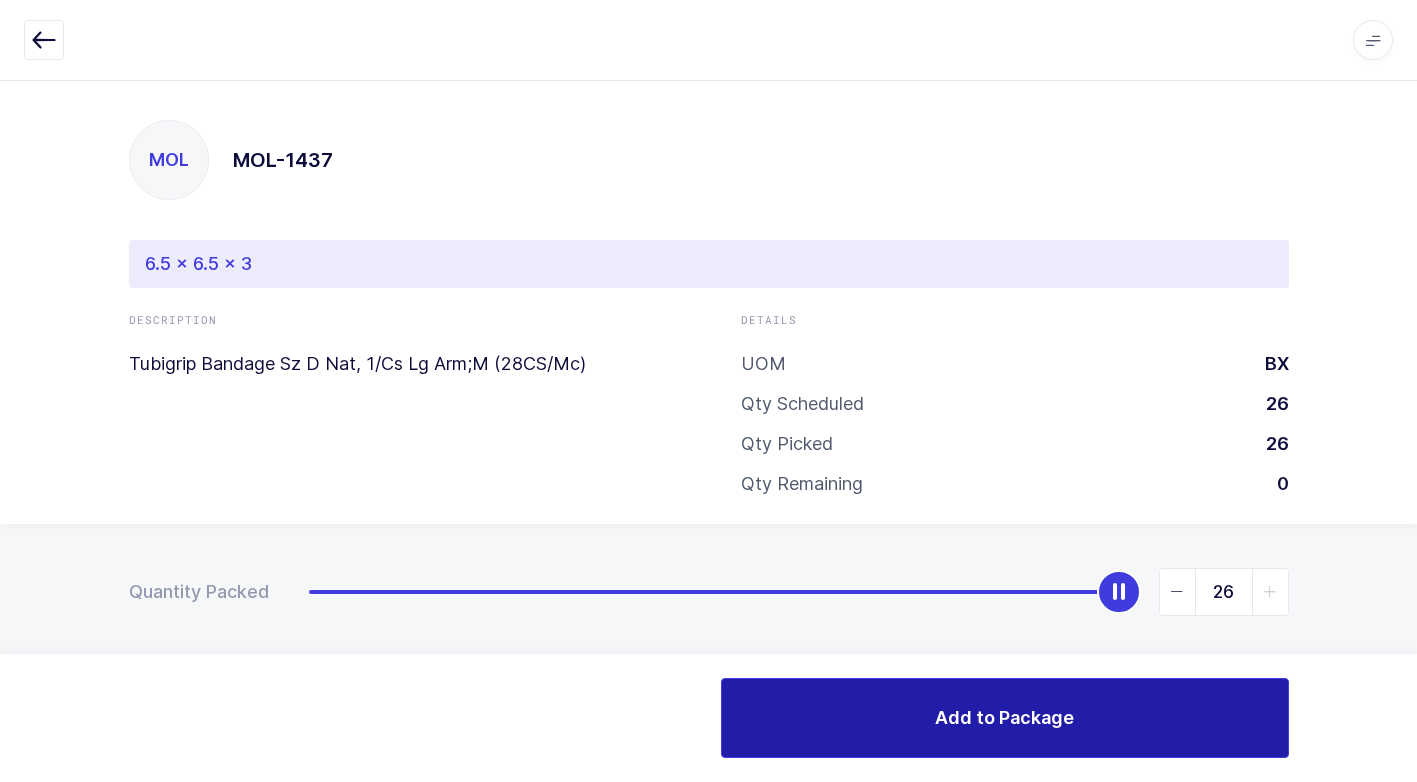 drag, startPoint x: 873, startPoint y: 722, endPoint x: 823, endPoint y: 711, distance: 51.1957 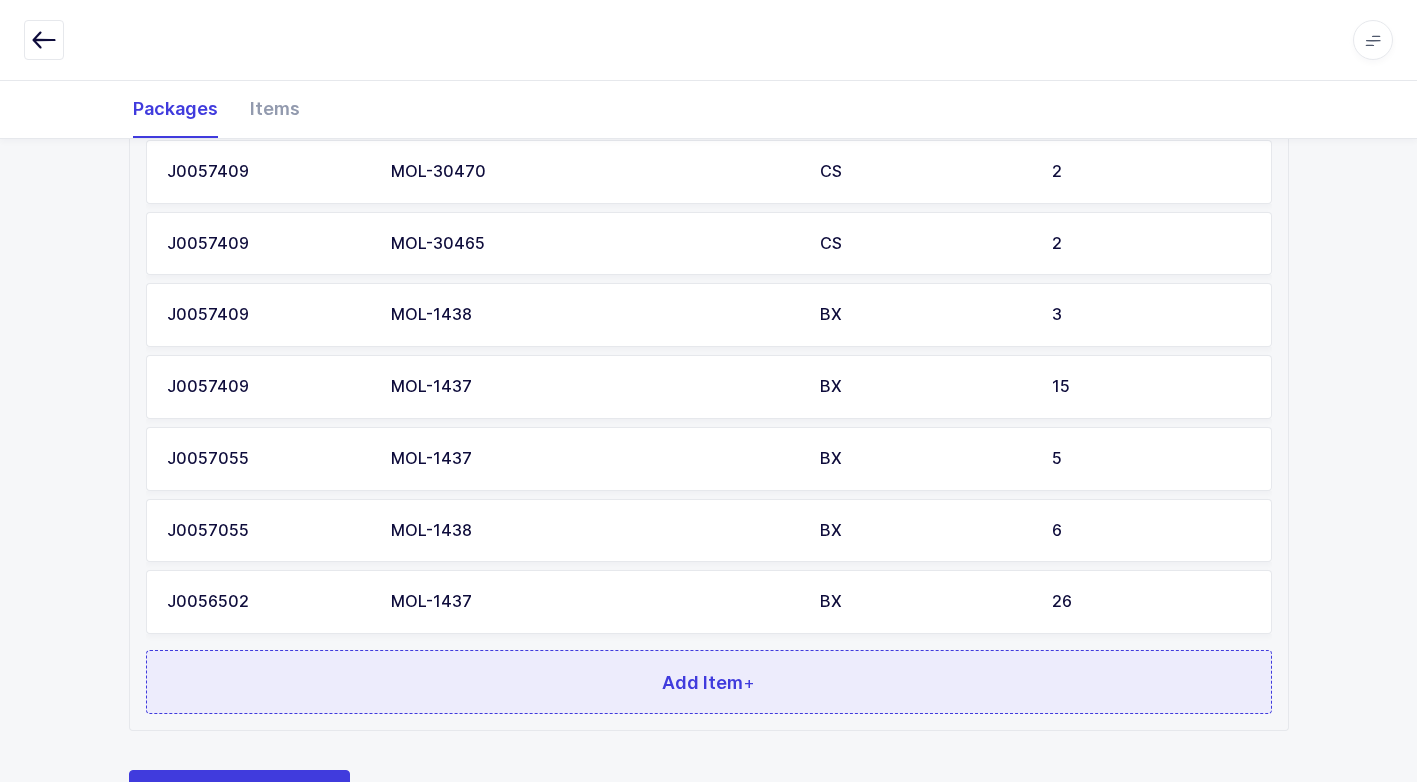 scroll, scrollTop: 871, scrollLeft: 0, axis: vertical 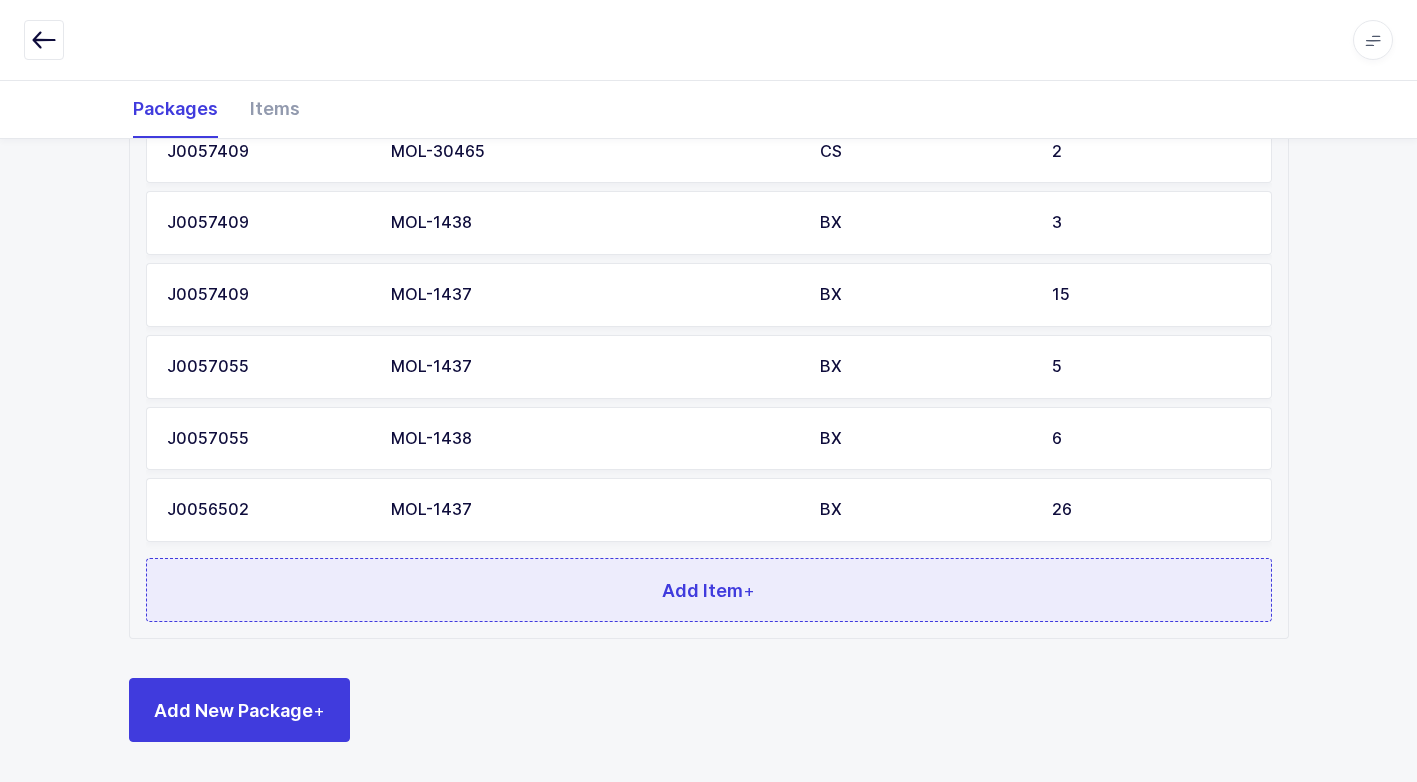 click on "Add Item  +" at bounding box center [709, 590] 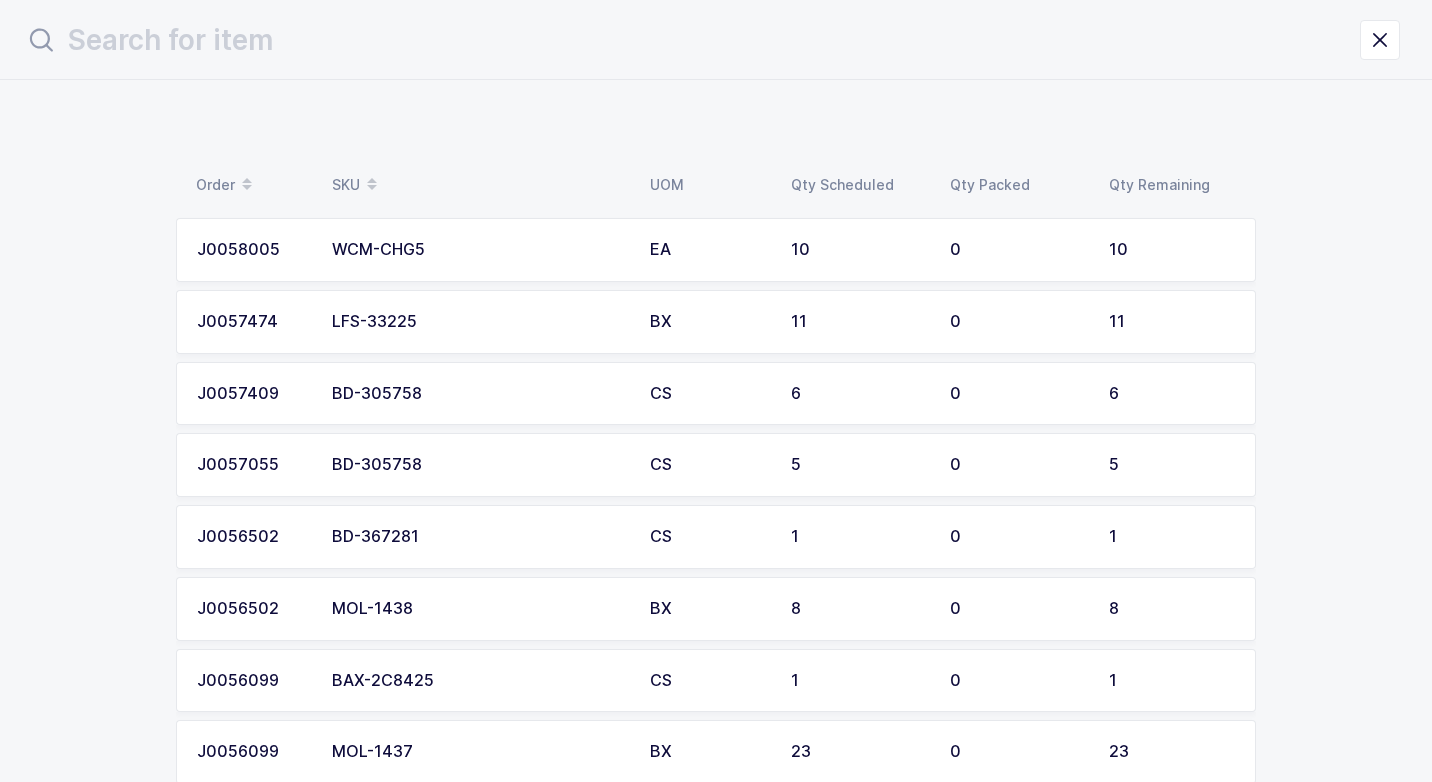 click on "MOL-1438" at bounding box center (479, 609) 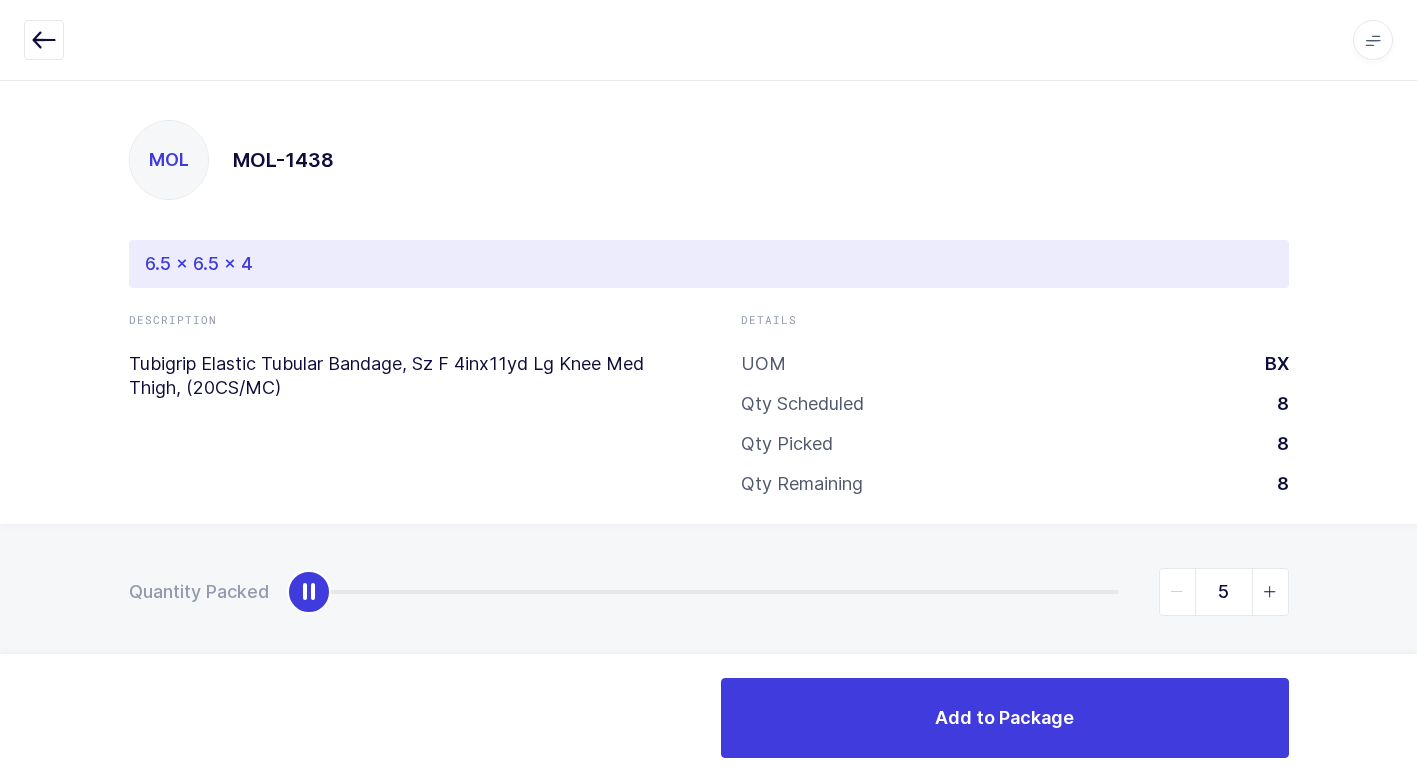 type on "8" 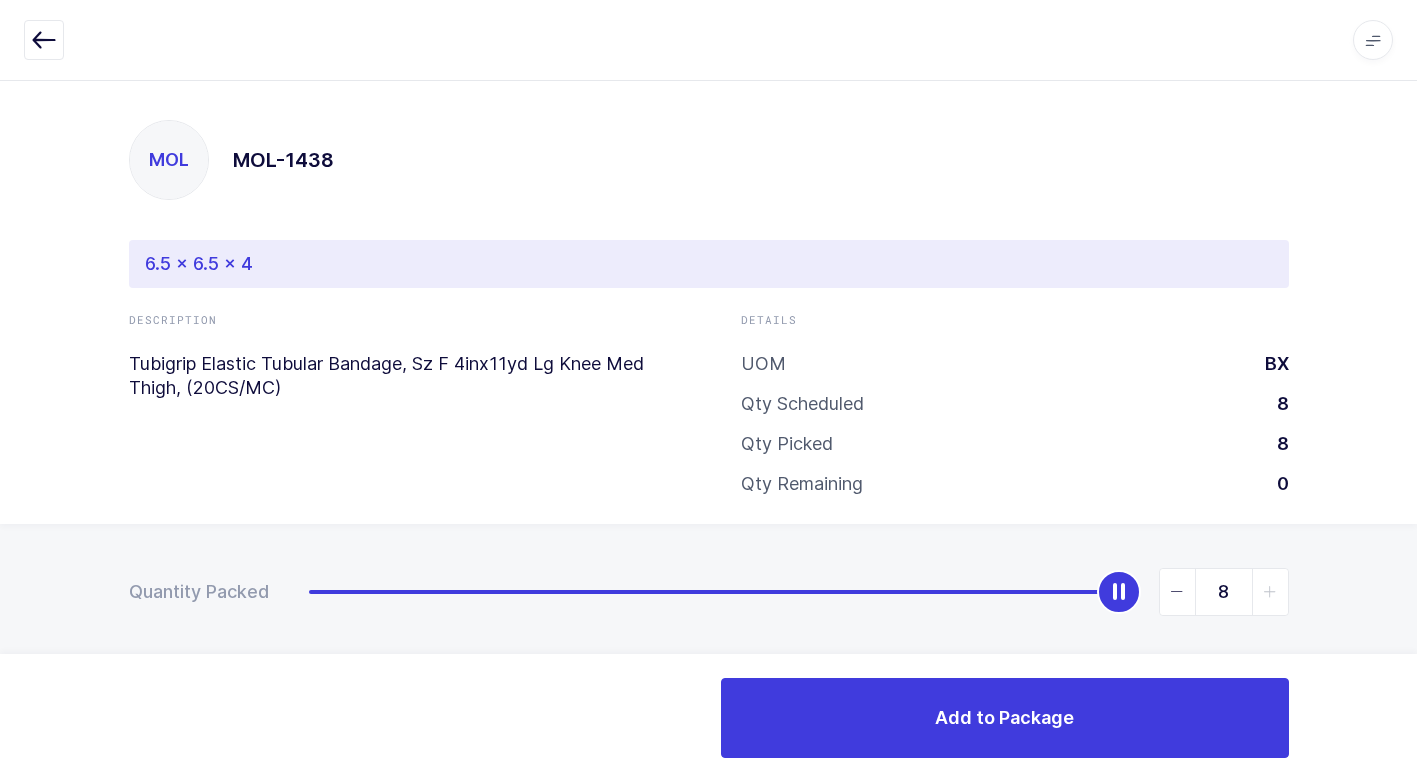 drag, startPoint x: 312, startPoint y: 590, endPoint x: 1367, endPoint y: 633, distance: 1055.876 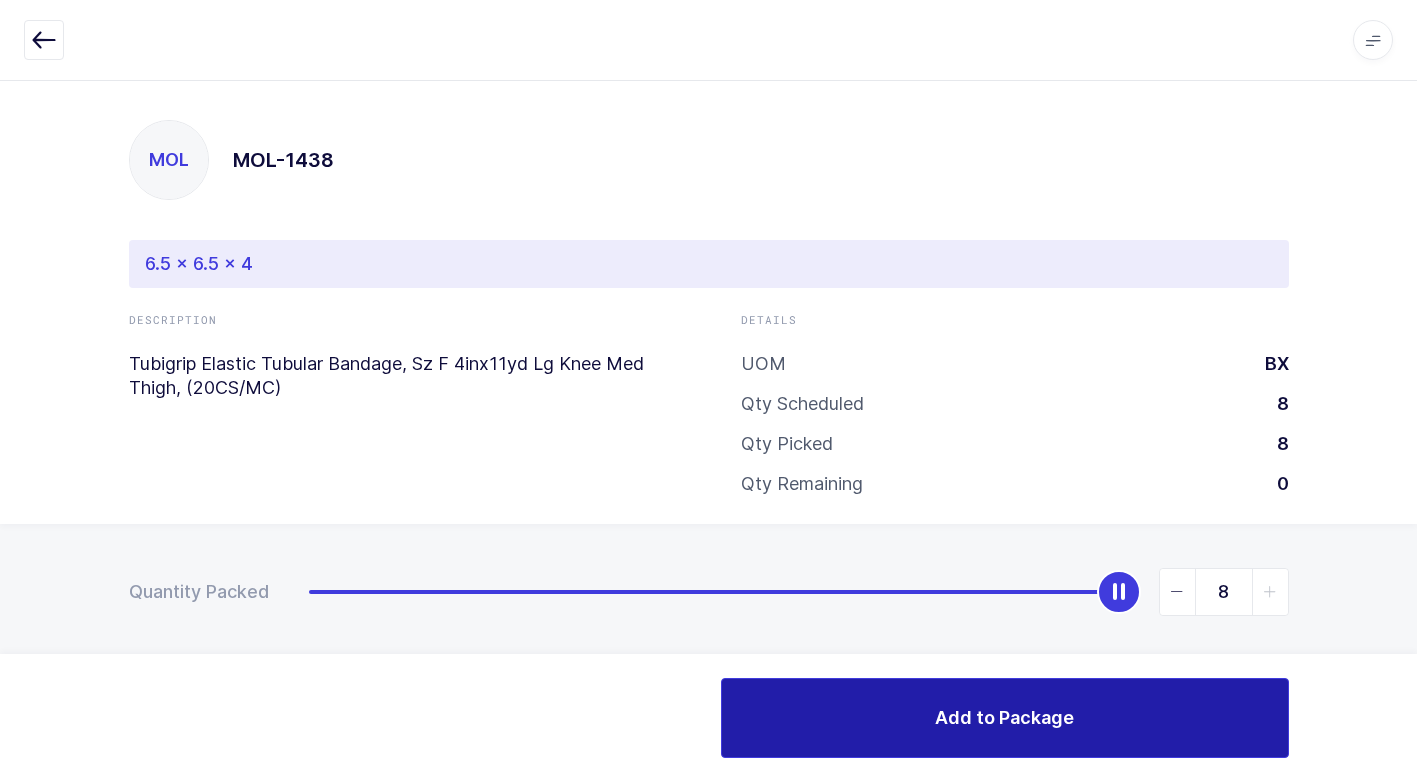 drag, startPoint x: 968, startPoint y: 701, endPoint x: 882, endPoint y: 698, distance: 86.05231 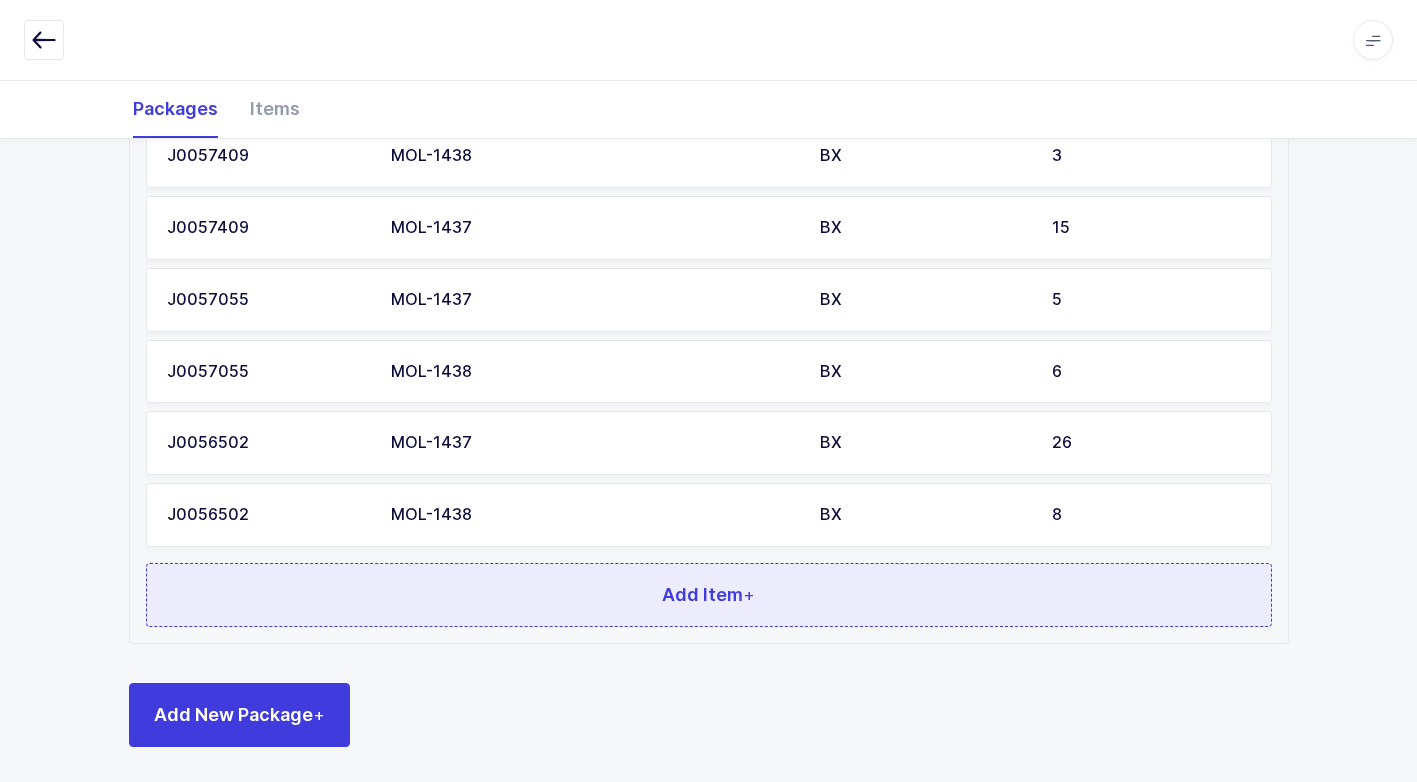 scroll, scrollTop: 943, scrollLeft: 0, axis: vertical 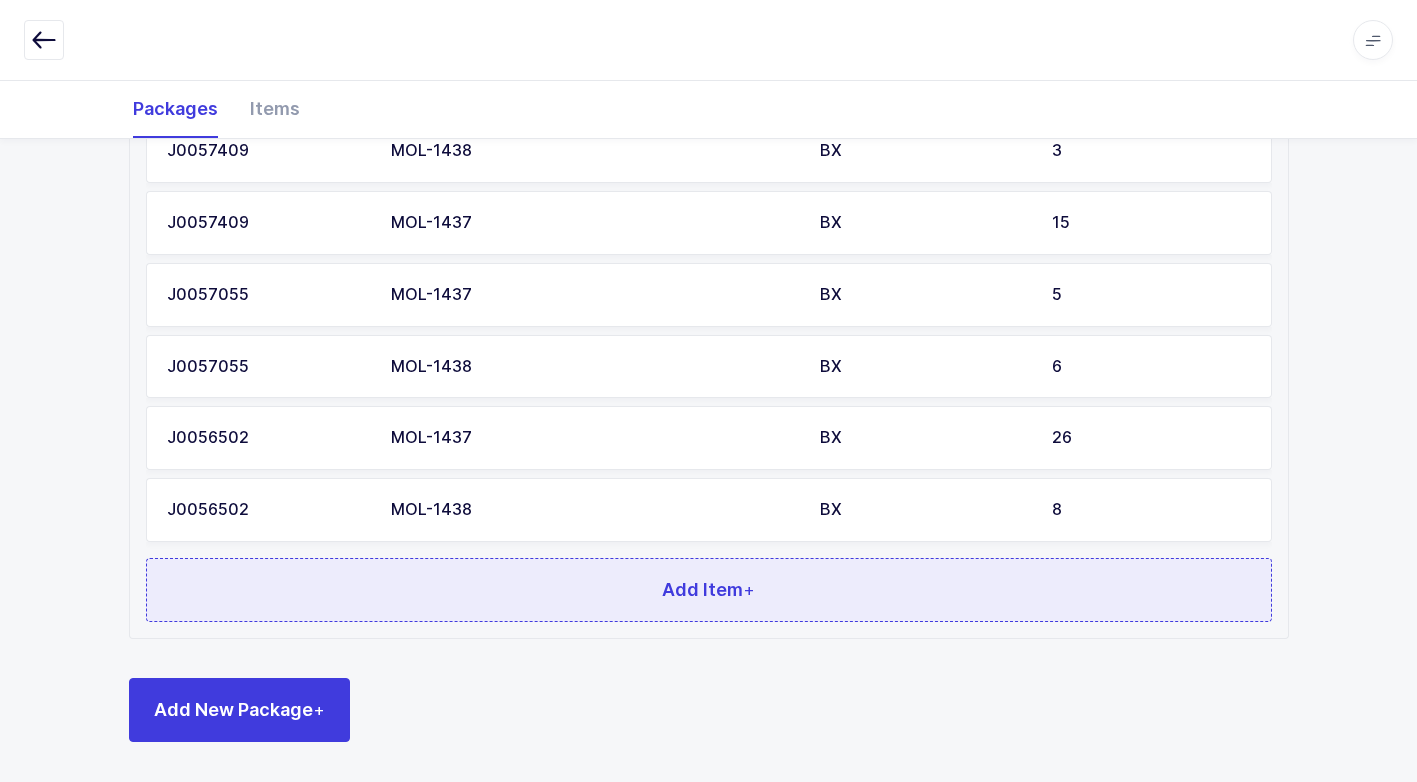 click on "Add Item  +" at bounding box center (709, 590) 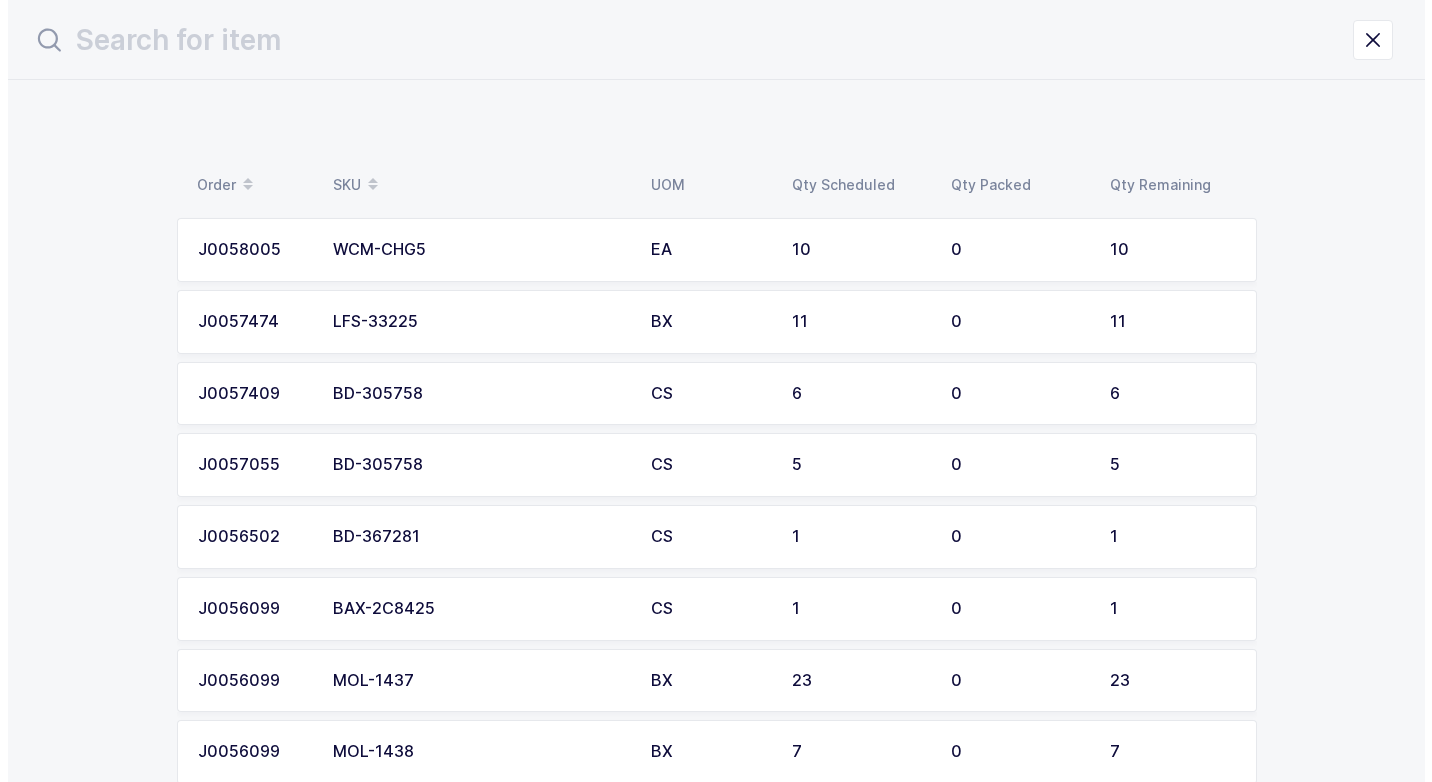 scroll, scrollTop: 0, scrollLeft: 0, axis: both 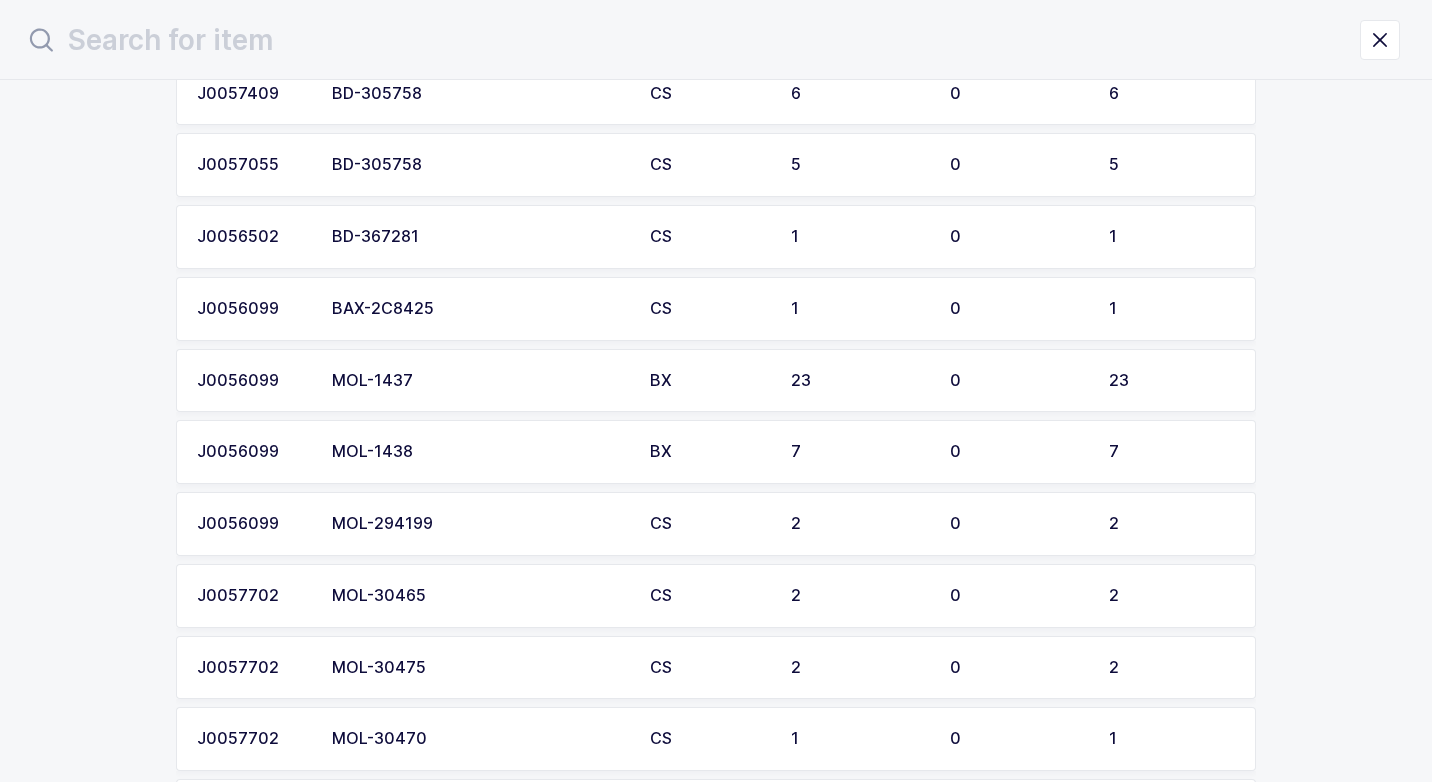 click on "MOL-1437" at bounding box center (479, 381) 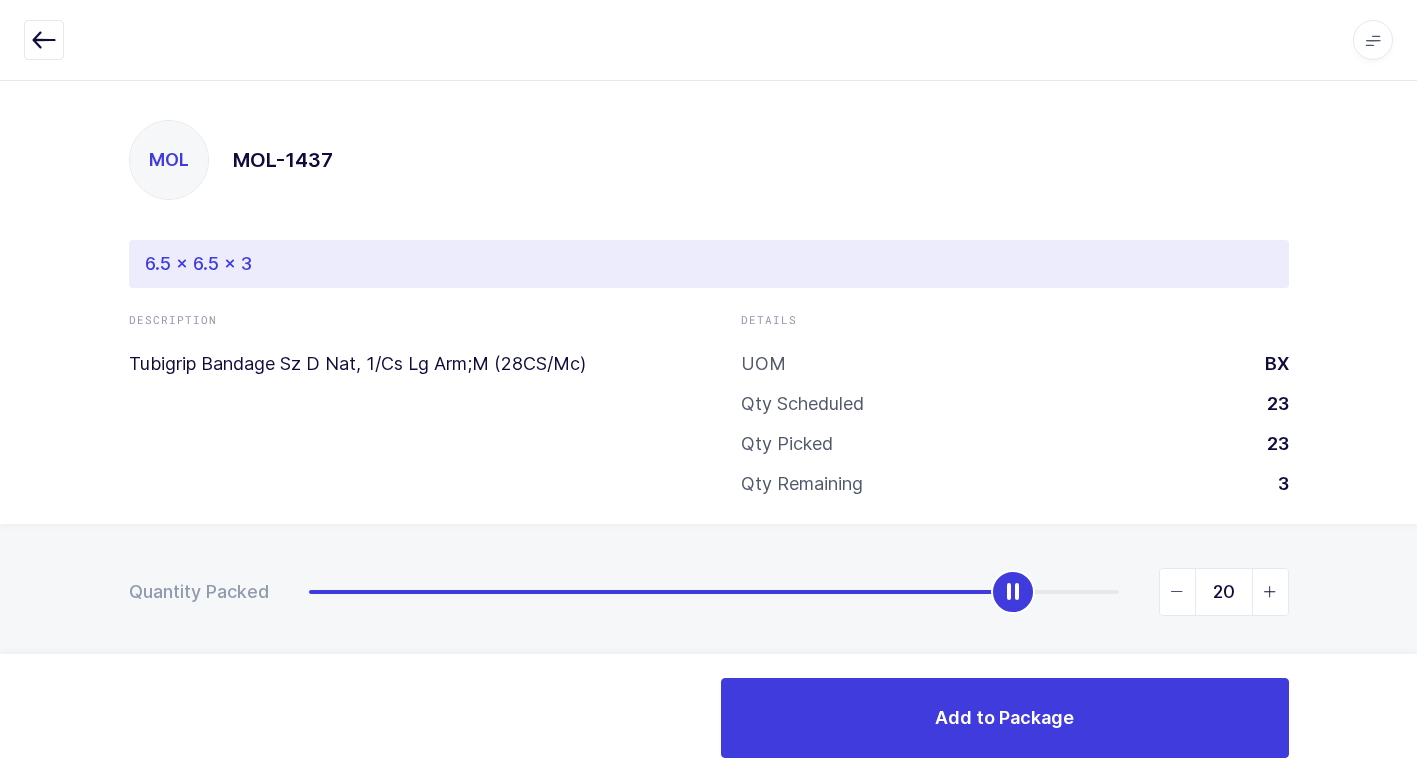 type on "23" 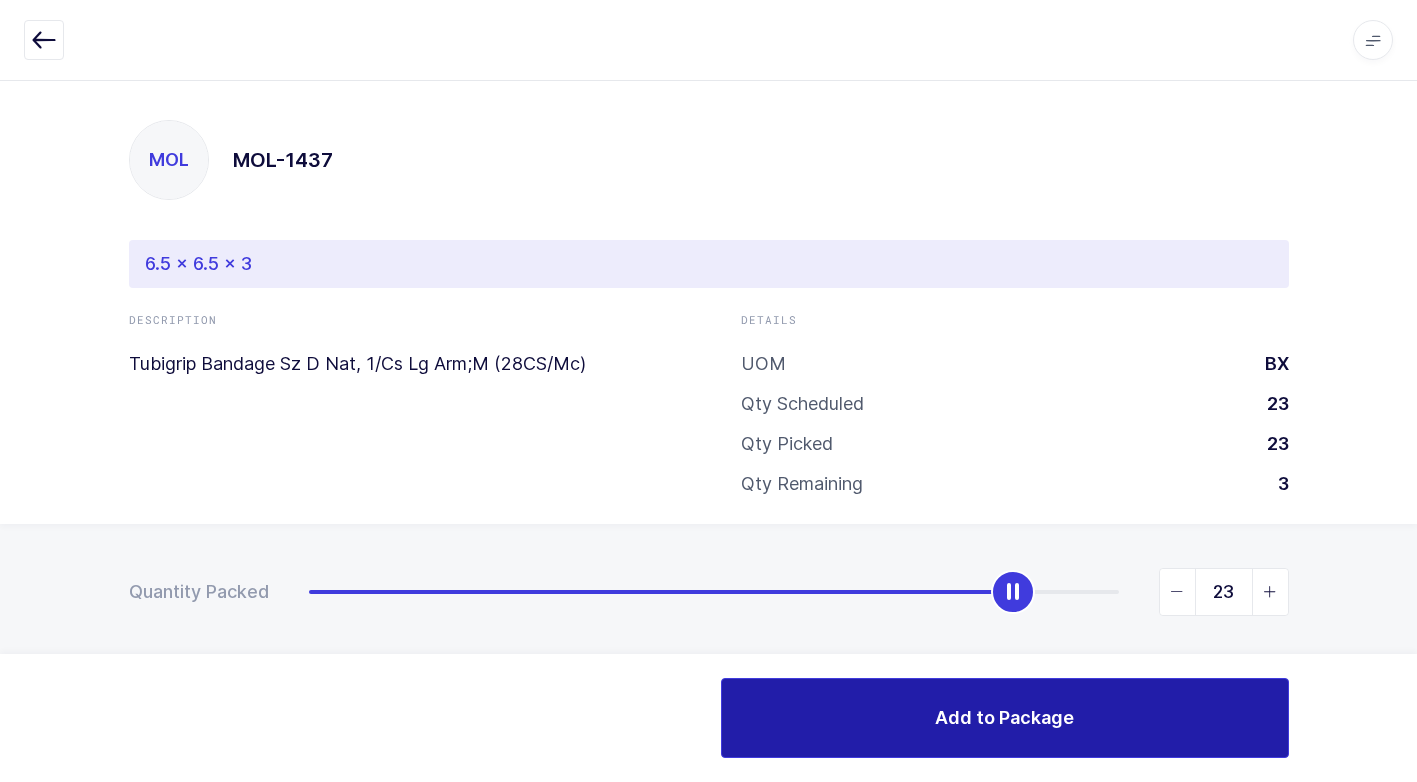 drag, startPoint x: 307, startPoint y: 596, endPoint x: 1270, endPoint y: 678, distance: 966.48486 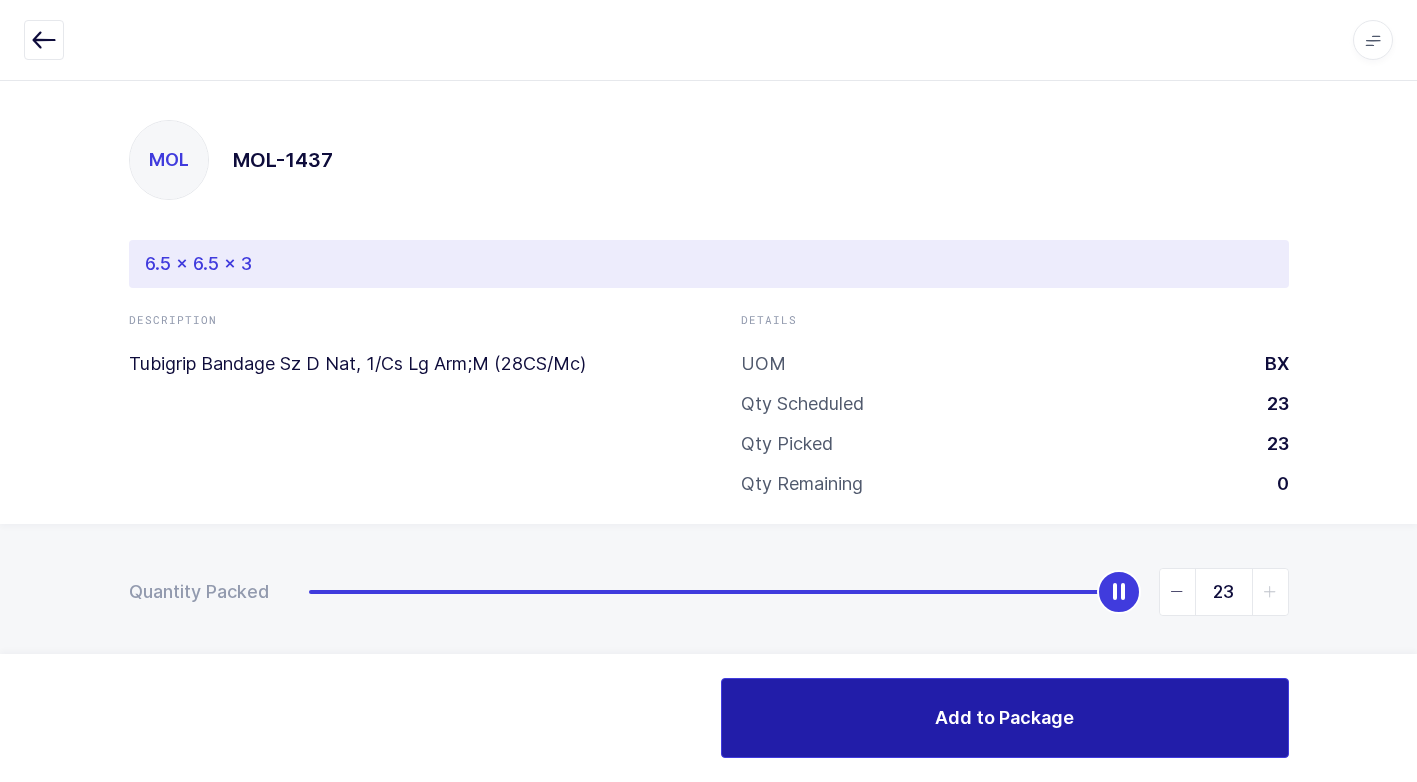 drag, startPoint x: 926, startPoint y: 716, endPoint x: 877, endPoint y: 699, distance: 51.86521 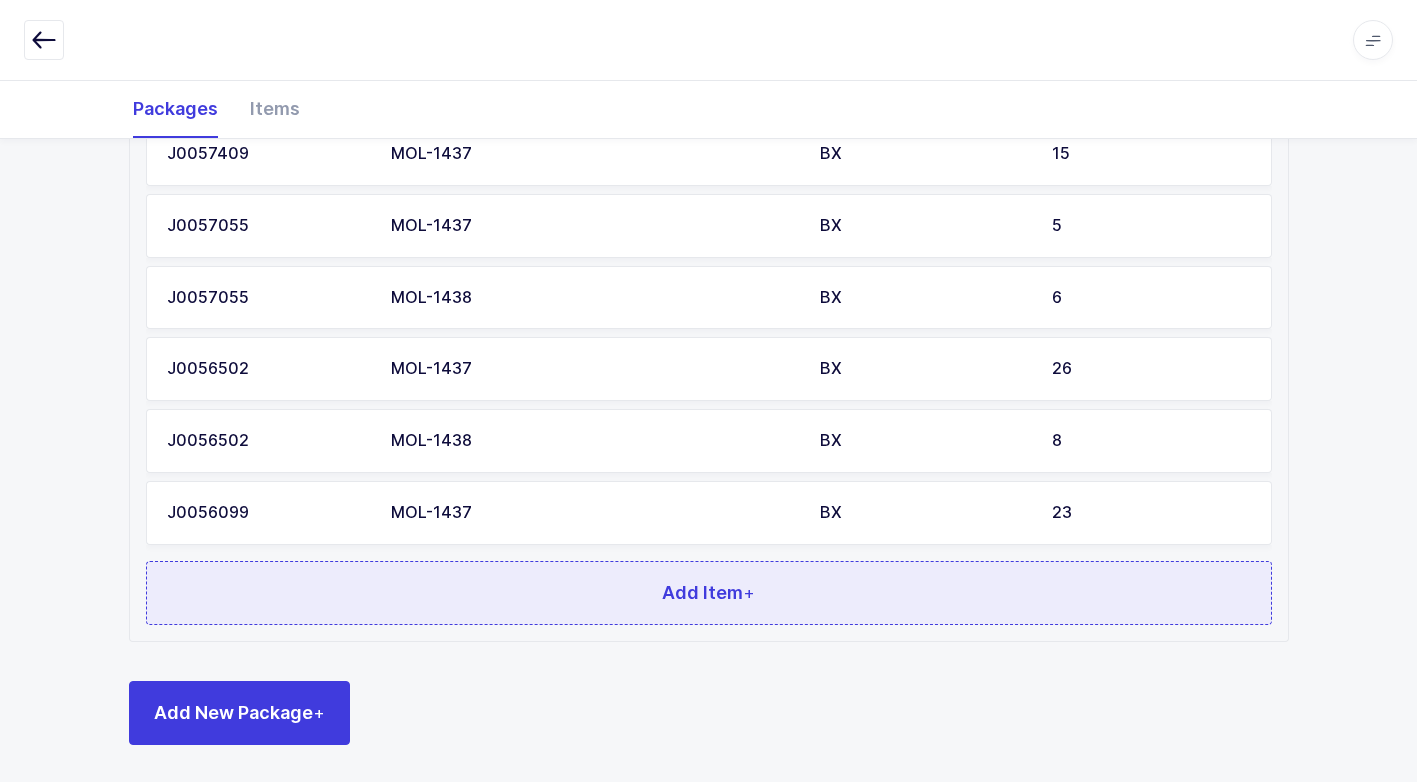 scroll, scrollTop: 1015, scrollLeft: 0, axis: vertical 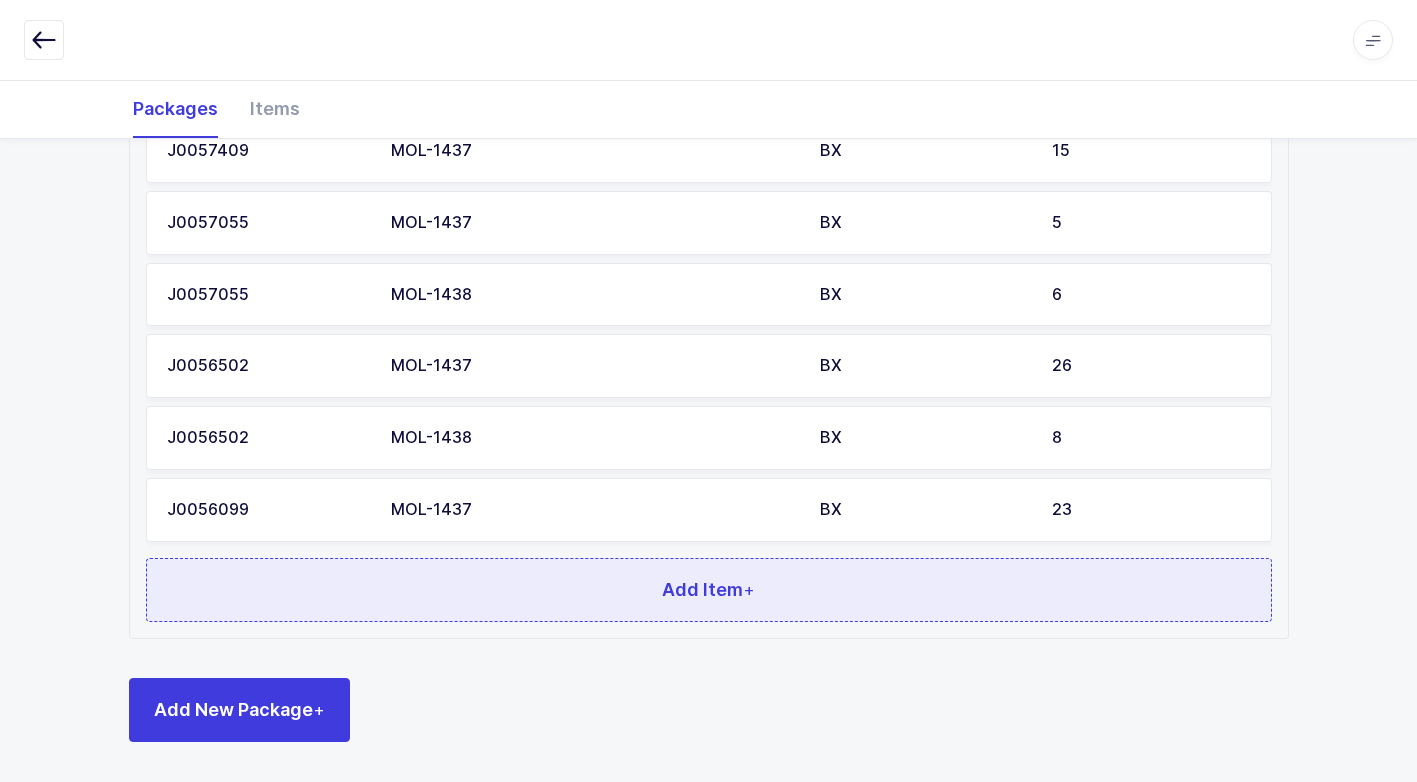 click on "Add Item  +" at bounding box center (709, 590) 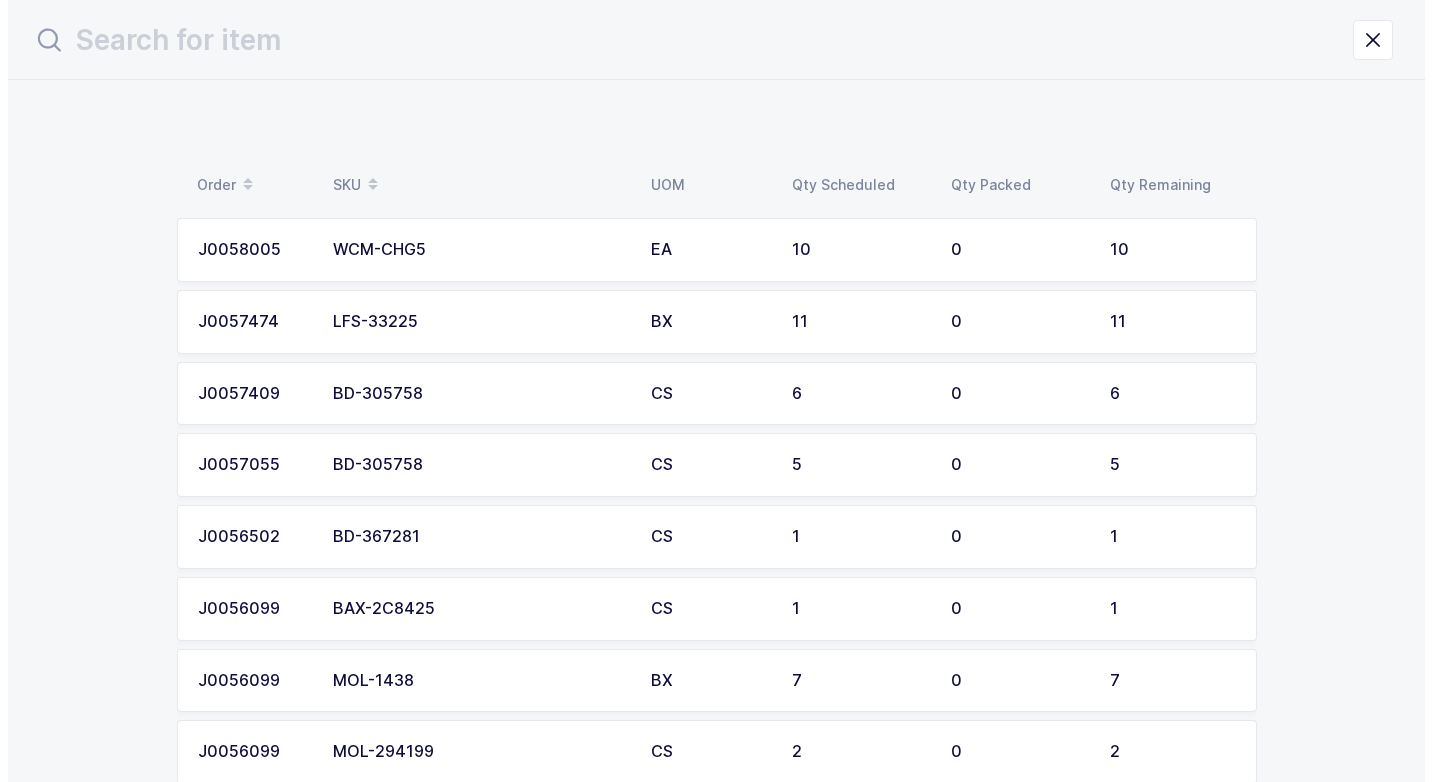 scroll, scrollTop: 0, scrollLeft: 0, axis: both 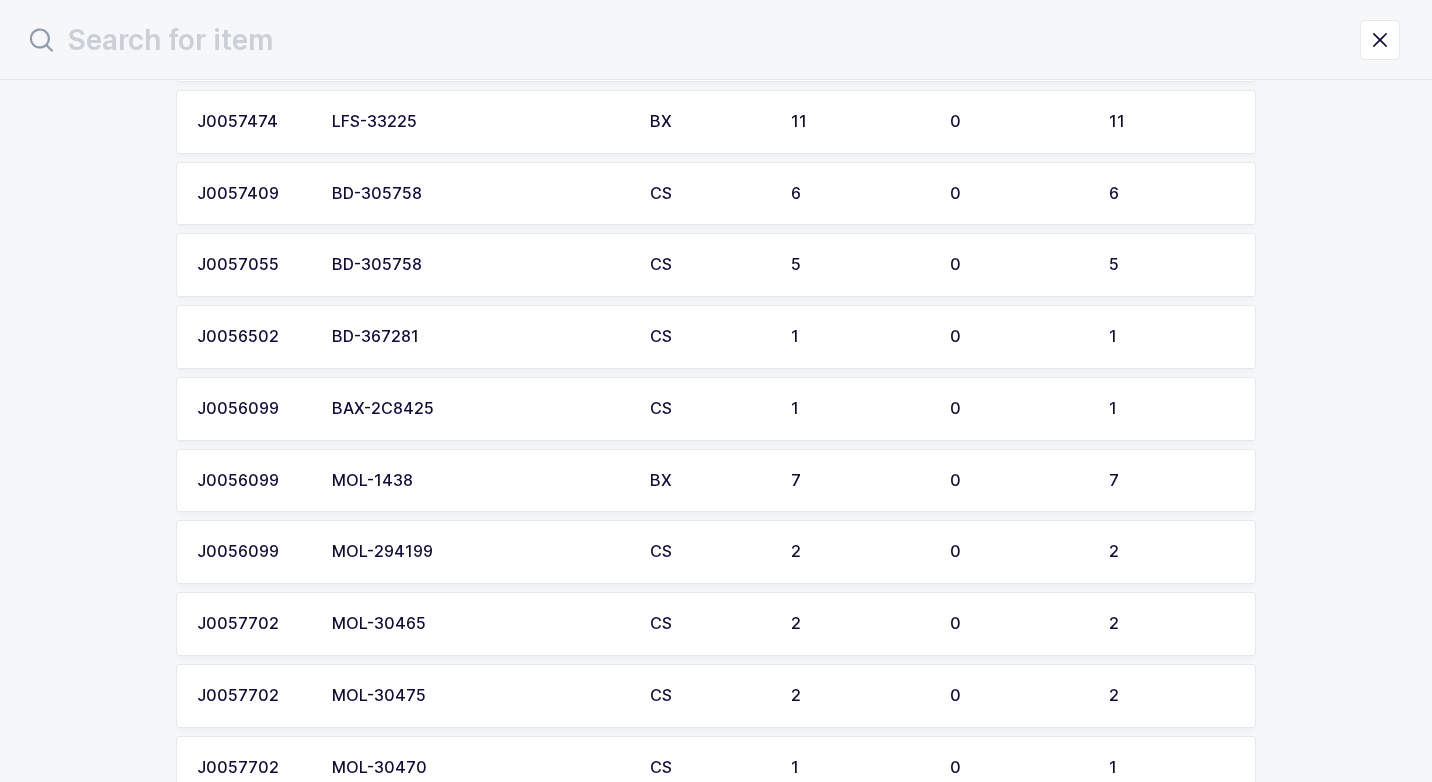 click on "MOL-1438" at bounding box center [479, 481] 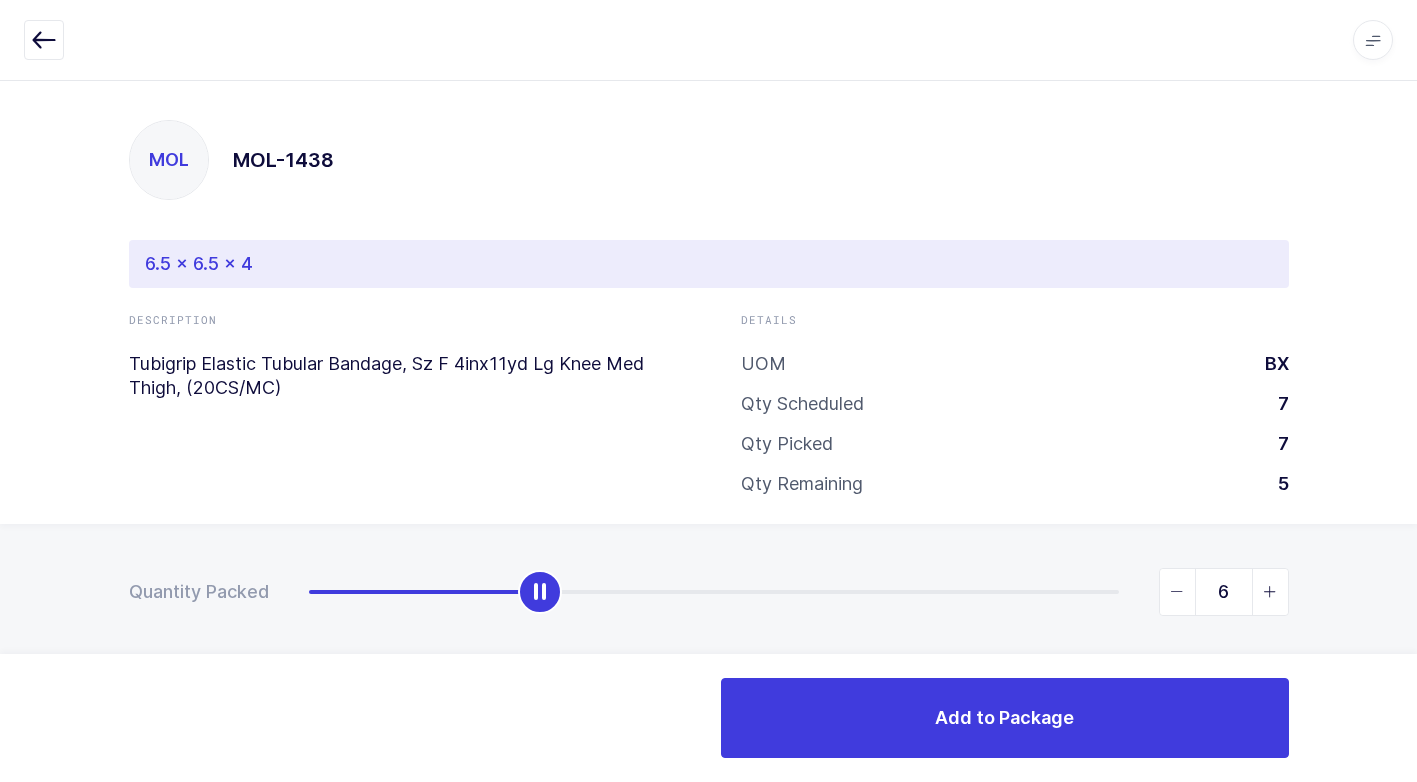 type on "7" 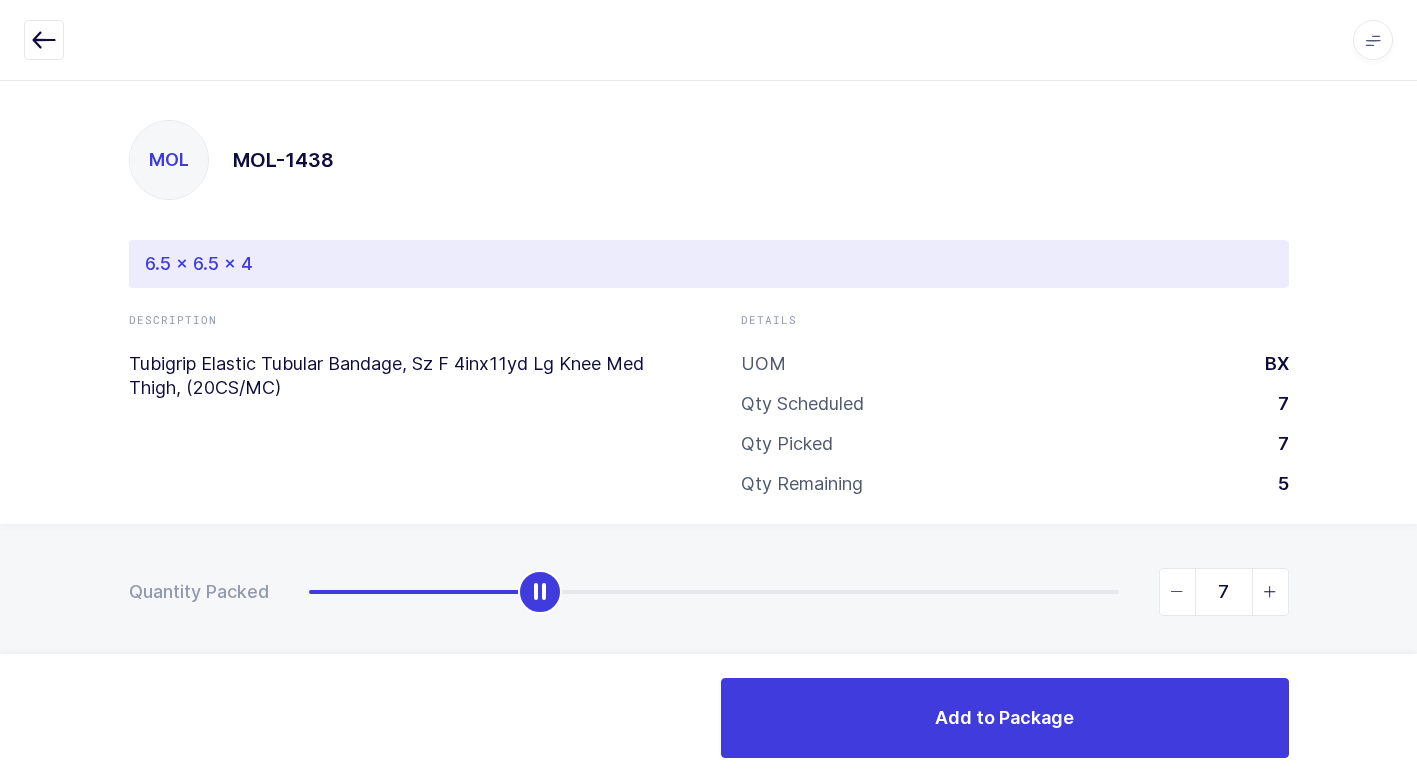 drag, startPoint x: 530, startPoint y: 598, endPoint x: 1431, endPoint y: 606, distance: 901.0355 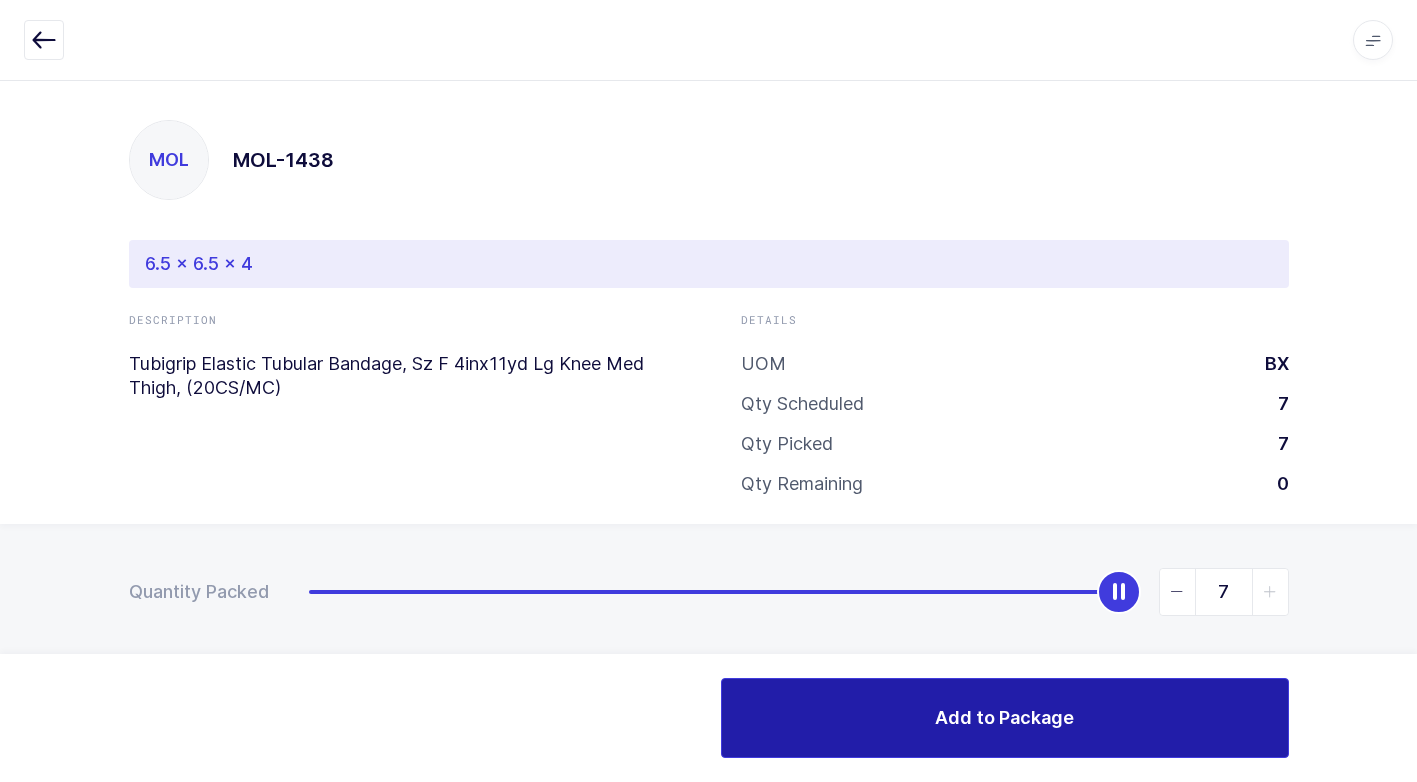 drag, startPoint x: 805, startPoint y: 722, endPoint x: 696, endPoint y: 712, distance: 109.457756 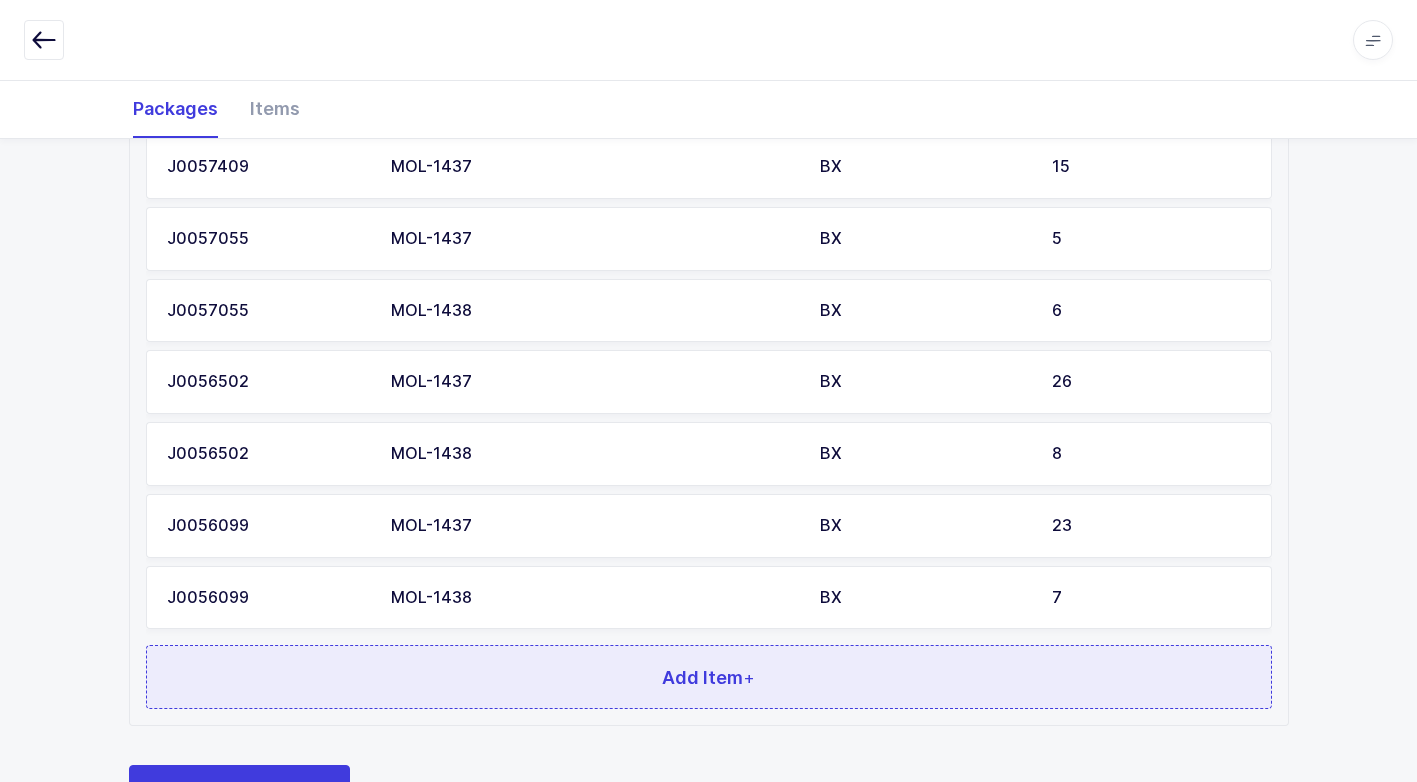 scroll, scrollTop: 1086, scrollLeft: 0, axis: vertical 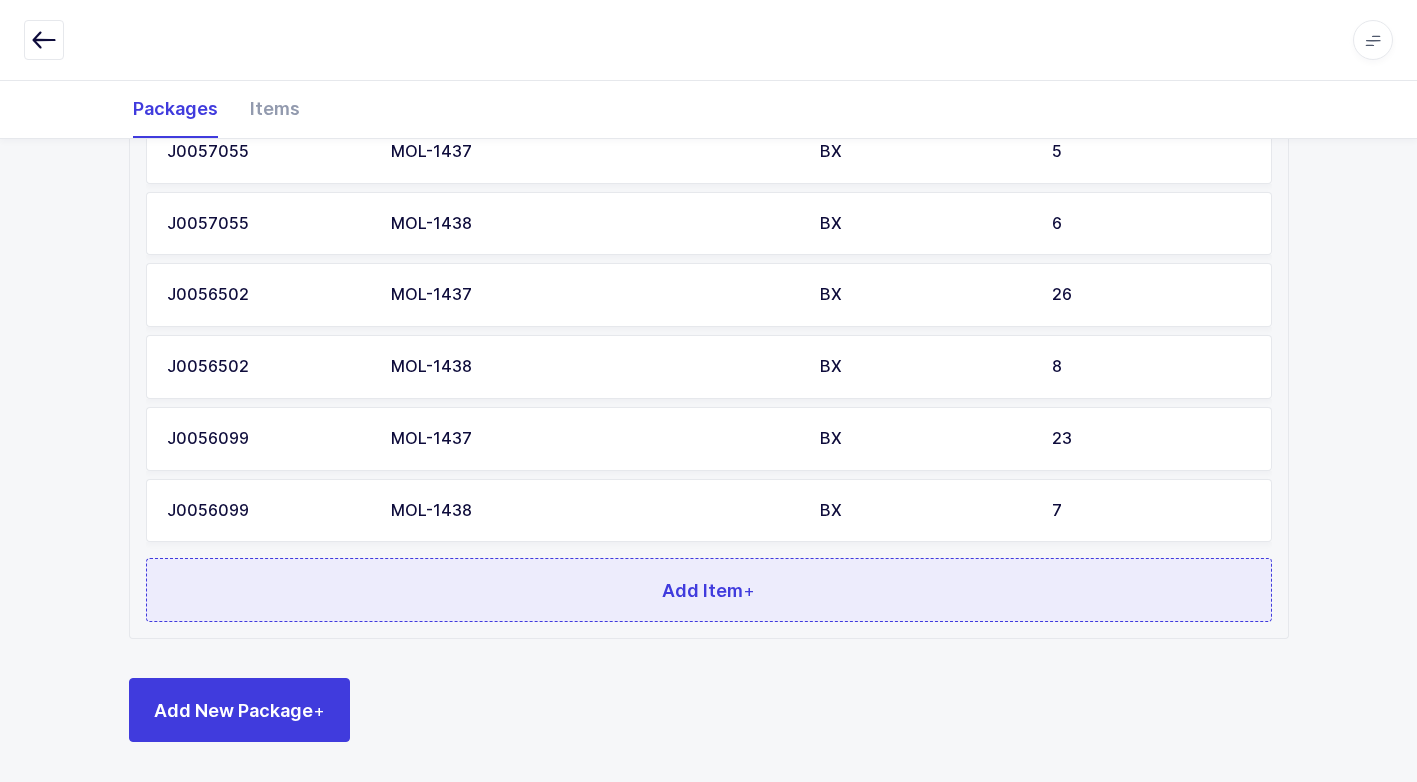 click on "Add Item  +" at bounding box center [709, 590] 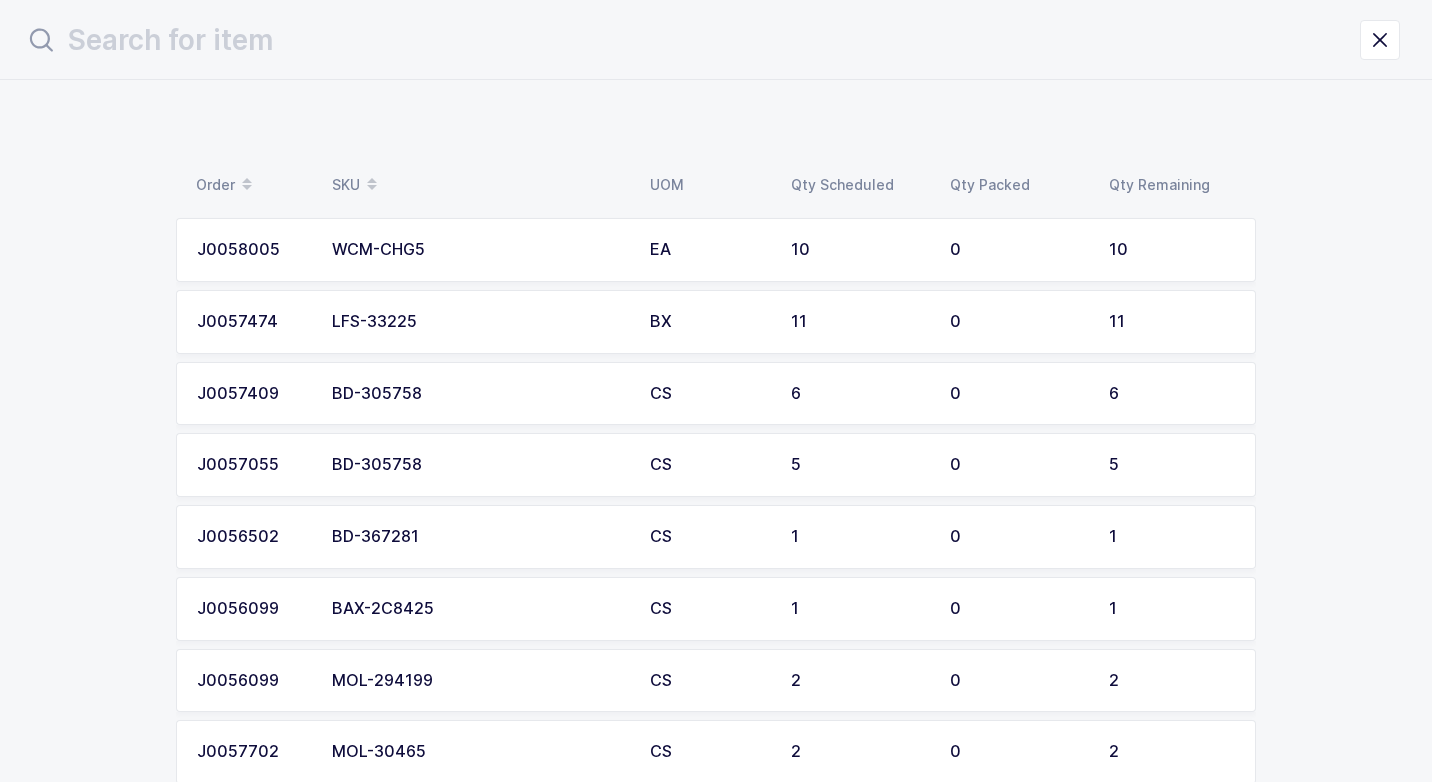 click on "MOL-294199" at bounding box center [479, 681] 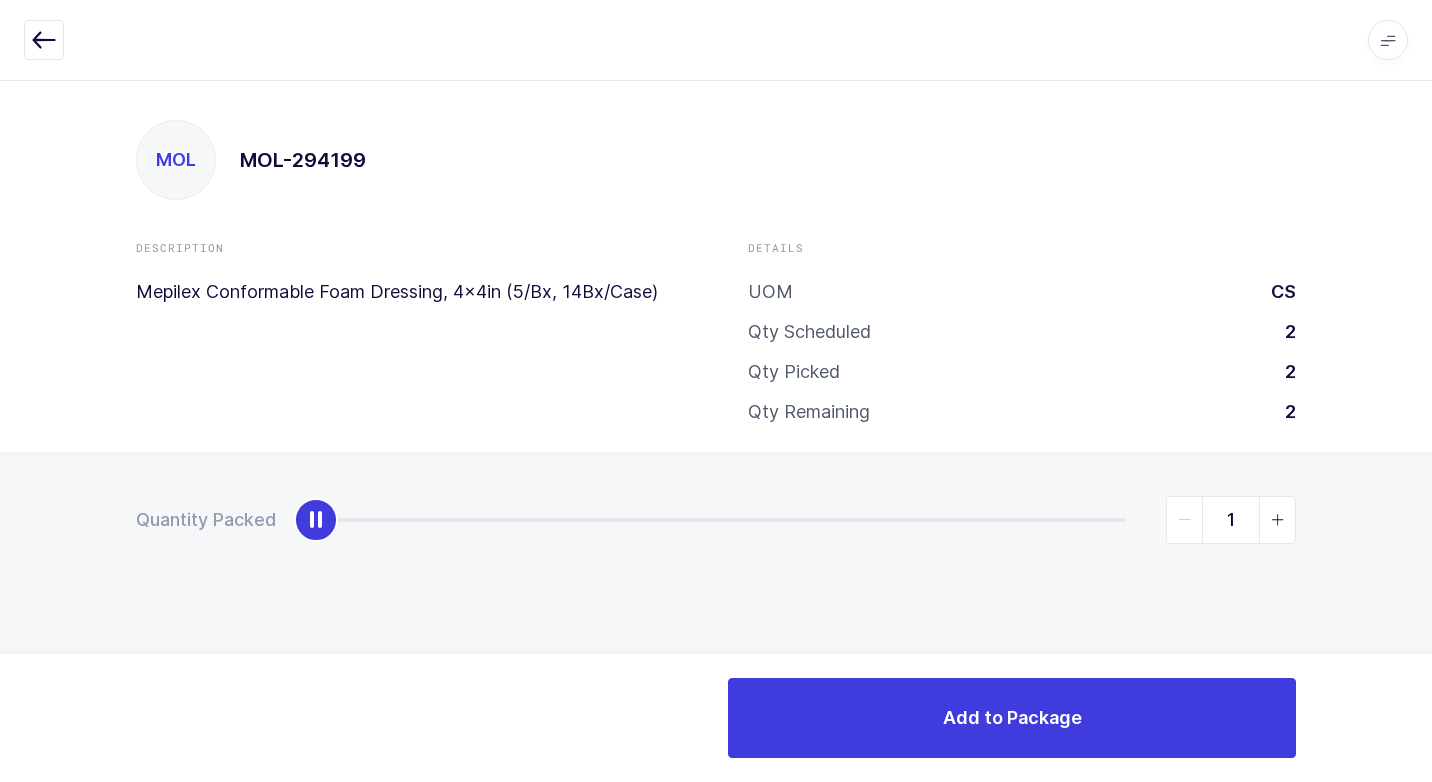 type on "2" 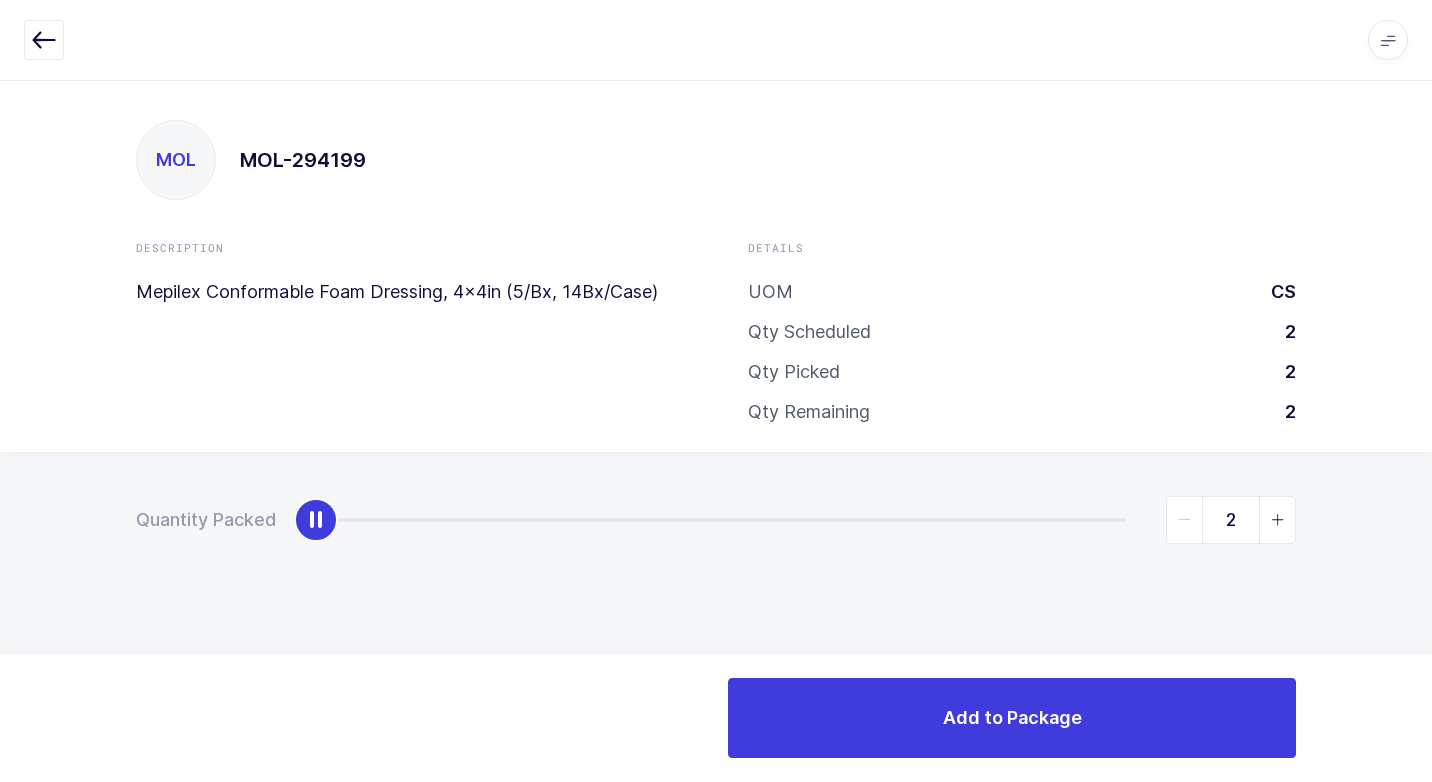drag, startPoint x: 321, startPoint y: 525, endPoint x: 1421, endPoint y: 543, distance: 1100.1472 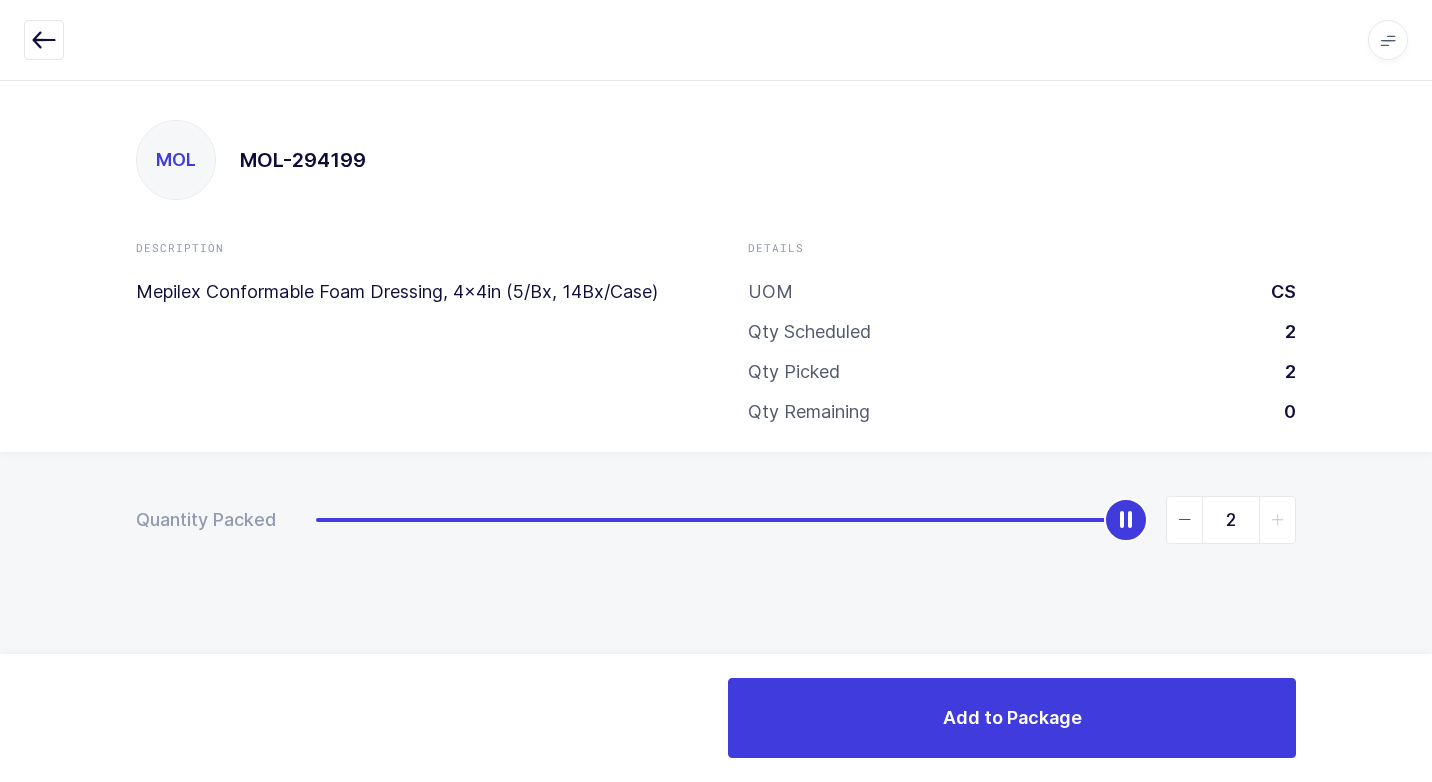 click on "Add to Package" at bounding box center (716, 718) 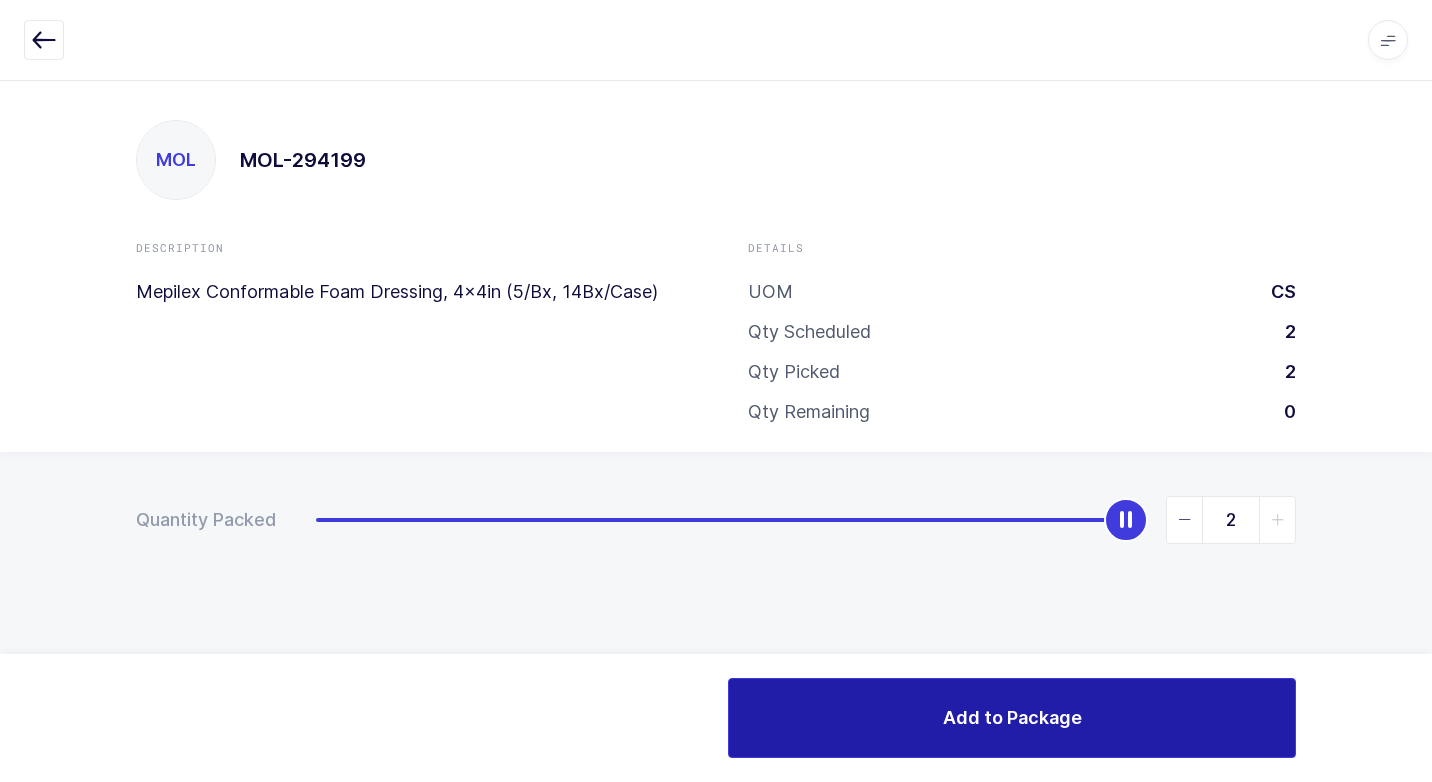 click on "Add to Package" at bounding box center [1012, 718] 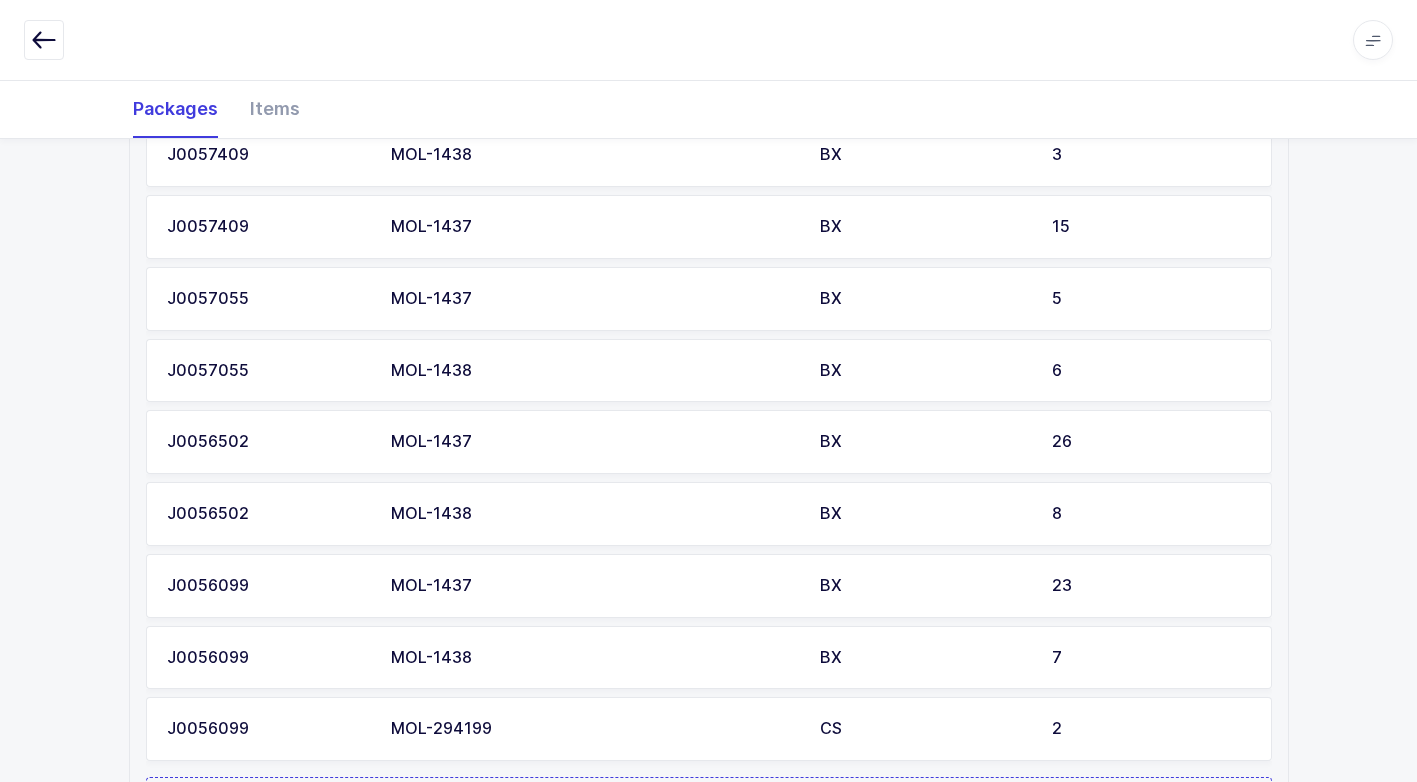 scroll, scrollTop: 1158, scrollLeft: 0, axis: vertical 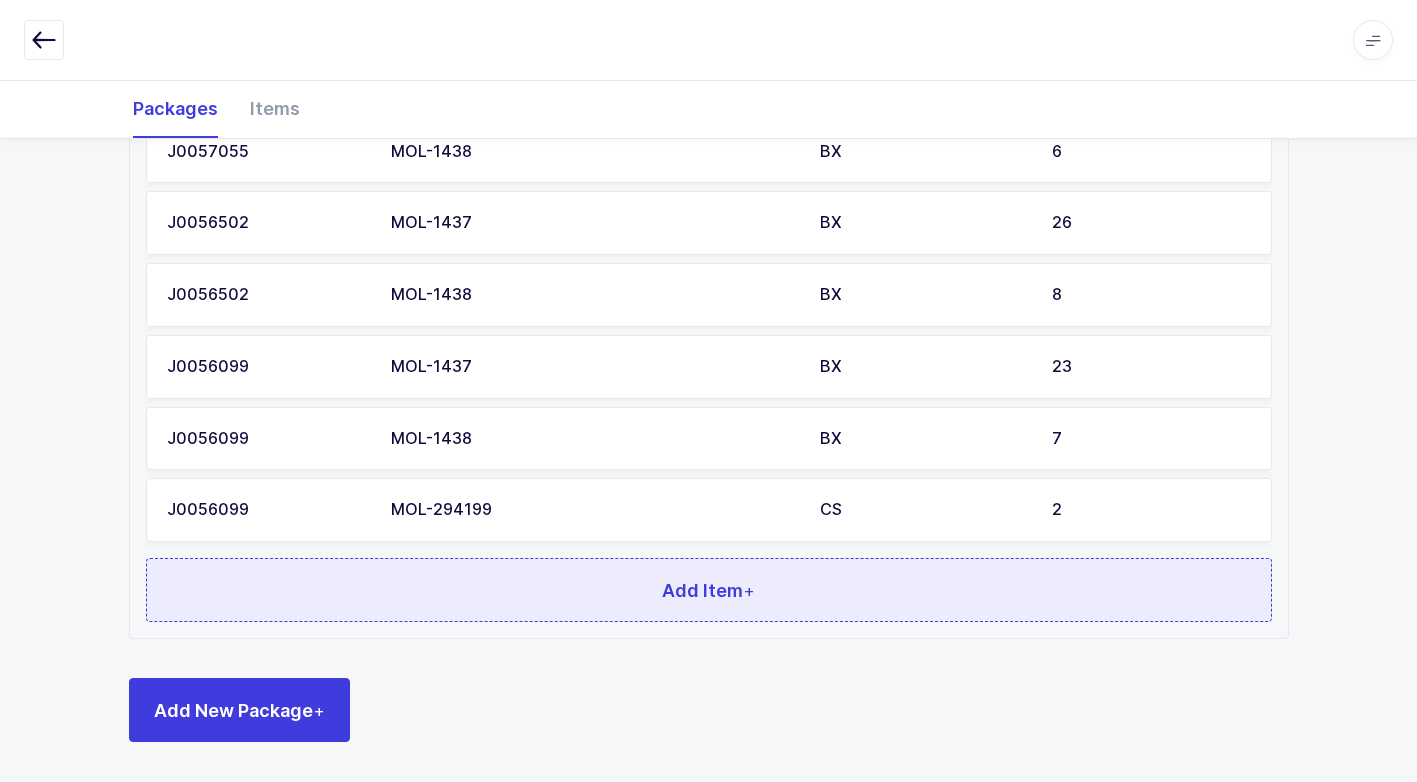 click on "Add Item  +" at bounding box center (709, 590) 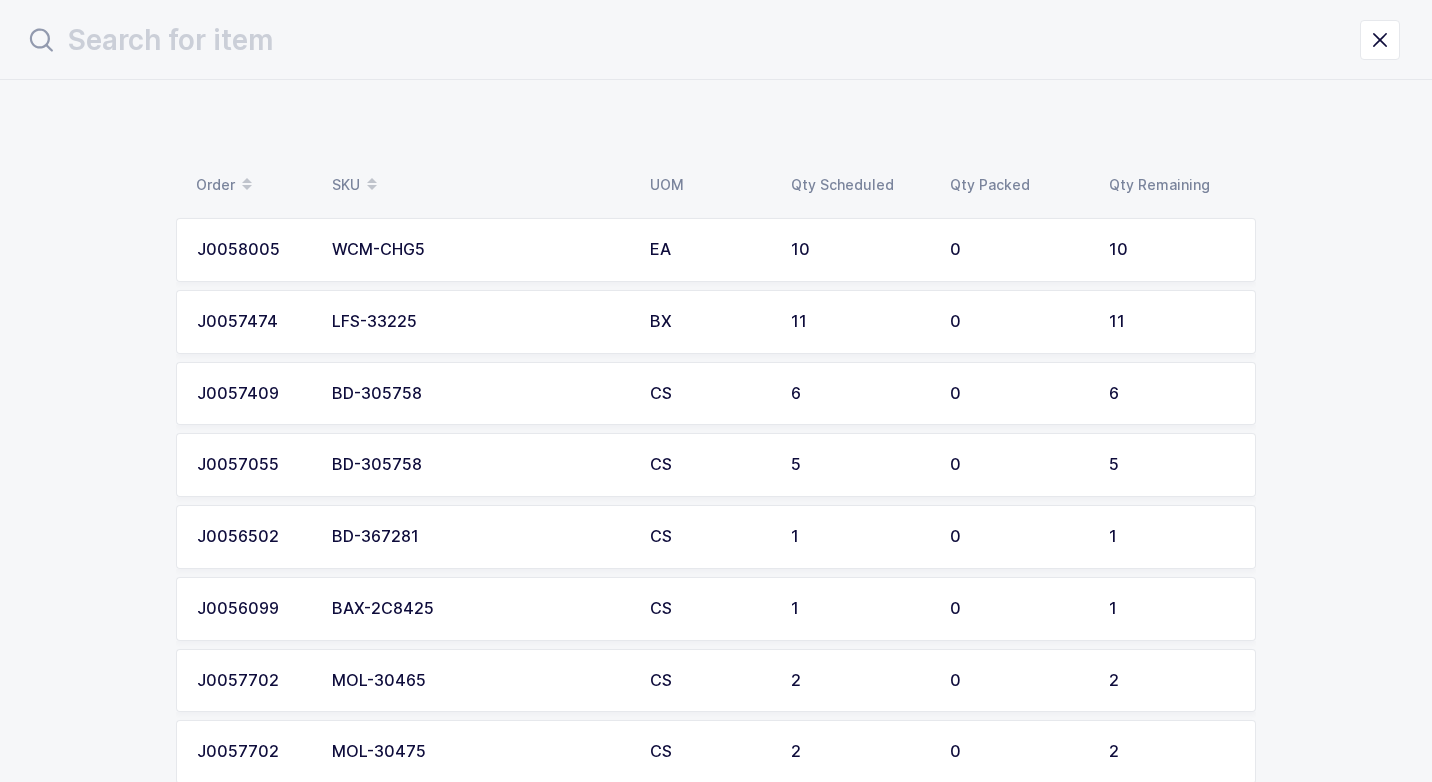 click on "MOL-30465" at bounding box center (479, 681) 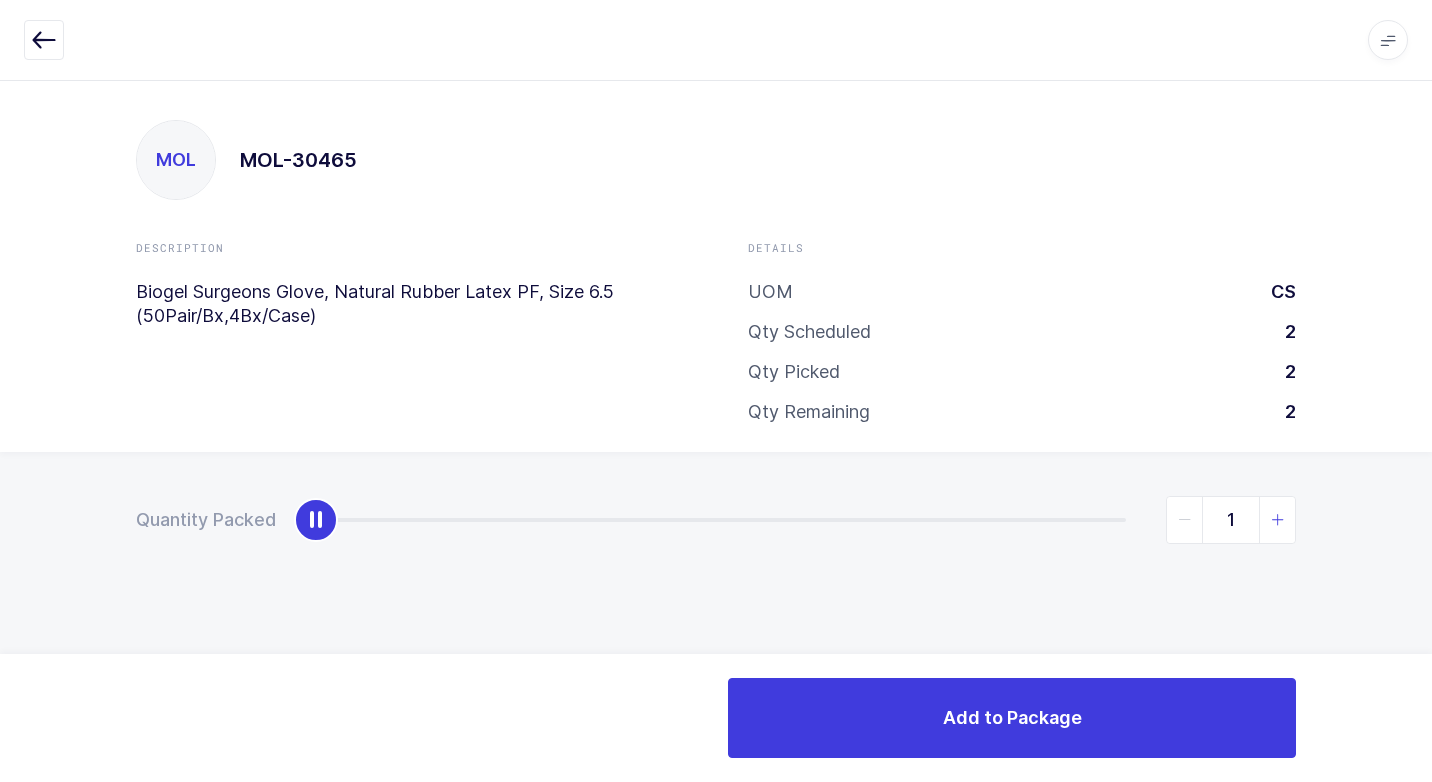 type on "2" 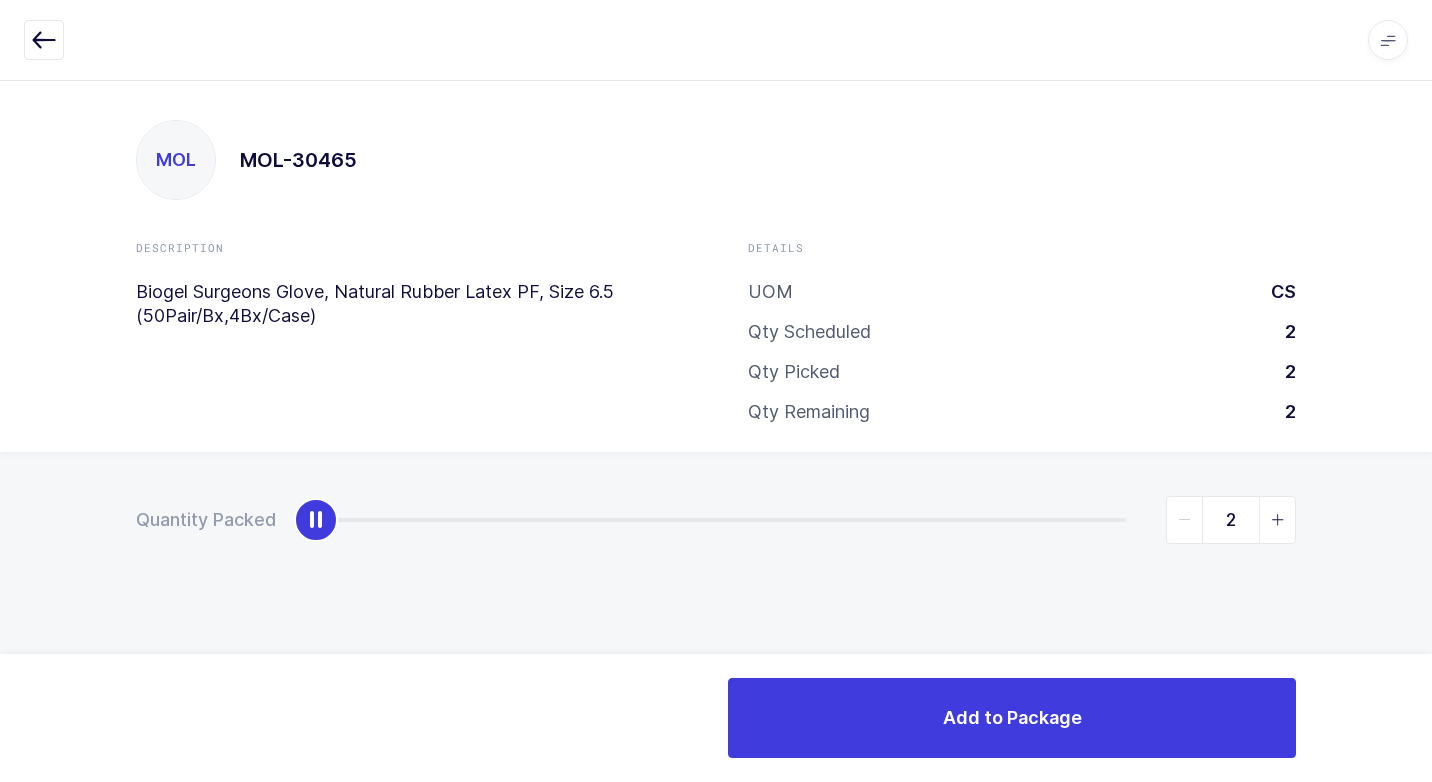 drag, startPoint x: 314, startPoint y: 533, endPoint x: 1431, endPoint y: 544, distance: 1117.0542 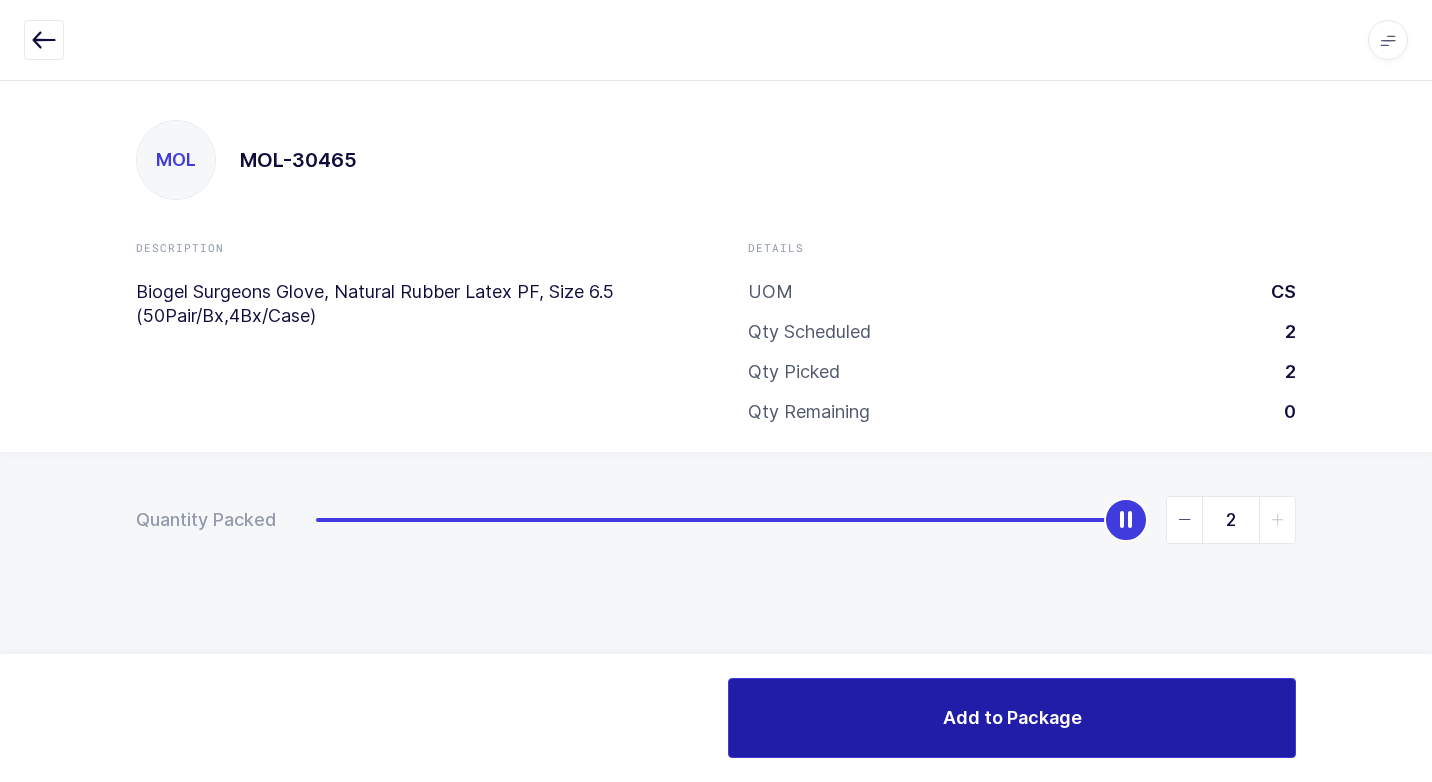 drag, startPoint x: 908, startPoint y: 713, endPoint x: 705, endPoint y: 707, distance: 203.08865 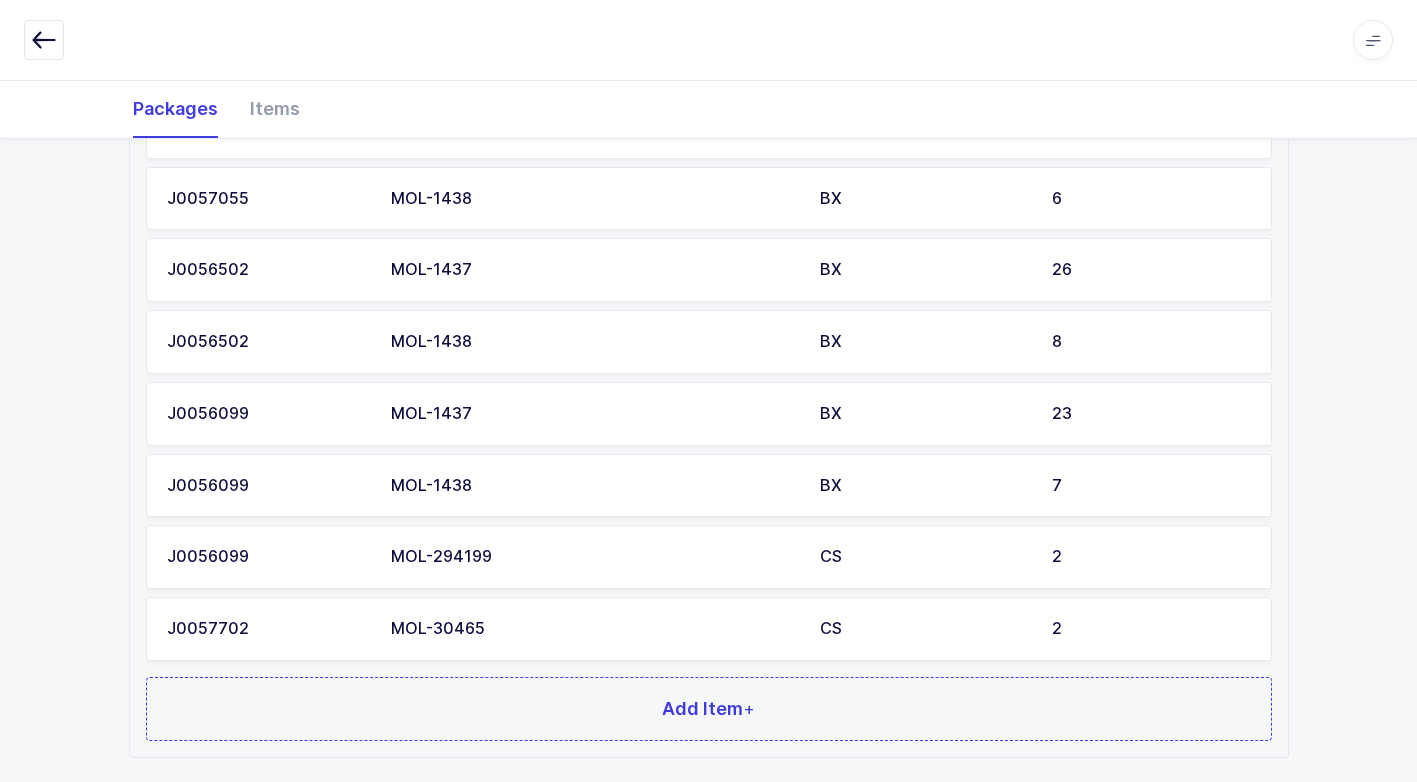 scroll, scrollTop: 1230, scrollLeft: 0, axis: vertical 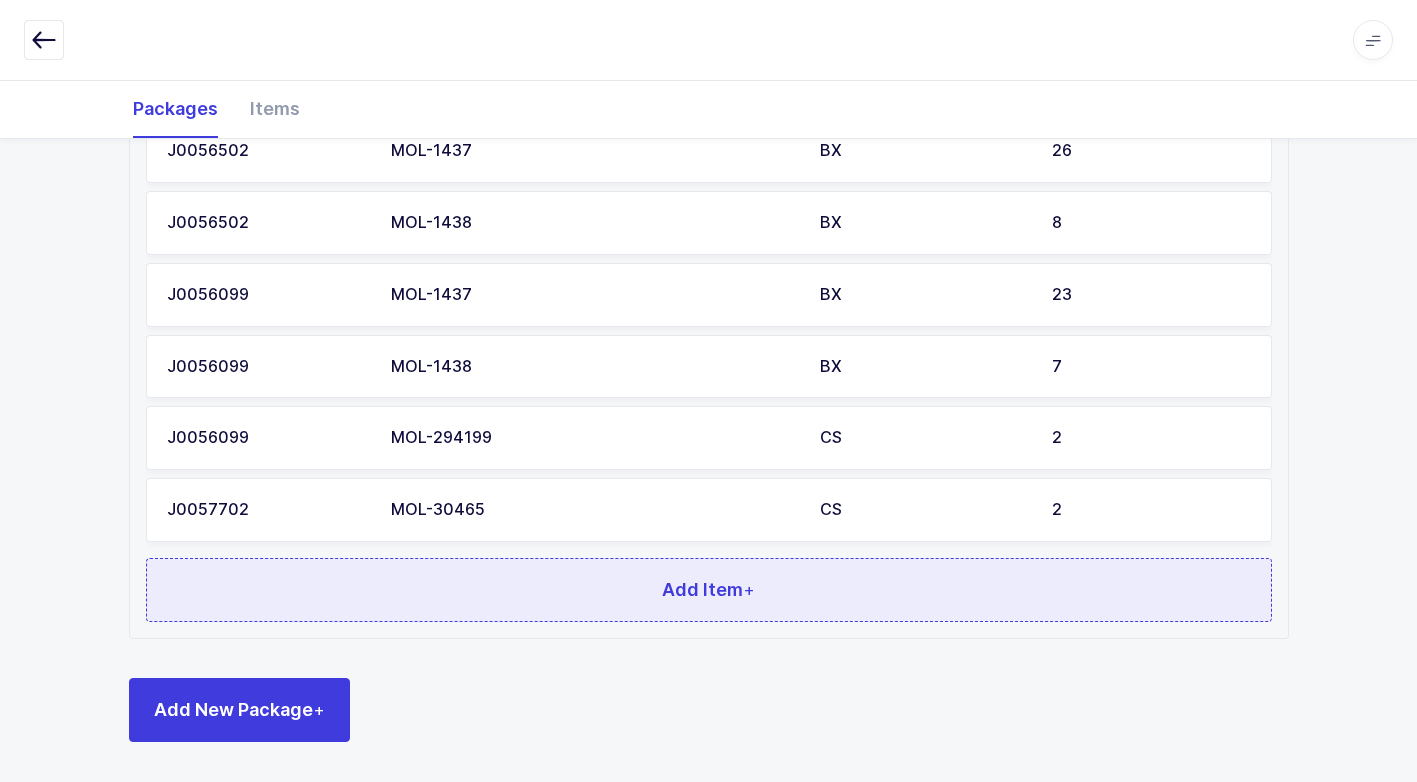click on "Add Item  +" at bounding box center (709, 590) 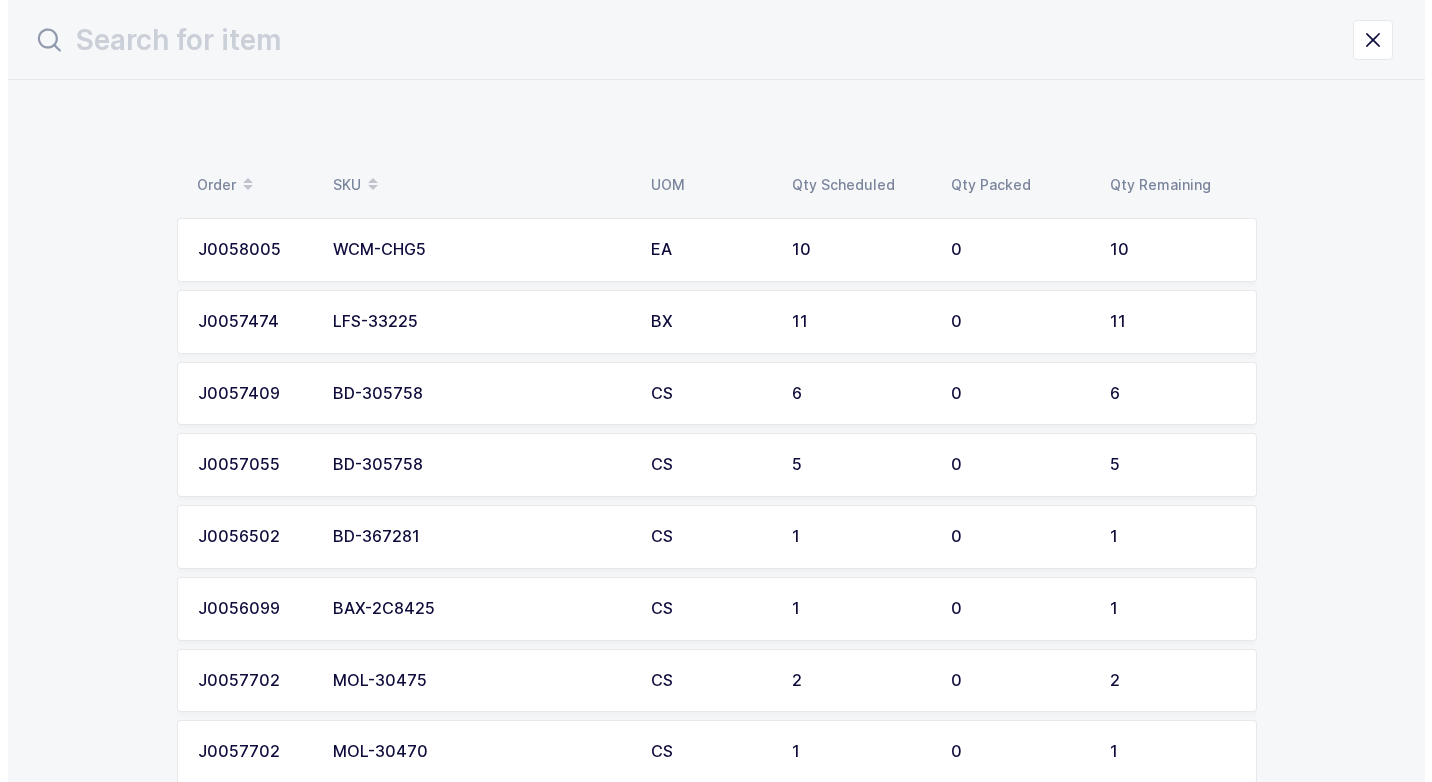 scroll, scrollTop: 0, scrollLeft: 0, axis: both 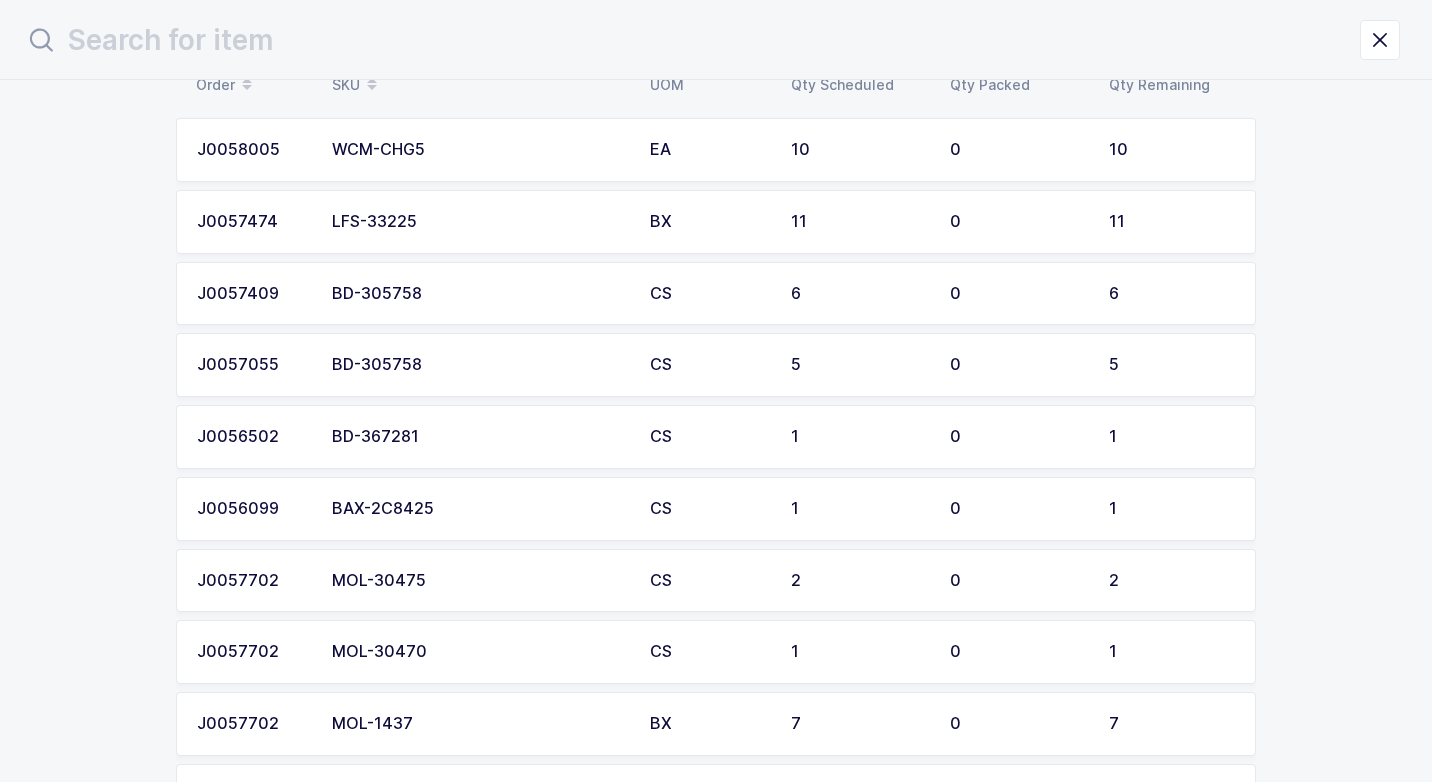 click on "MOL-30475" at bounding box center [479, 581] 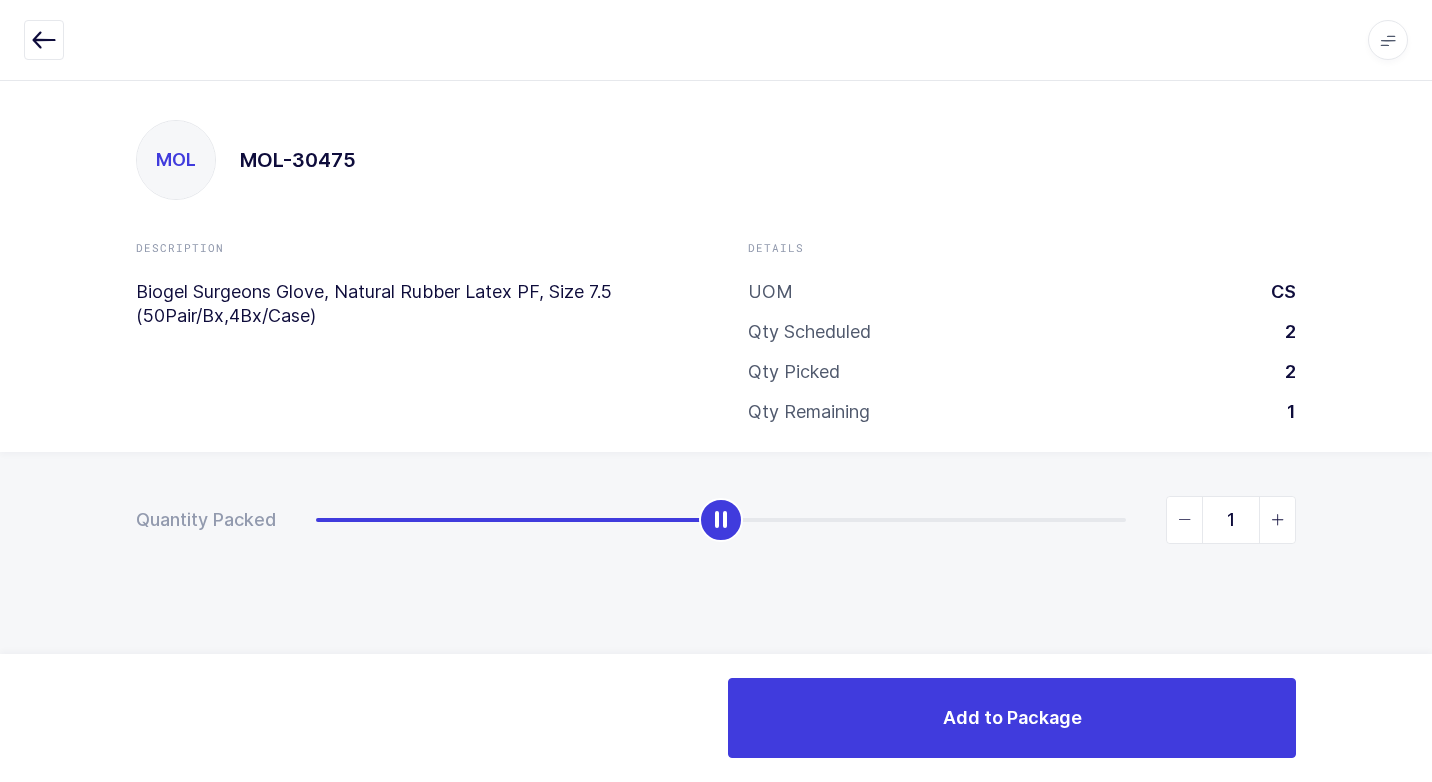 type on "2" 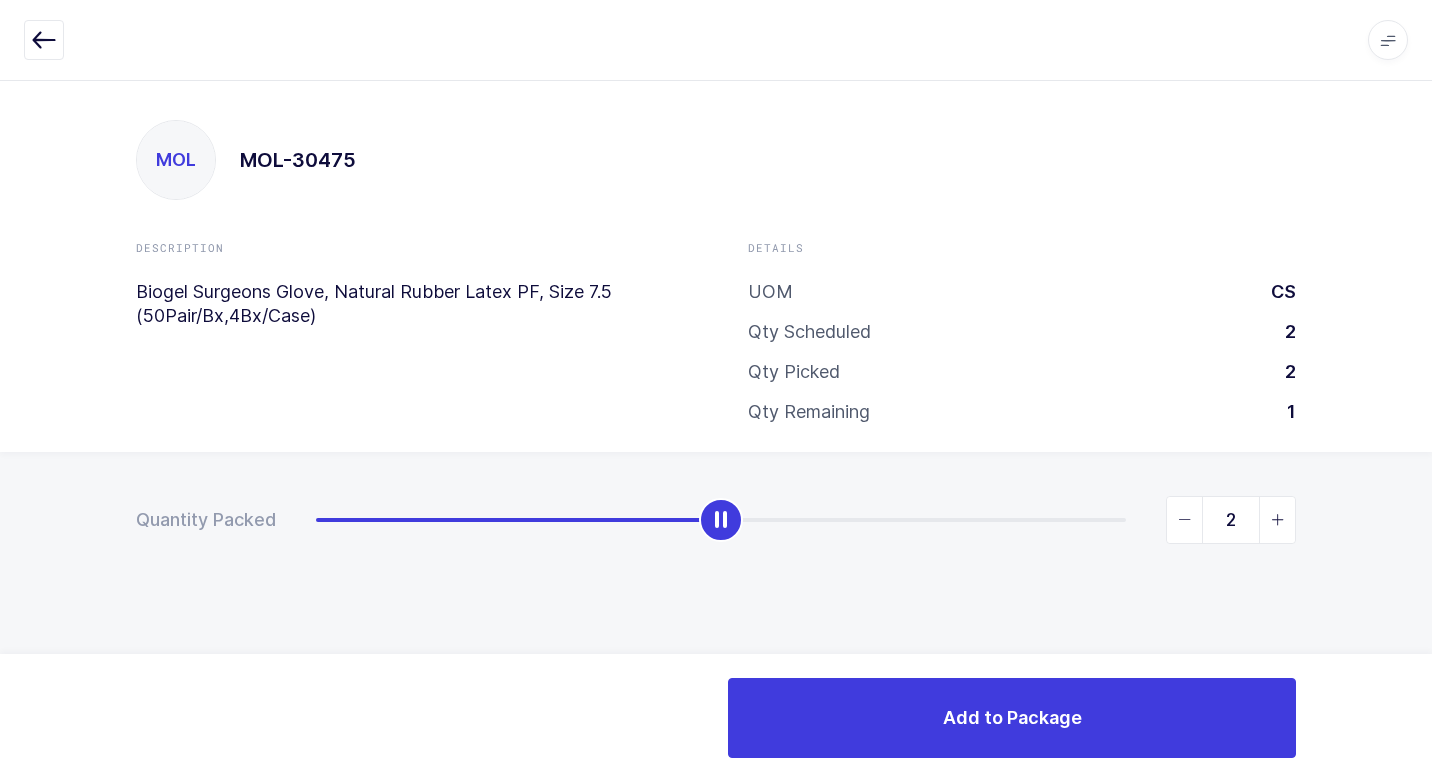 drag, startPoint x: 311, startPoint y: 527, endPoint x: 1340, endPoint y: 603, distance: 1031.8027 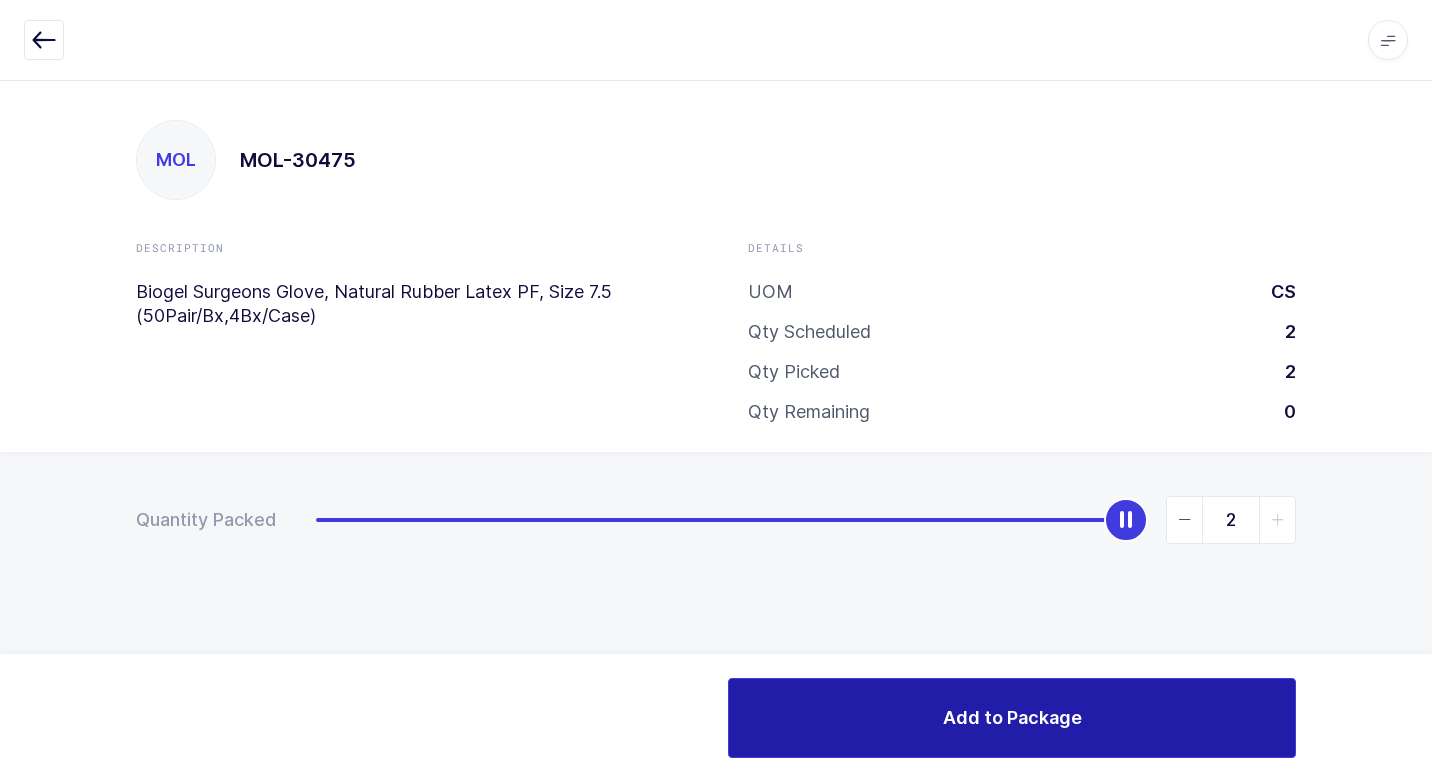 click on "Add to Package" at bounding box center (1012, 718) 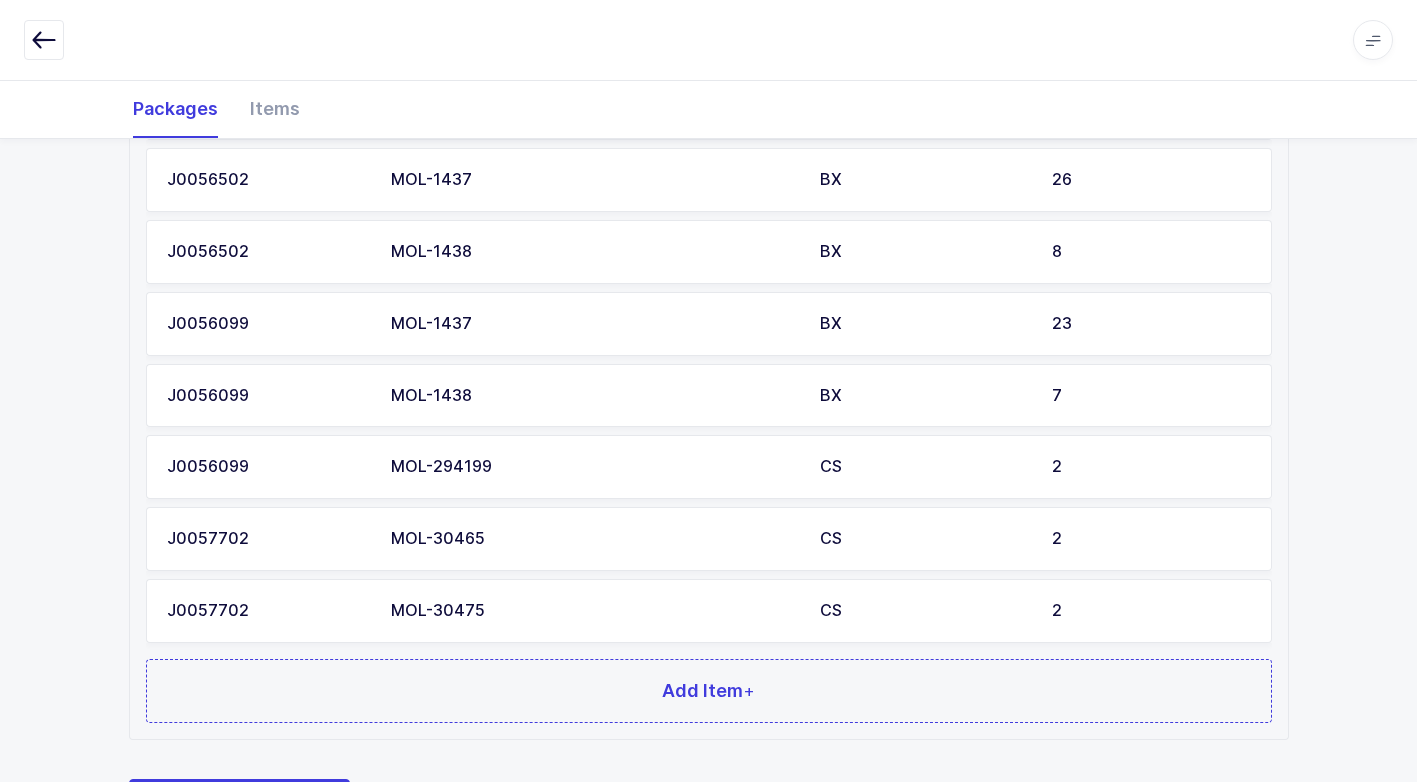 scroll, scrollTop: 1302, scrollLeft: 0, axis: vertical 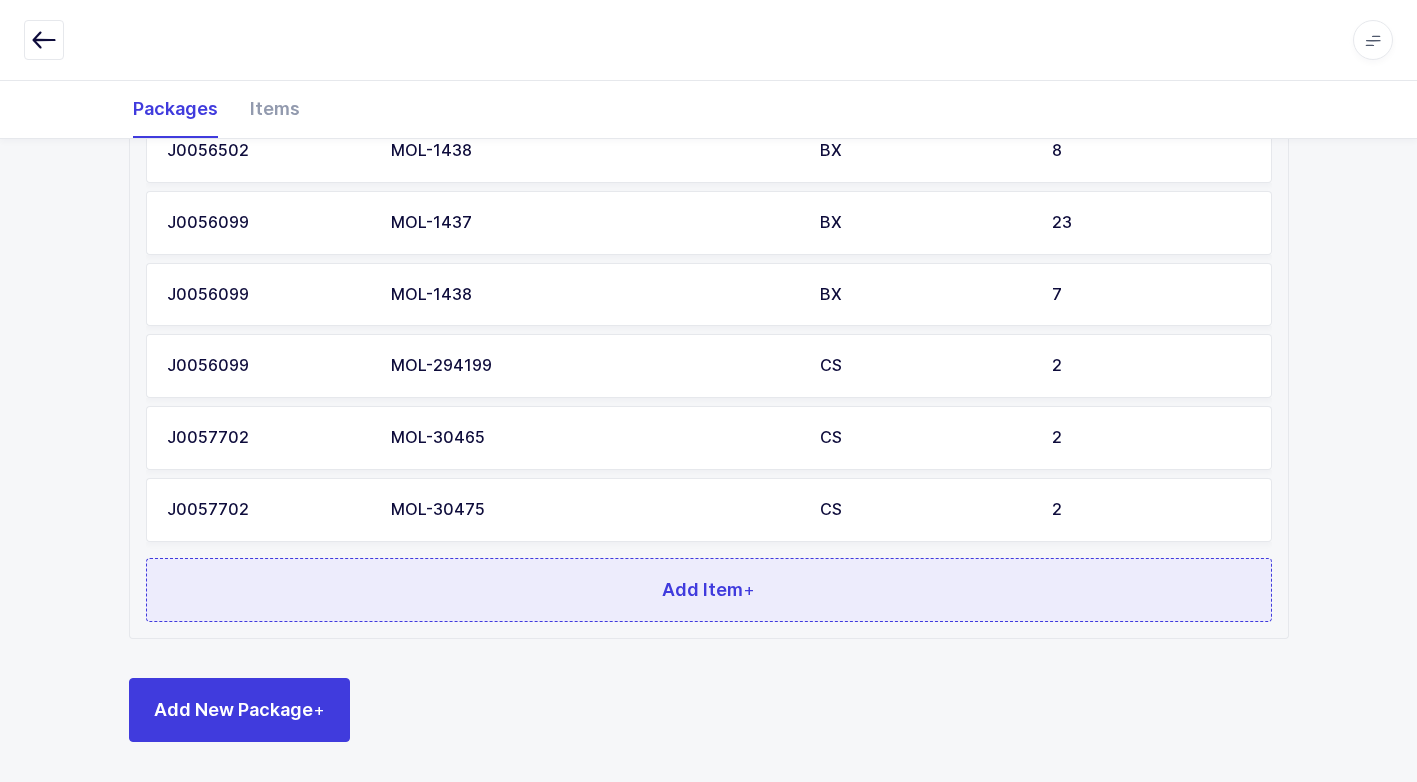 click on "Add Item  +" at bounding box center (709, 590) 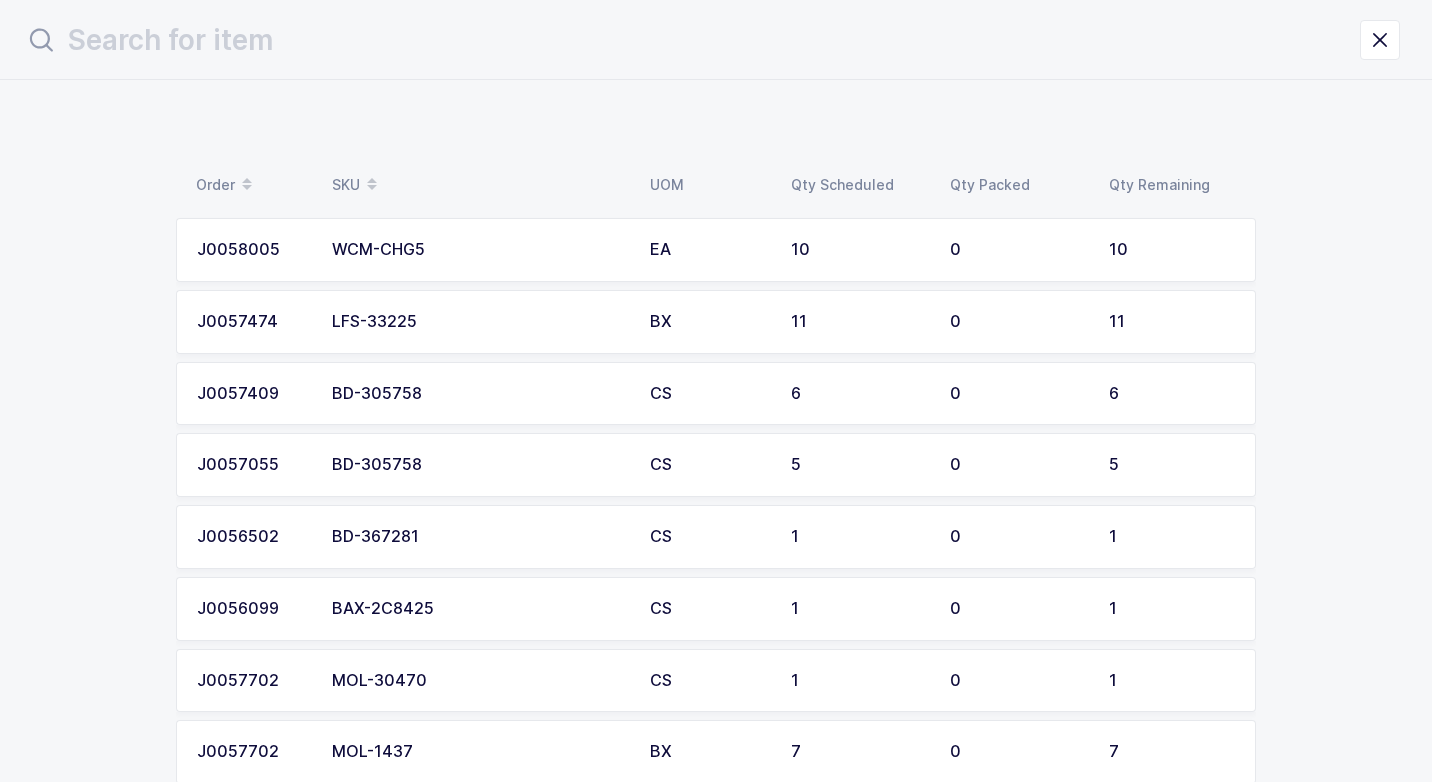 click on "MOL-30470" at bounding box center (479, 681) 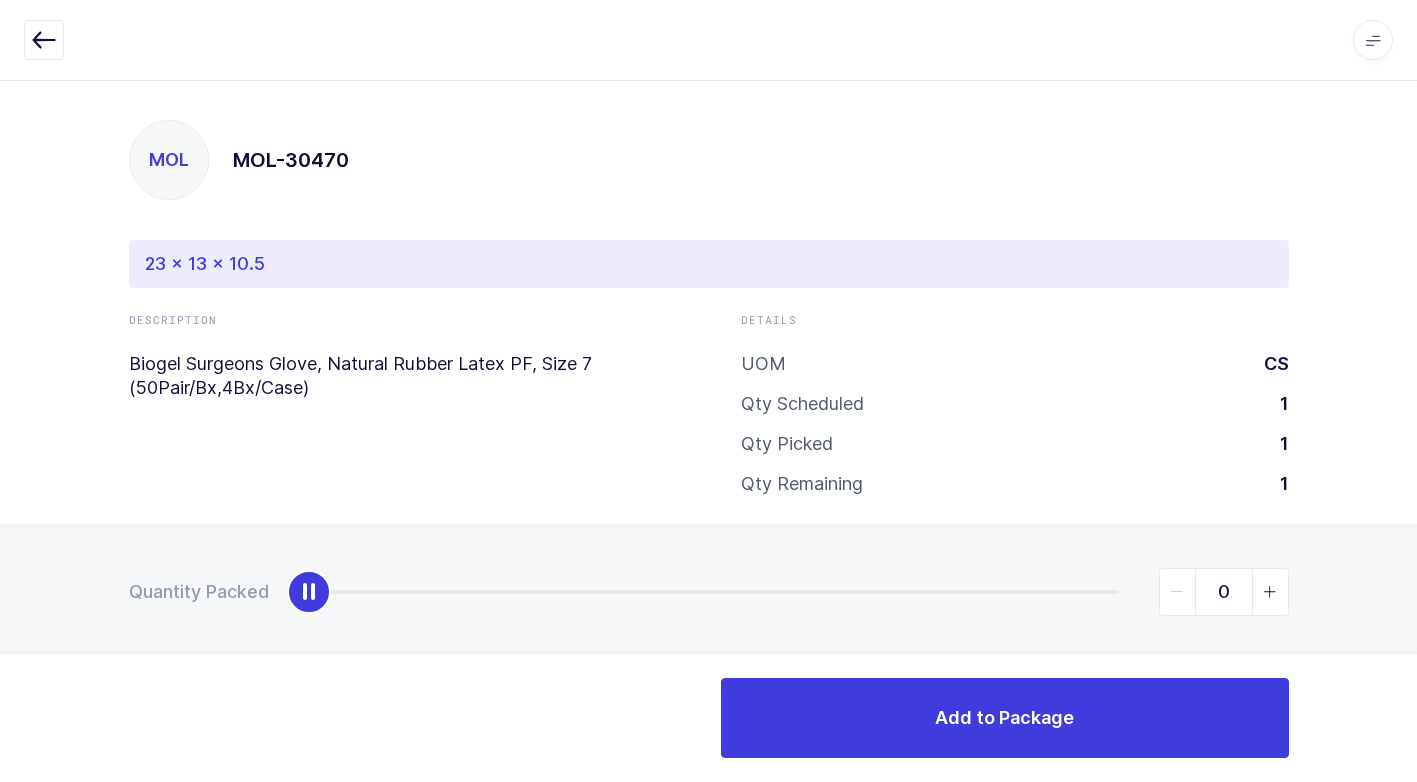 type on "1" 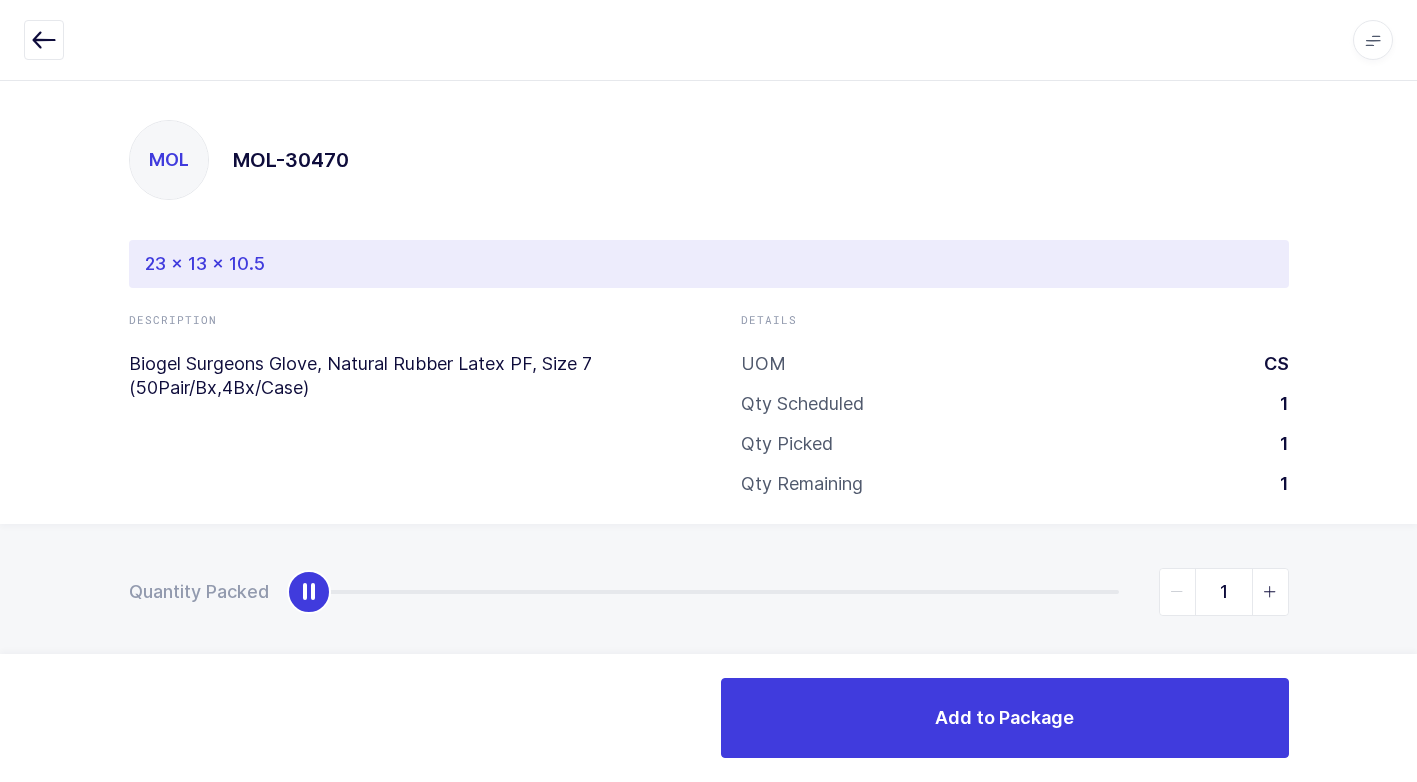 drag, startPoint x: 309, startPoint y: 602, endPoint x: 1431, endPoint y: 583, distance: 1122.1609 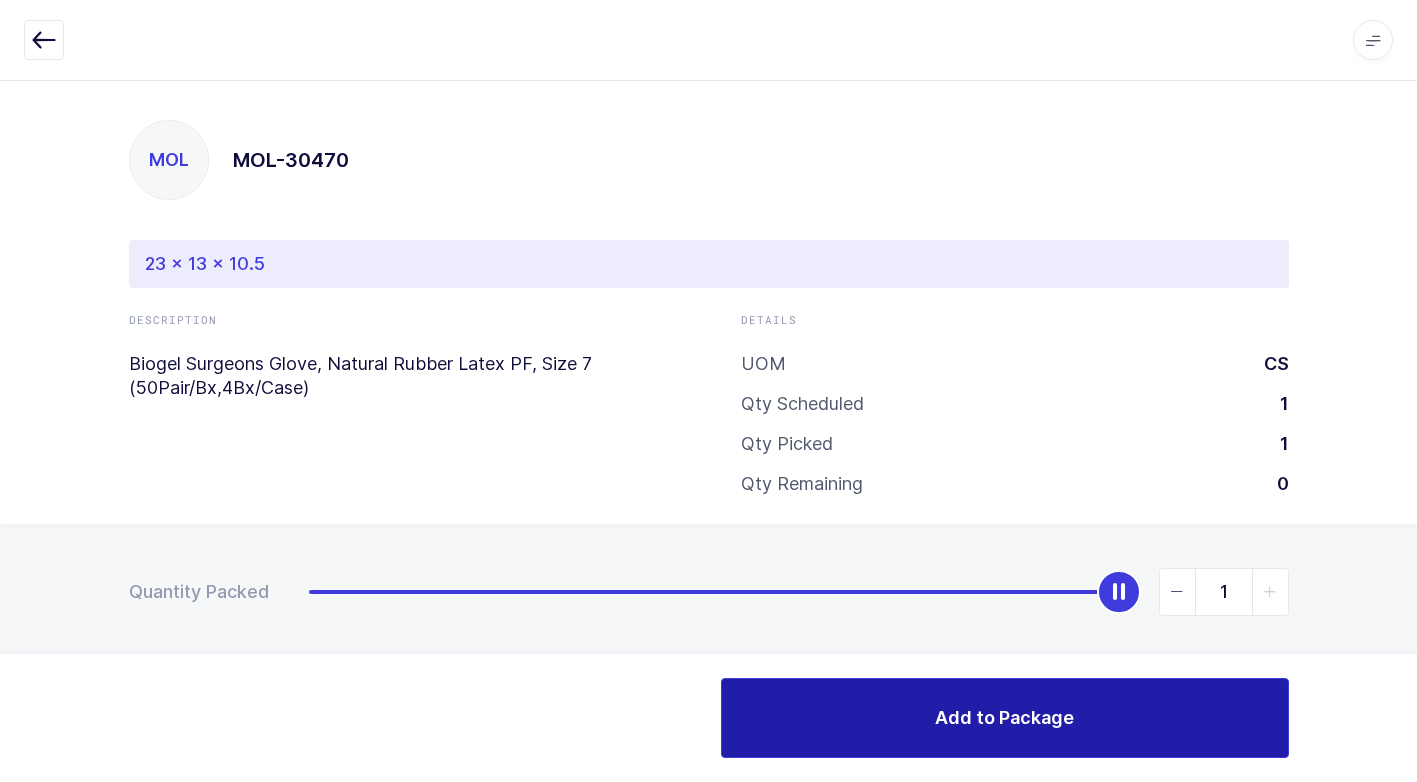 drag, startPoint x: 915, startPoint y: 723, endPoint x: 817, endPoint y: 710, distance: 98.85848 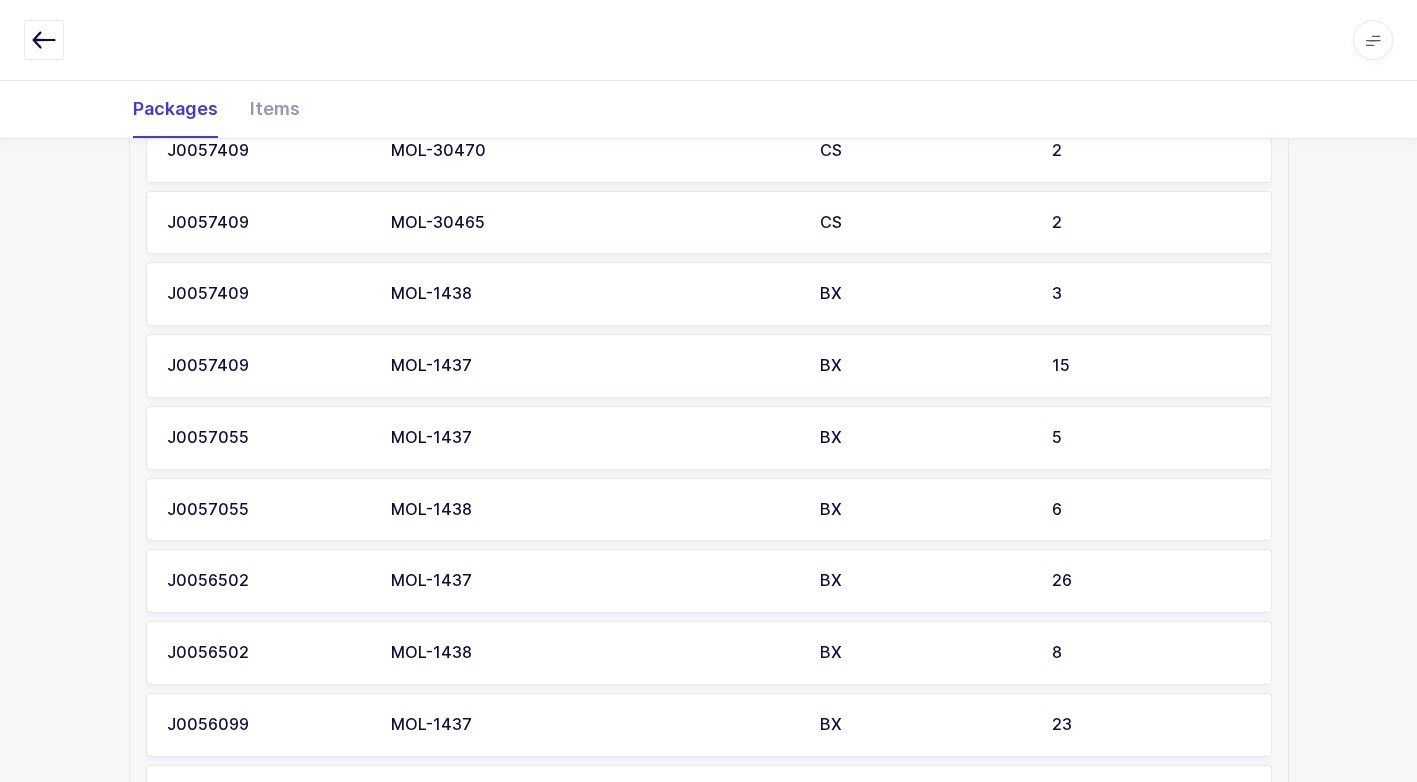 scroll, scrollTop: 1373, scrollLeft: 0, axis: vertical 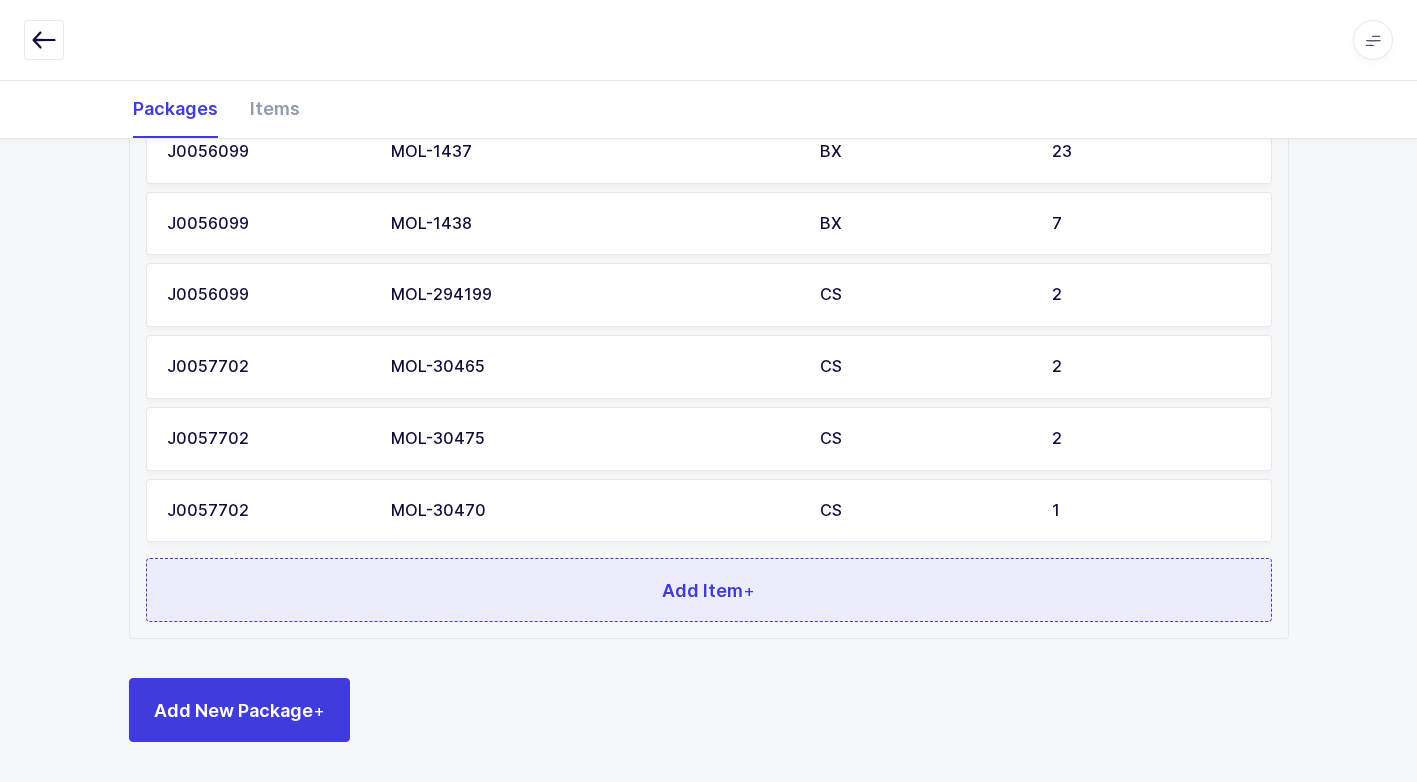 click on "Add Item  +" at bounding box center (709, 590) 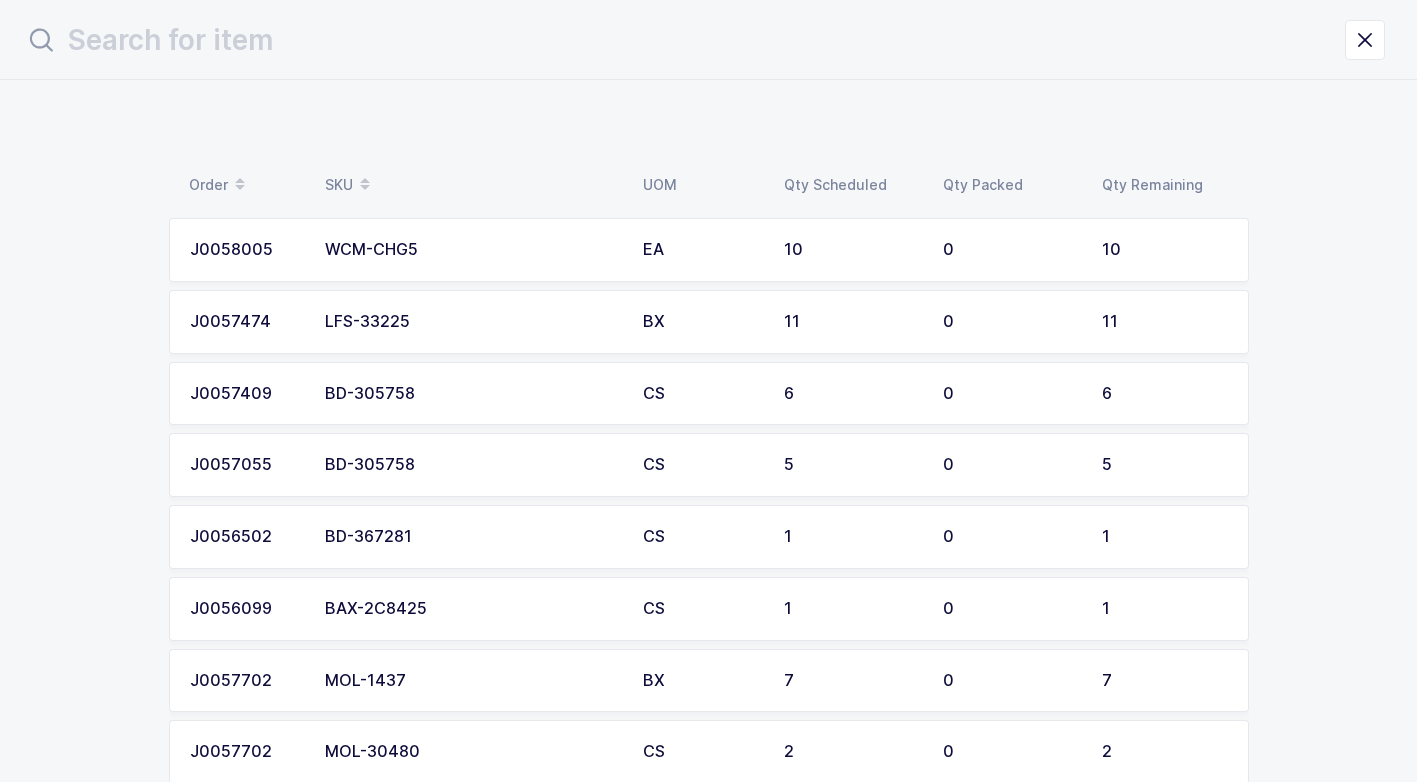 scroll, scrollTop: 0, scrollLeft: 0, axis: both 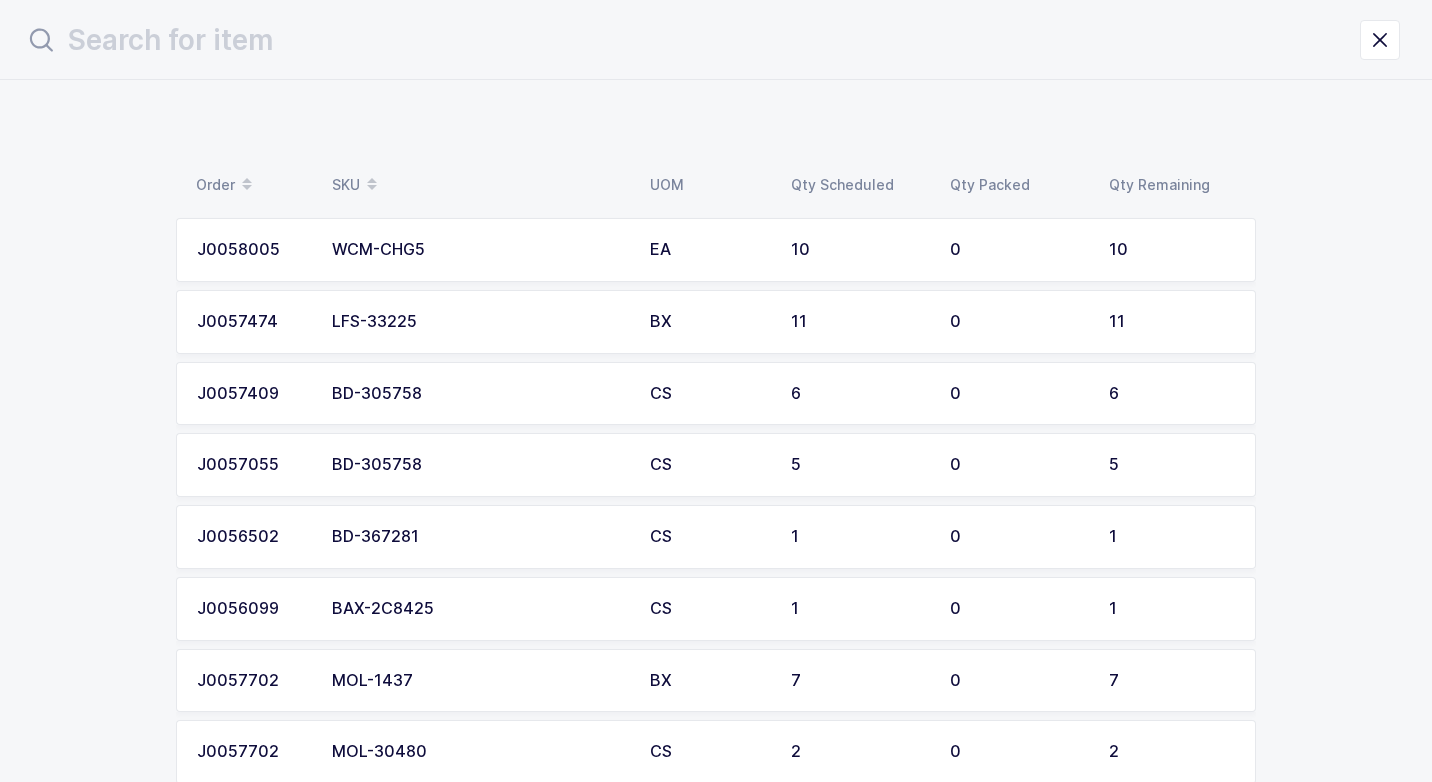 click on "MOL-1437" at bounding box center (479, 681) 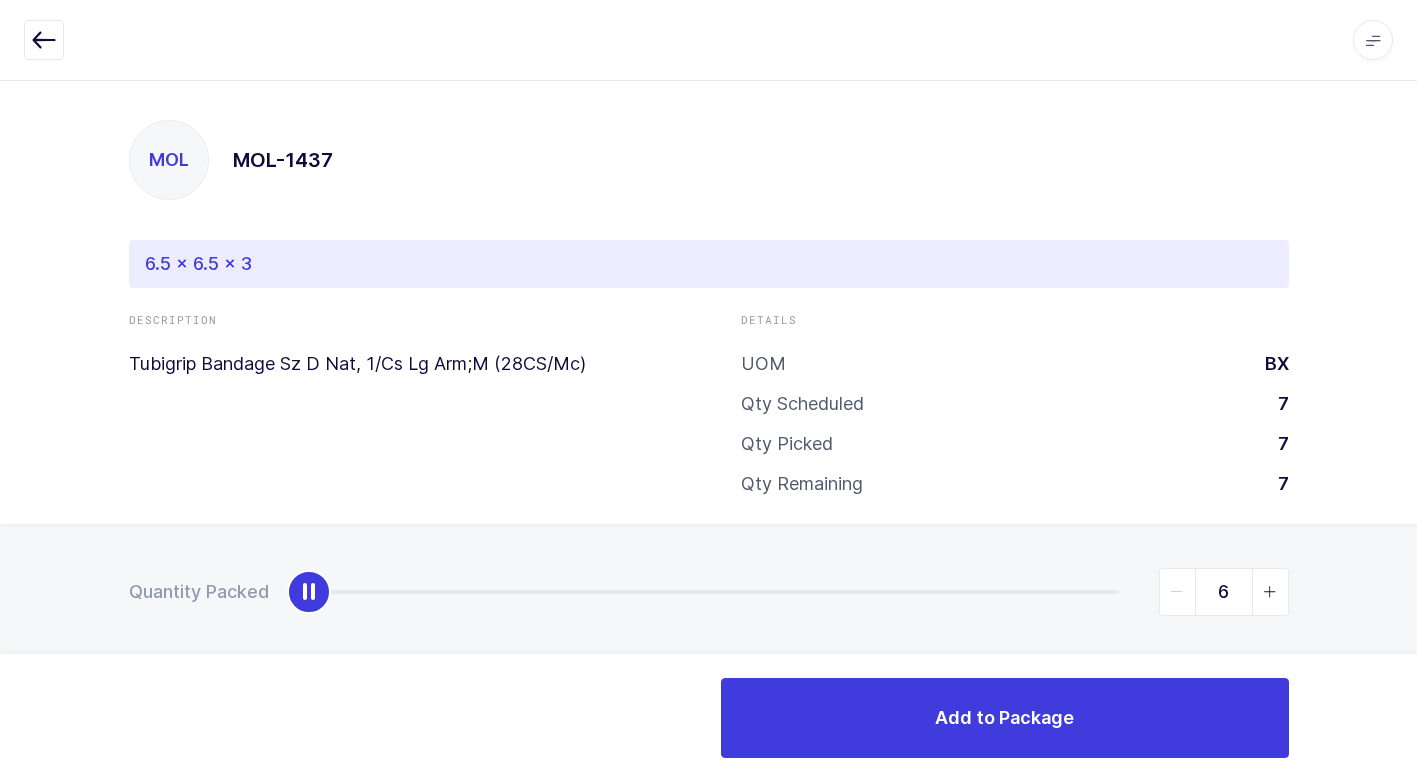 type on "7" 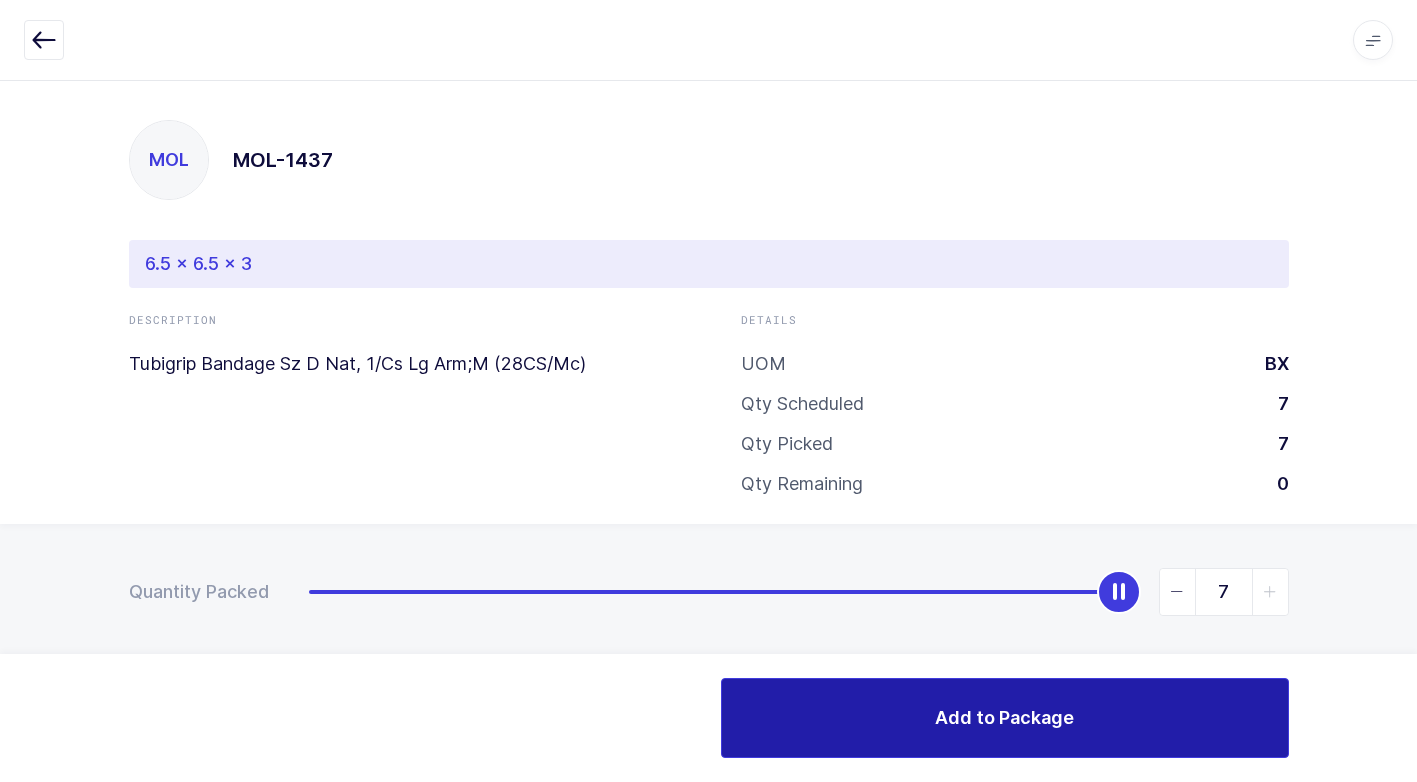 drag, startPoint x: 317, startPoint y: 605, endPoint x: 1258, endPoint y: 688, distance: 944.6534 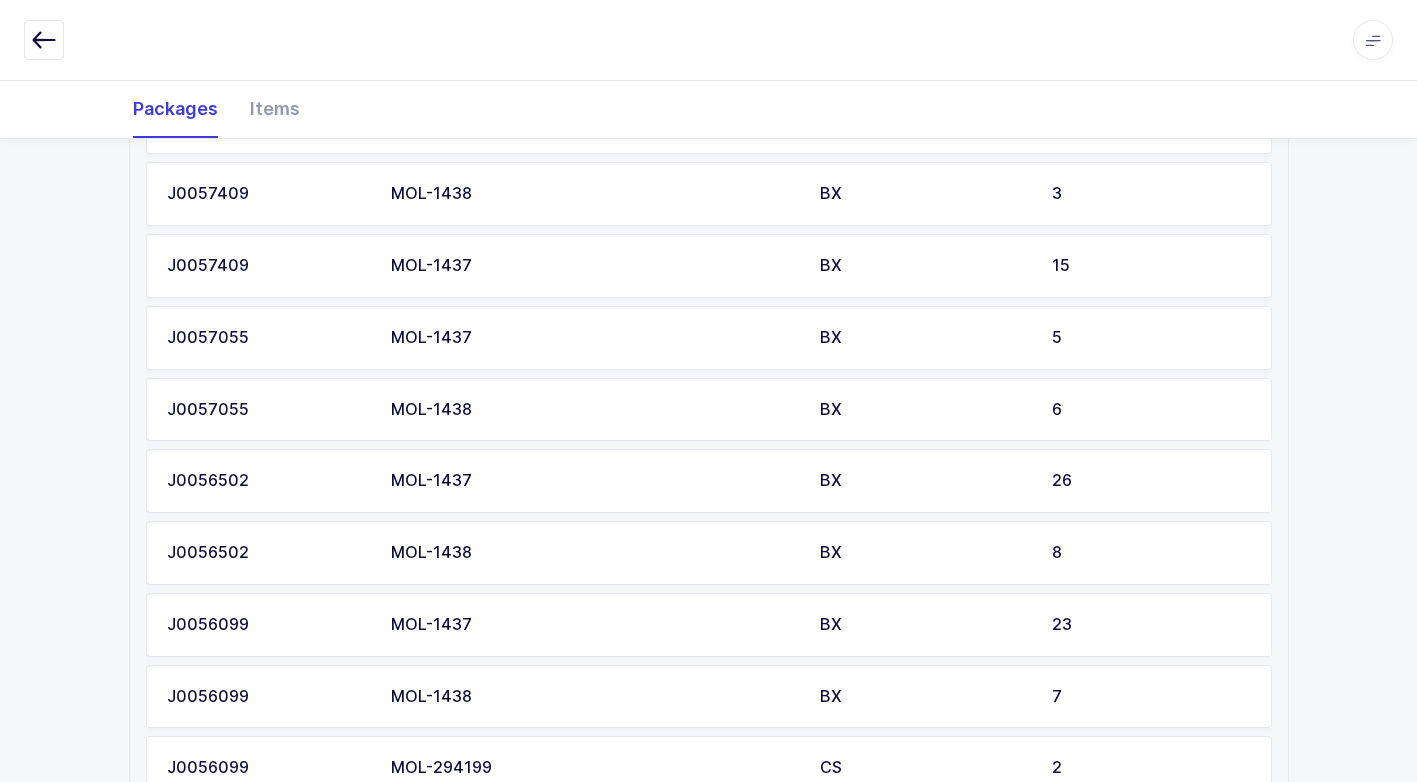 scroll, scrollTop: 1445, scrollLeft: 0, axis: vertical 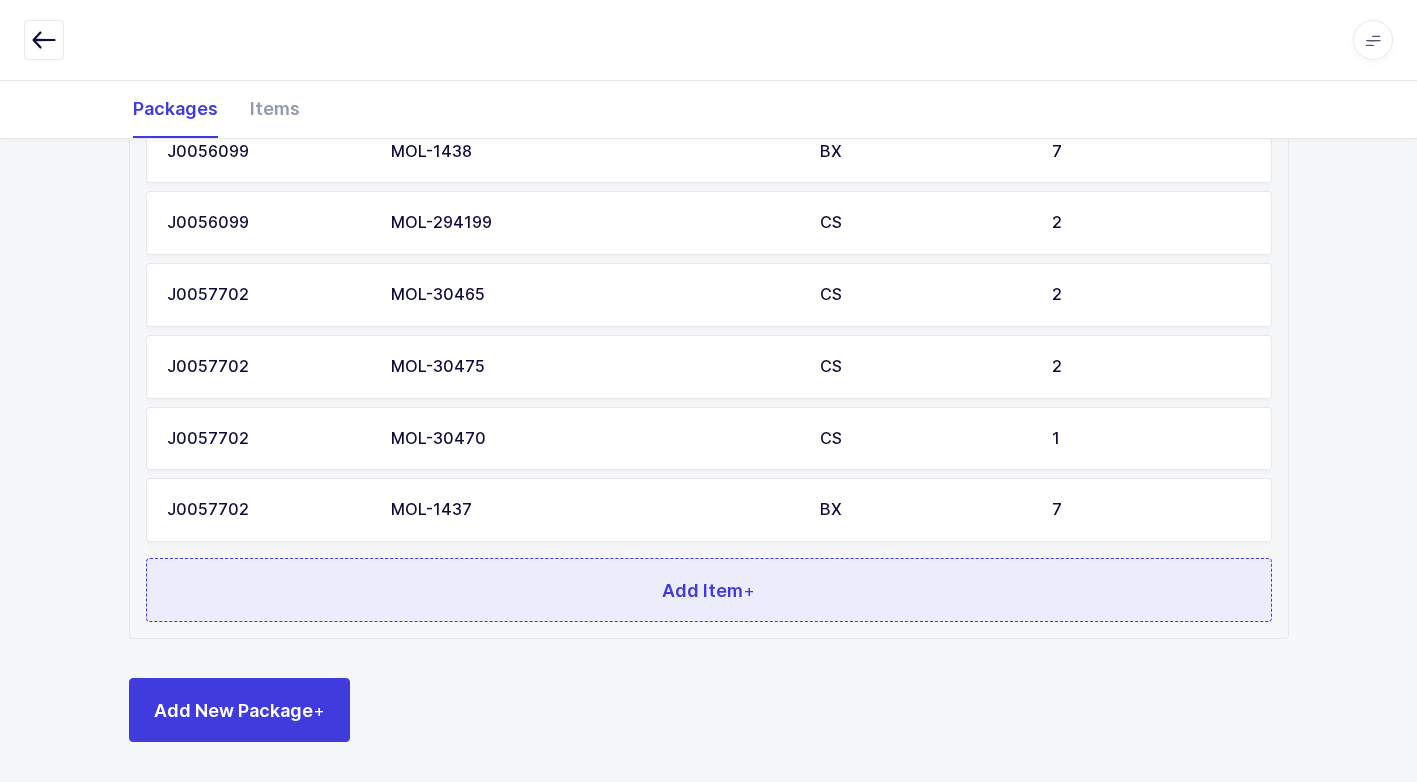 click on "Add Item  +" at bounding box center (709, 590) 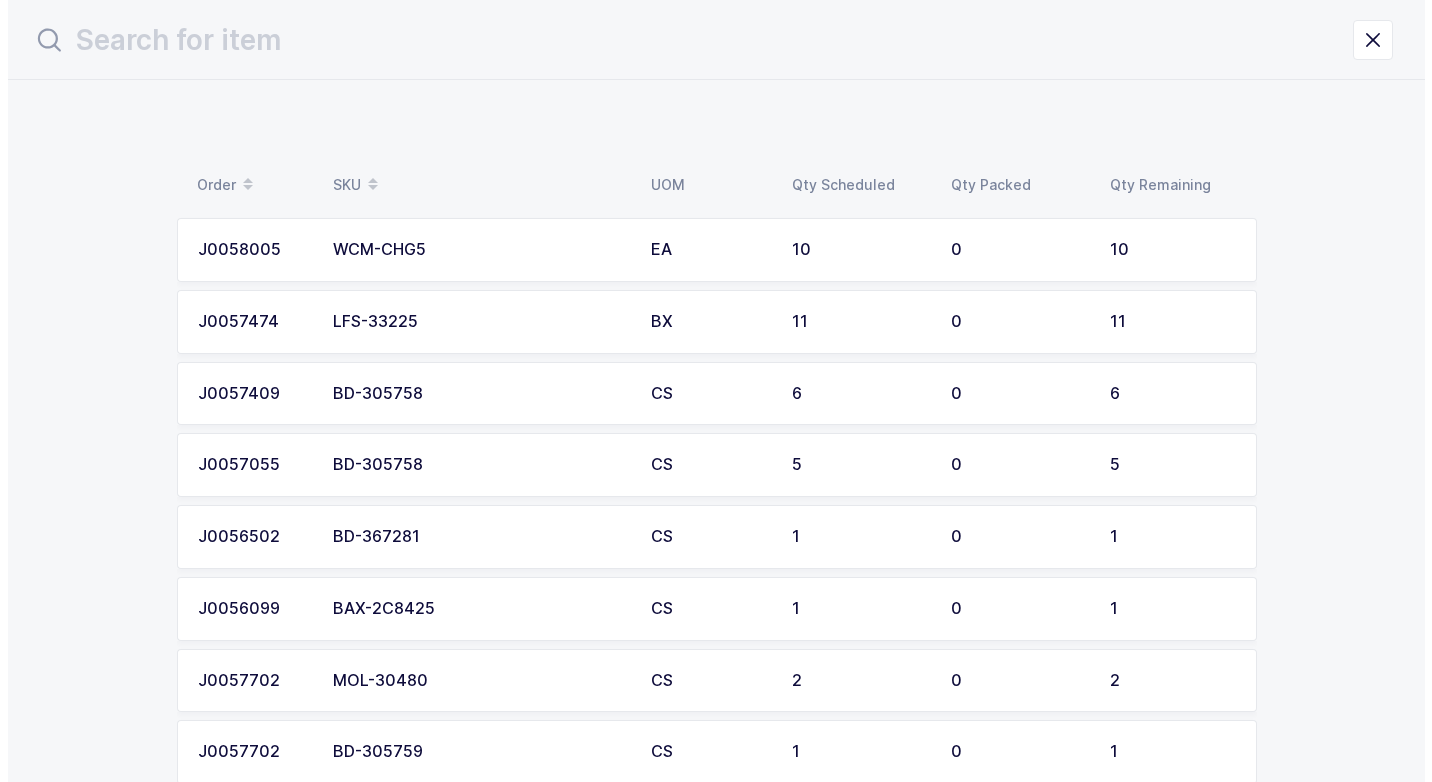 scroll, scrollTop: 0, scrollLeft: 0, axis: both 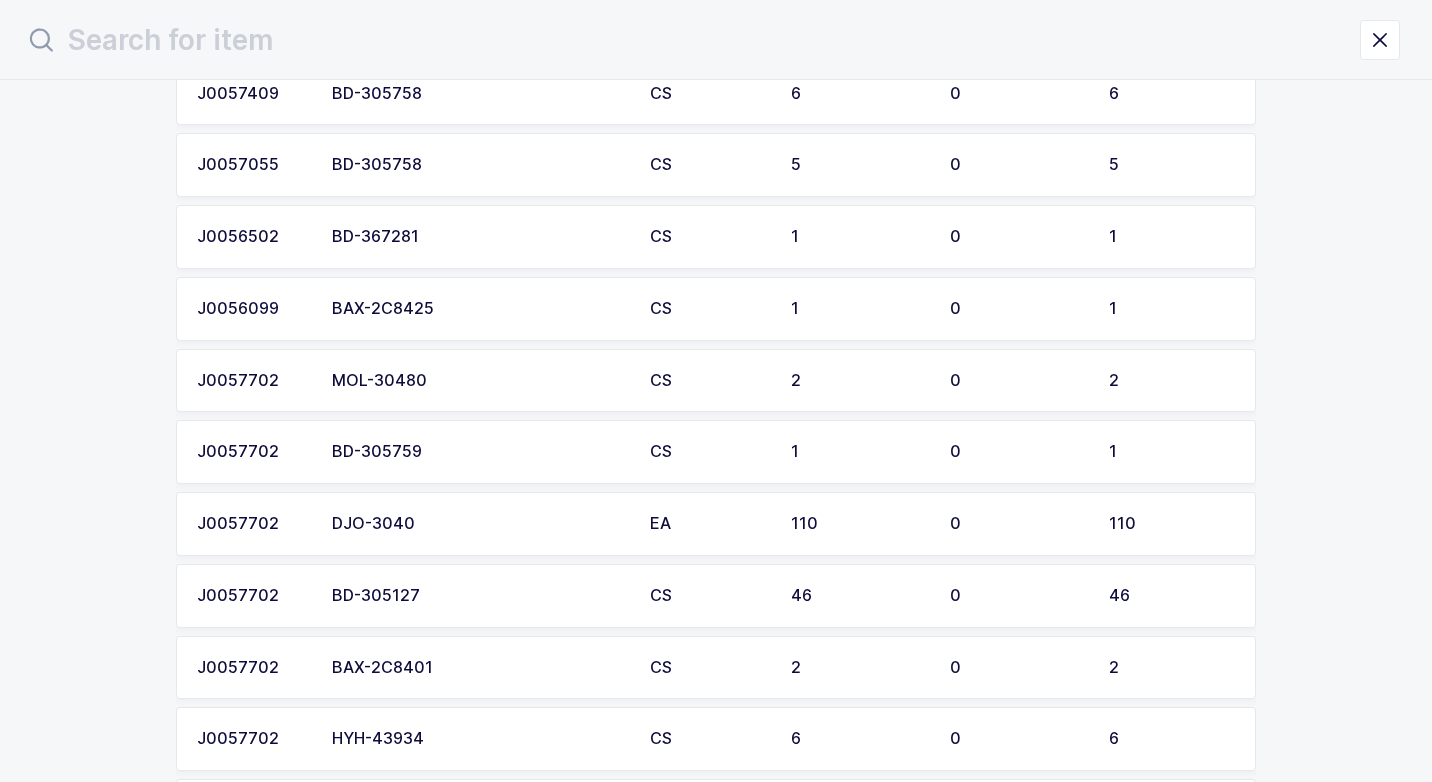 click on "MOL-30480" at bounding box center [479, 381] 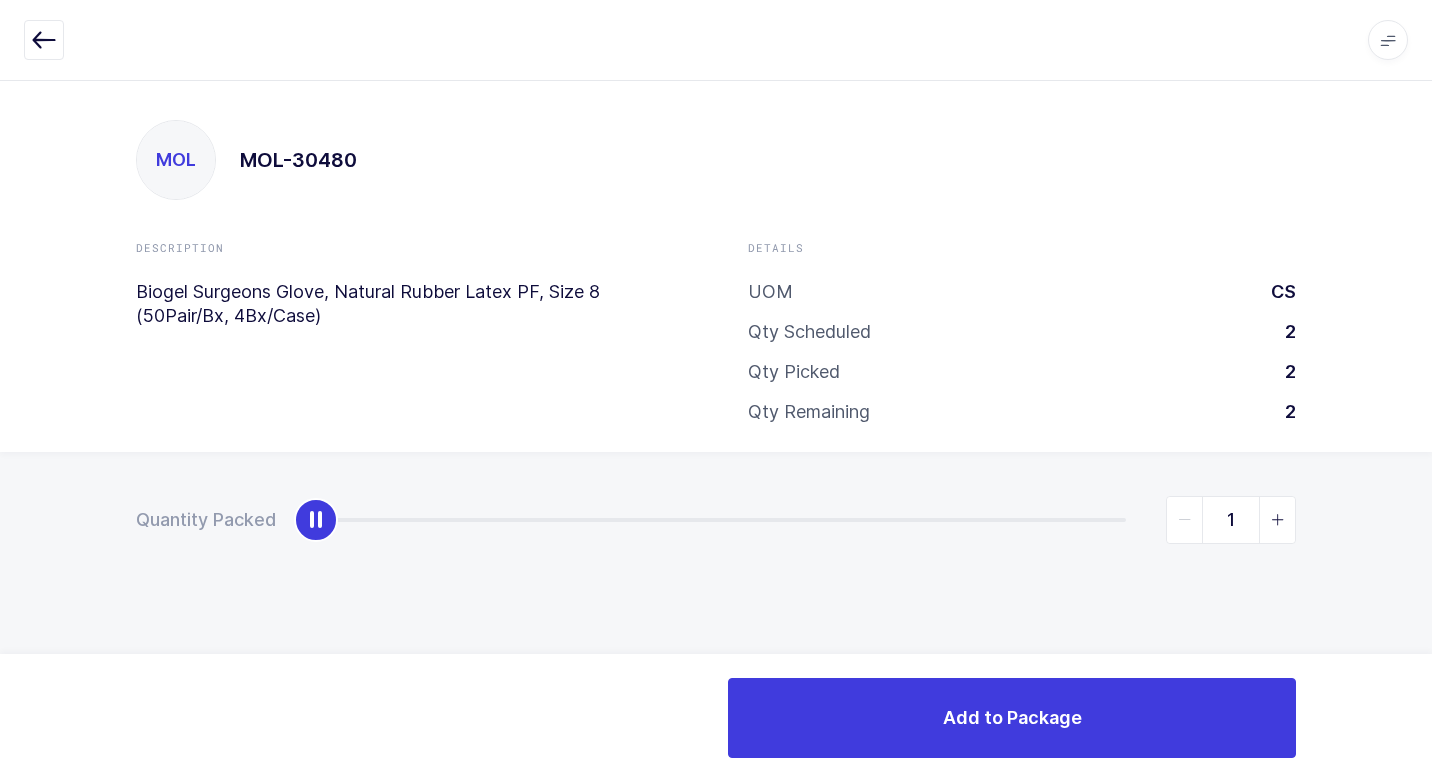 type on "2" 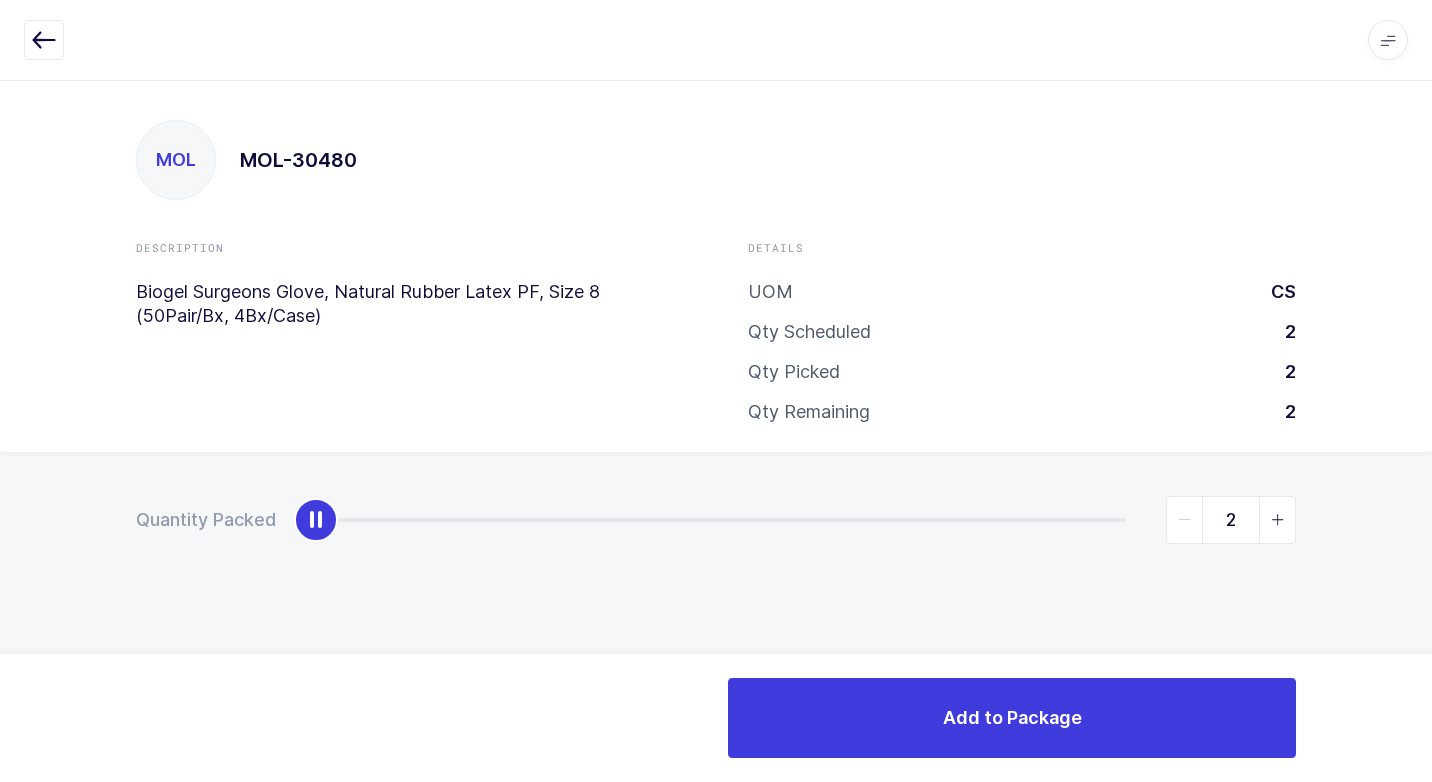 drag, startPoint x: 332, startPoint y: 530, endPoint x: 1431, endPoint y: 516, distance: 1099.0891 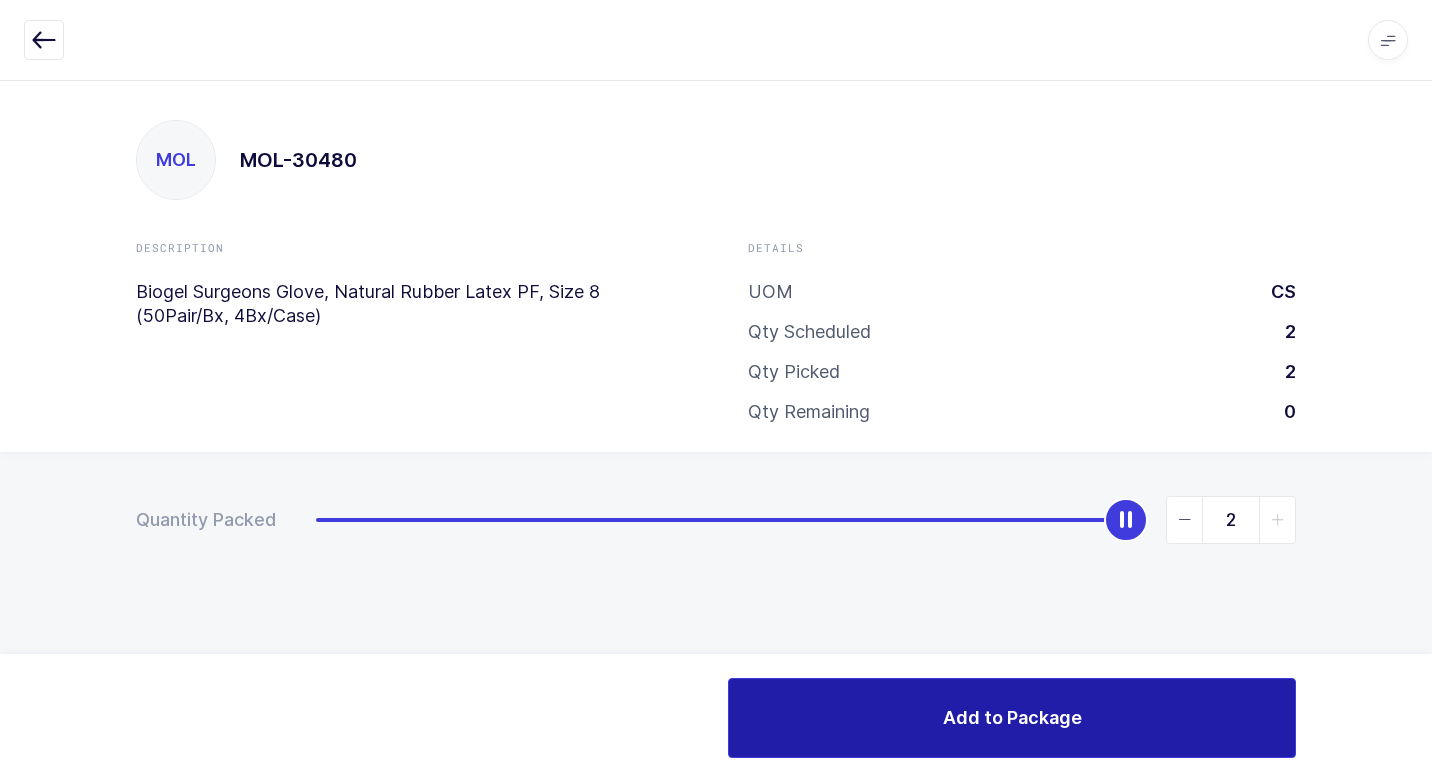 drag, startPoint x: 922, startPoint y: 717, endPoint x: 847, endPoint y: 716, distance: 75.00667 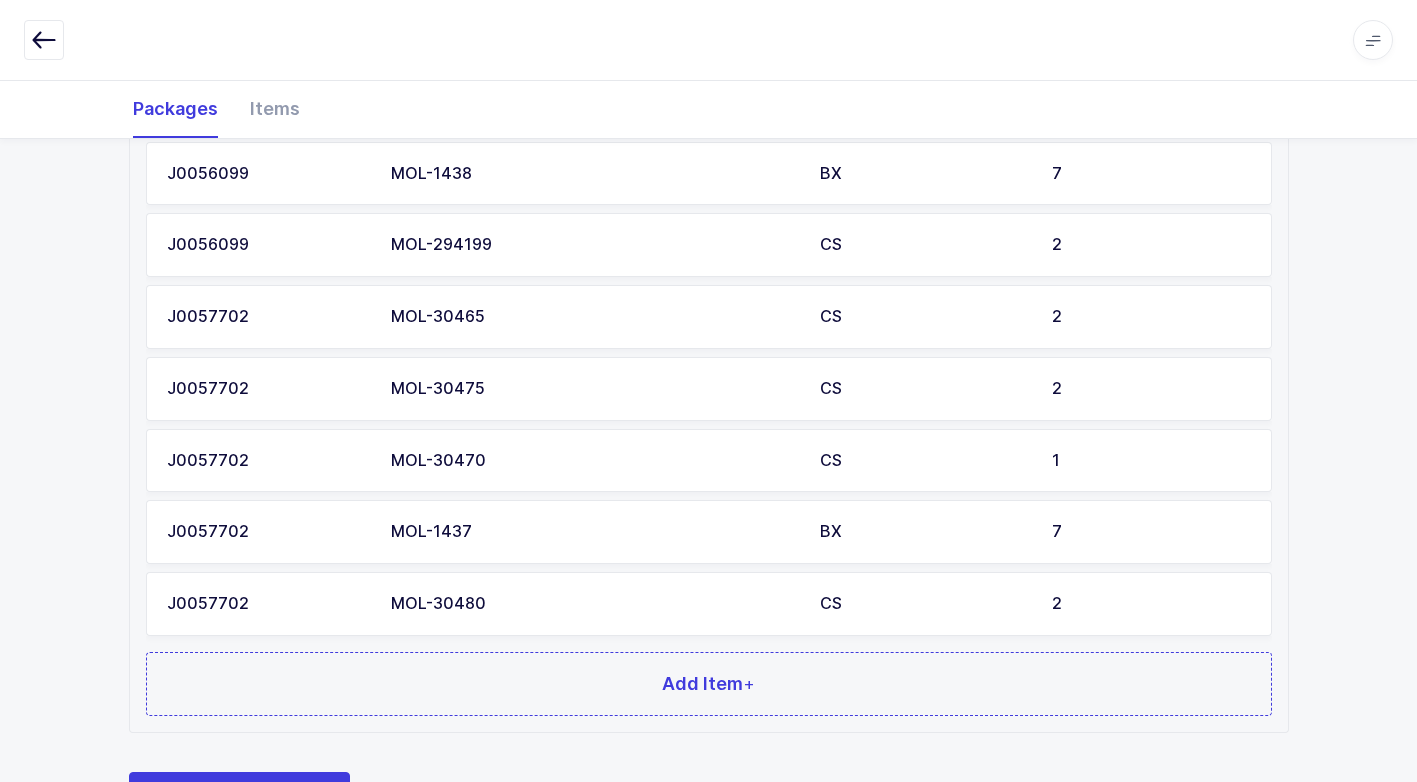scroll, scrollTop: 1517, scrollLeft: 0, axis: vertical 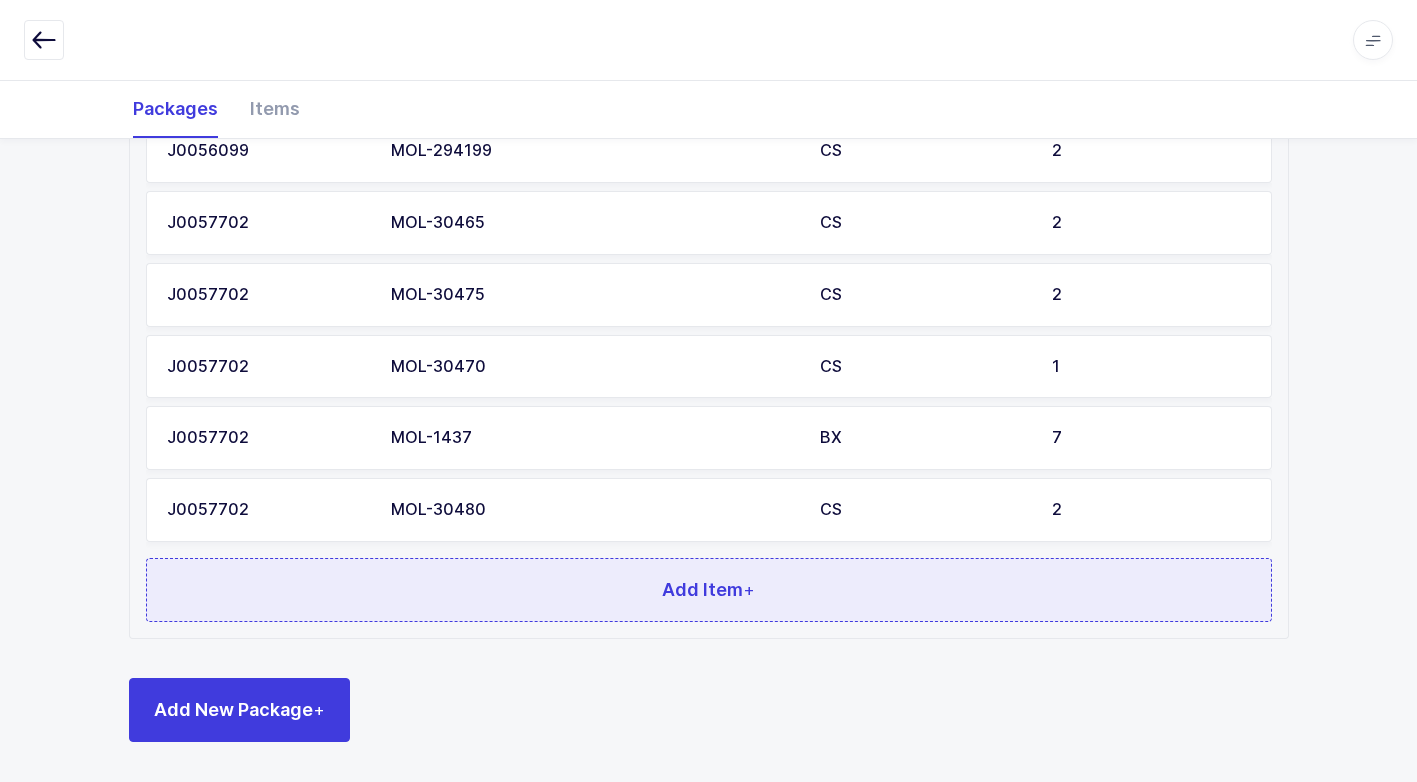 click on "Add Item  +" at bounding box center [709, 590] 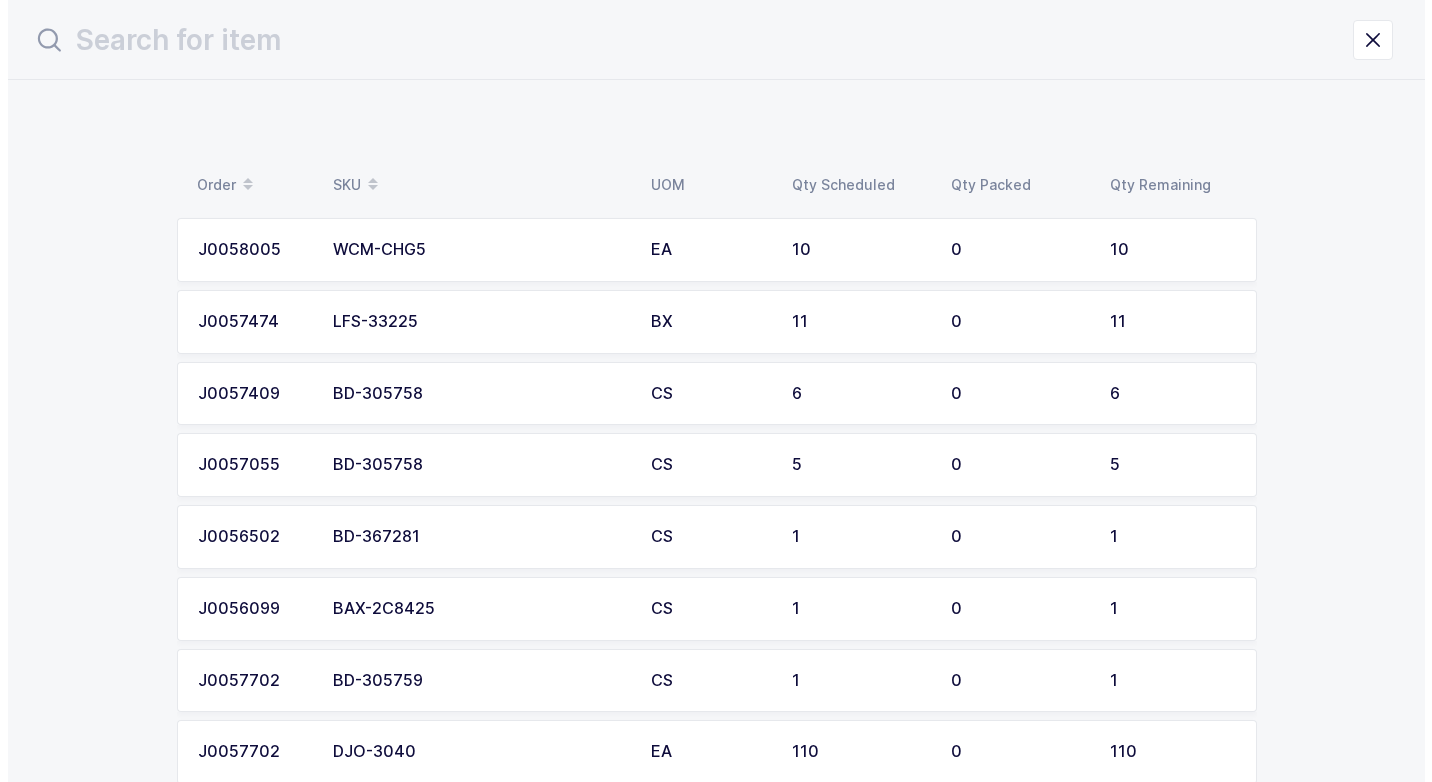 scroll, scrollTop: 0, scrollLeft: 0, axis: both 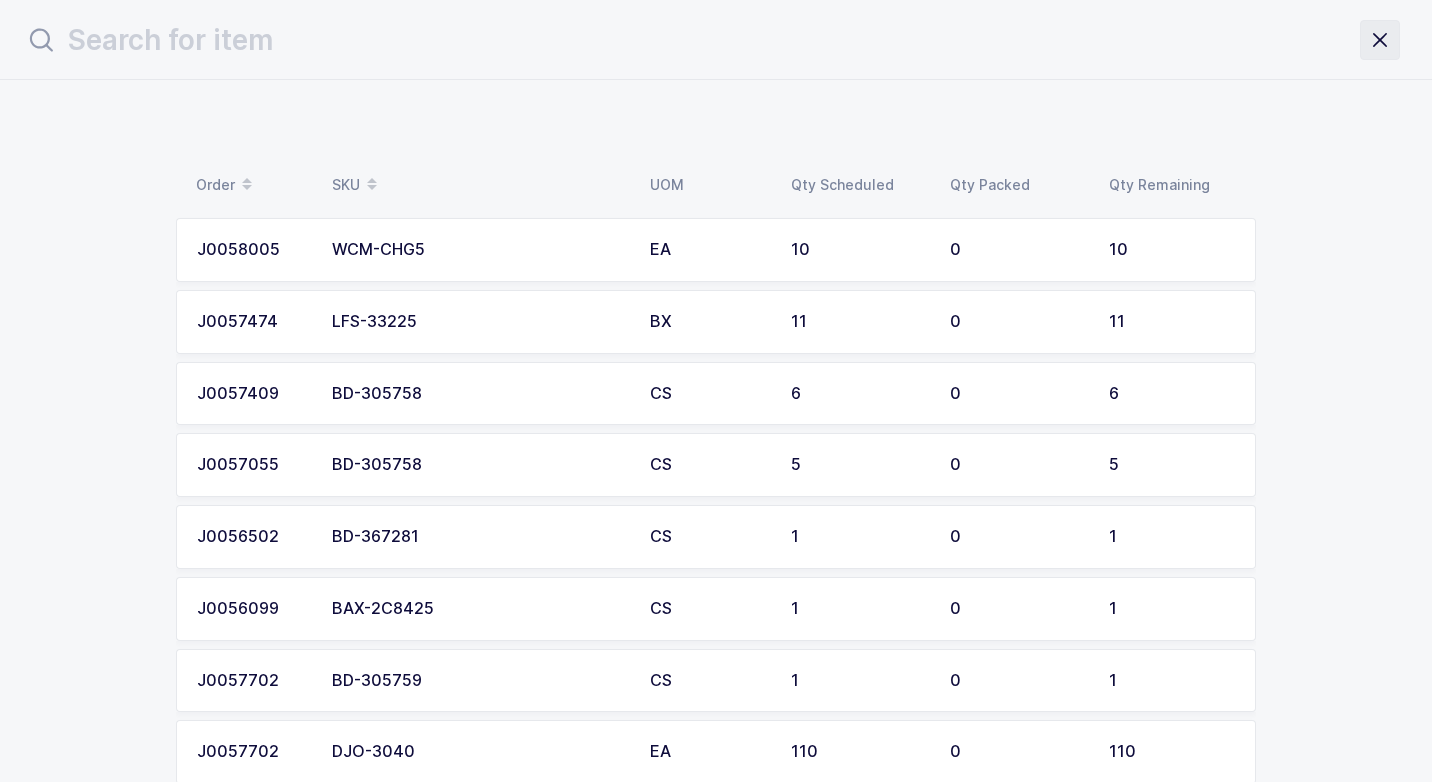 click at bounding box center (1380, 40) 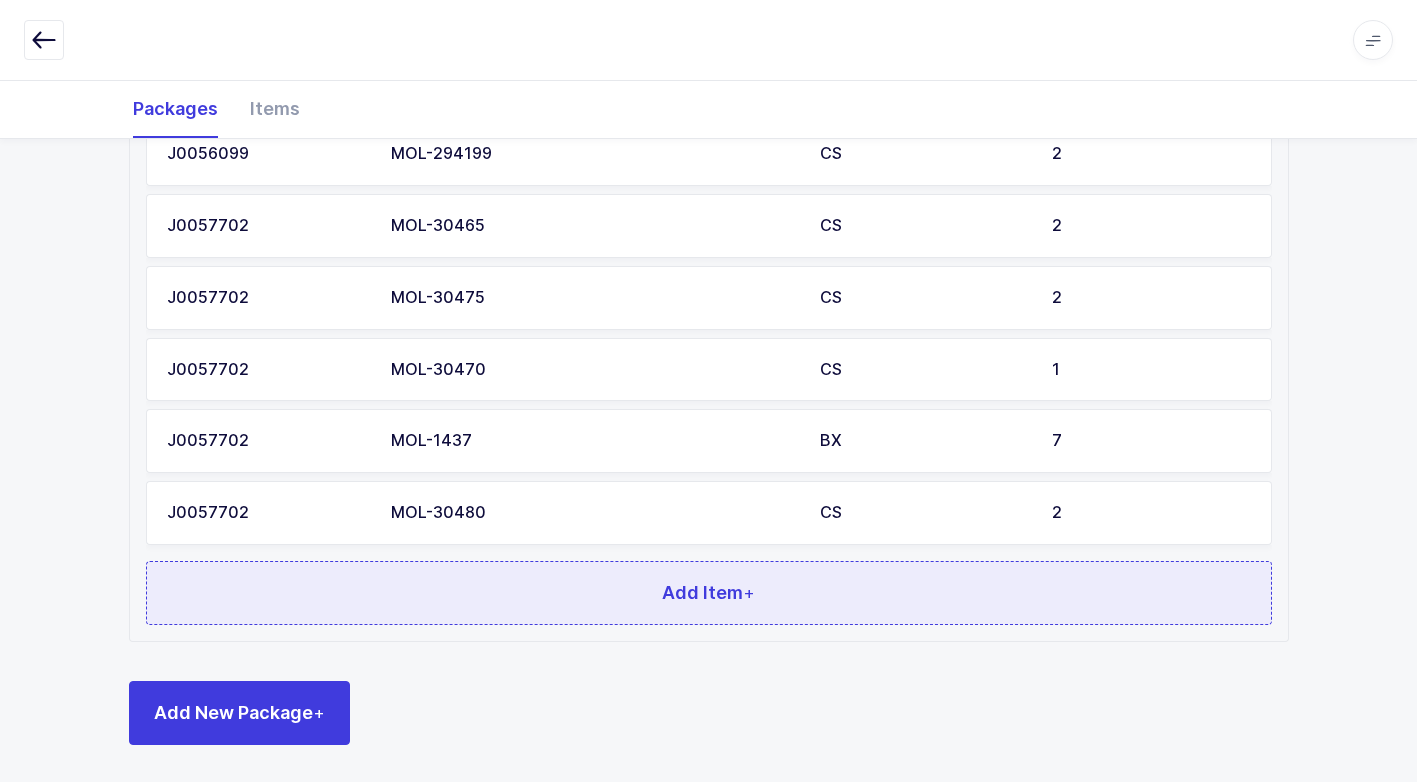 scroll, scrollTop: 1517, scrollLeft: 0, axis: vertical 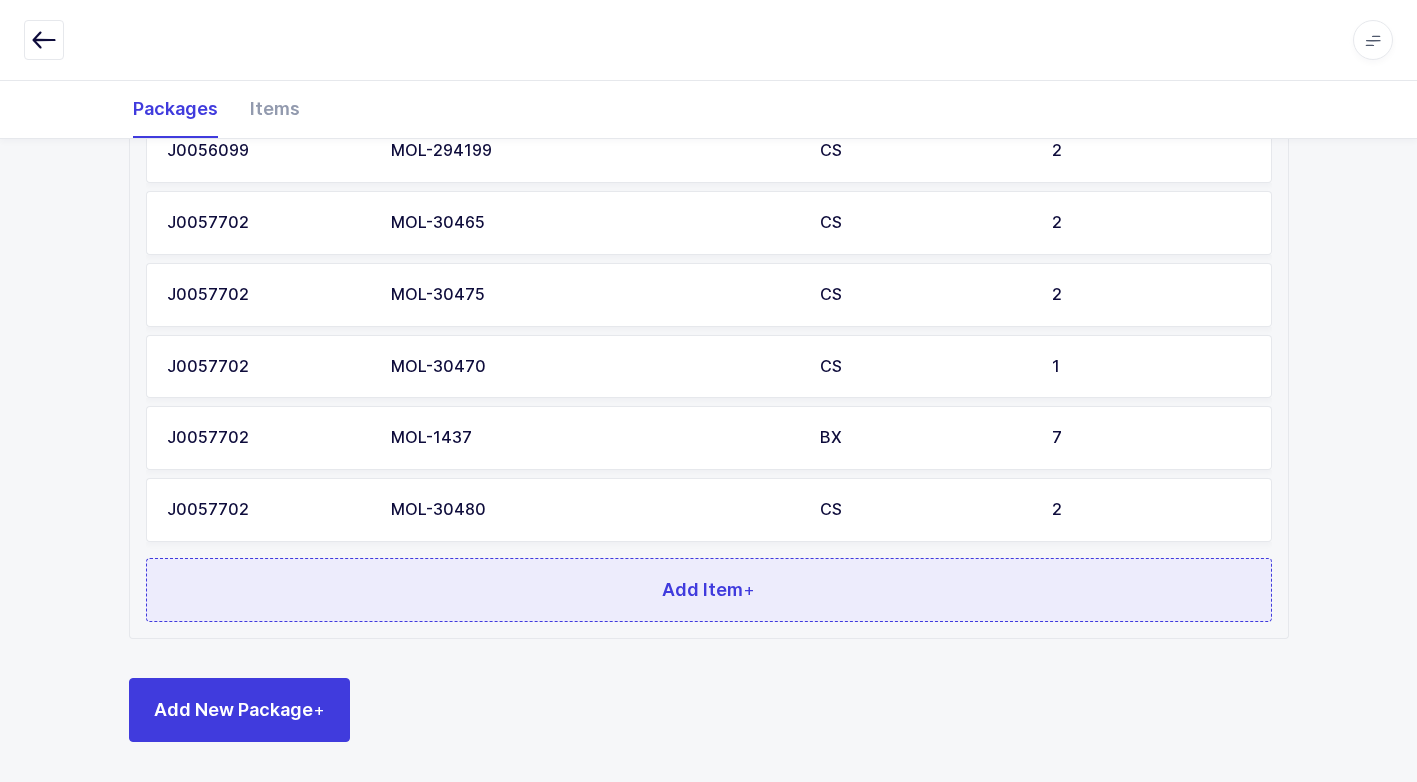 click on "Add Item  +" at bounding box center [709, 590] 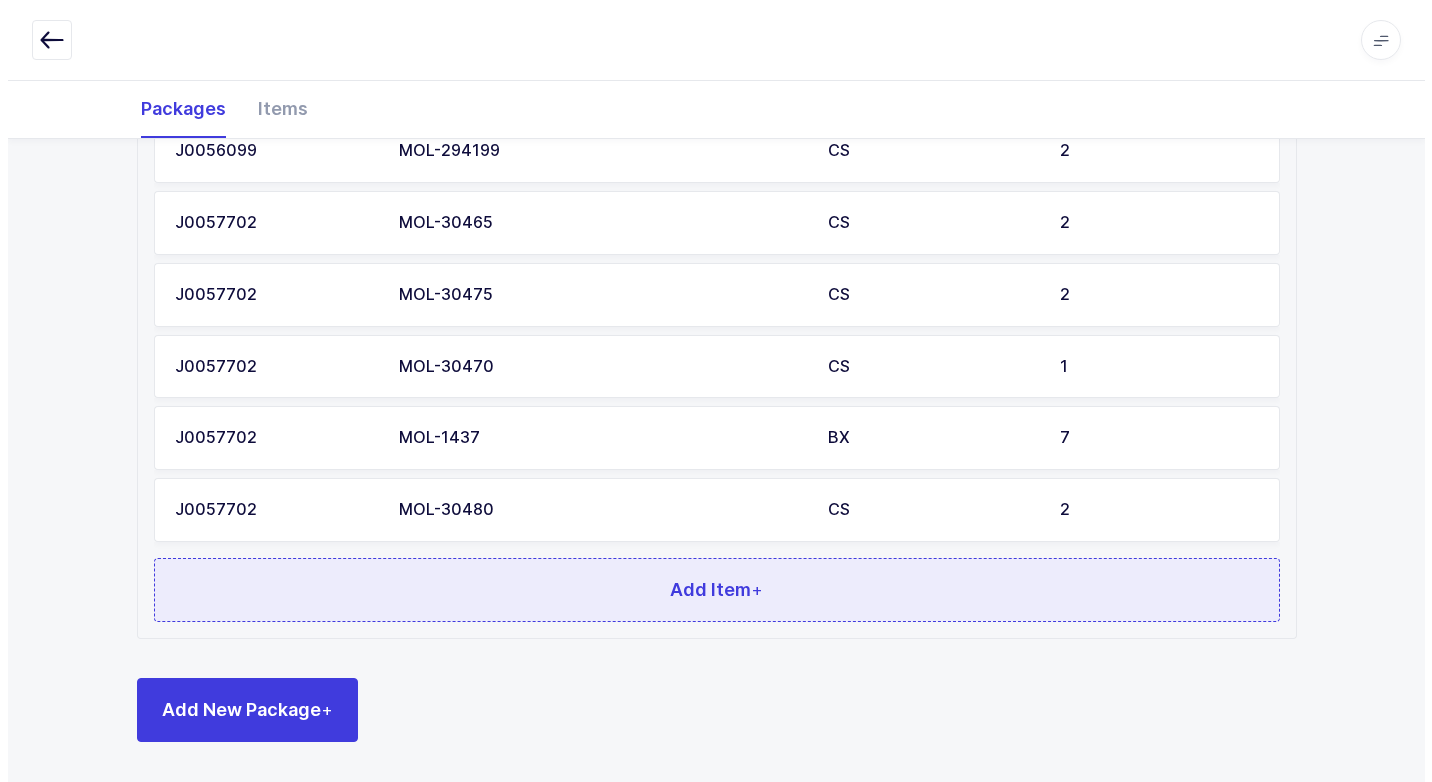 scroll, scrollTop: 0, scrollLeft: 0, axis: both 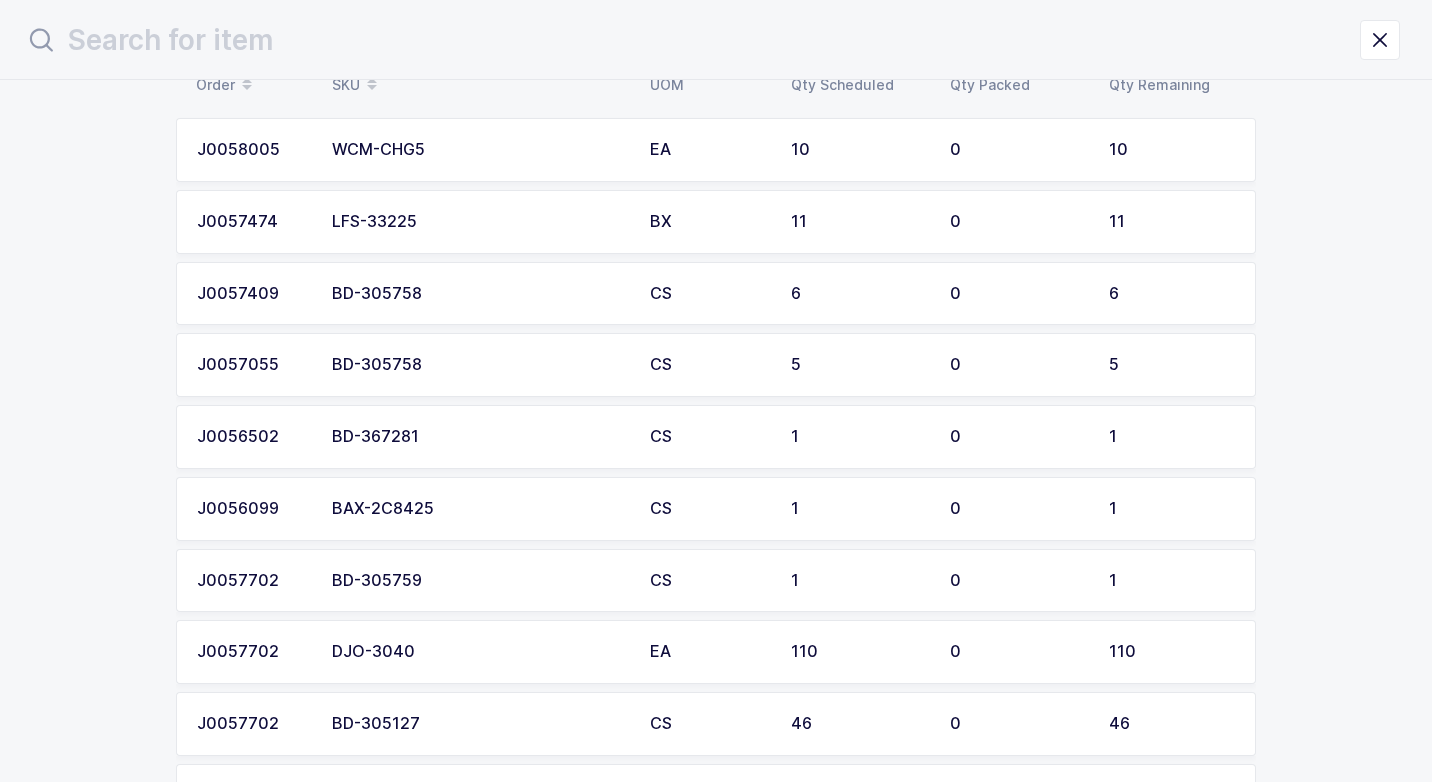click on "BD-367281" at bounding box center (479, 437) 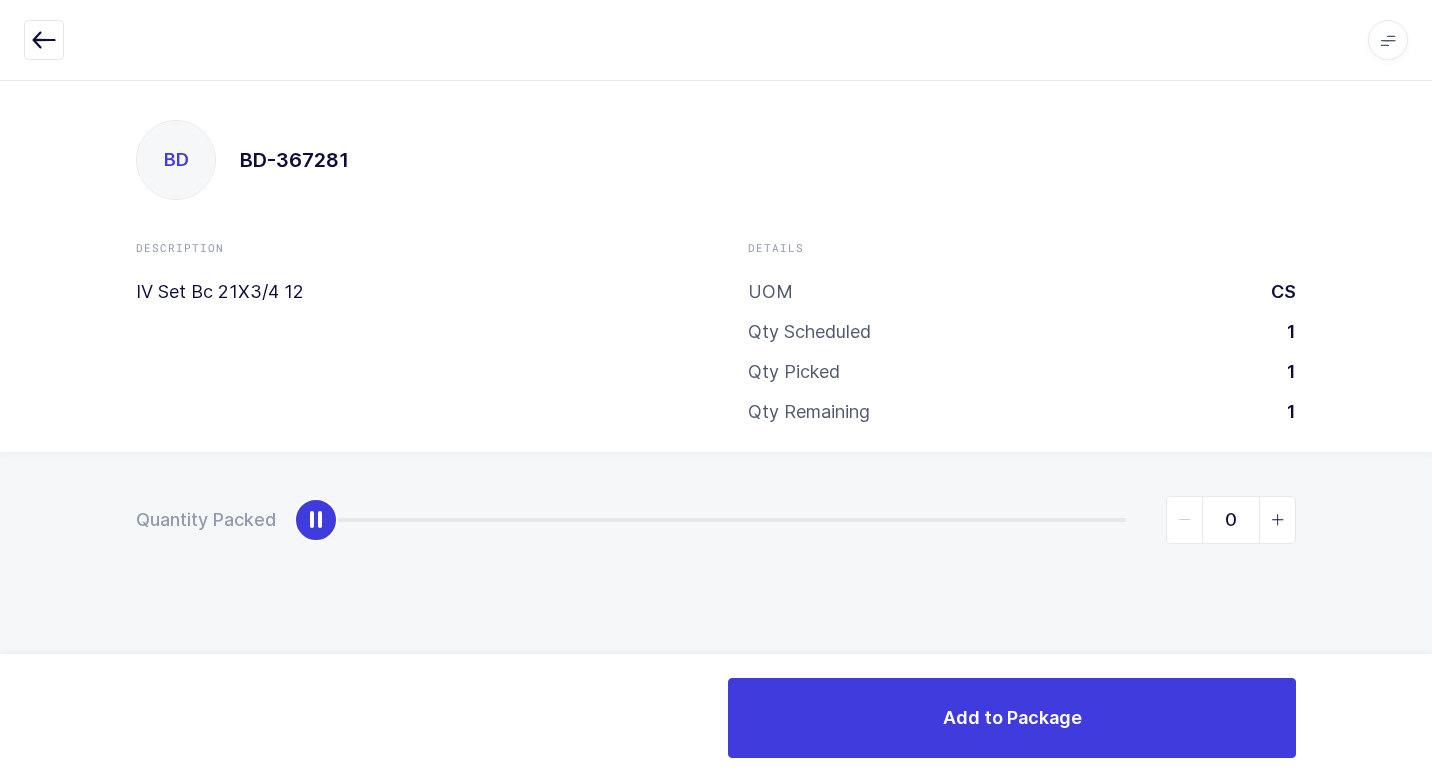 type on "1" 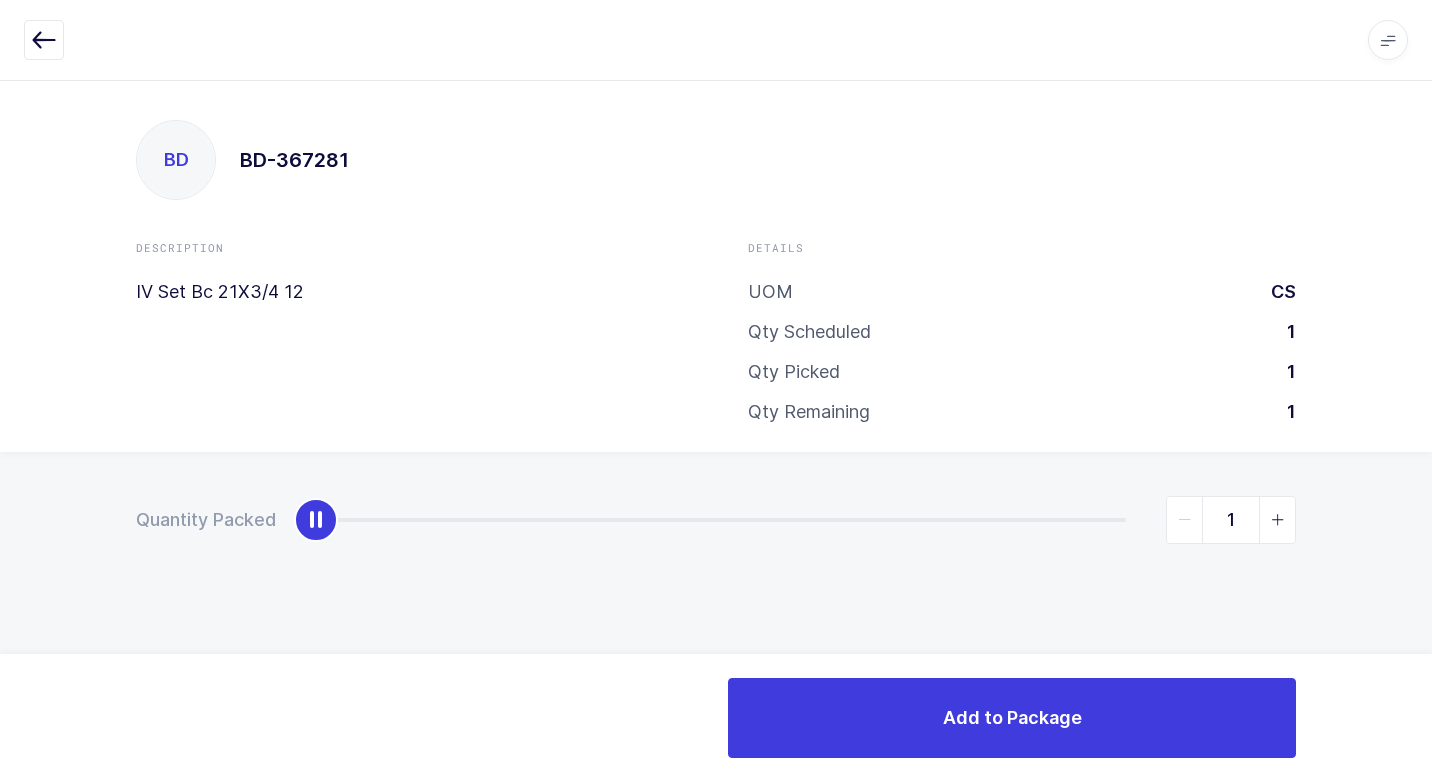 drag, startPoint x: 317, startPoint y: 523, endPoint x: 1270, endPoint y: 544, distance: 953.2313 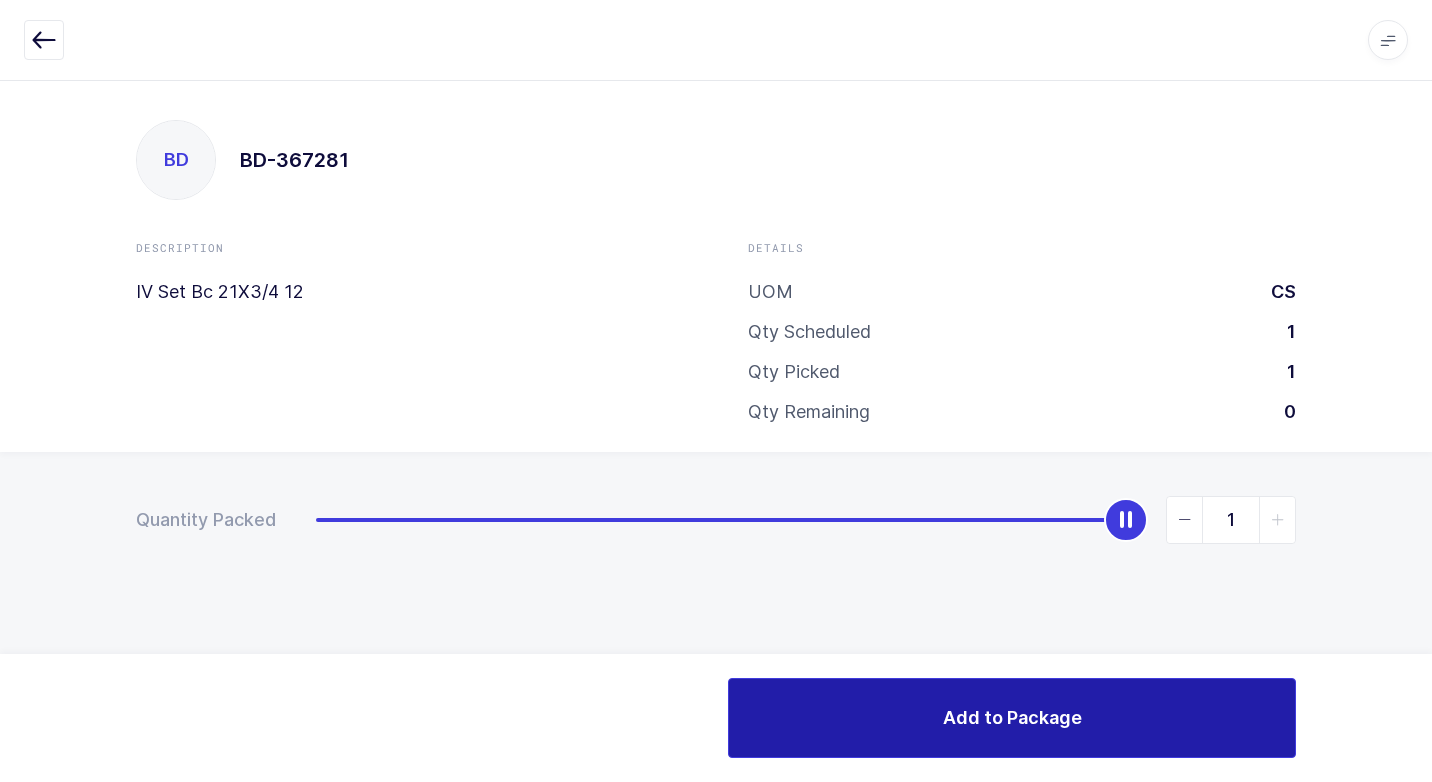 click on "Add to Package" at bounding box center [1012, 718] 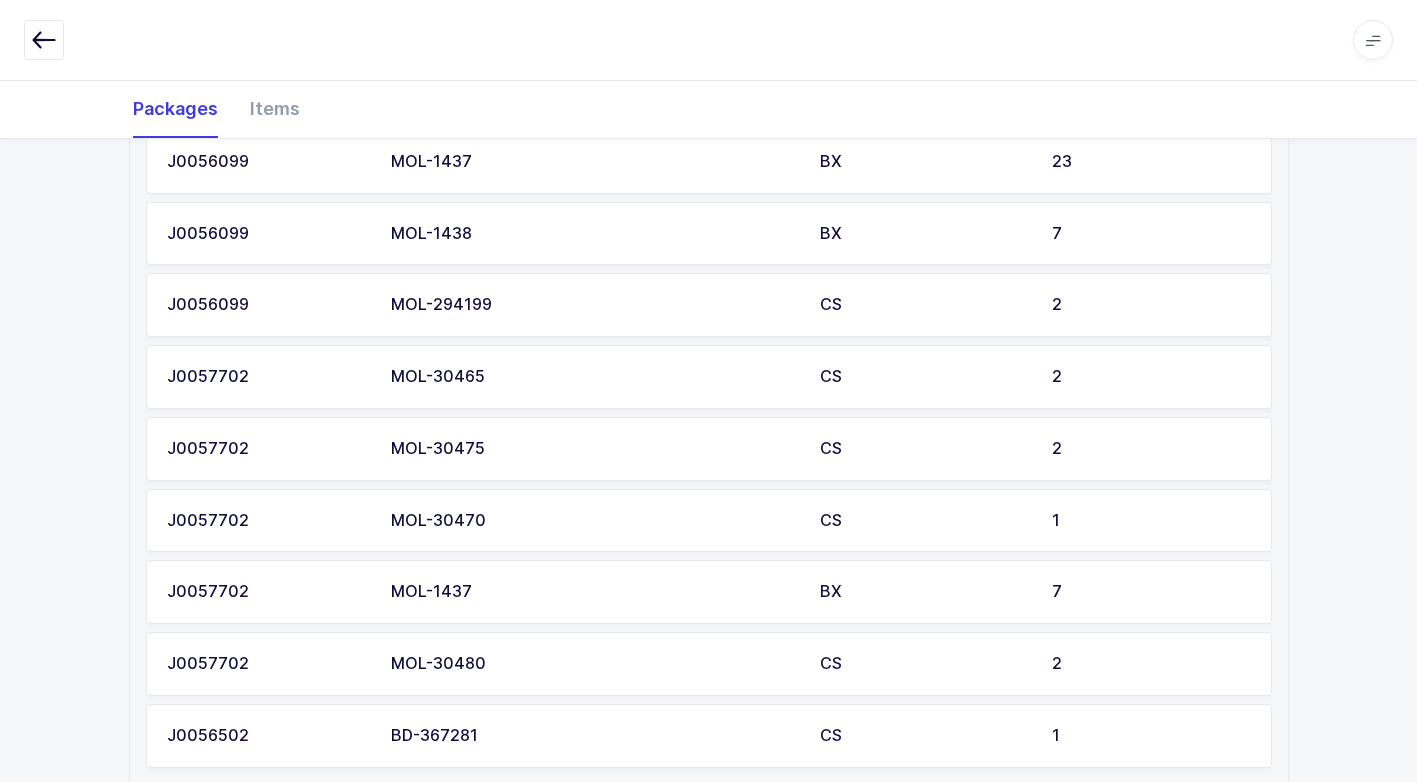 scroll, scrollTop: 1589, scrollLeft: 0, axis: vertical 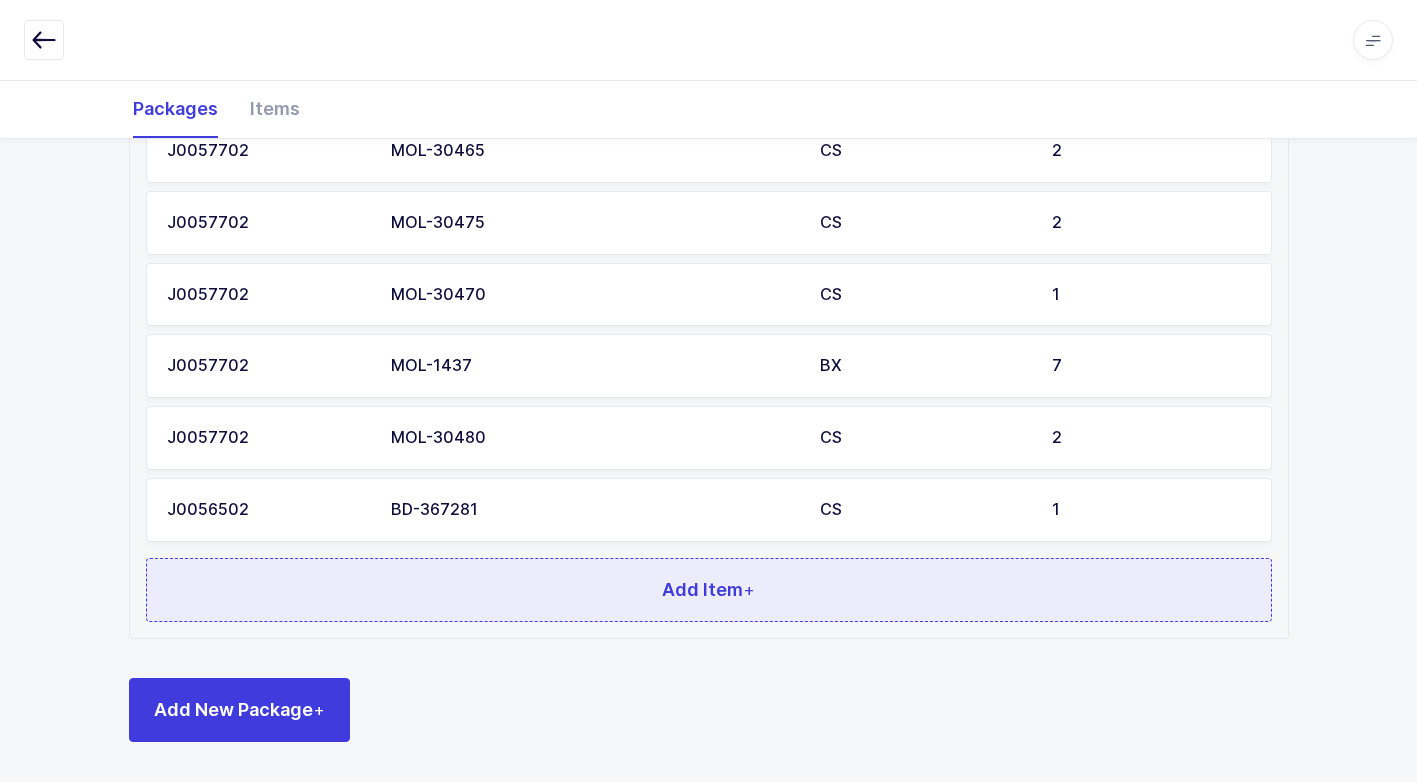 click on "Add Item  +" at bounding box center [709, 590] 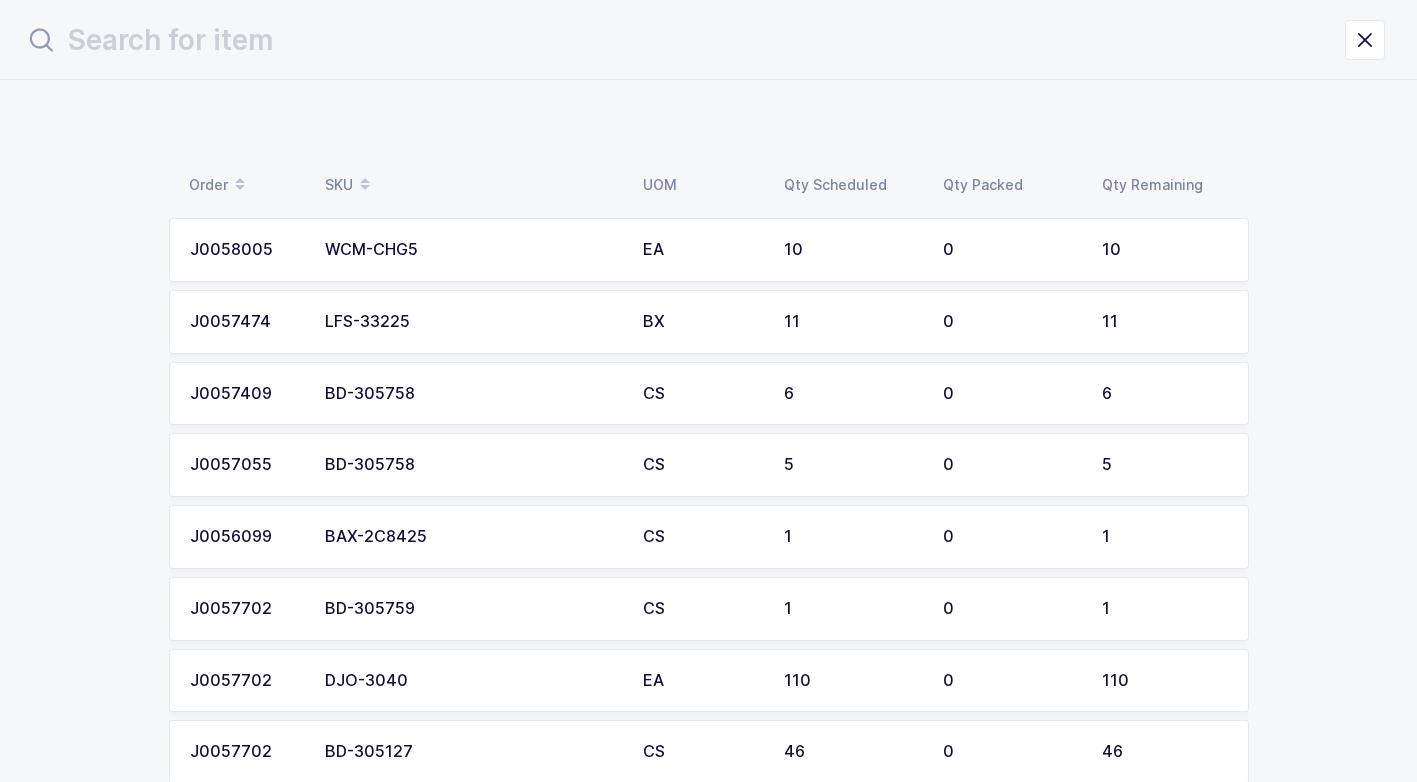 scroll, scrollTop: 0, scrollLeft: 0, axis: both 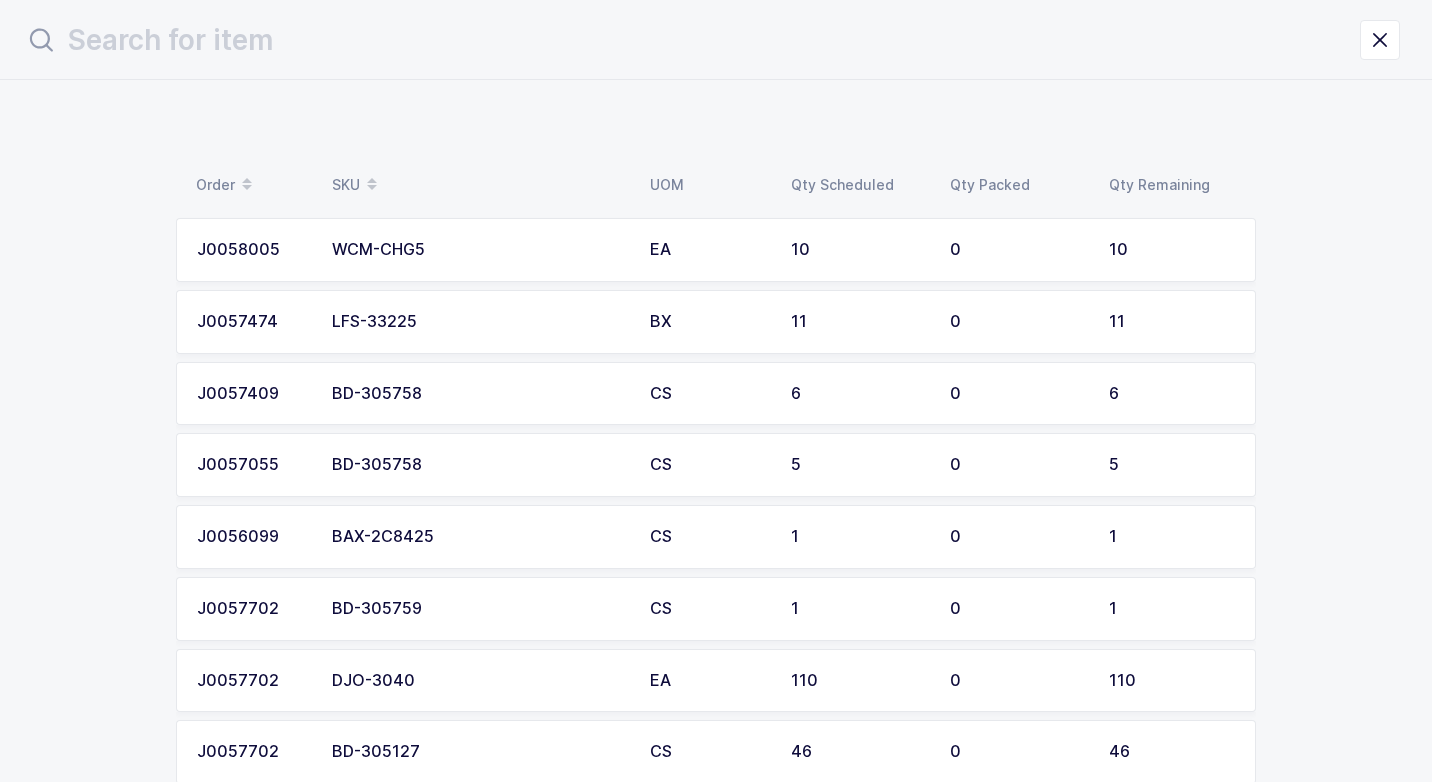 click on "LFS-33225" at bounding box center (479, 322) 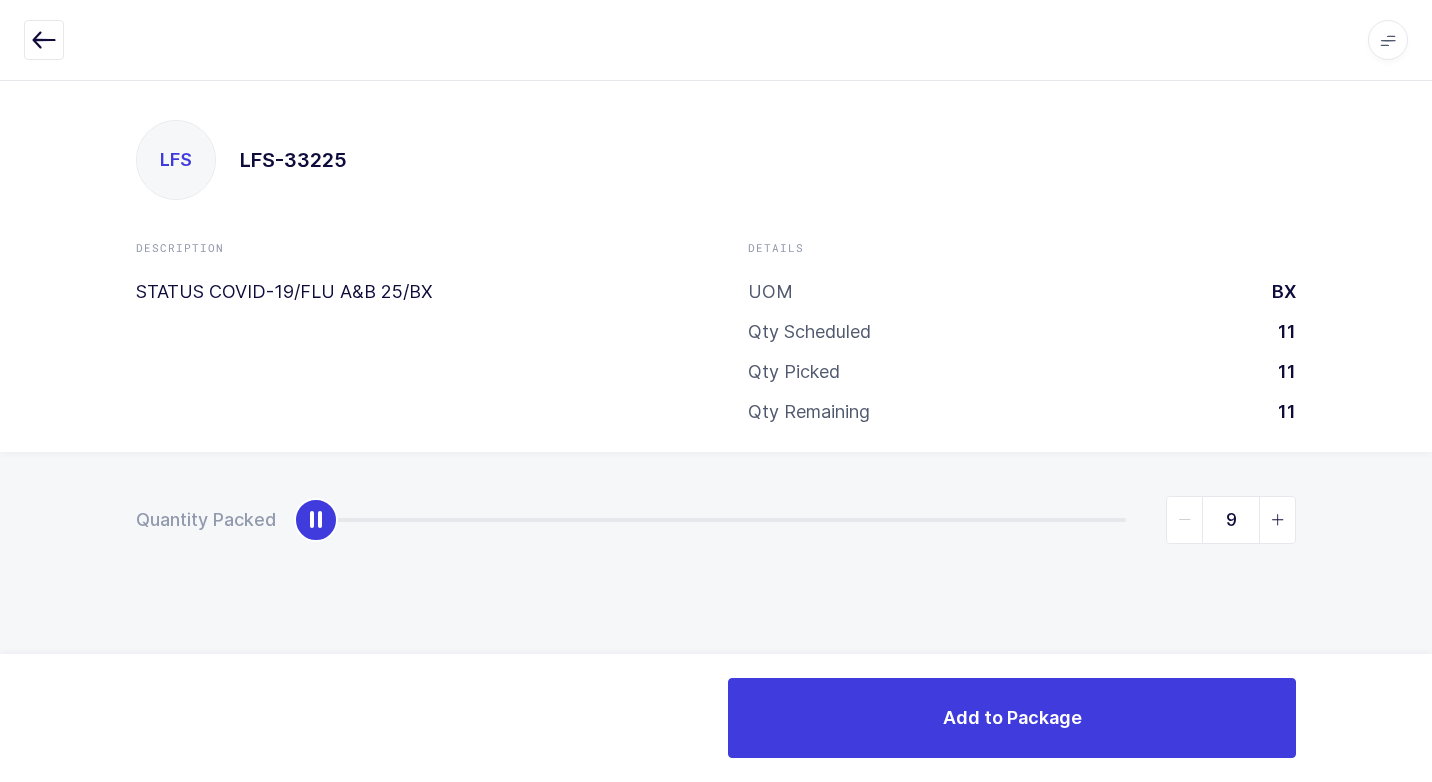 type on "11" 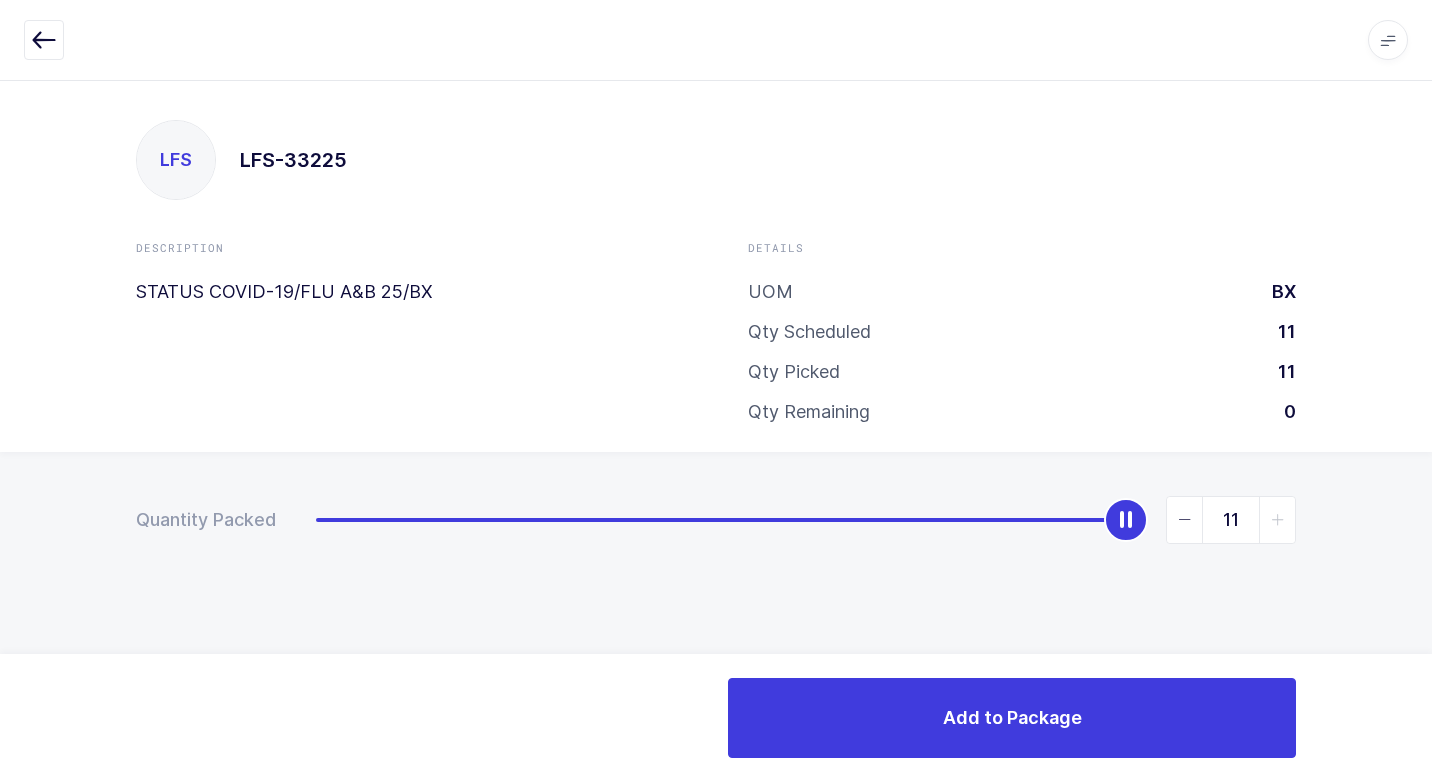 drag, startPoint x: 330, startPoint y: 529, endPoint x: 1416, endPoint y: 355, distance: 1099.851 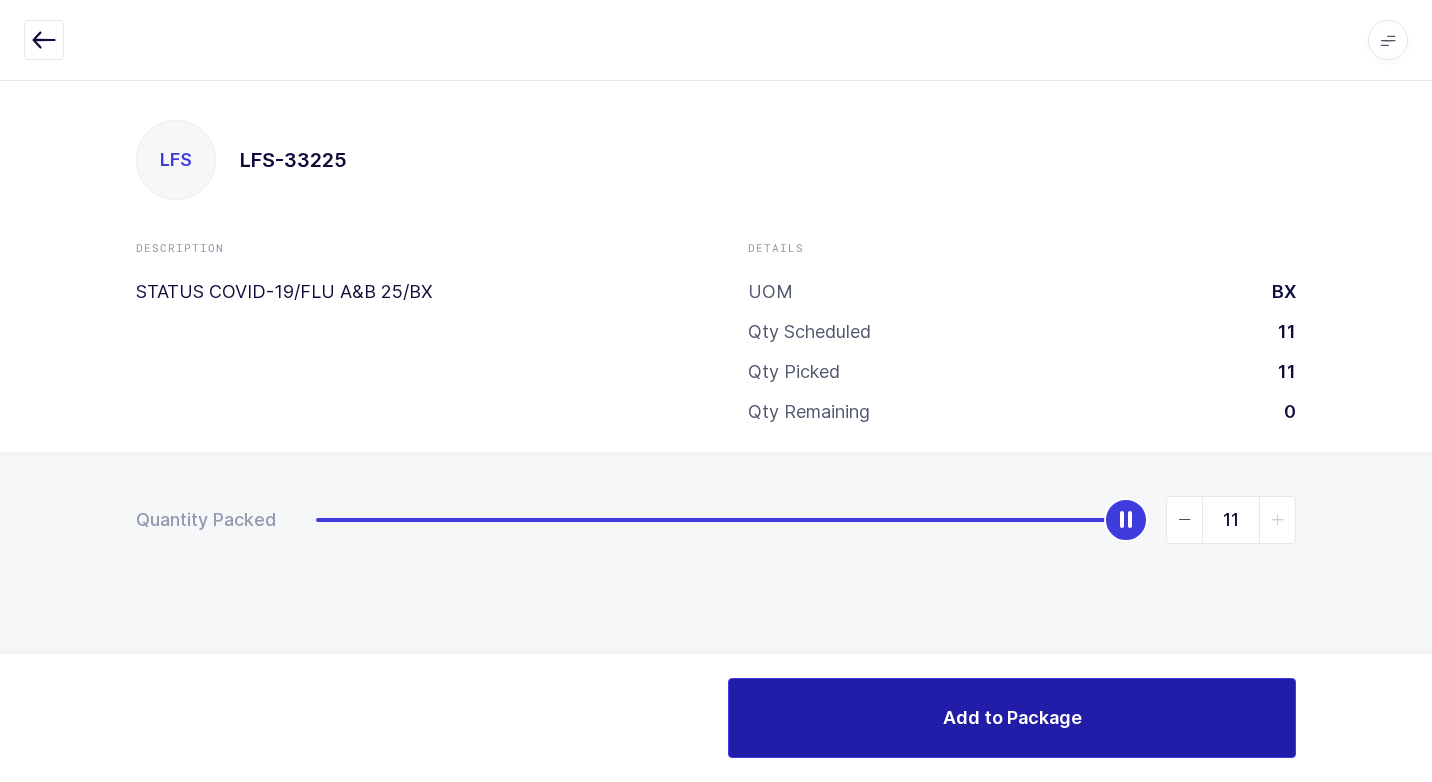 drag, startPoint x: 888, startPoint y: 732, endPoint x: 878, endPoint y: 731, distance: 10.049875 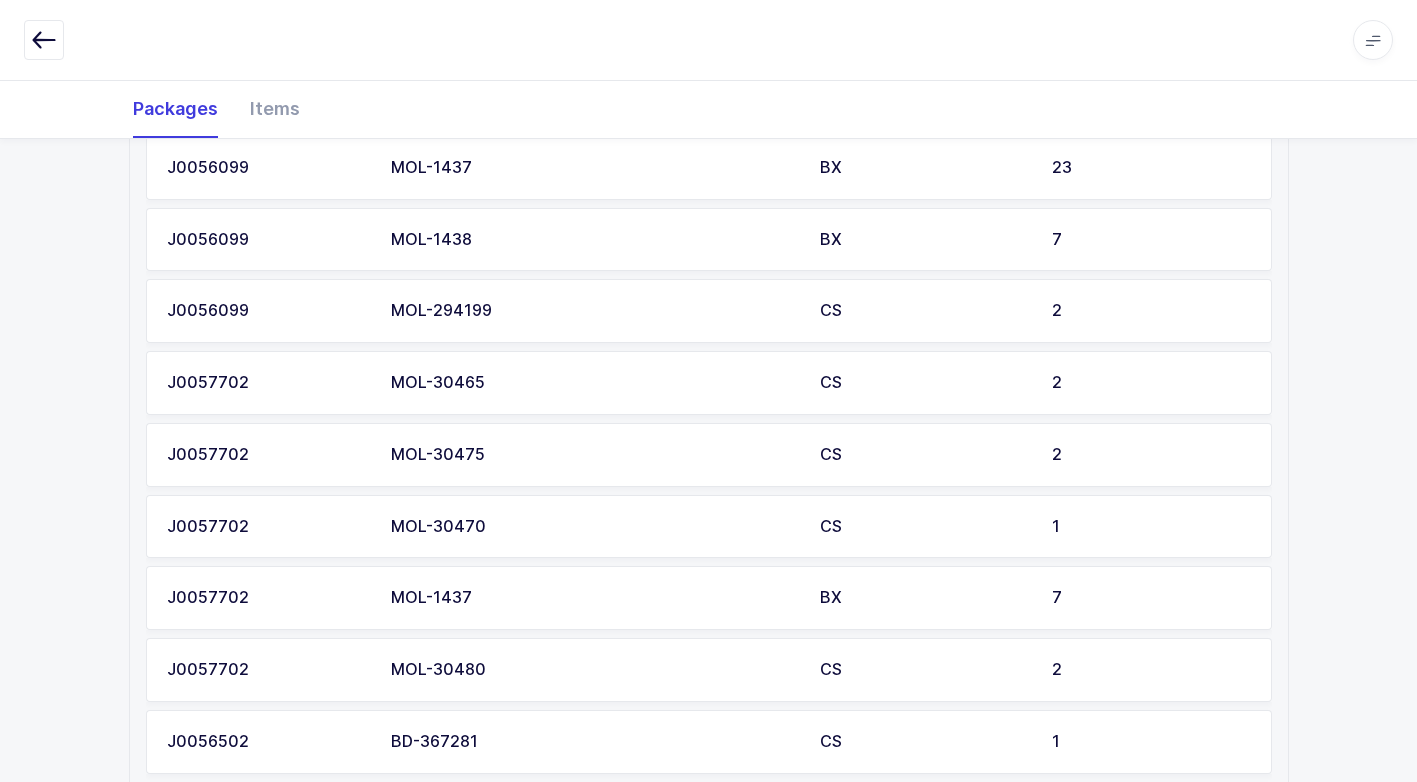 scroll, scrollTop: 1660, scrollLeft: 0, axis: vertical 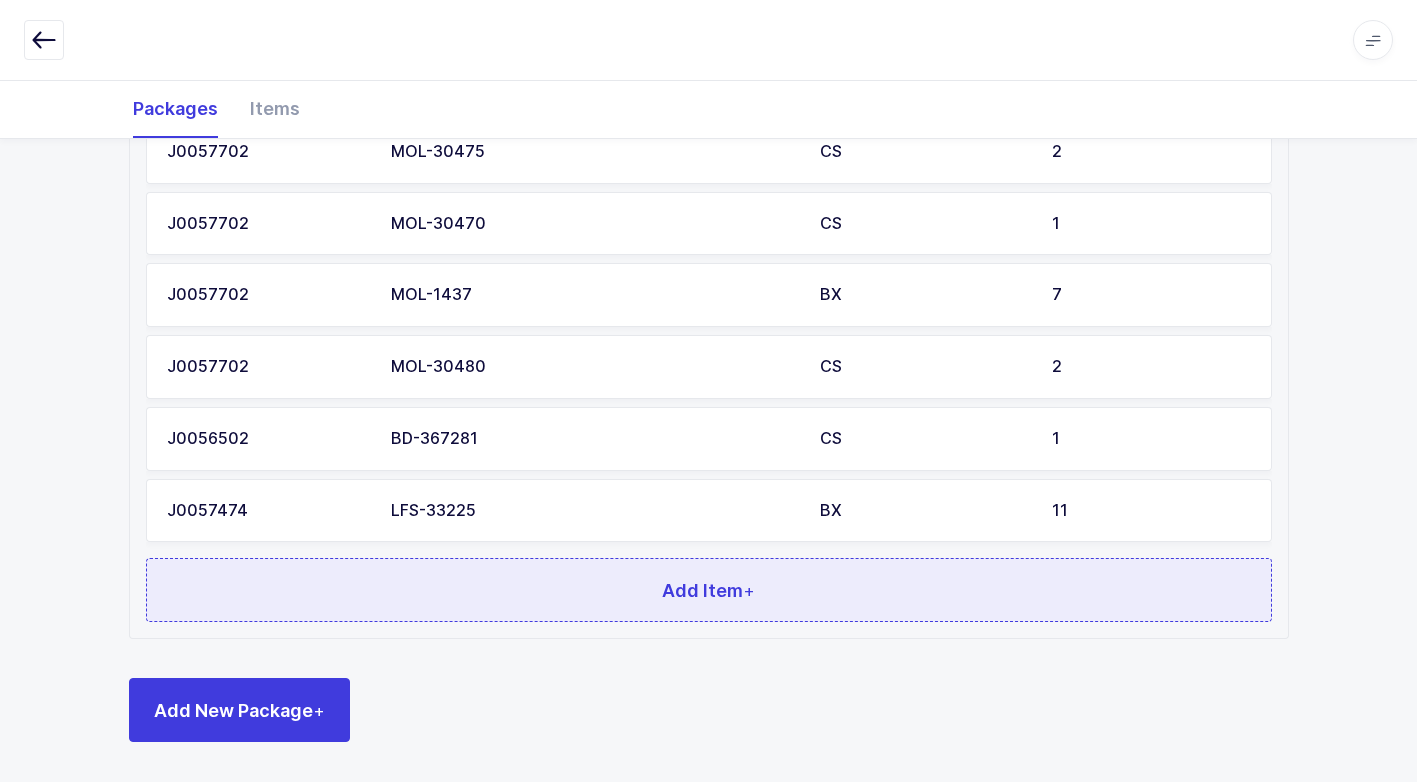 click on "Add Item  +" at bounding box center (709, 590) 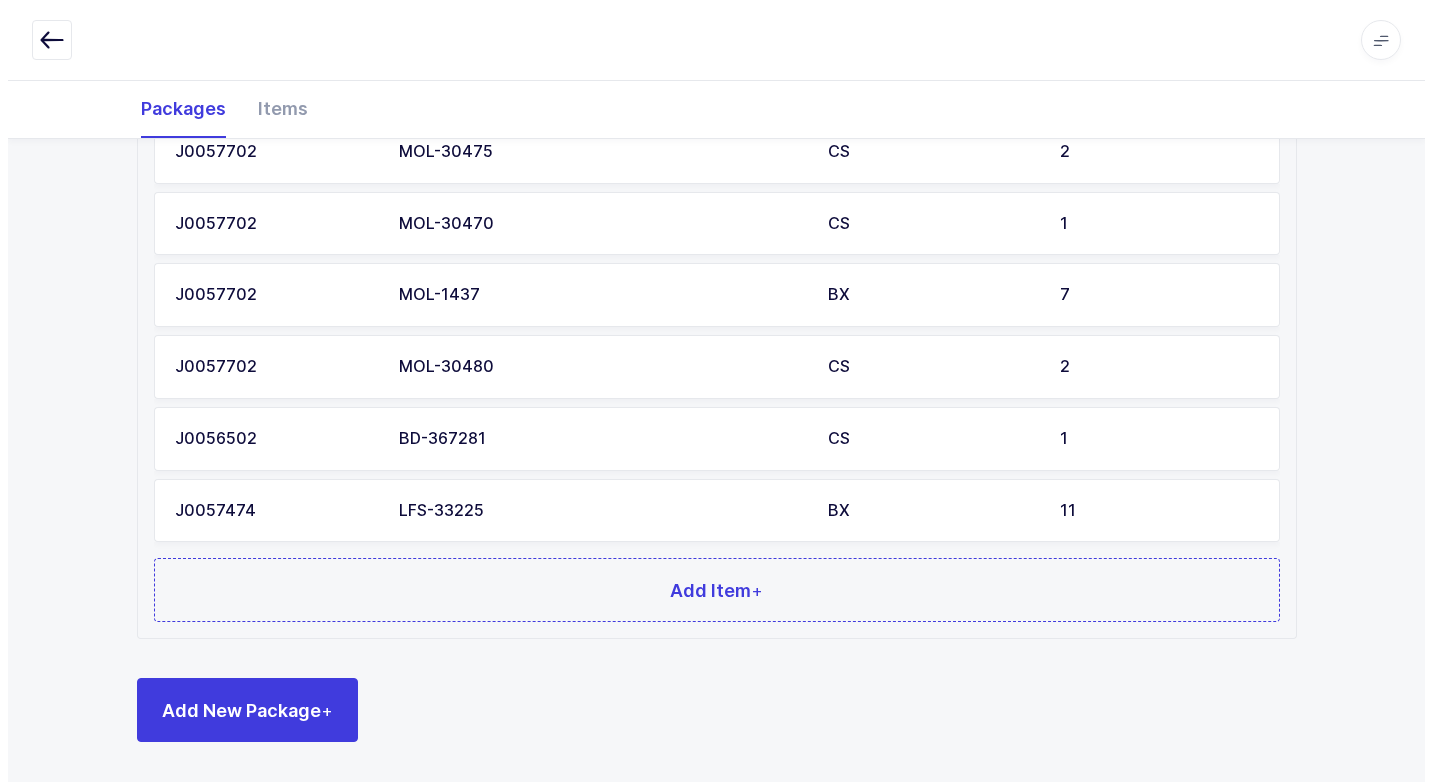 scroll, scrollTop: 0, scrollLeft: 0, axis: both 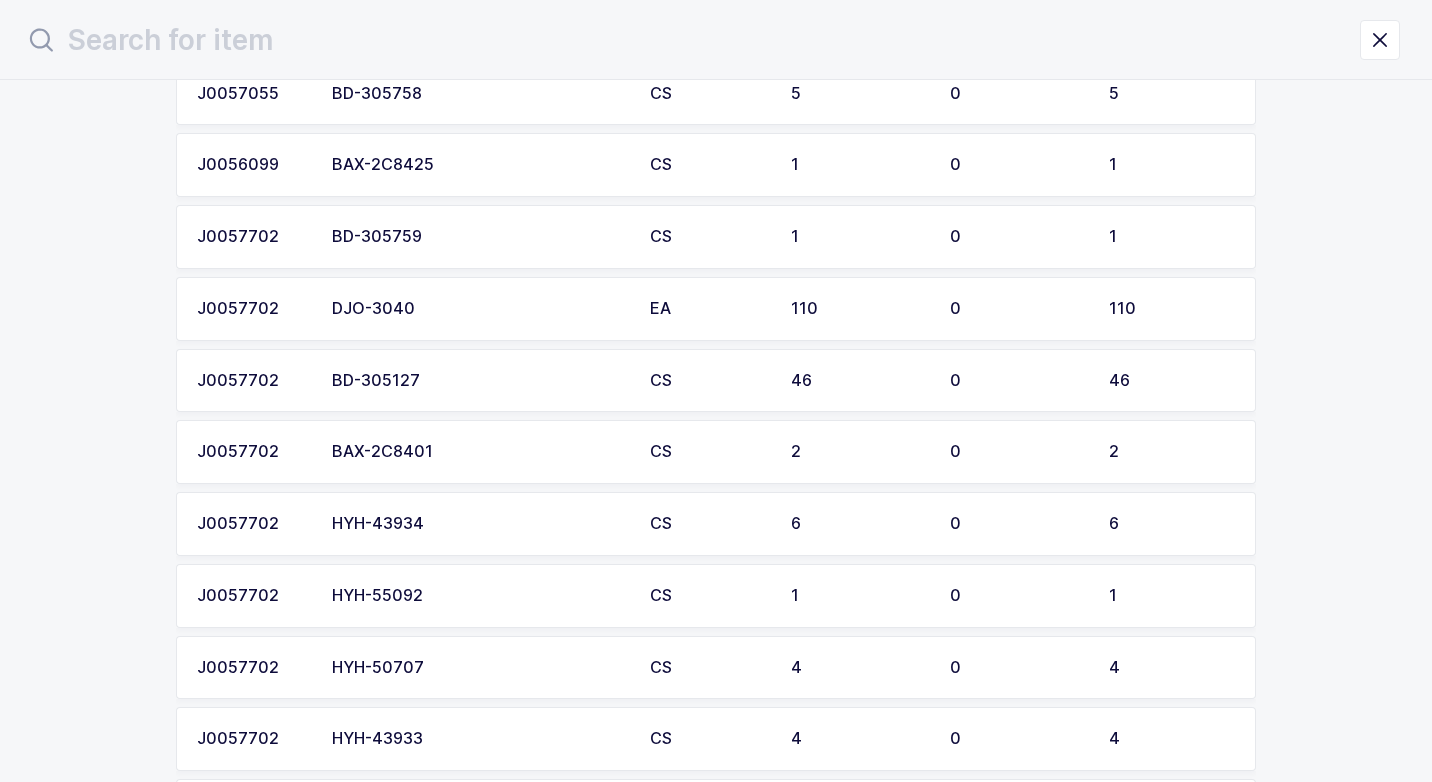 click on "DJO-3040" at bounding box center (479, 309) 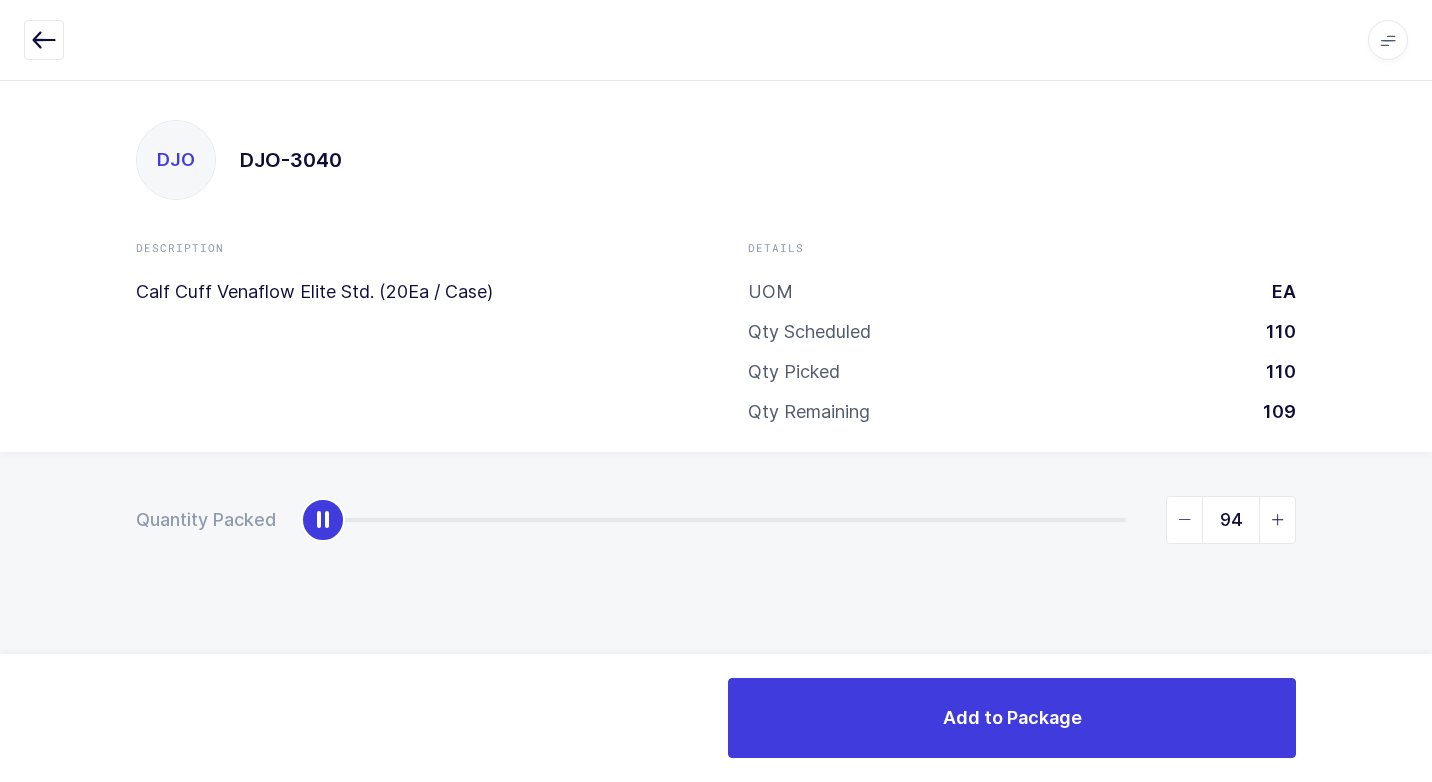 type on "110" 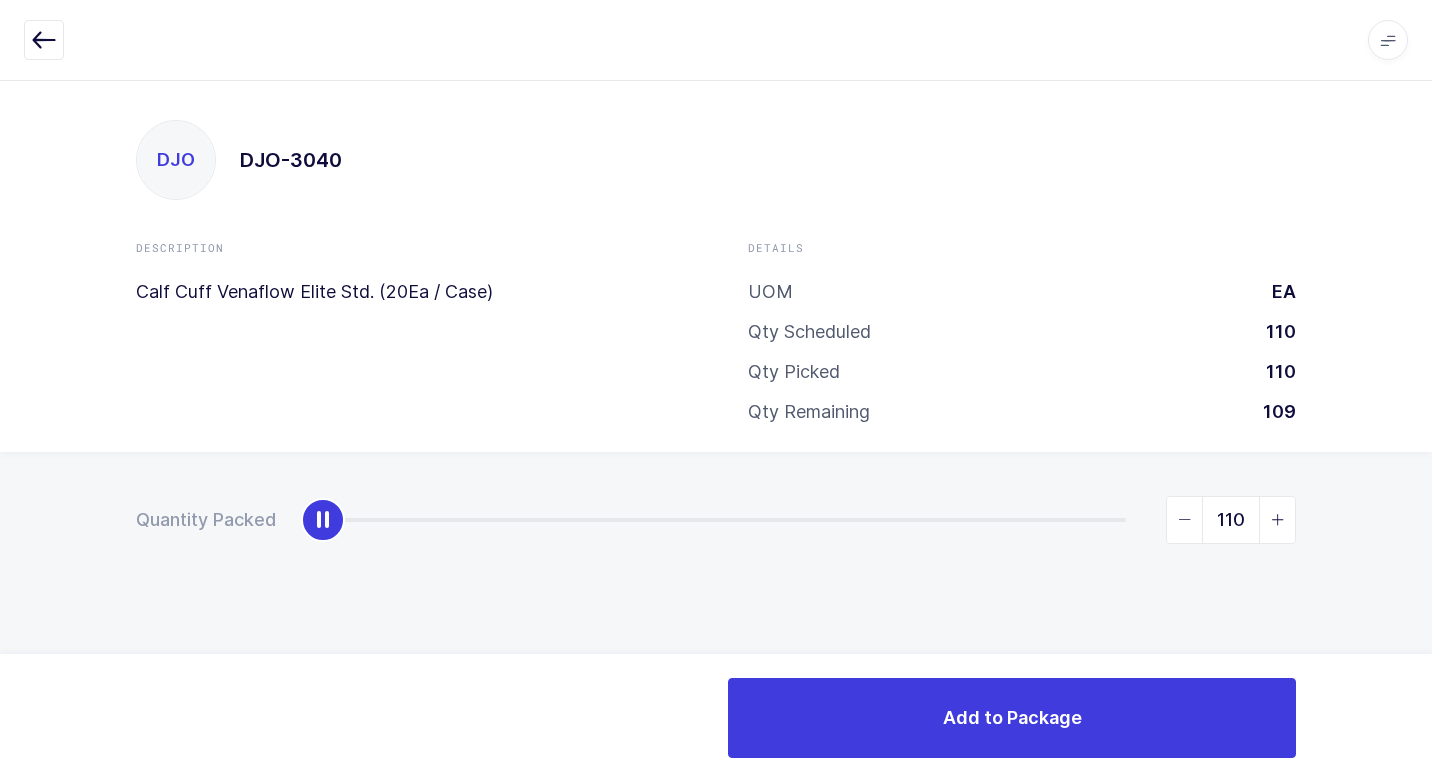 drag, startPoint x: 322, startPoint y: 523, endPoint x: 1435, endPoint y: 486, distance: 1113.6149 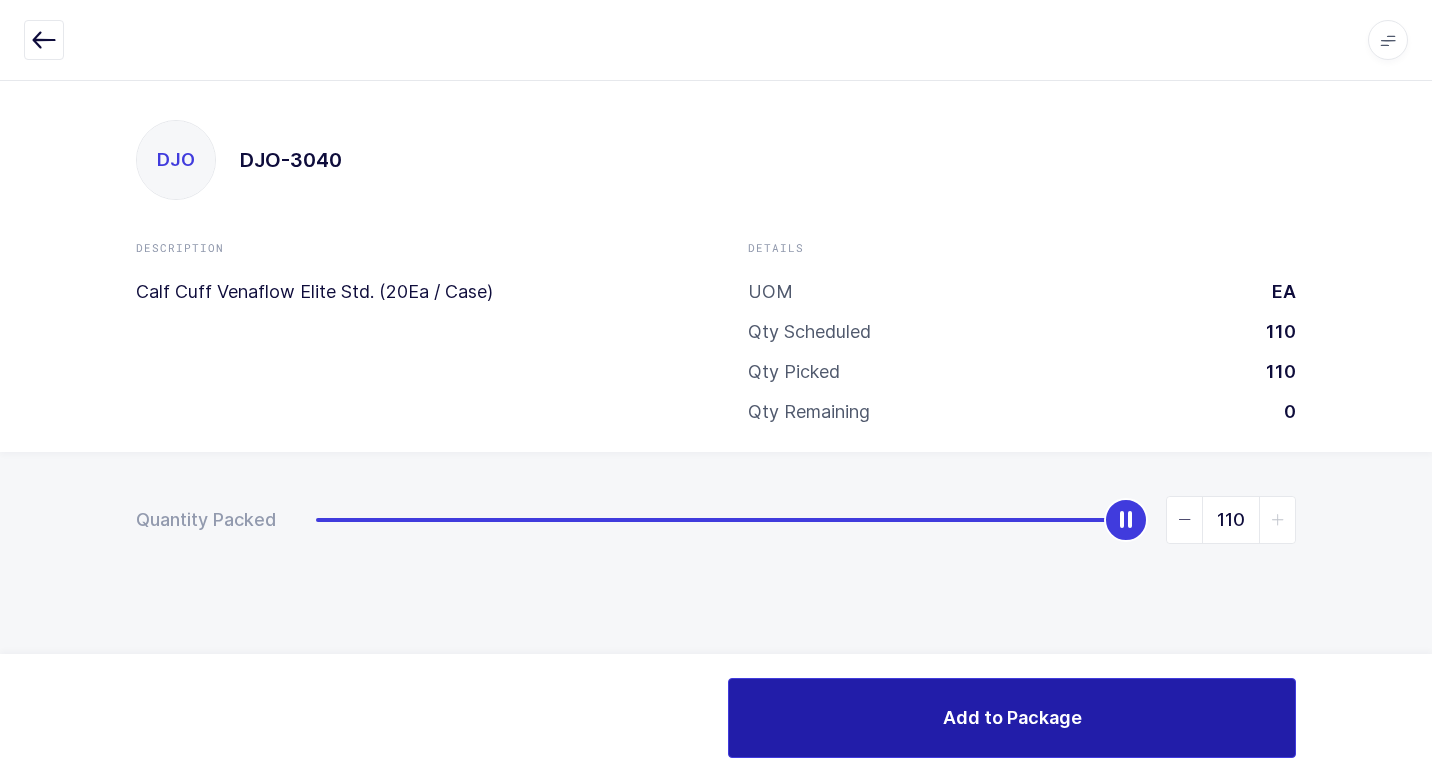 click on "Add to Package" at bounding box center (1012, 718) 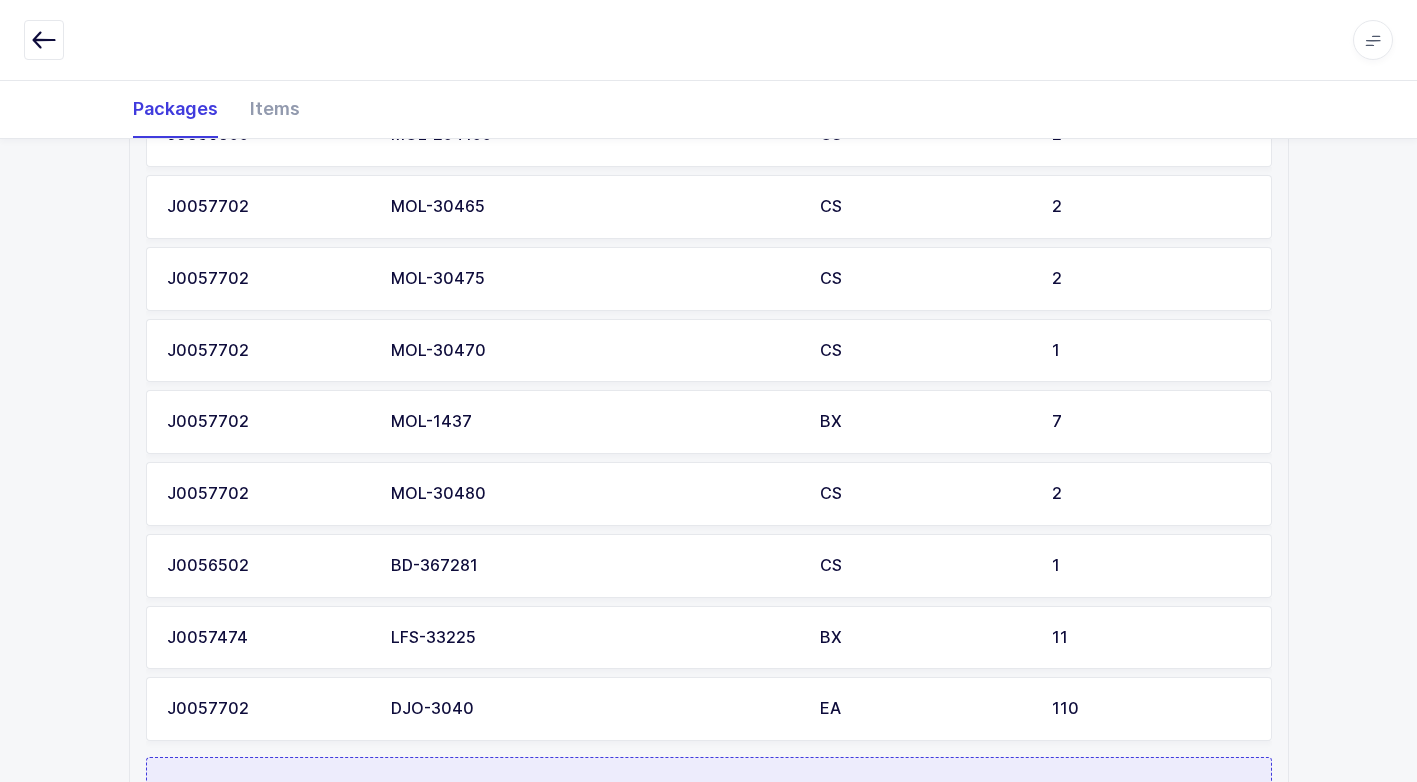 scroll, scrollTop: 1732, scrollLeft: 0, axis: vertical 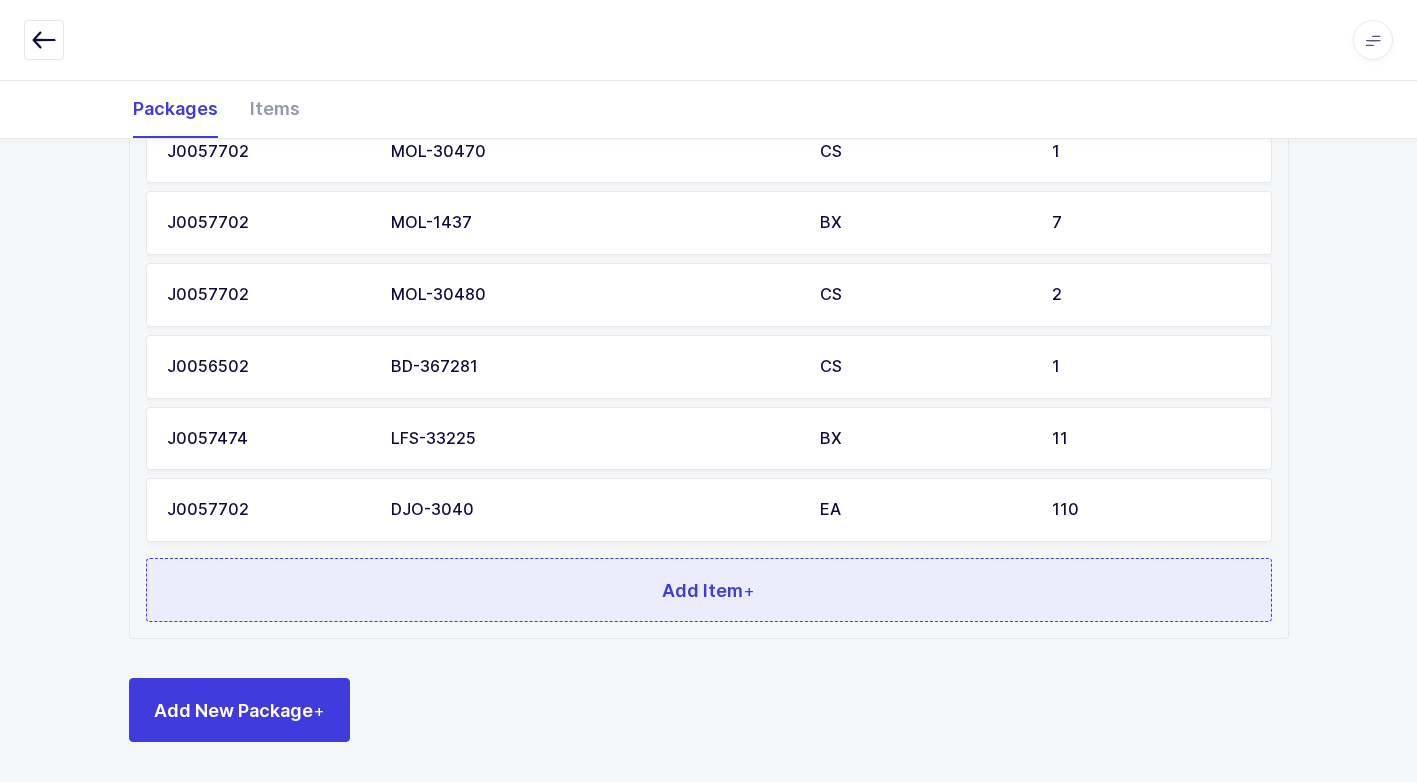 click on "Add Item  +" at bounding box center [709, 590] 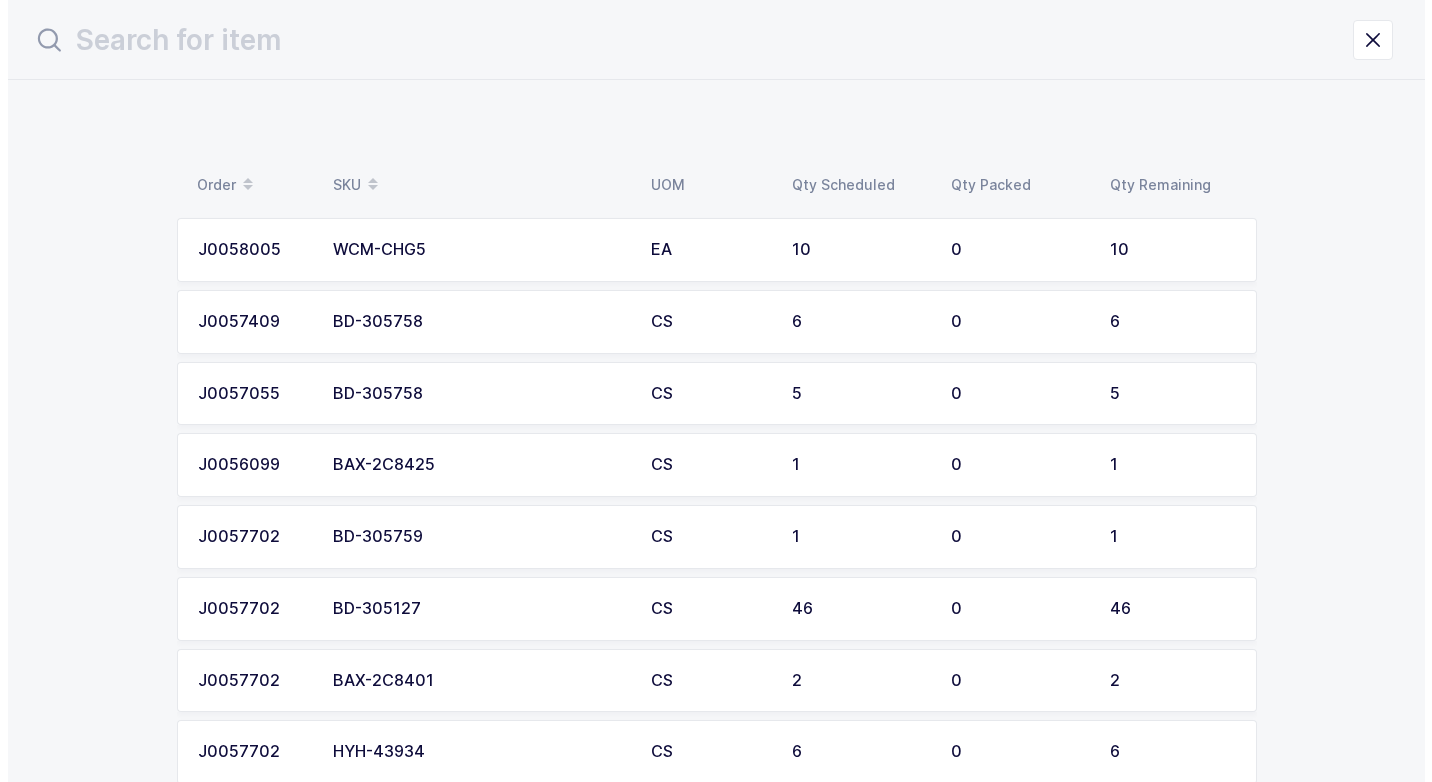 scroll, scrollTop: 0, scrollLeft: 0, axis: both 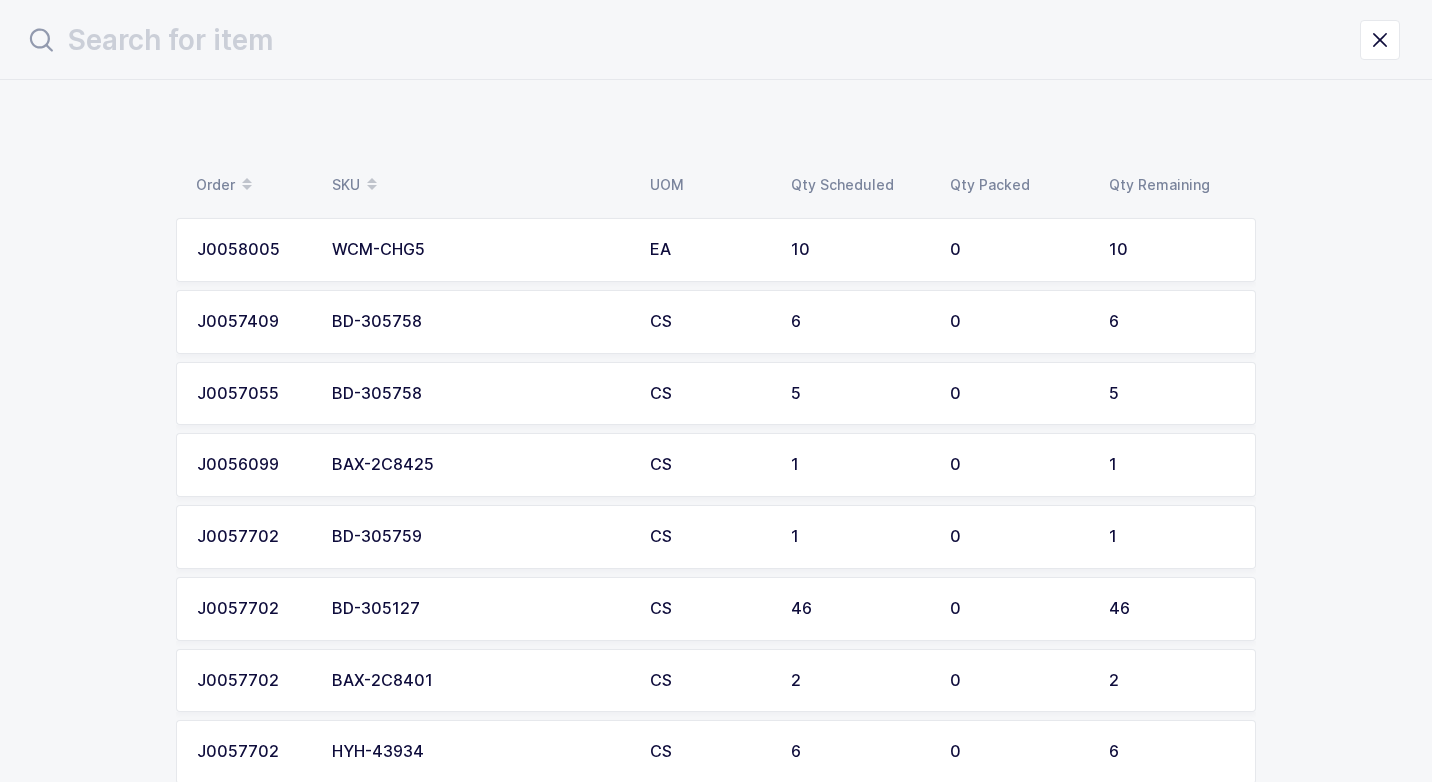 click on "BAX-2C8425" at bounding box center (479, 465) 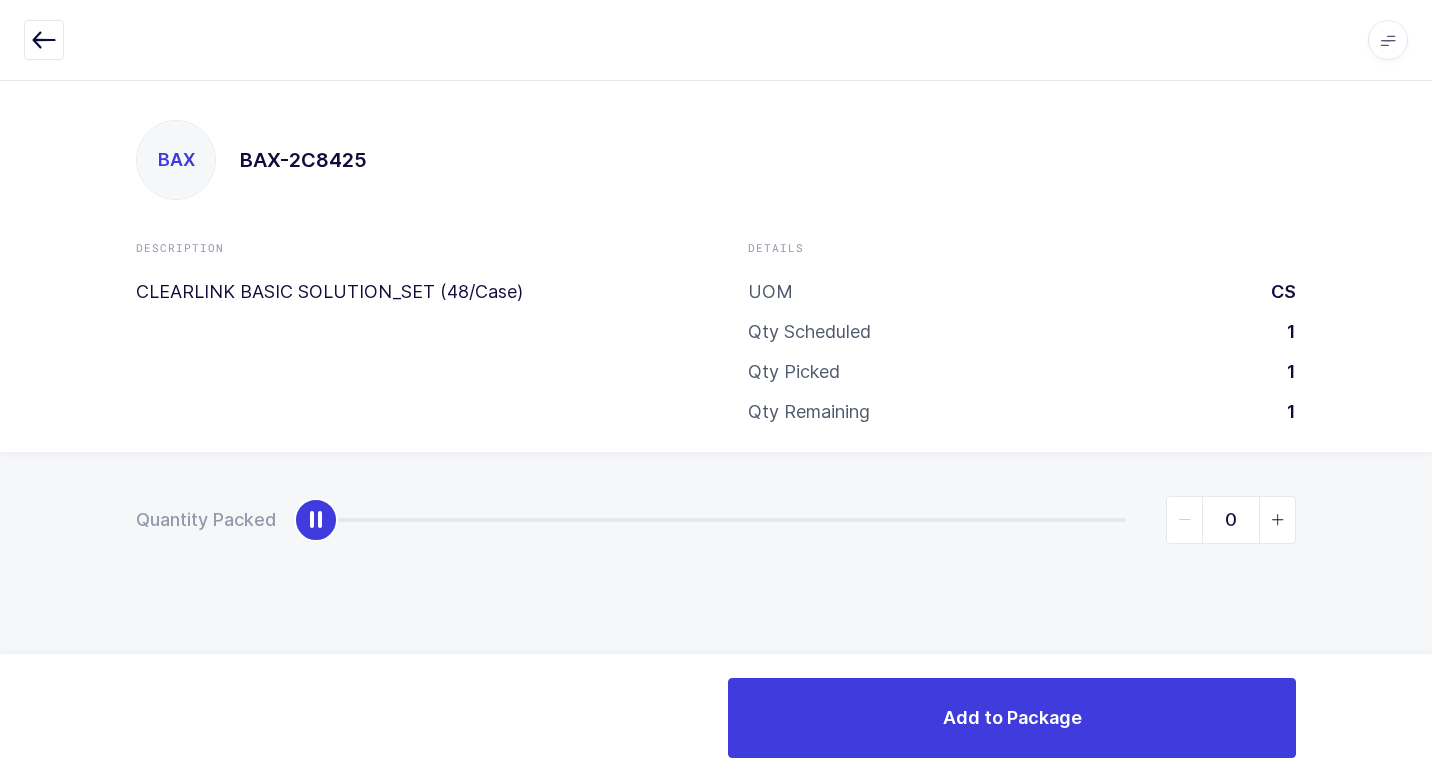 type on "1" 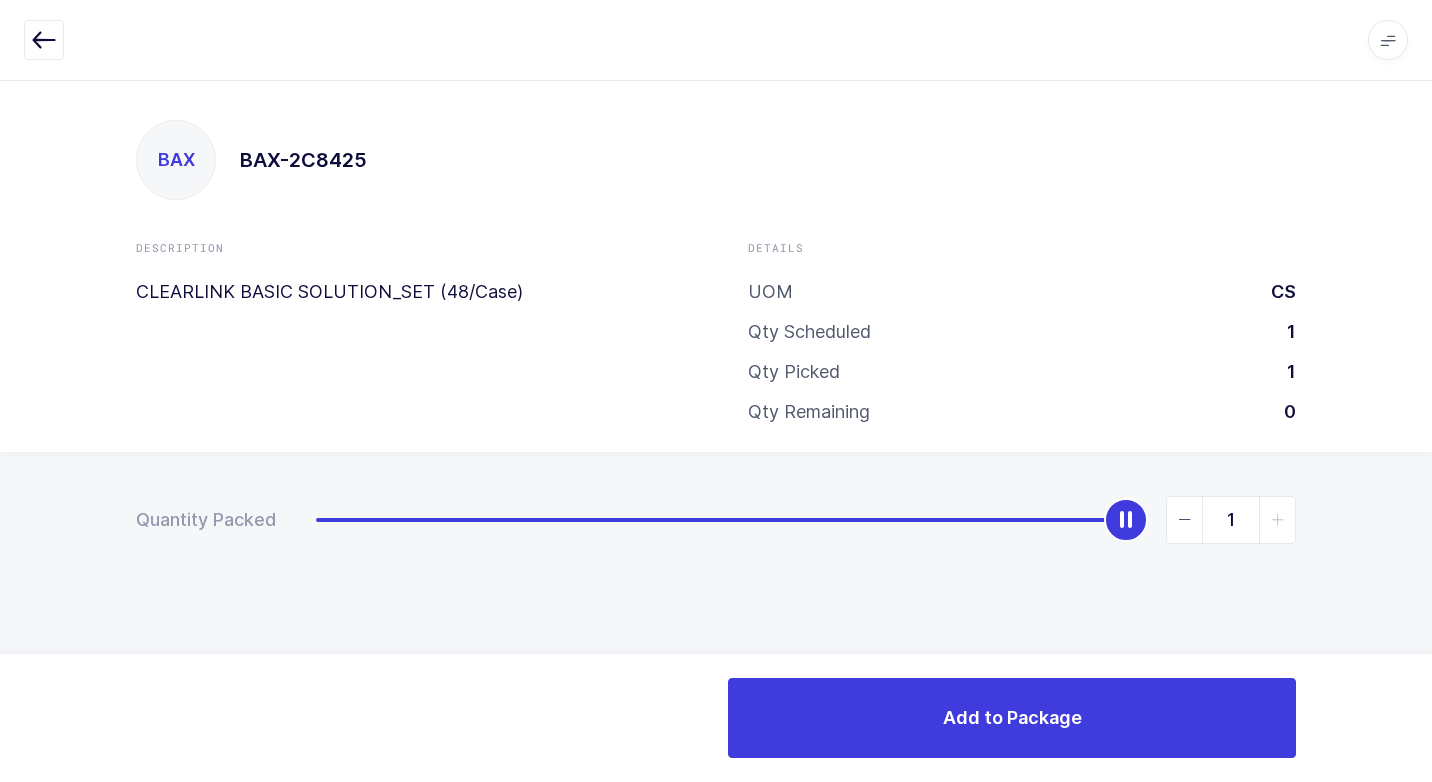 drag, startPoint x: 334, startPoint y: 526, endPoint x: 1418, endPoint y: 502, distance: 1084.2656 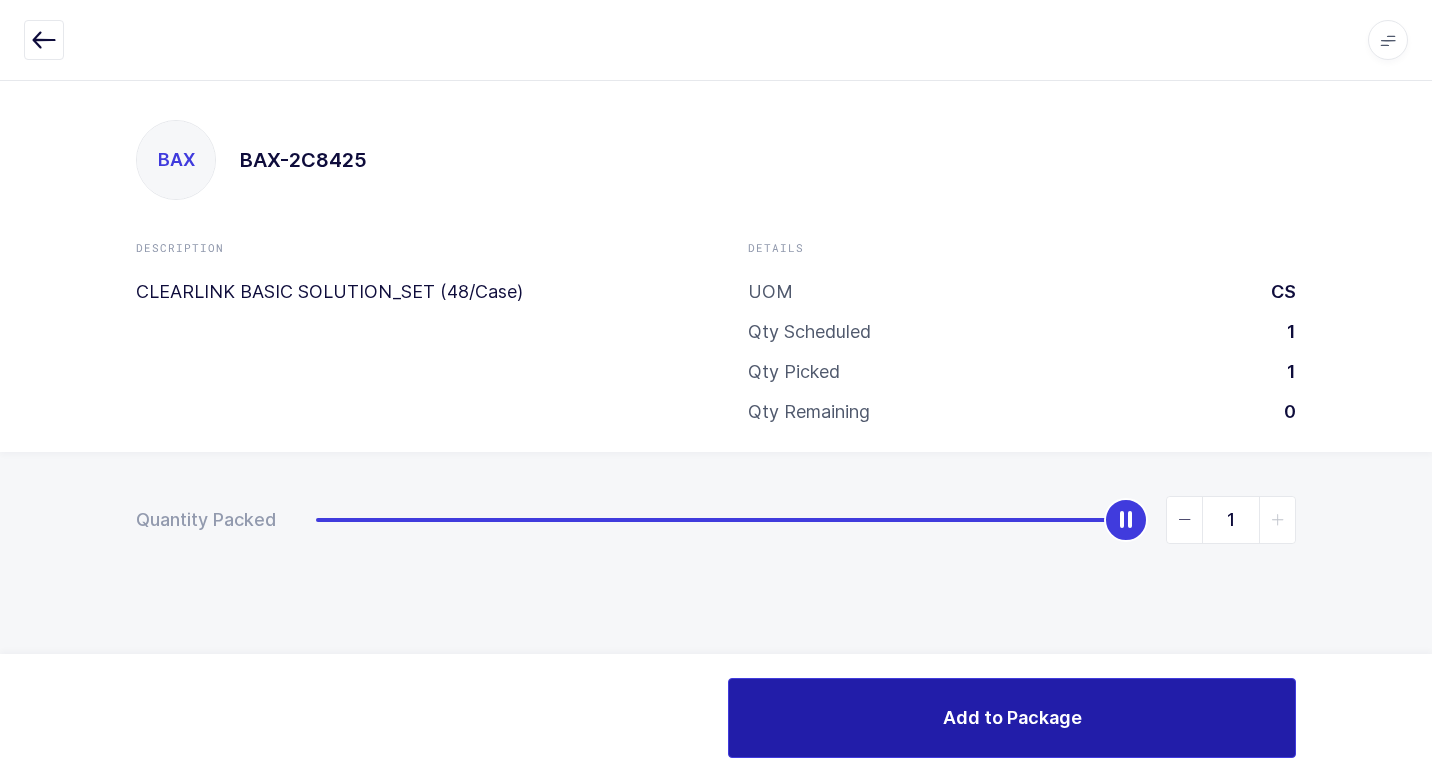 click on "Add to Package" at bounding box center (1012, 718) 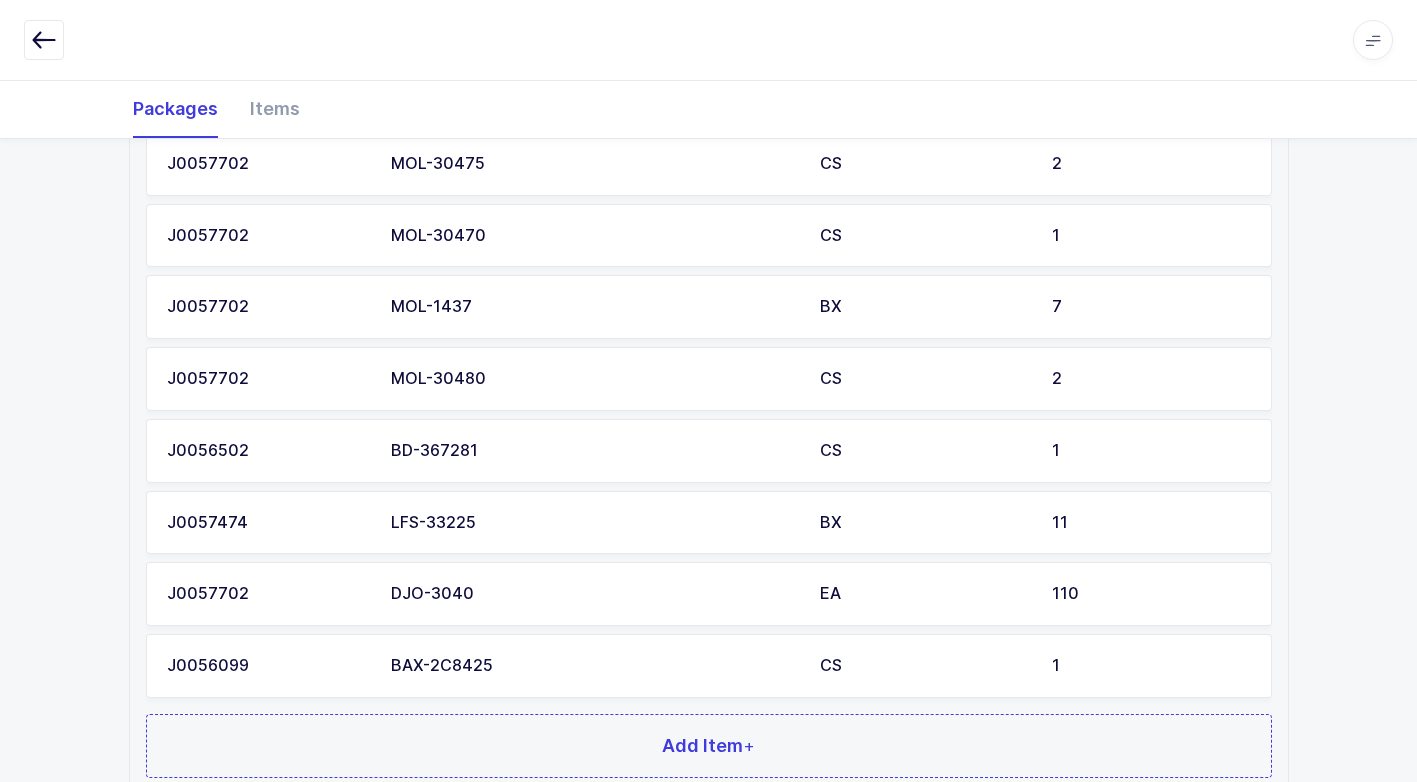 scroll, scrollTop: 1804, scrollLeft: 0, axis: vertical 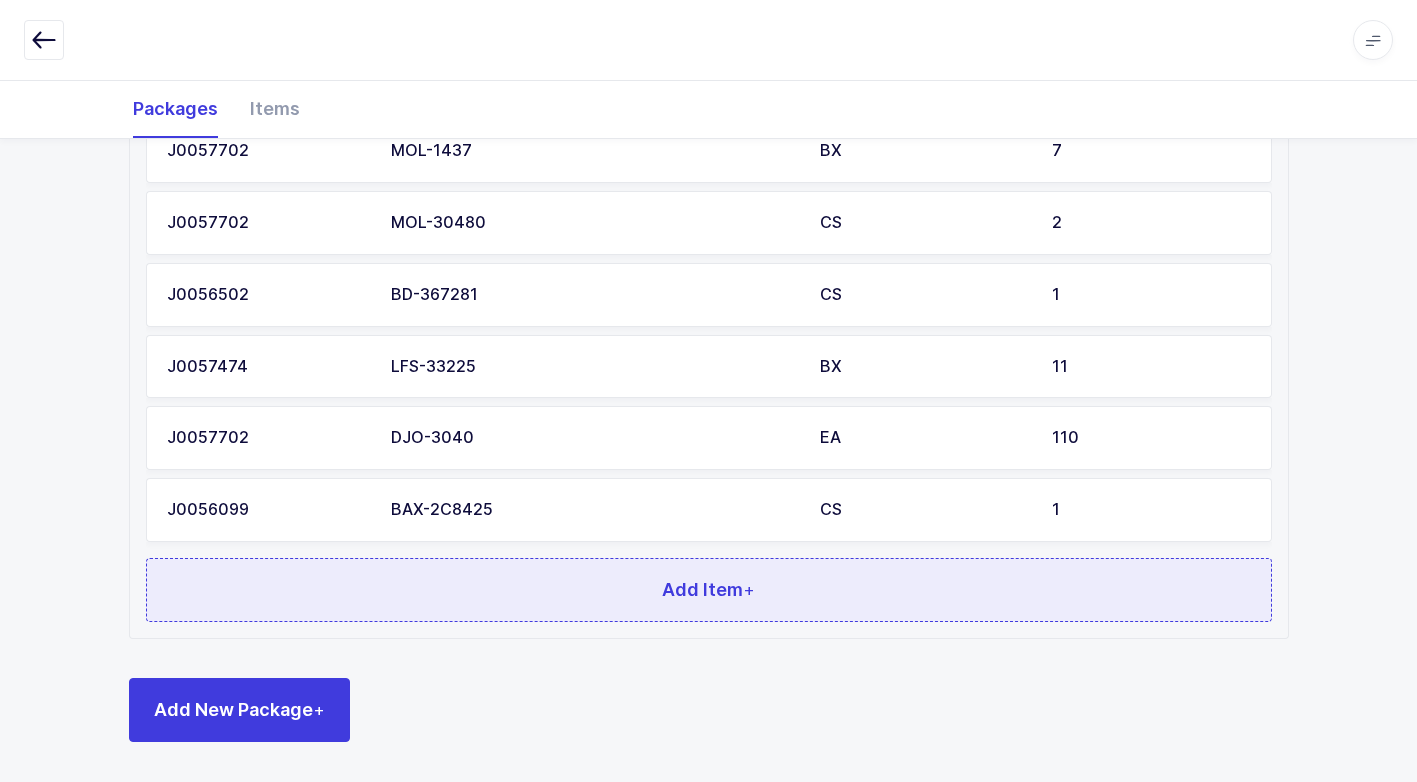 click on "Add Item  +" at bounding box center (709, 590) 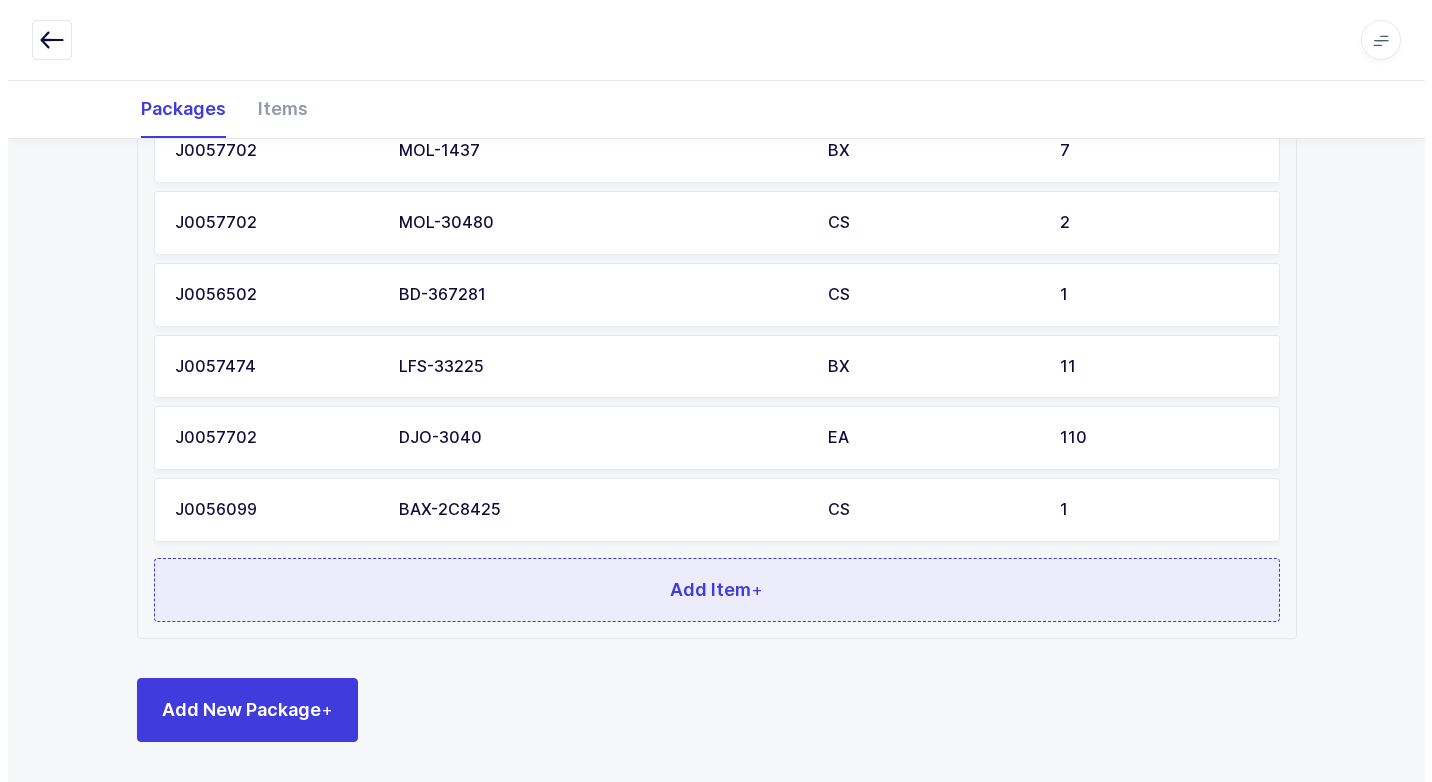 scroll, scrollTop: 0, scrollLeft: 0, axis: both 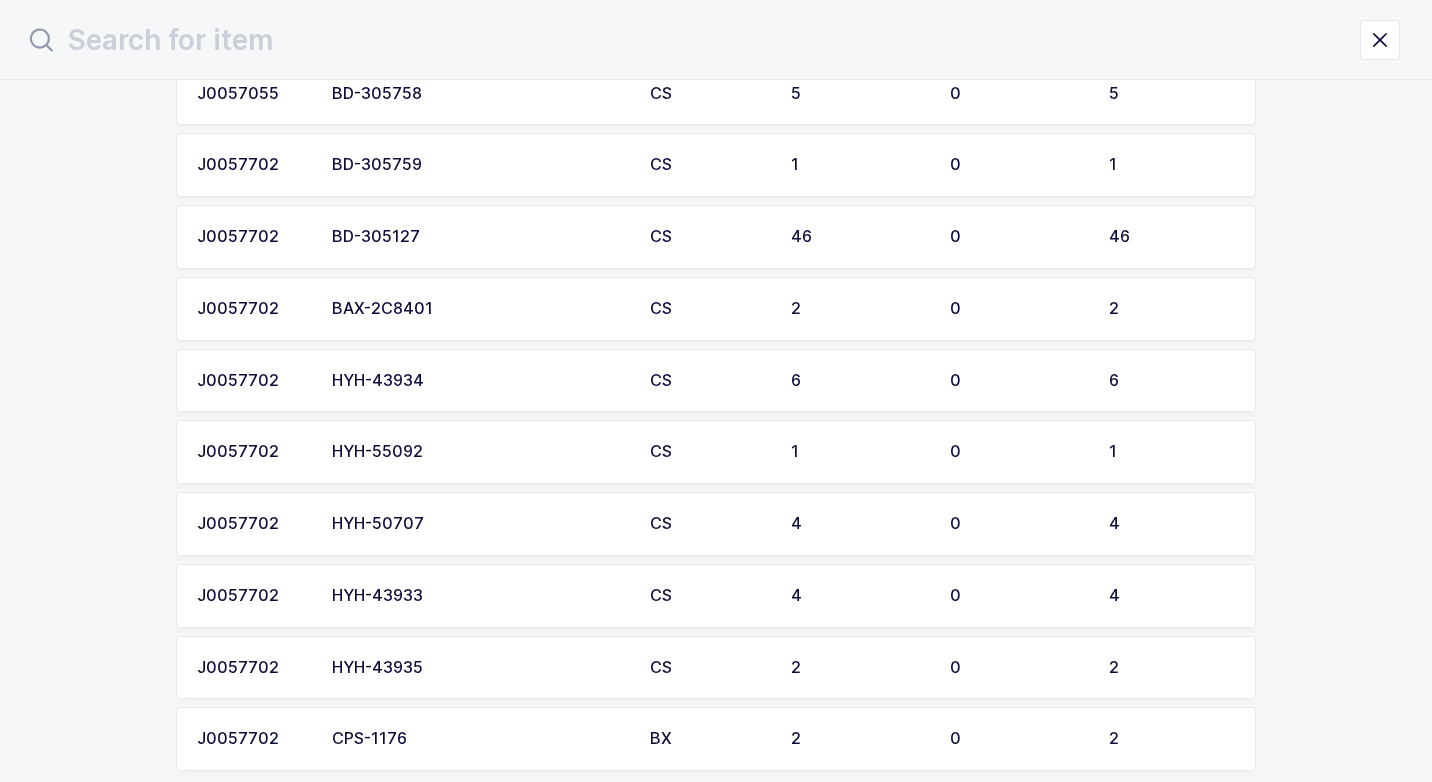 click on "BAX-2C8401" at bounding box center (479, 309) 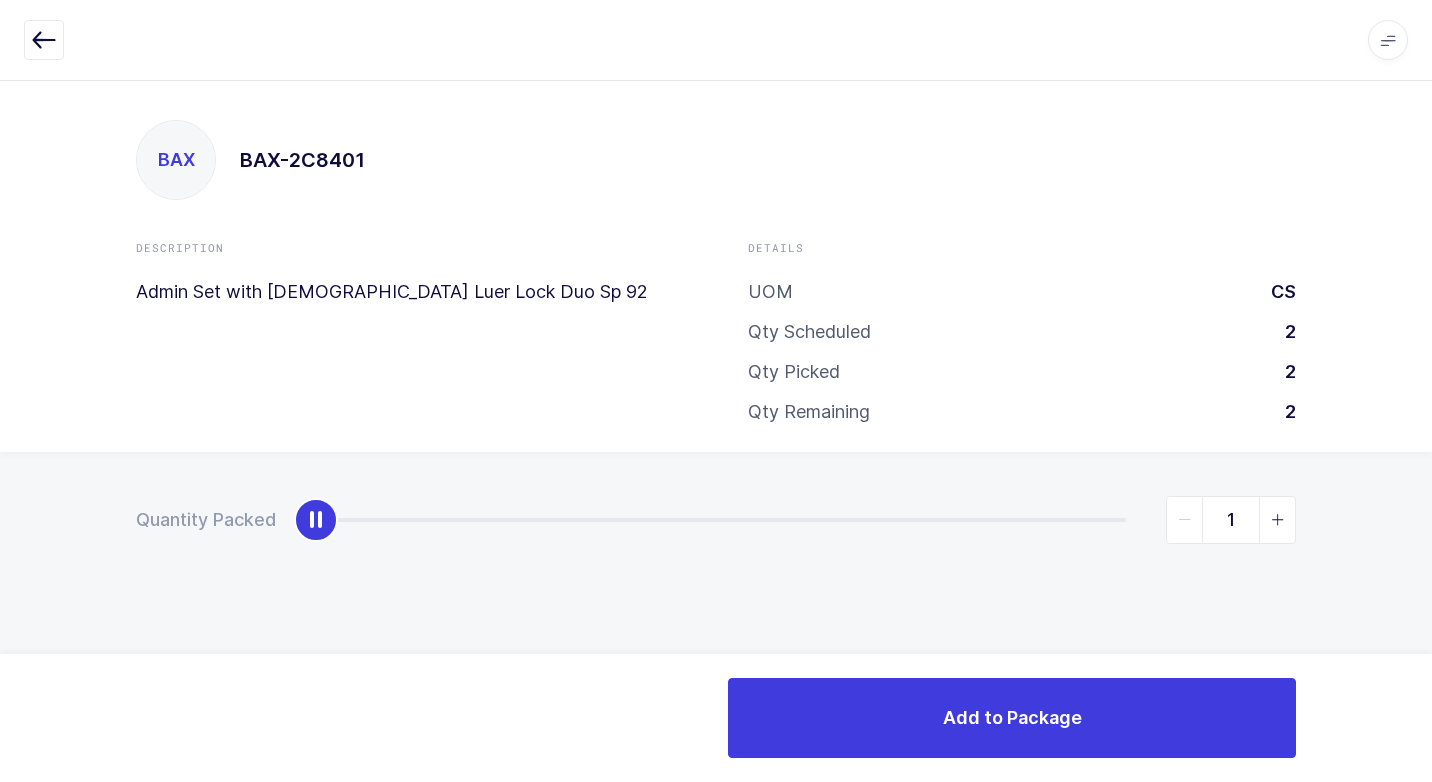 type on "2" 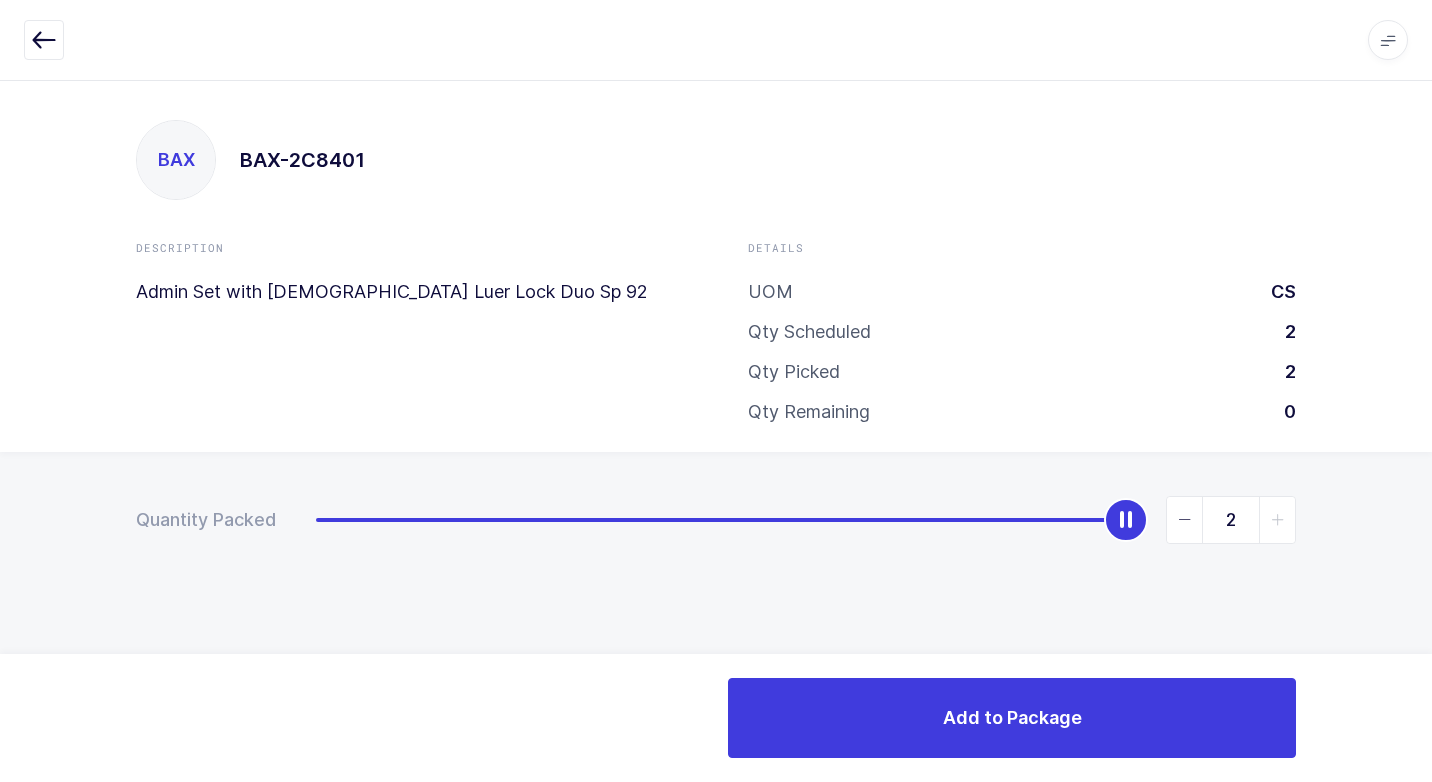 drag, startPoint x: 314, startPoint y: 521, endPoint x: 1342, endPoint y: 498, distance: 1028.2573 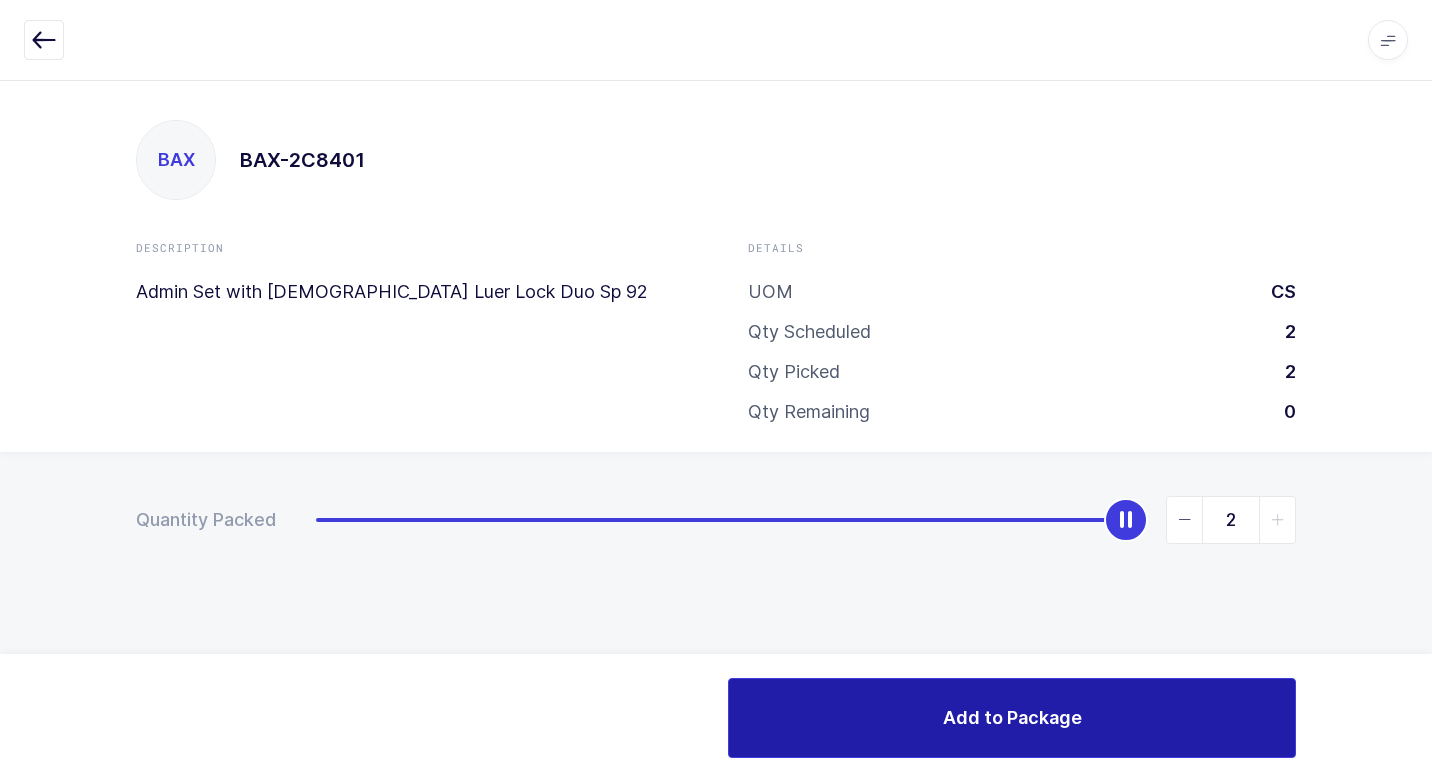 click on "Add to Package" at bounding box center (1012, 718) 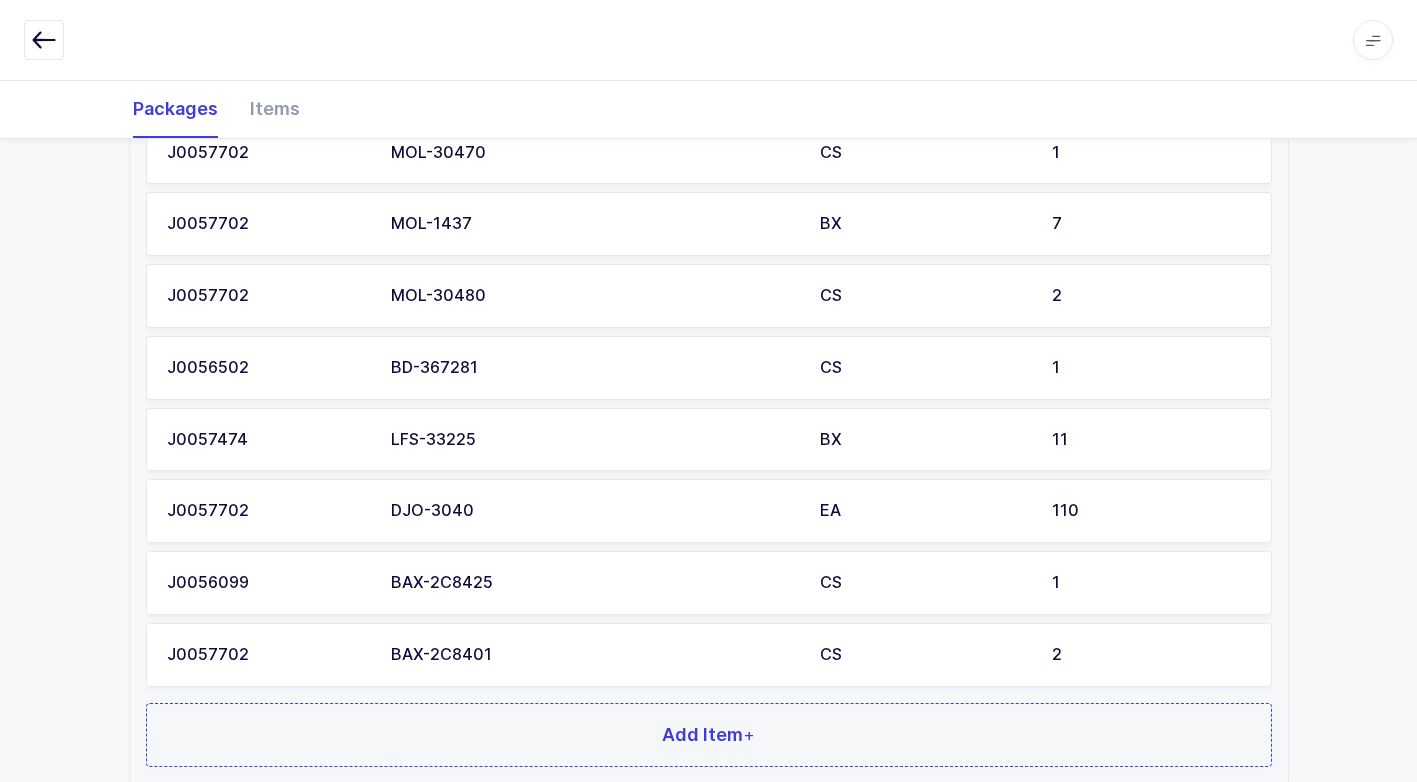 scroll, scrollTop: 1876, scrollLeft: 0, axis: vertical 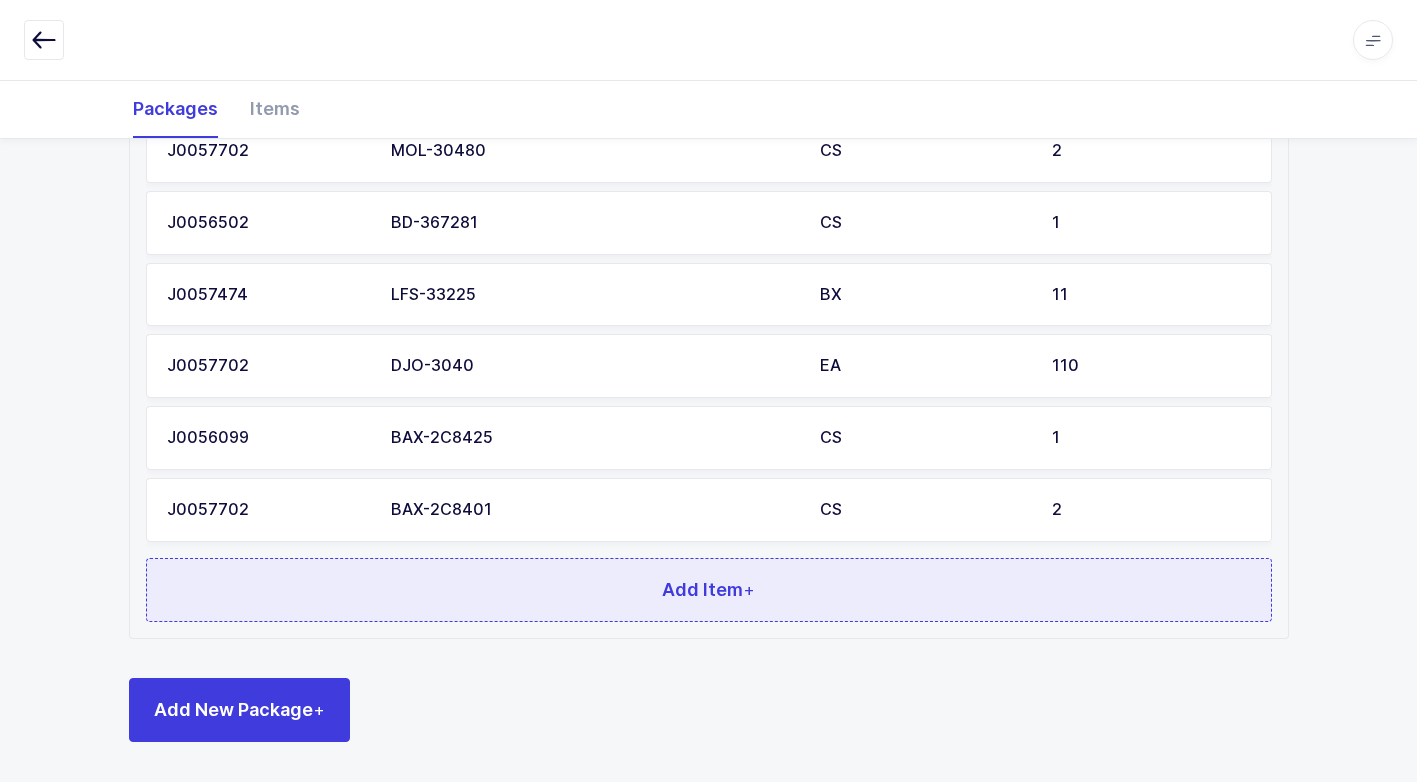 click on "Add Item  +" at bounding box center [709, 590] 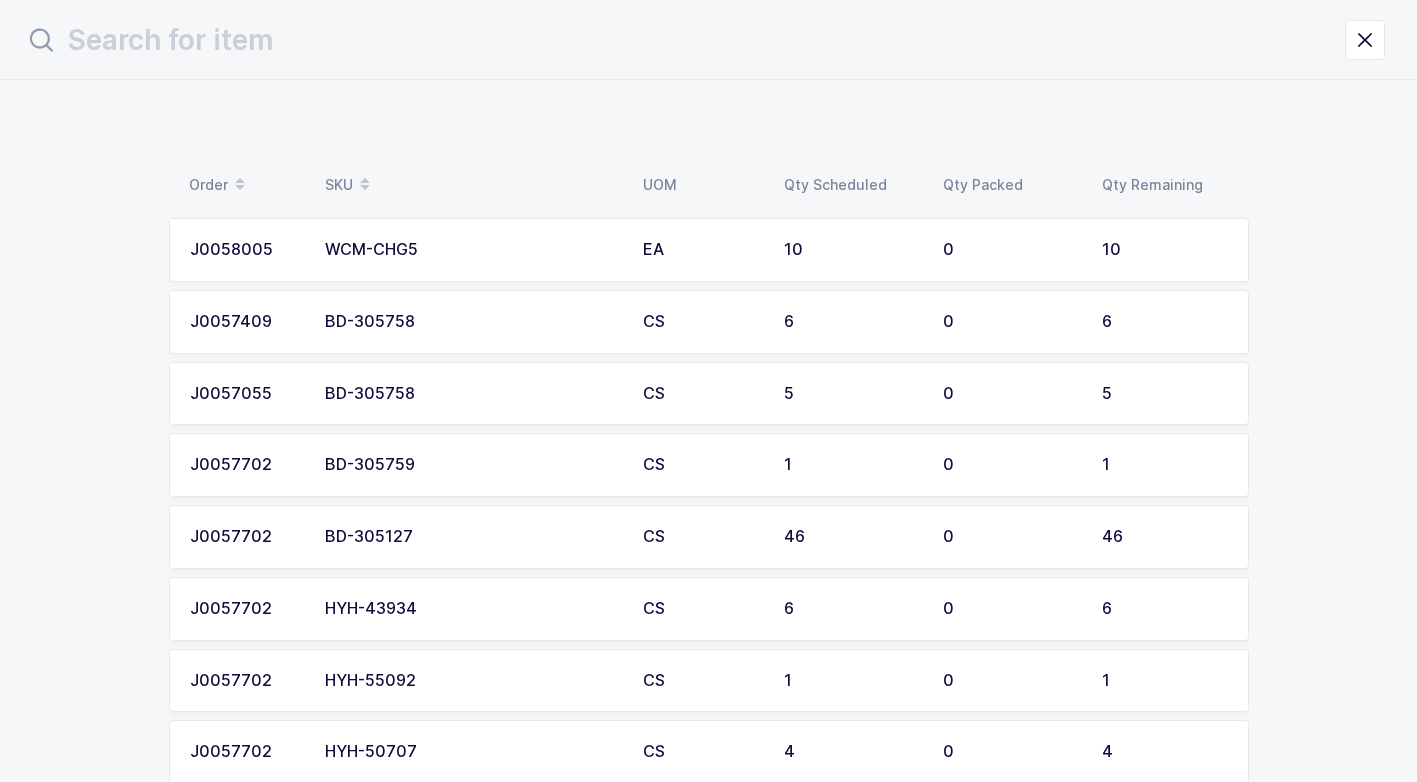 scroll, scrollTop: 0, scrollLeft: 0, axis: both 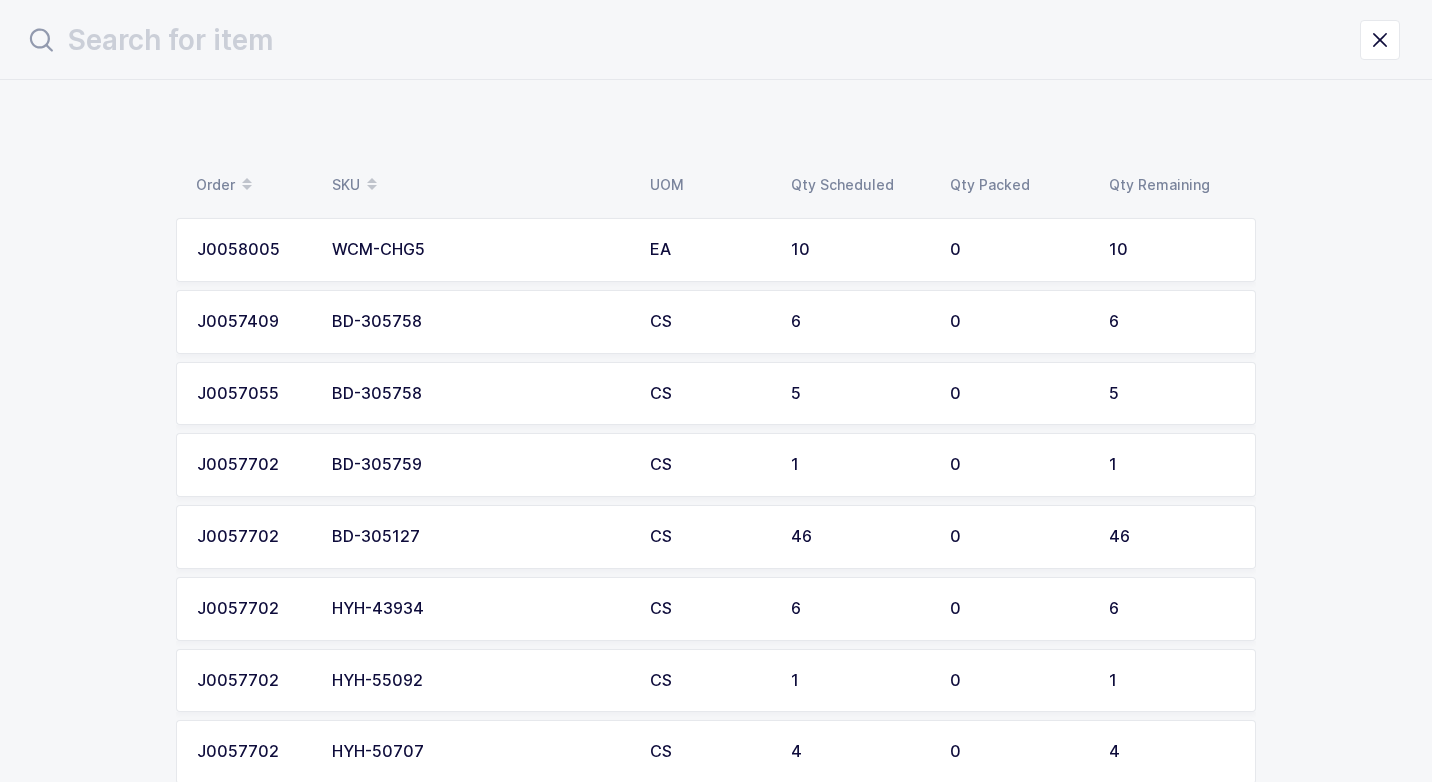click on "BD-305127" at bounding box center (479, 537) 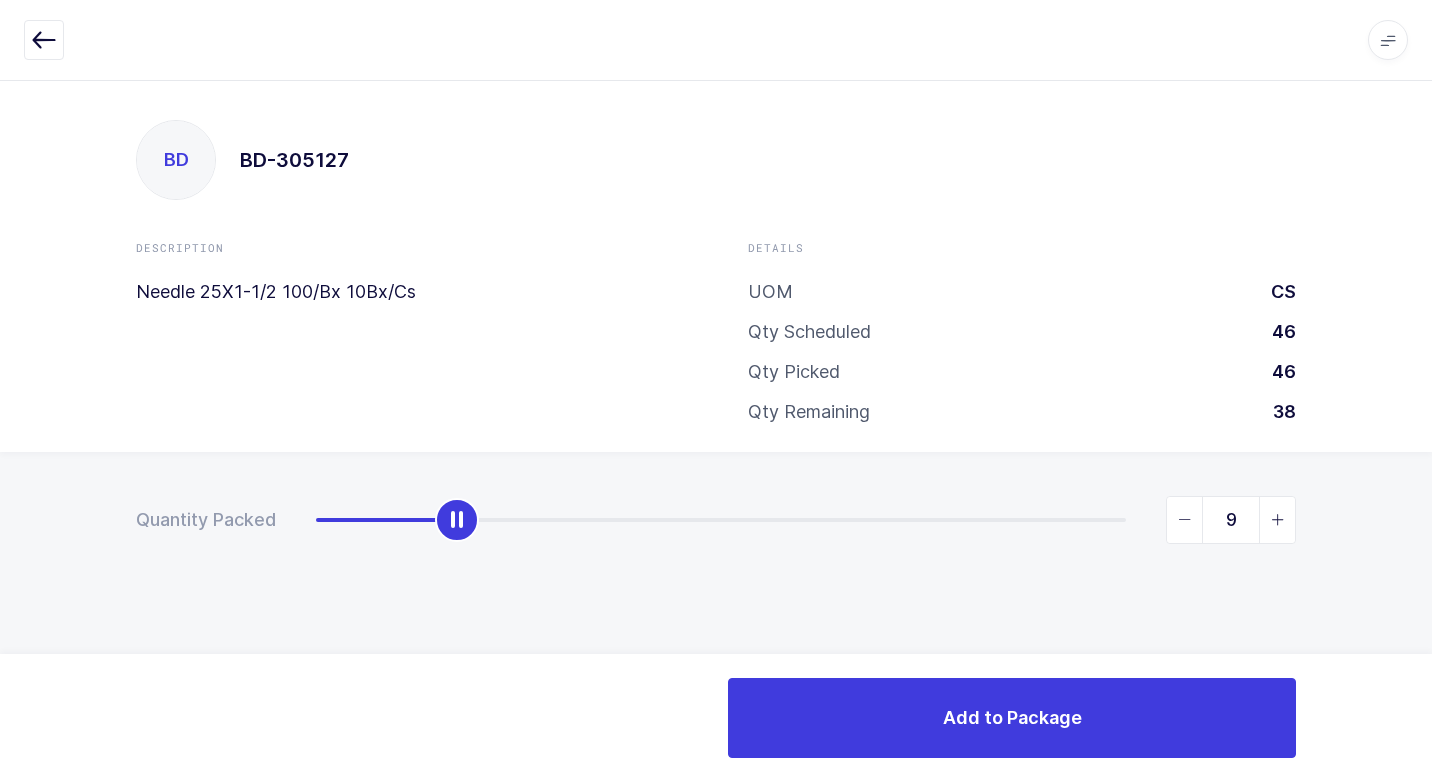 type on "10" 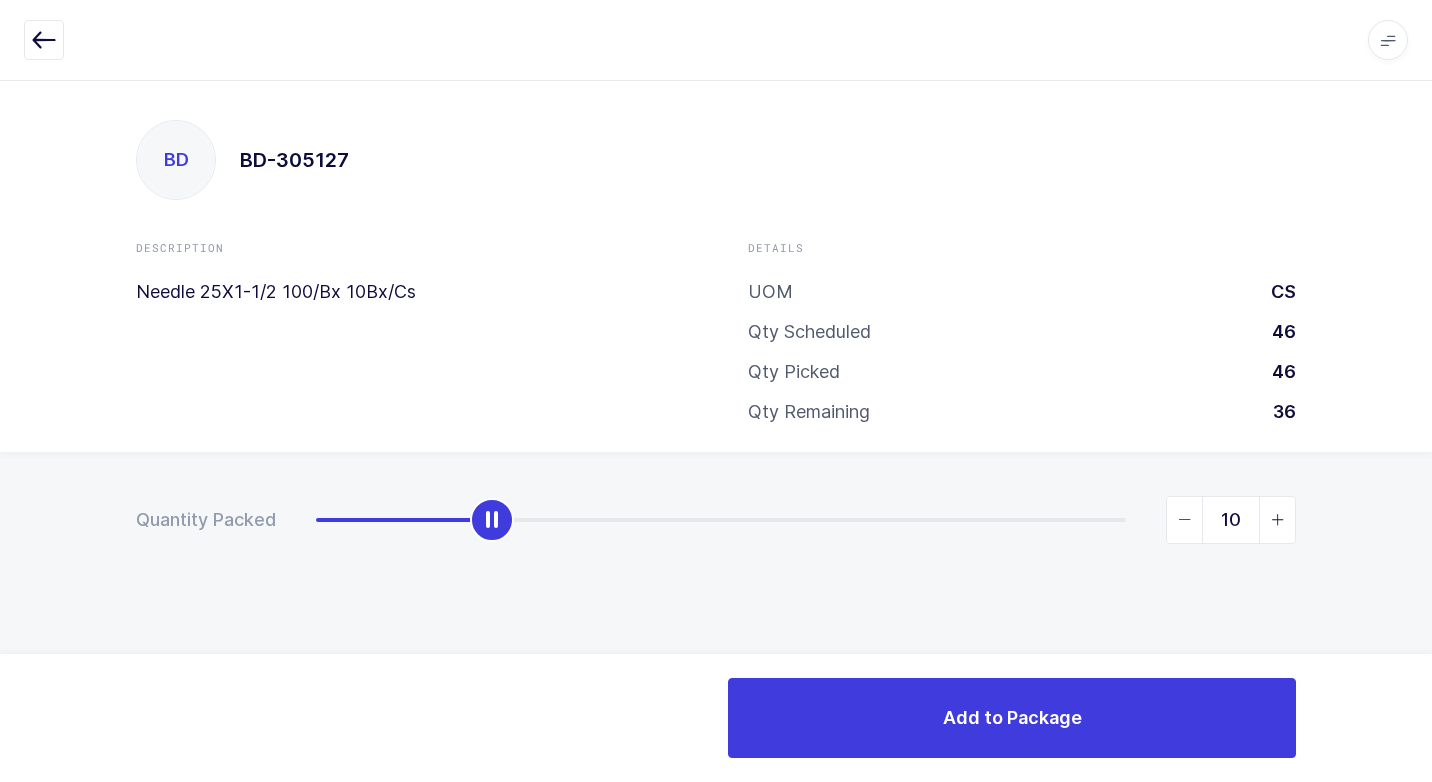 drag, startPoint x: 322, startPoint y: 517, endPoint x: 502, endPoint y: 545, distance: 182.16476 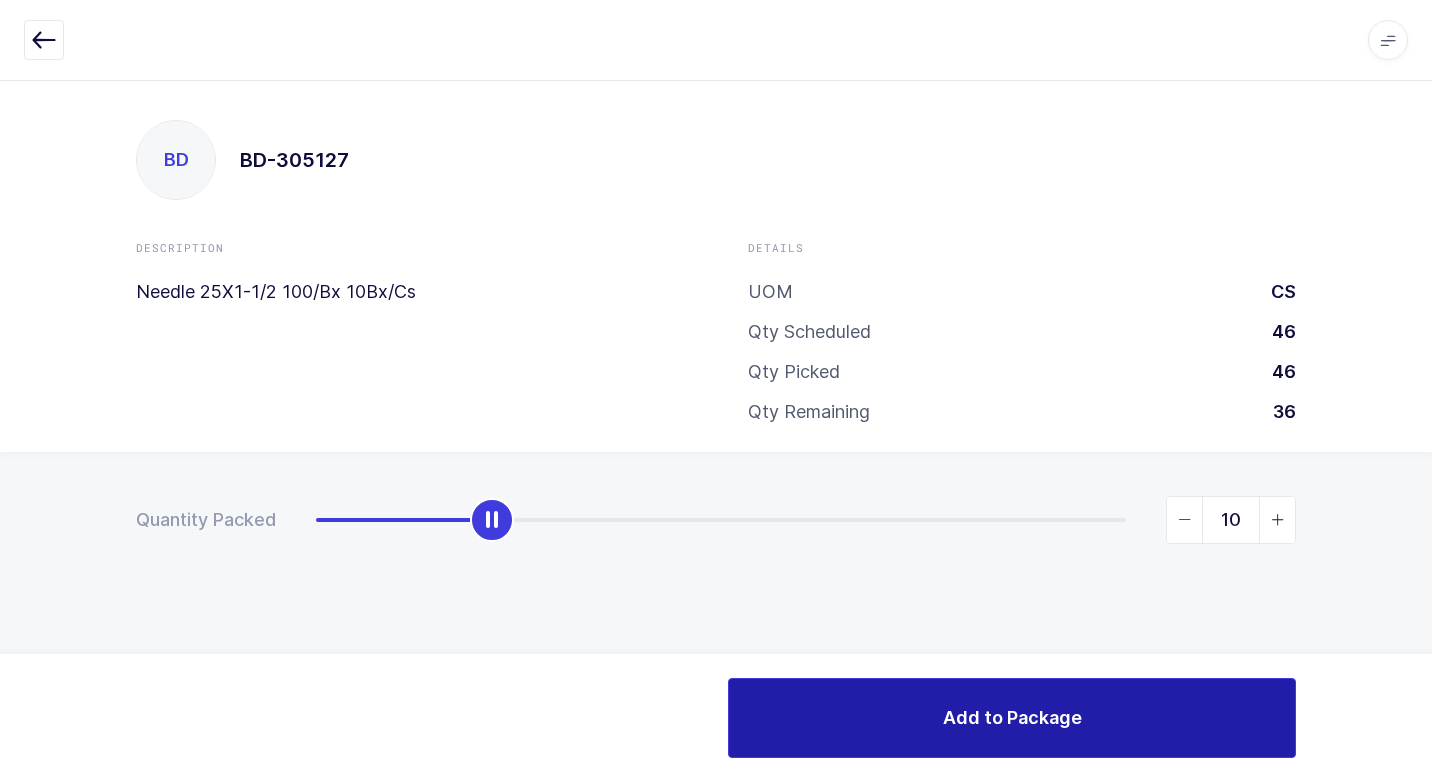 click on "Add to Package" at bounding box center (1012, 717) 